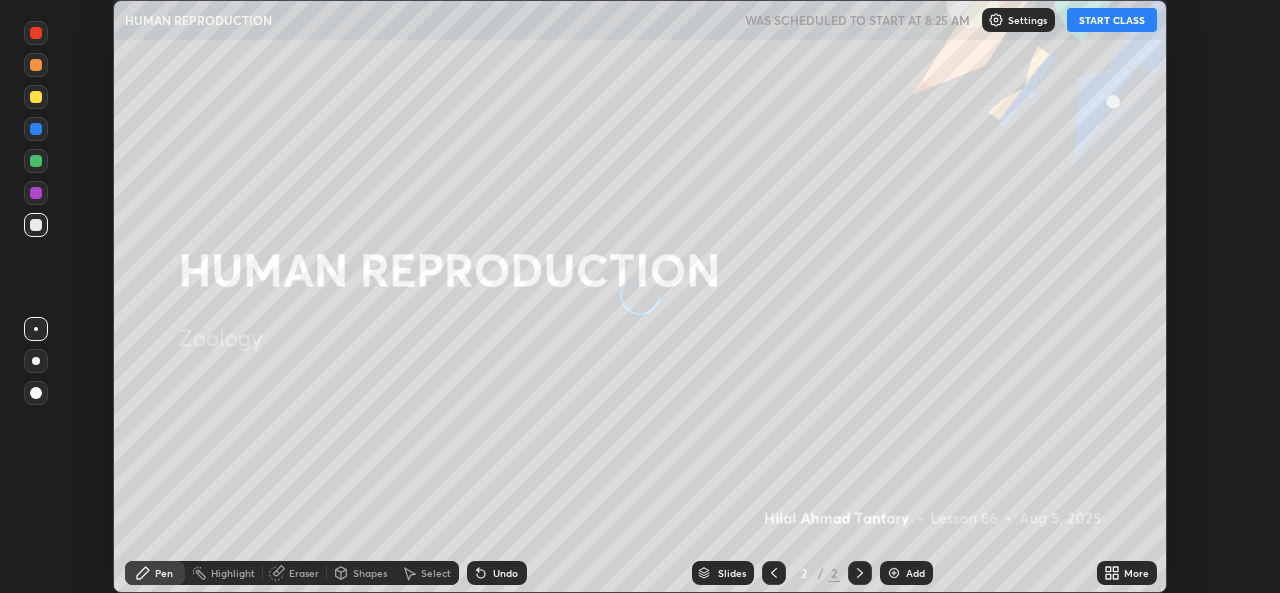 scroll, scrollTop: 0, scrollLeft: 0, axis: both 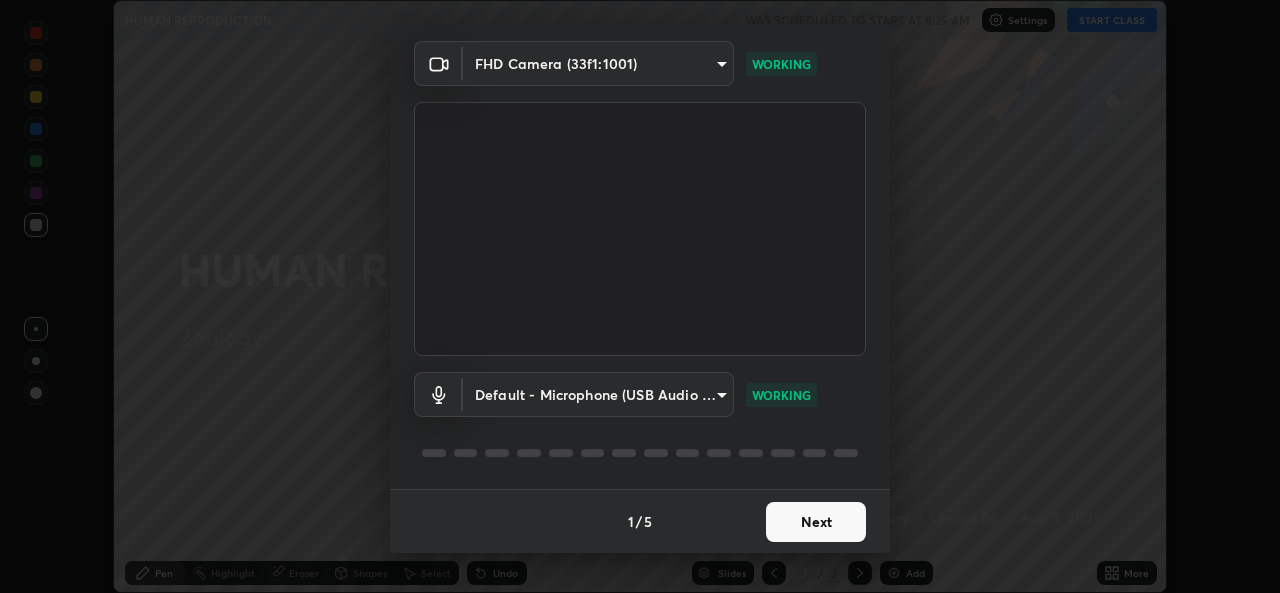 click on "Next" at bounding box center (816, 522) 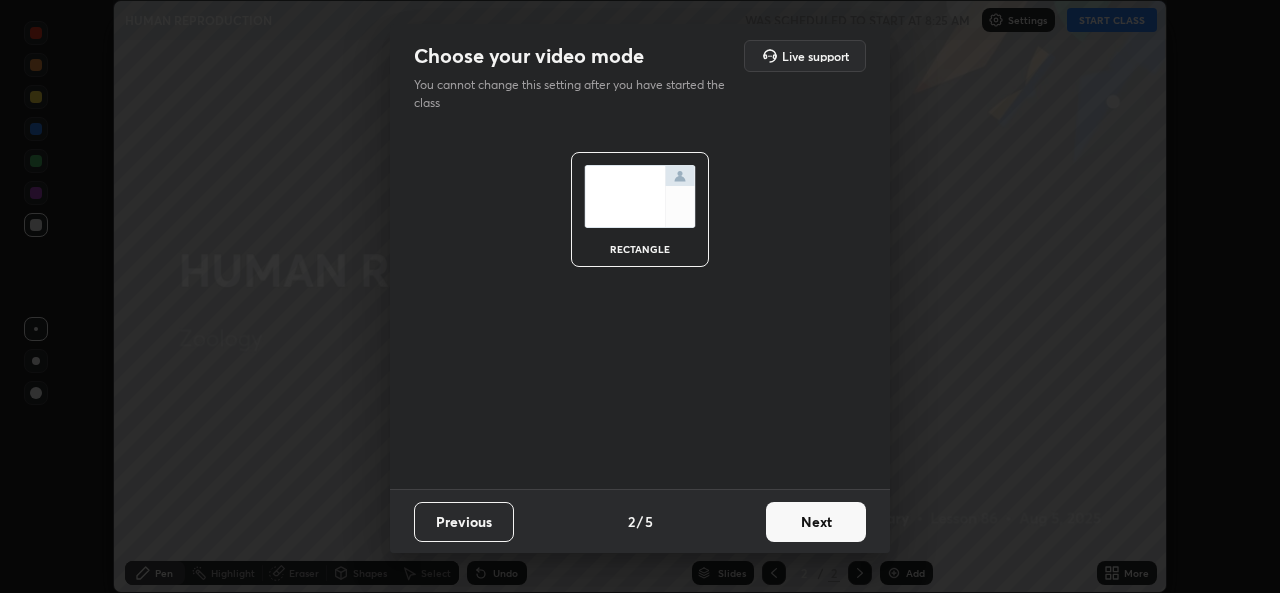 click on "Next" at bounding box center (816, 522) 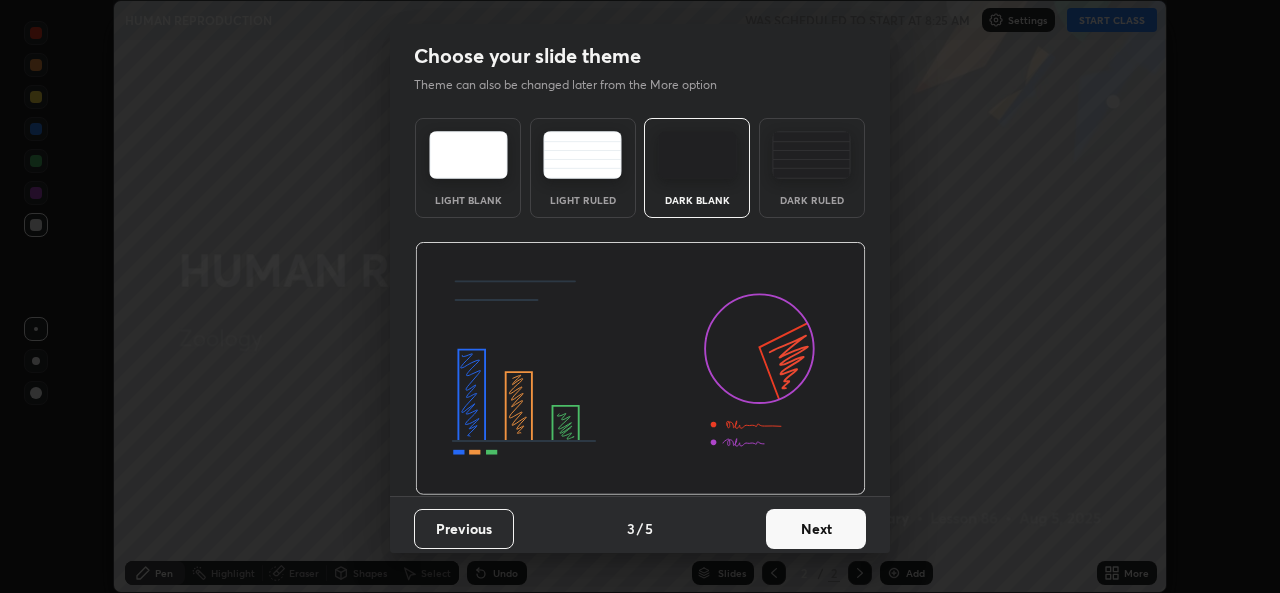 click on "Next" at bounding box center [816, 529] 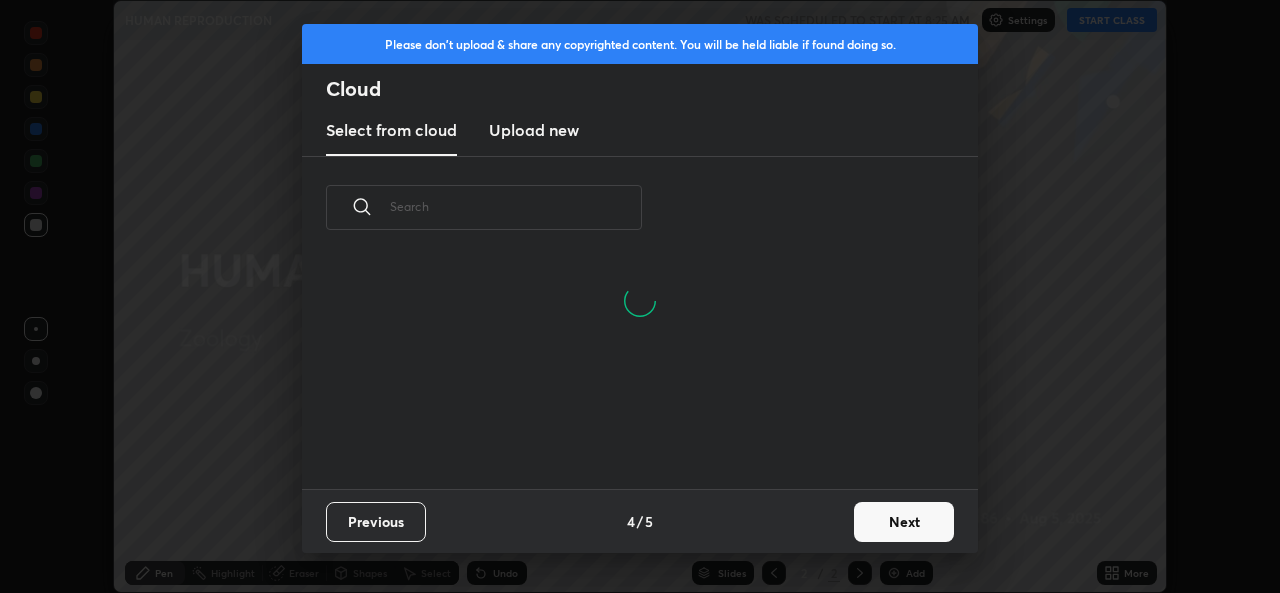 click on "Next" at bounding box center (904, 522) 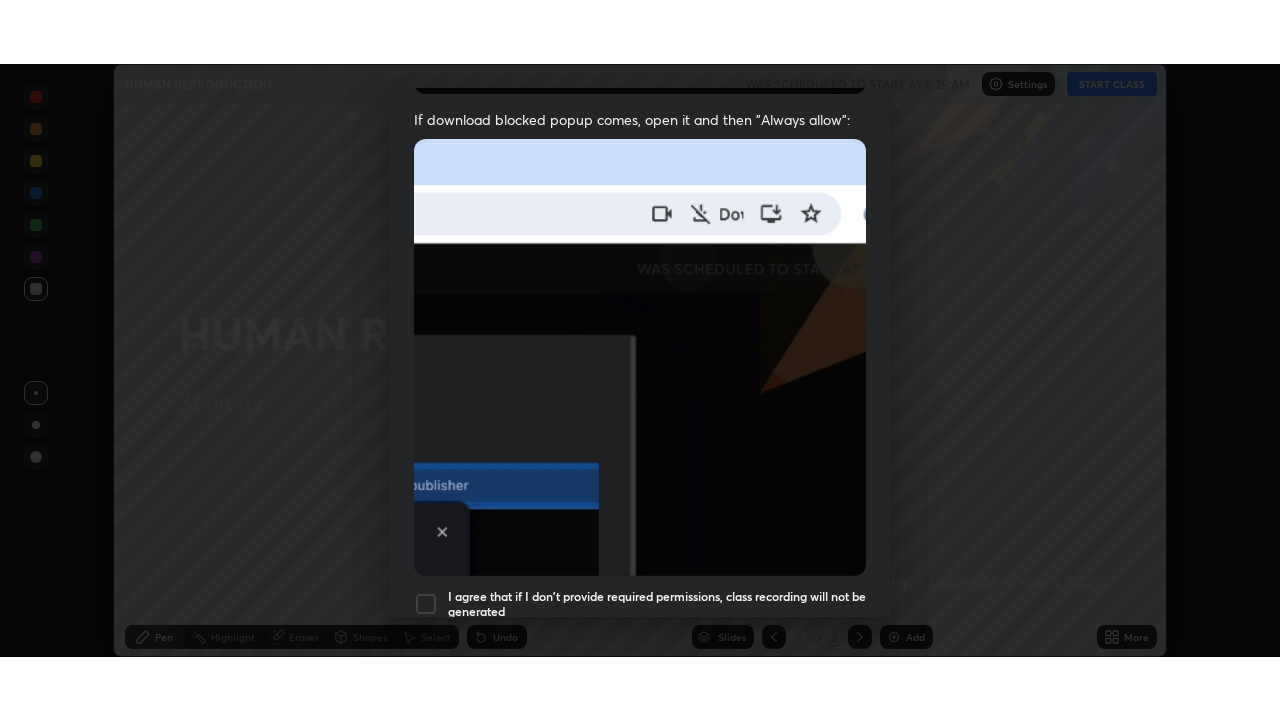 scroll, scrollTop: 471, scrollLeft: 0, axis: vertical 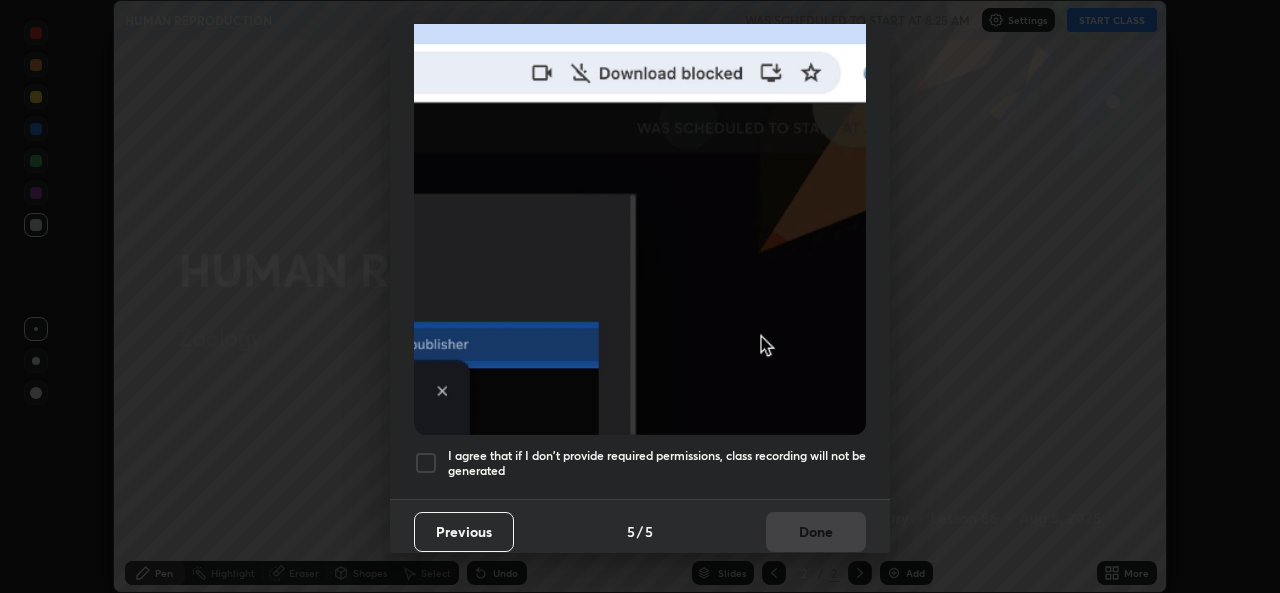 click on "I agree that if I don't provide required permissions, class recording will not be generated" at bounding box center [657, 463] 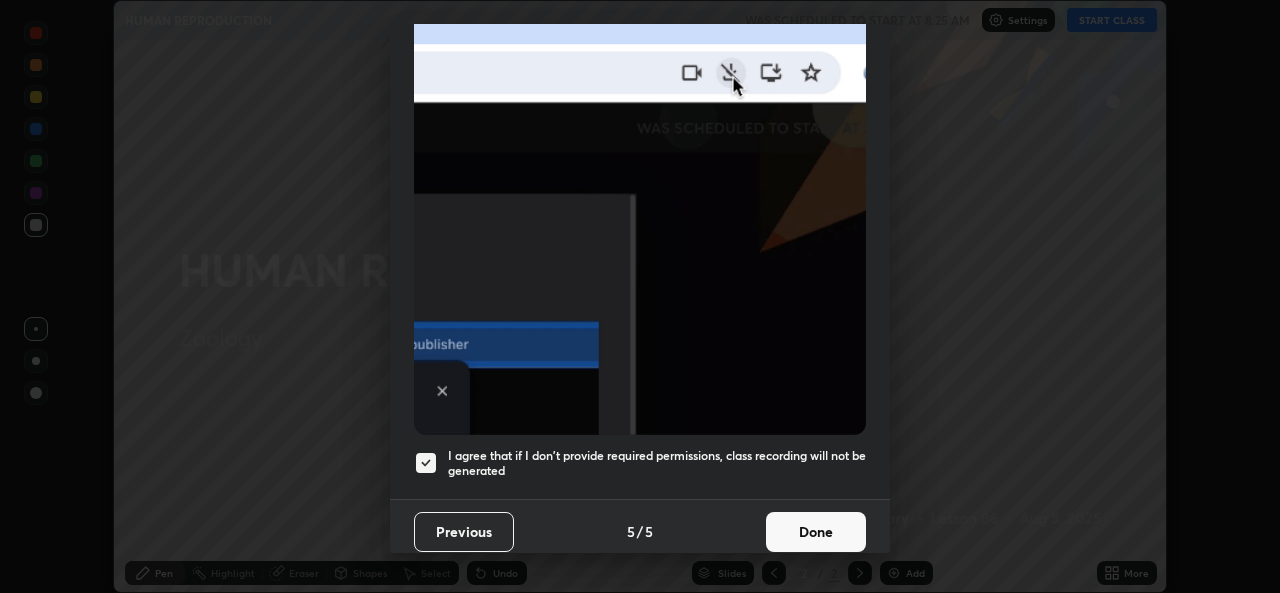 click on "Done" at bounding box center (816, 532) 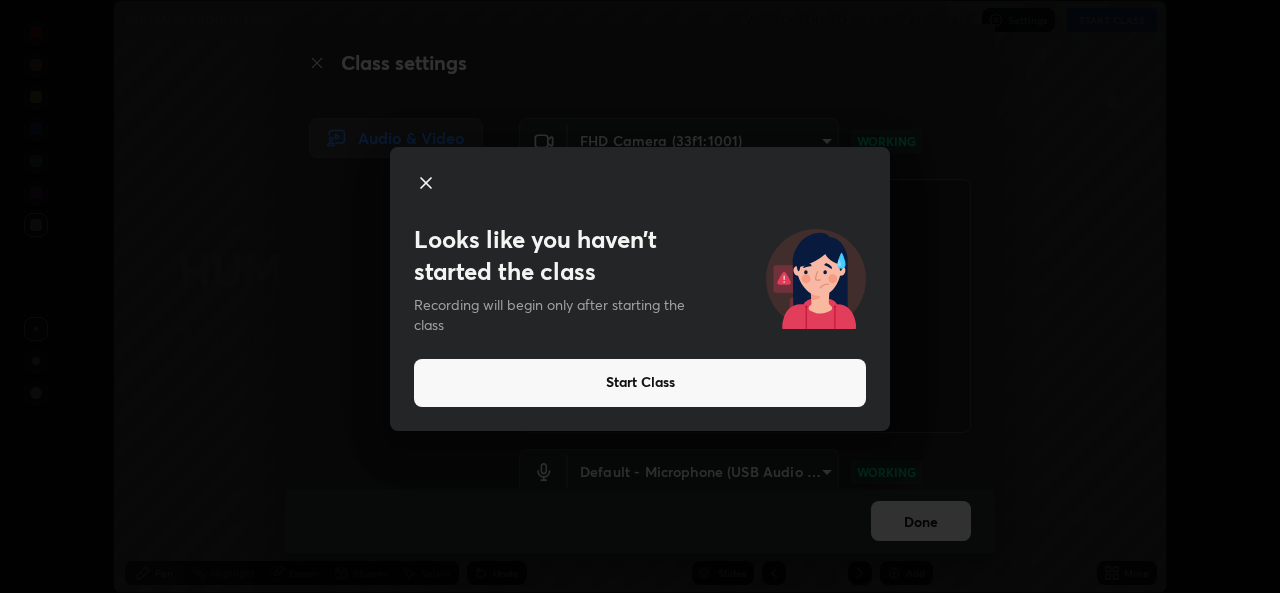 click on "Start Class" at bounding box center [640, 383] 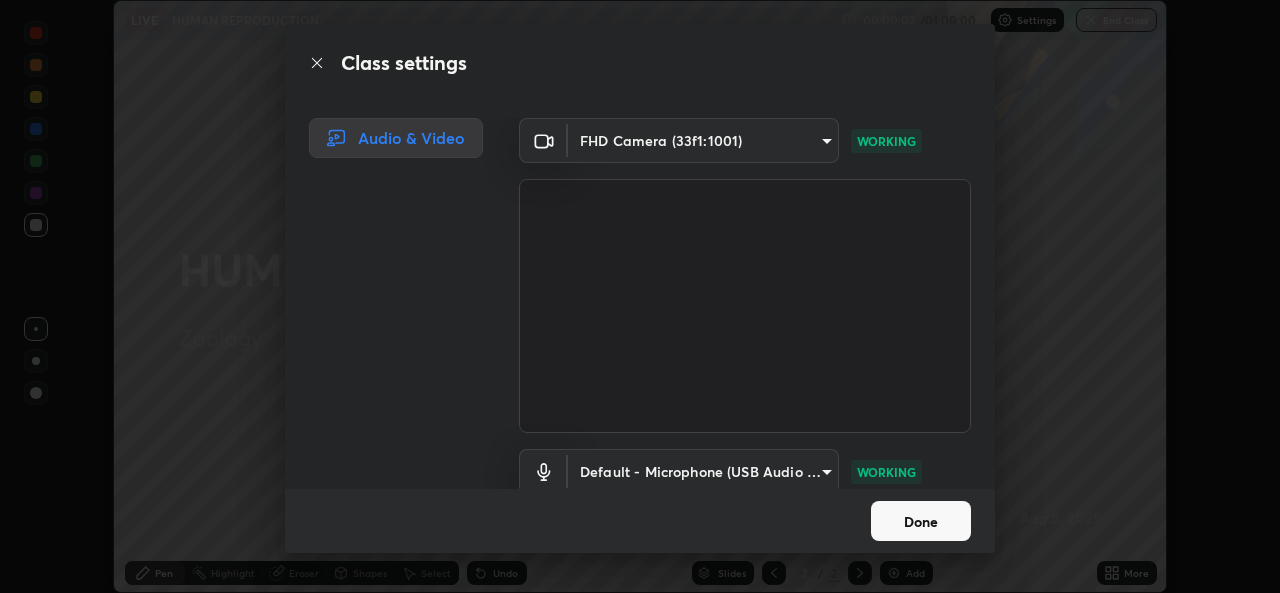 click on "Done" at bounding box center [921, 521] 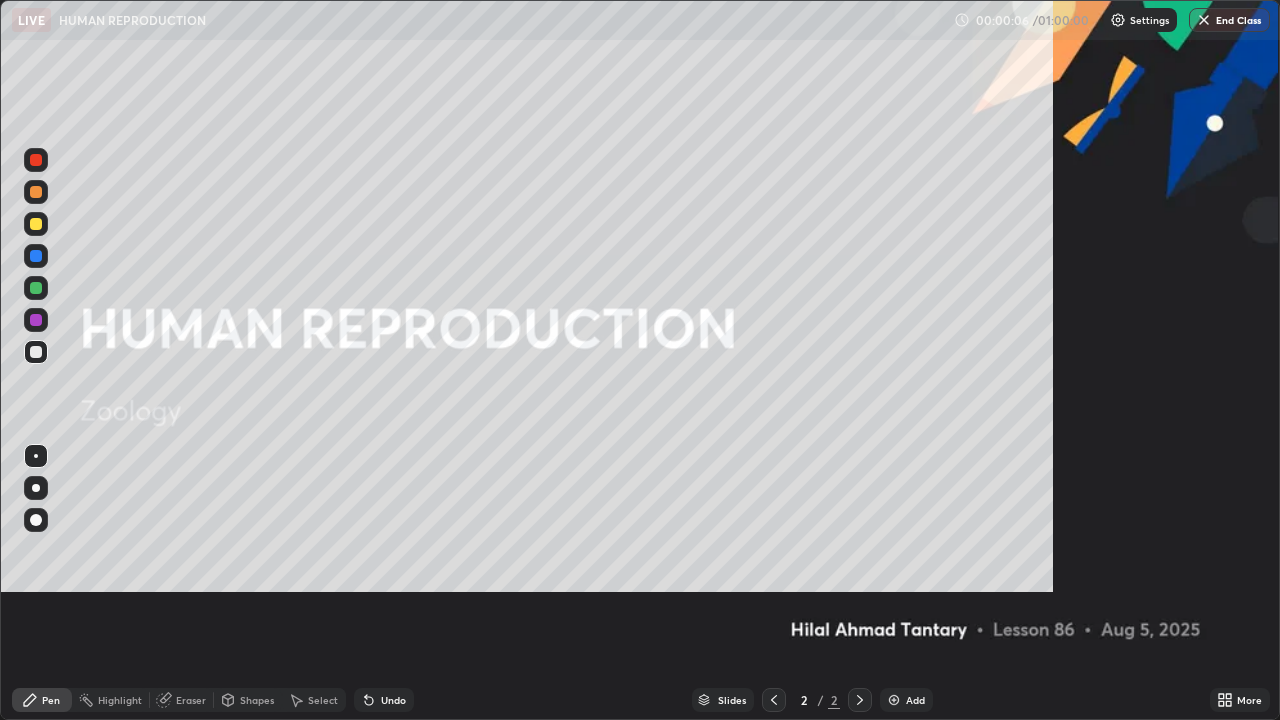 scroll, scrollTop: 99280, scrollLeft: 98720, axis: both 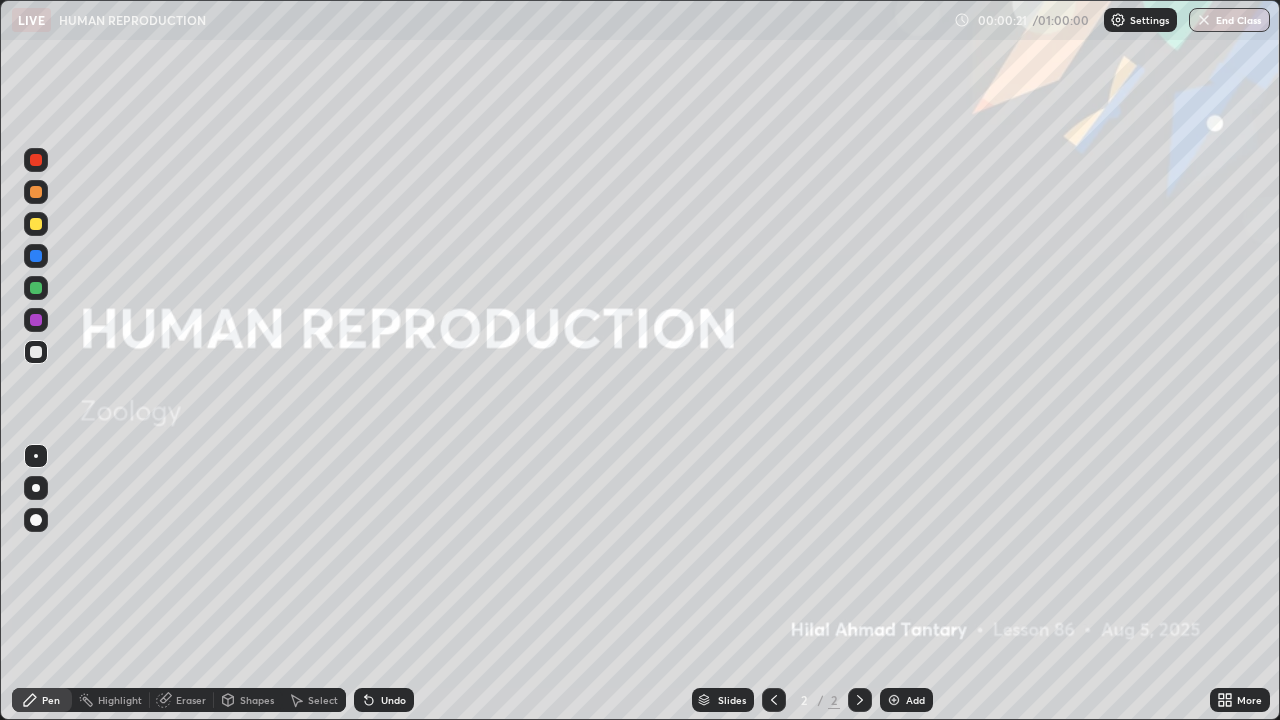 click at bounding box center (36, 488) 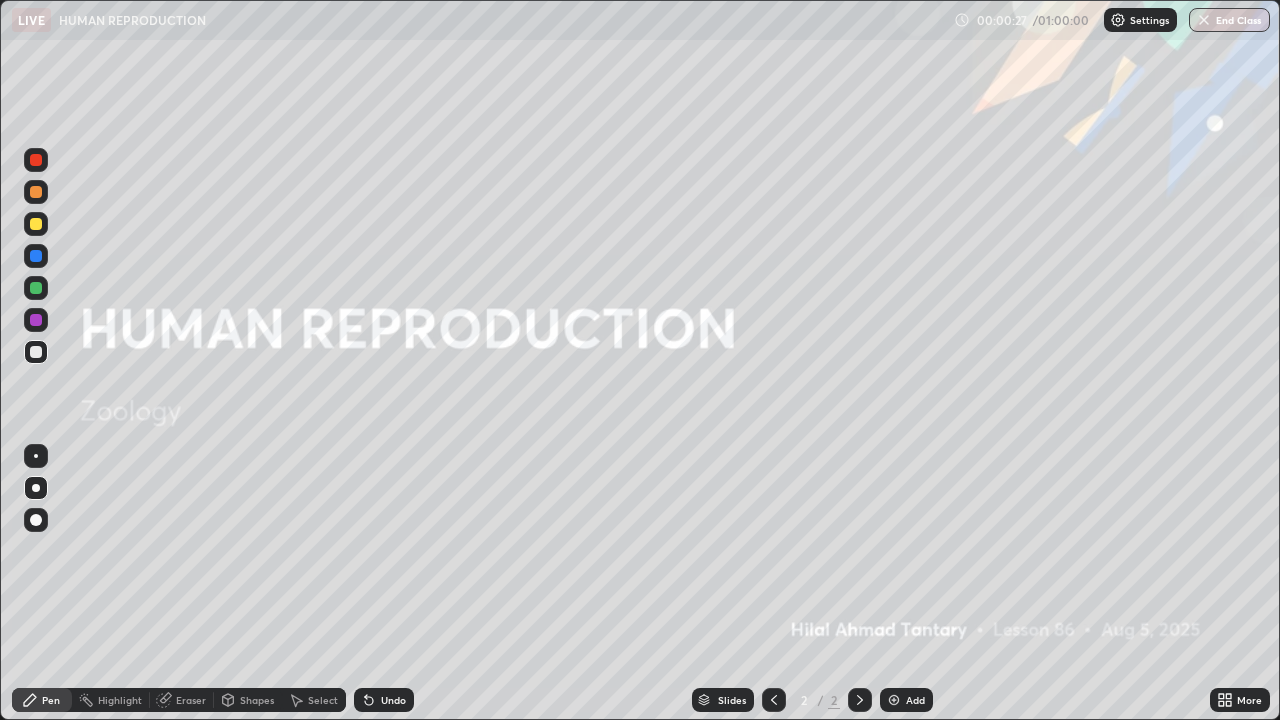 click on "Undo" at bounding box center [393, 700] 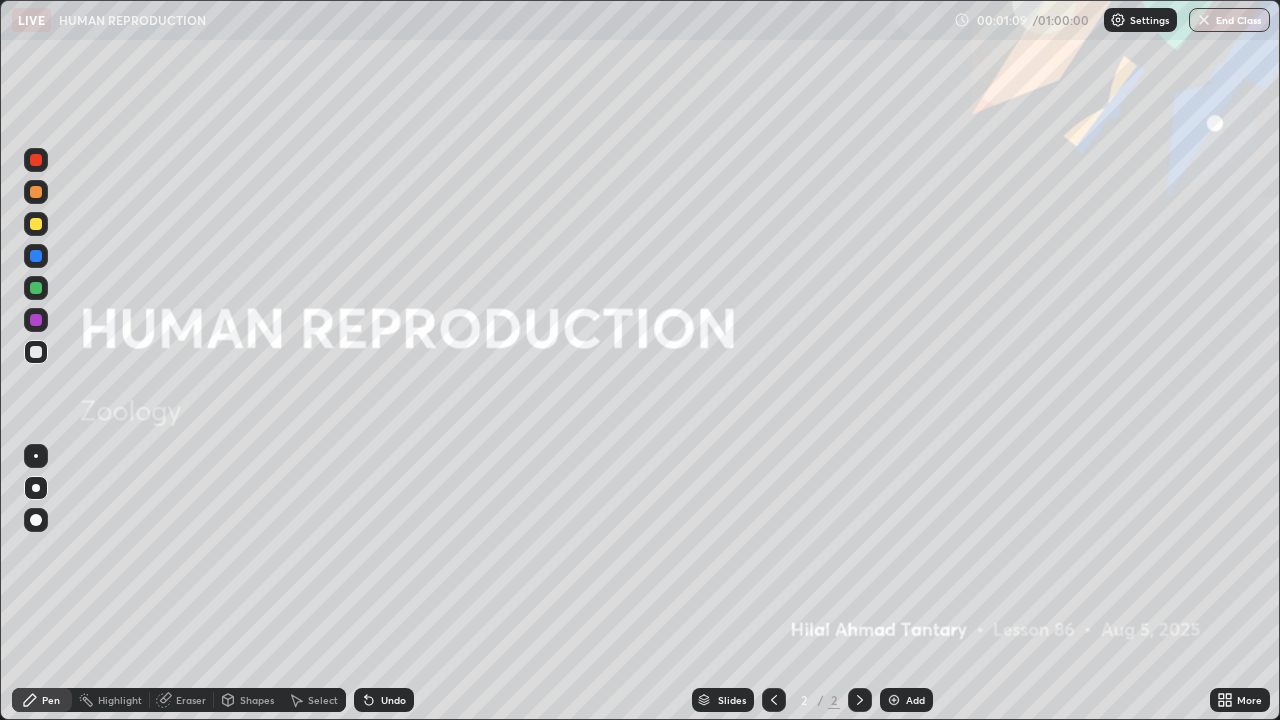click on "Shapes" at bounding box center [257, 700] 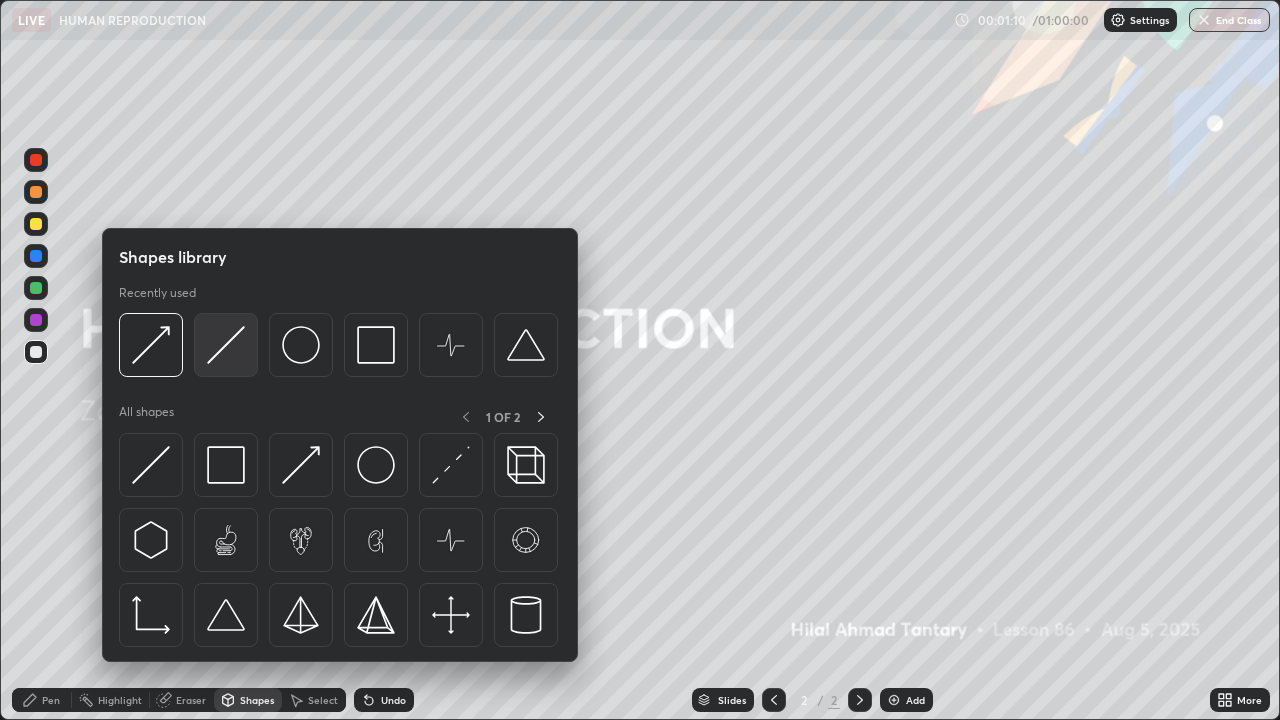 click at bounding box center [226, 345] 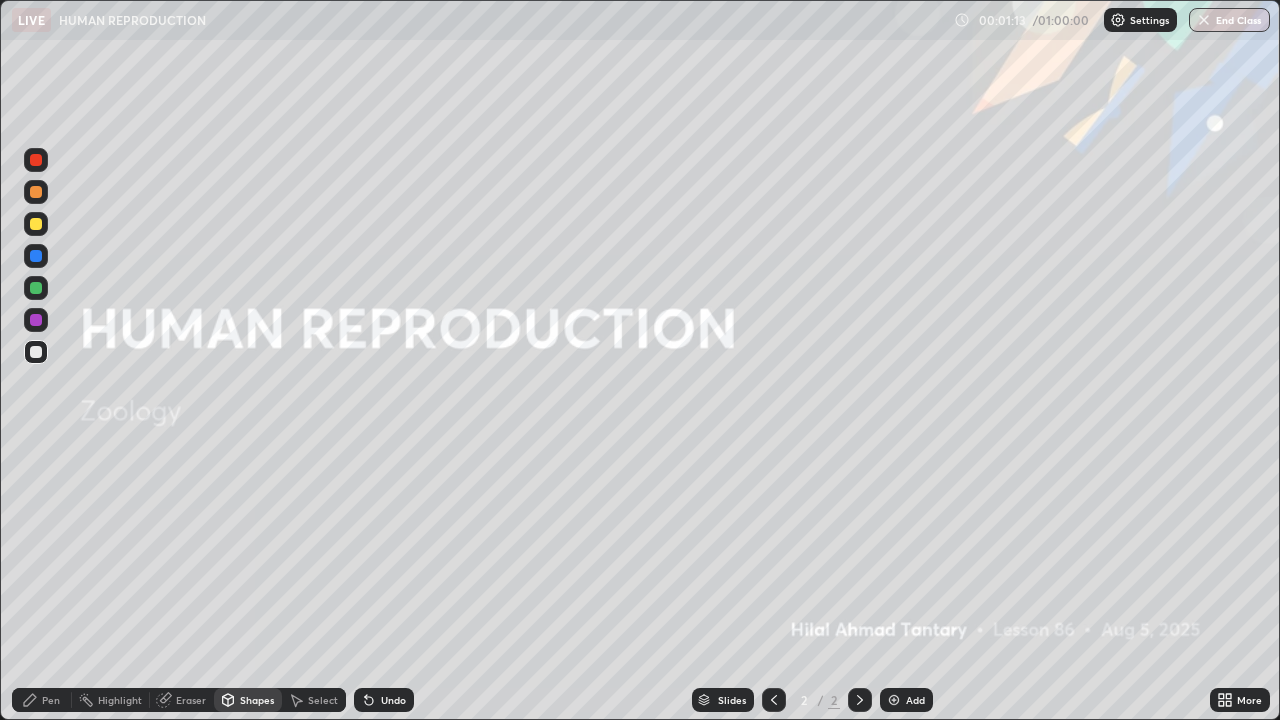 click on "Shapes" at bounding box center (248, 700) 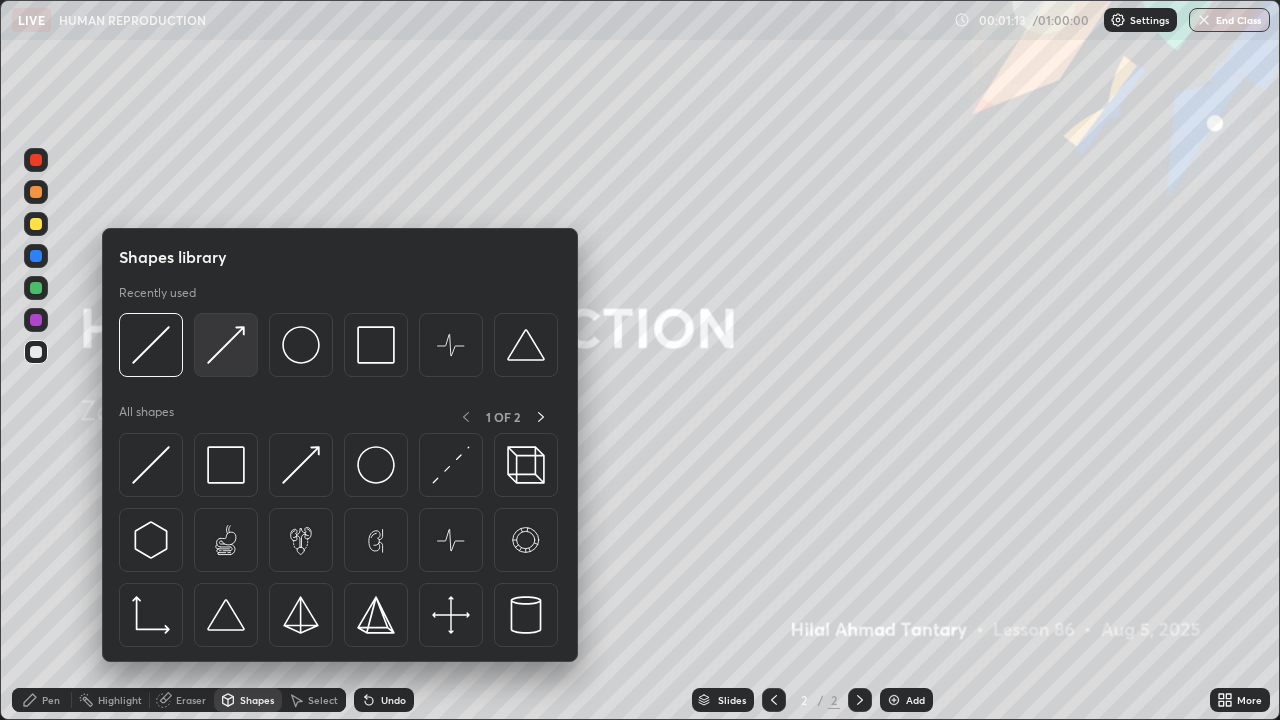 click at bounding box center [226, 345] 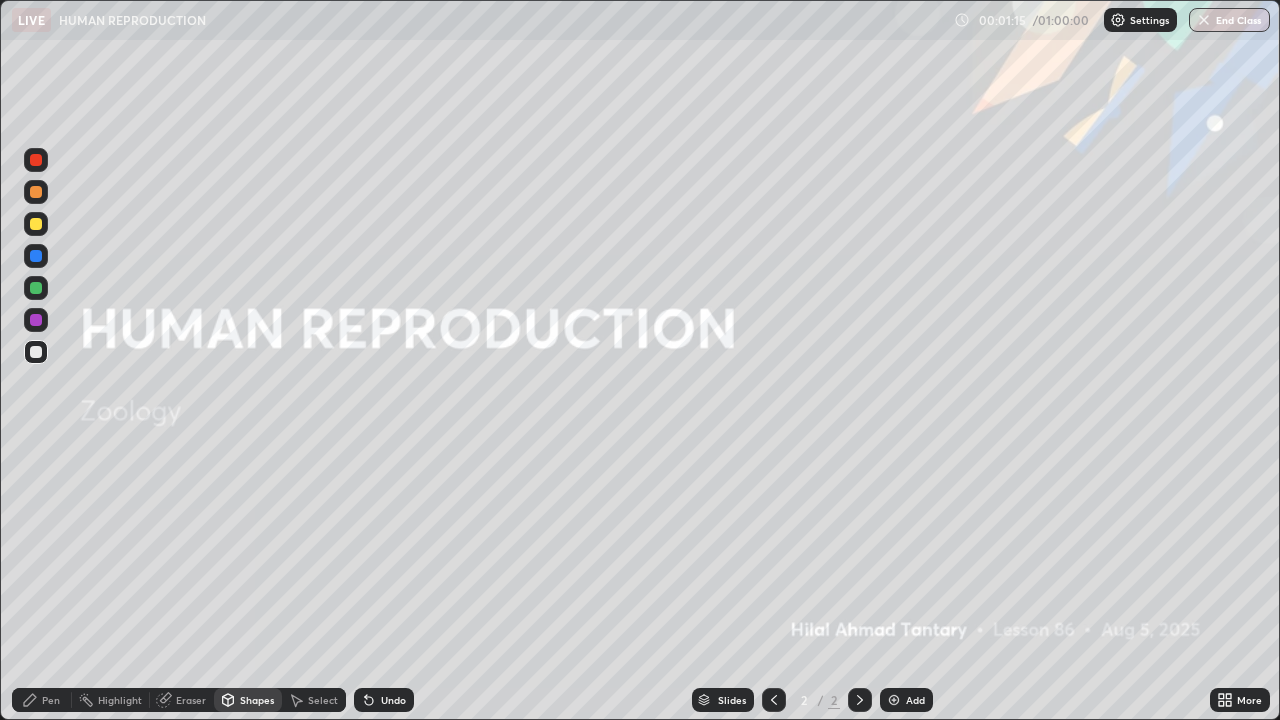 click on "Pen" at bounding box center (51, 700) 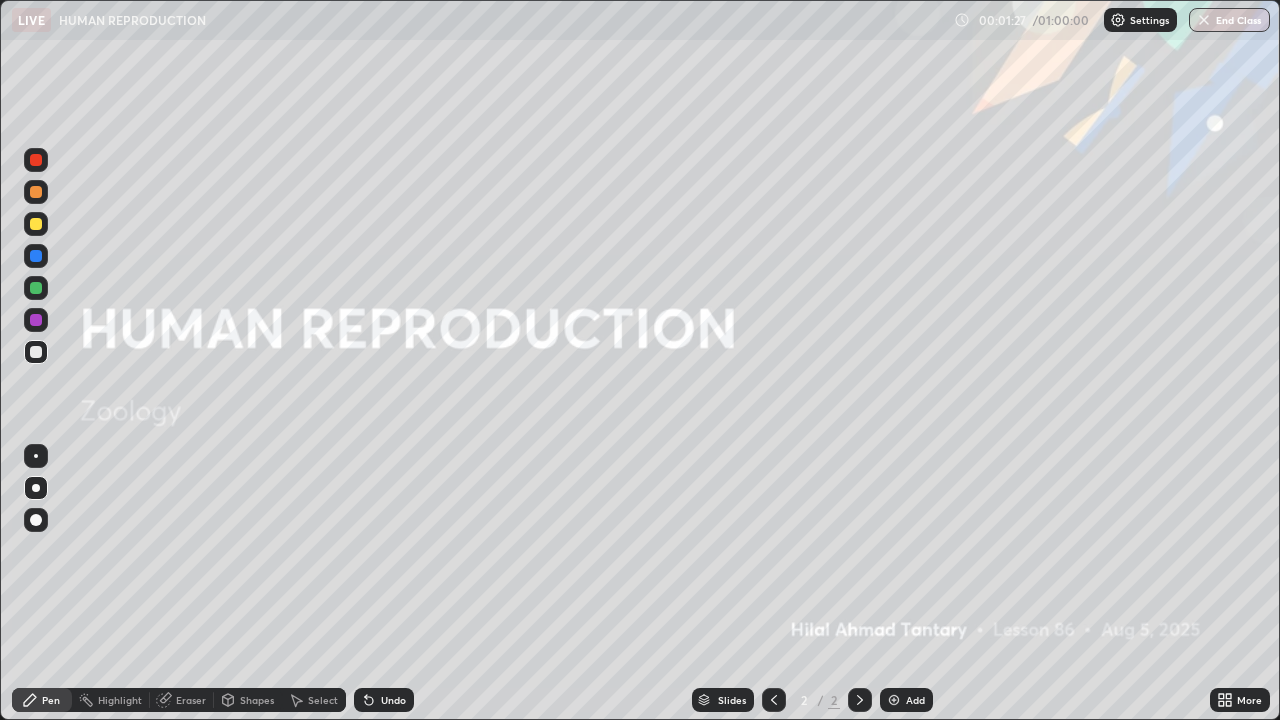 click on "Shapes" at bounding box center [257, 700] 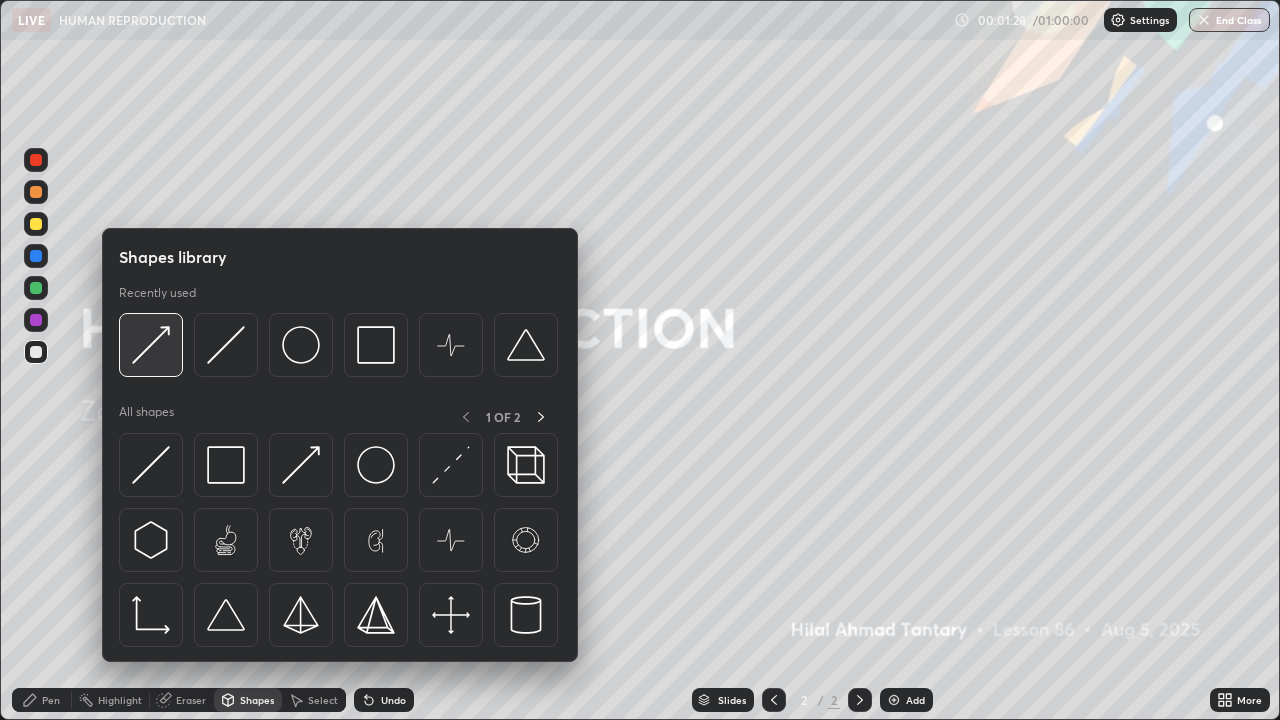 click at bounding box center [151, 345] 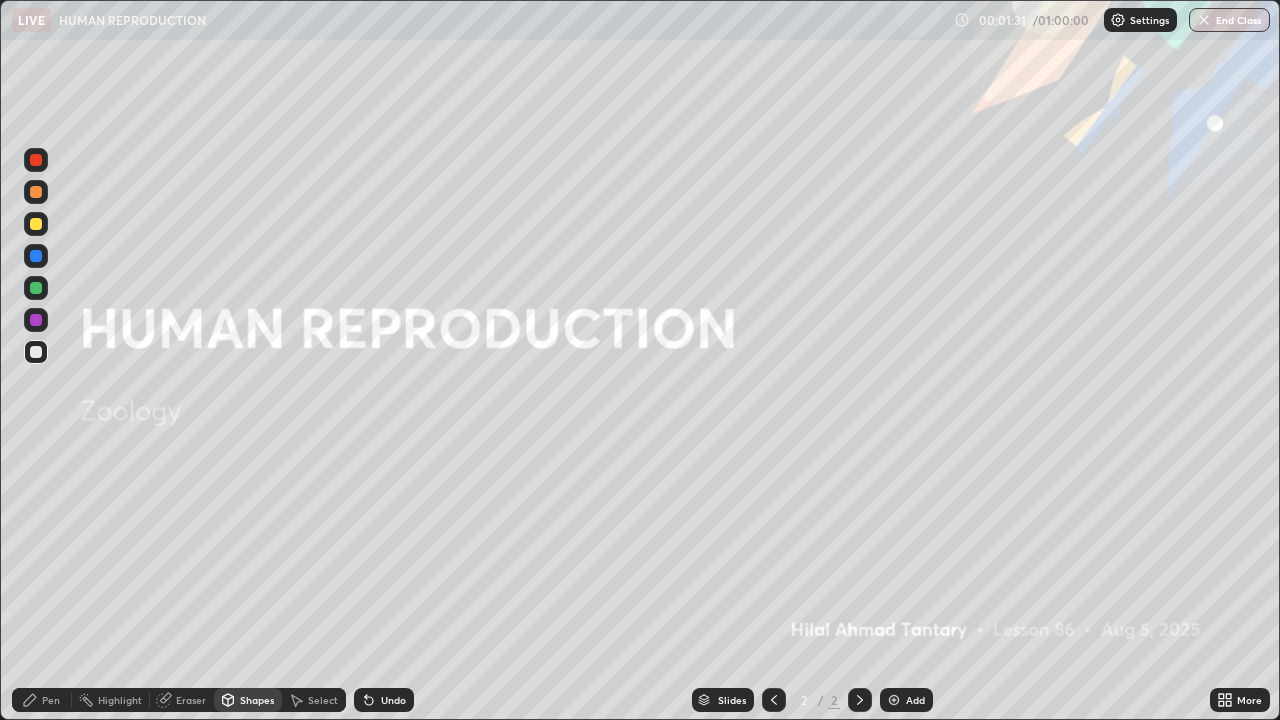 click on "Pen" at bounding box center [42, 700] 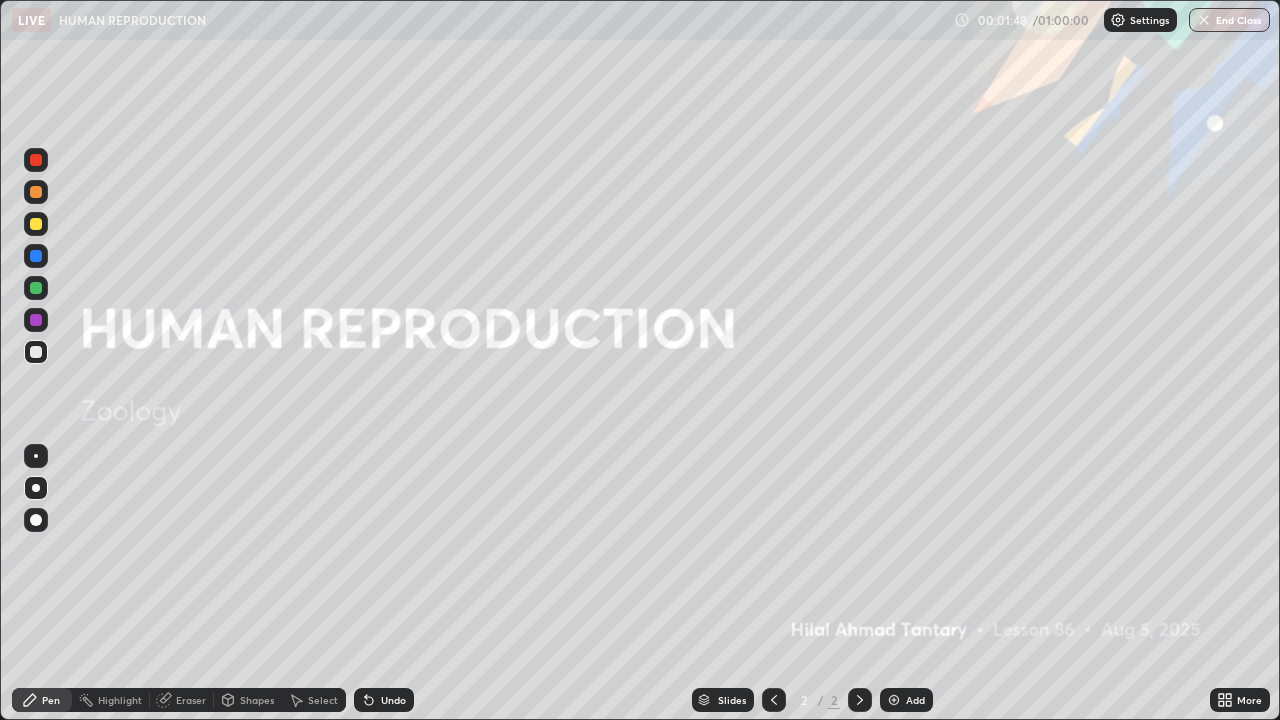 click on "Shapes" at bounding box center (257, 700) 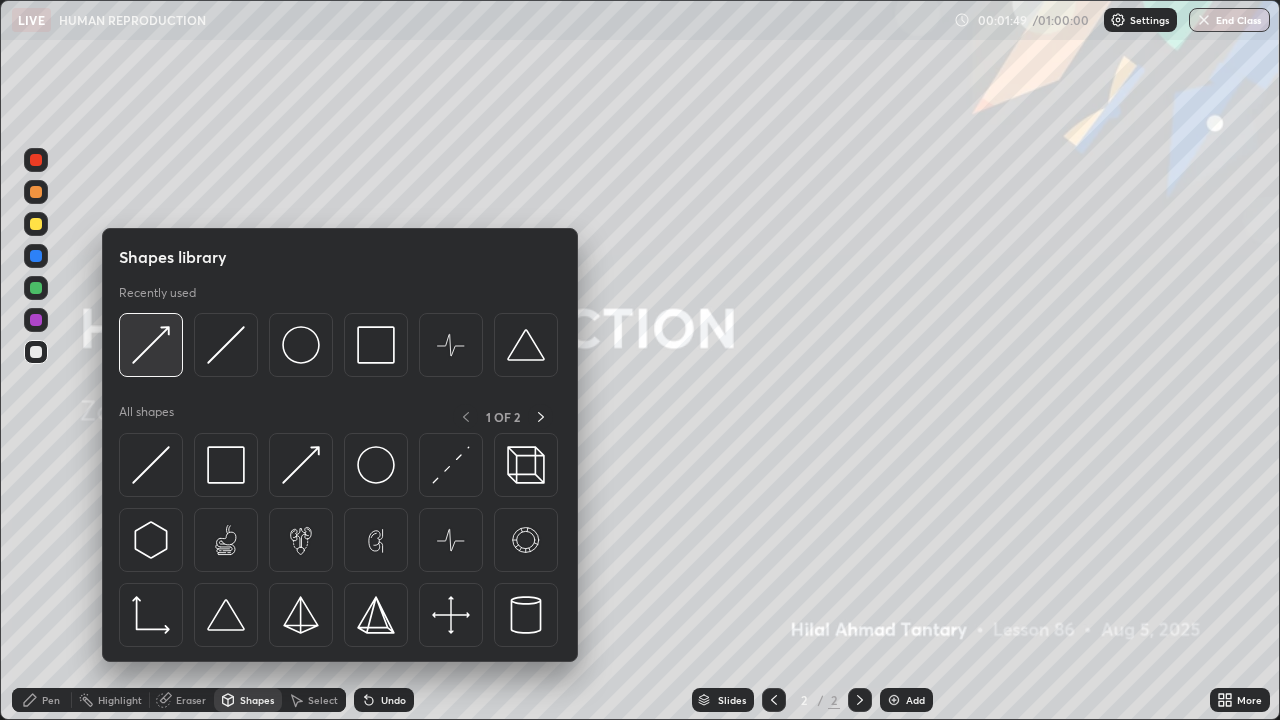 click at bounding box center (151, 345) 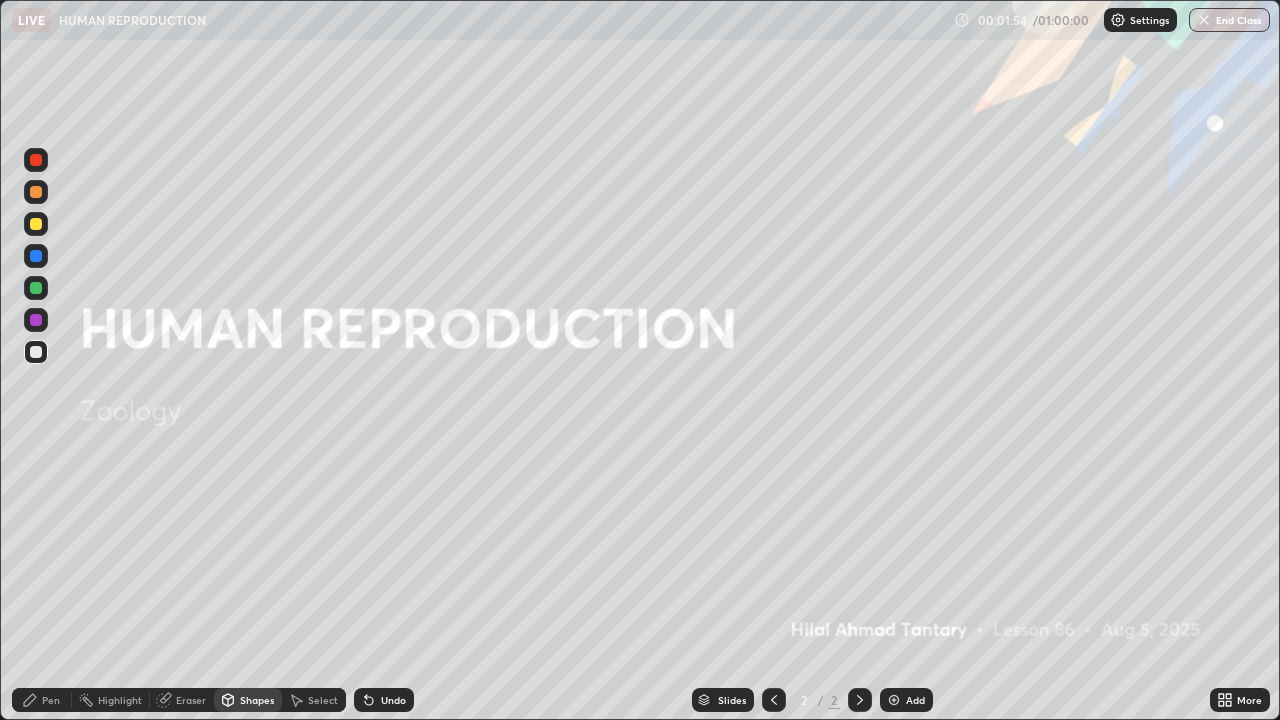 click on "Pen" at bounding box center (51, 700) 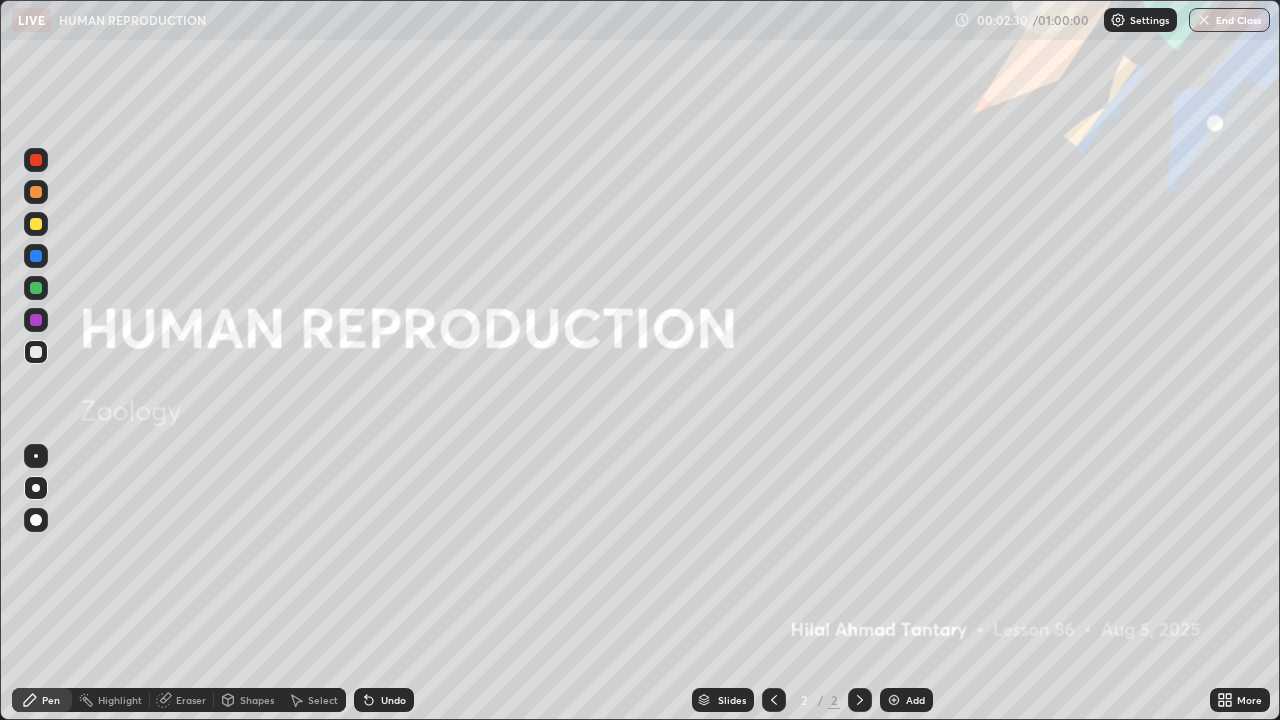 click at bounding box center [36, 256] 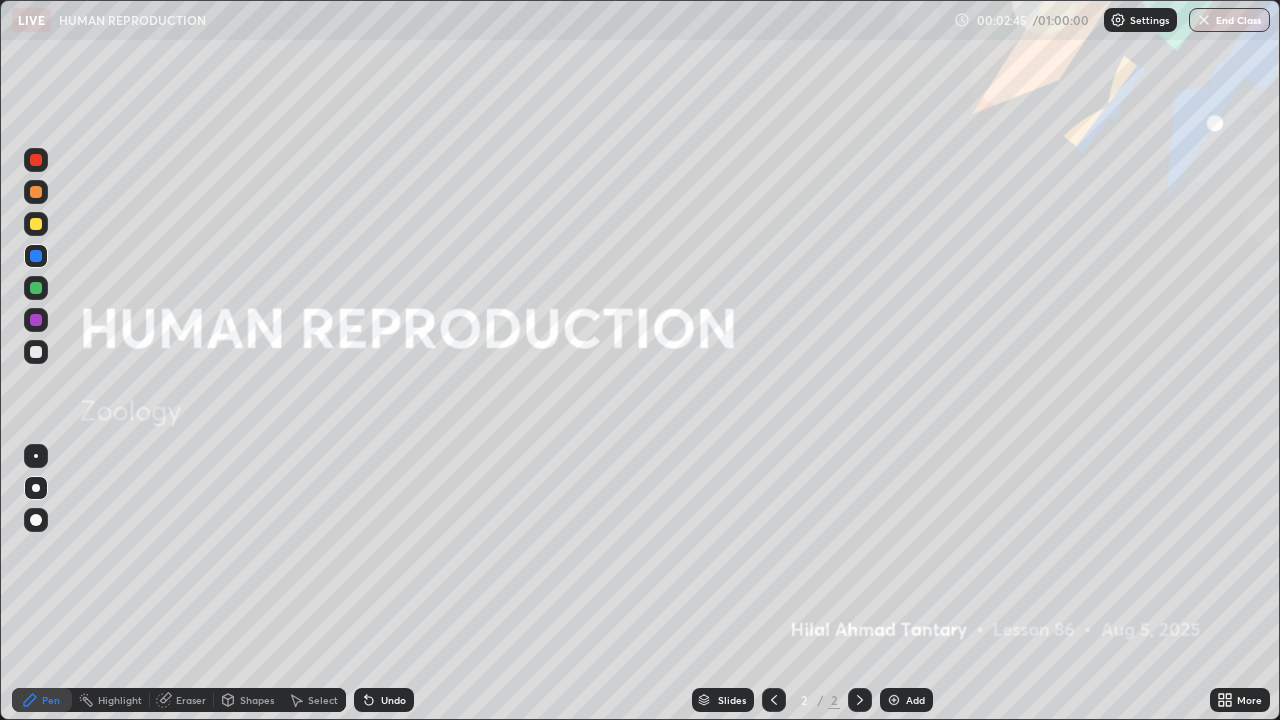 click on "Shapes" at bounding box center [257, 700] 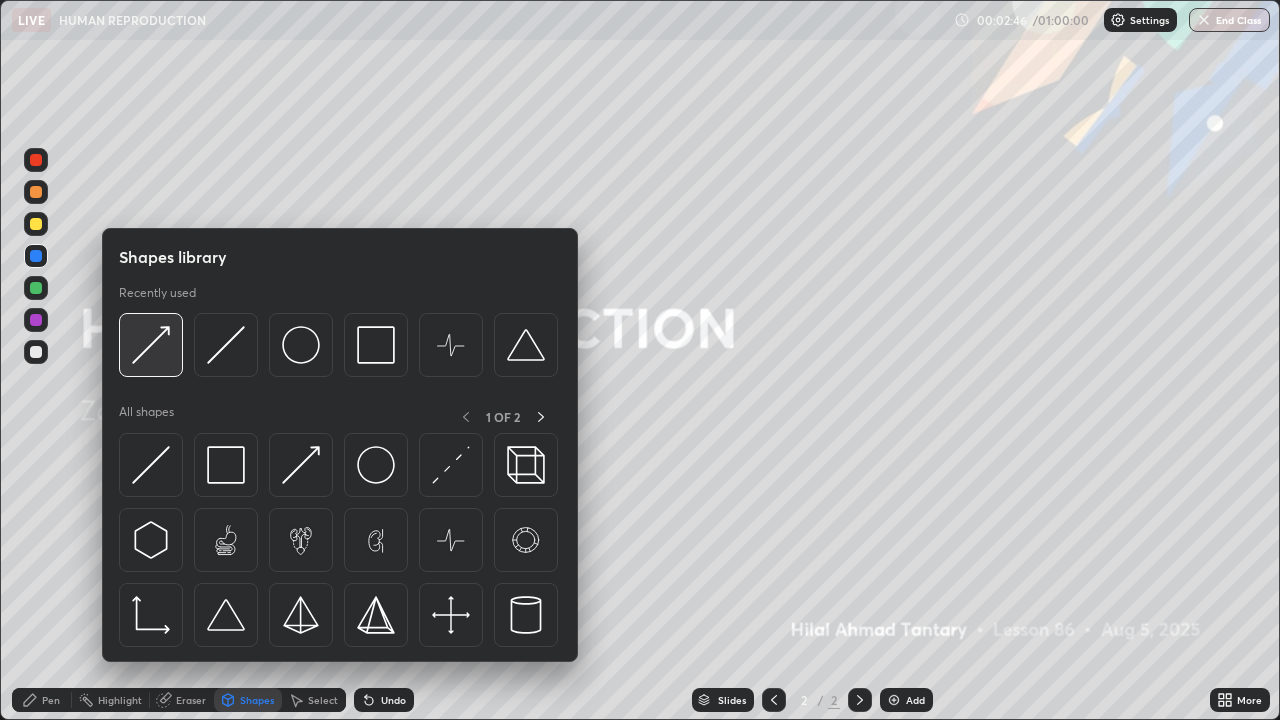 click at bounding box center [151, 345] 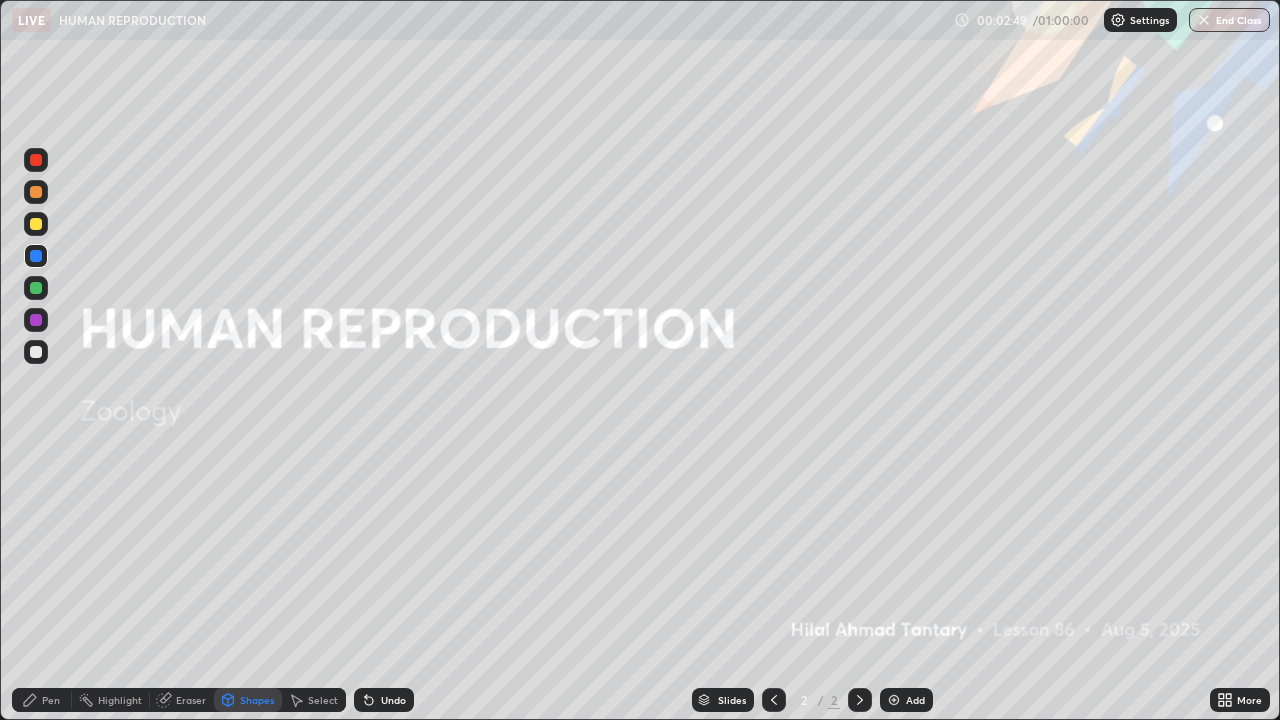 click on "Pen" at bounding box center (51, 700) 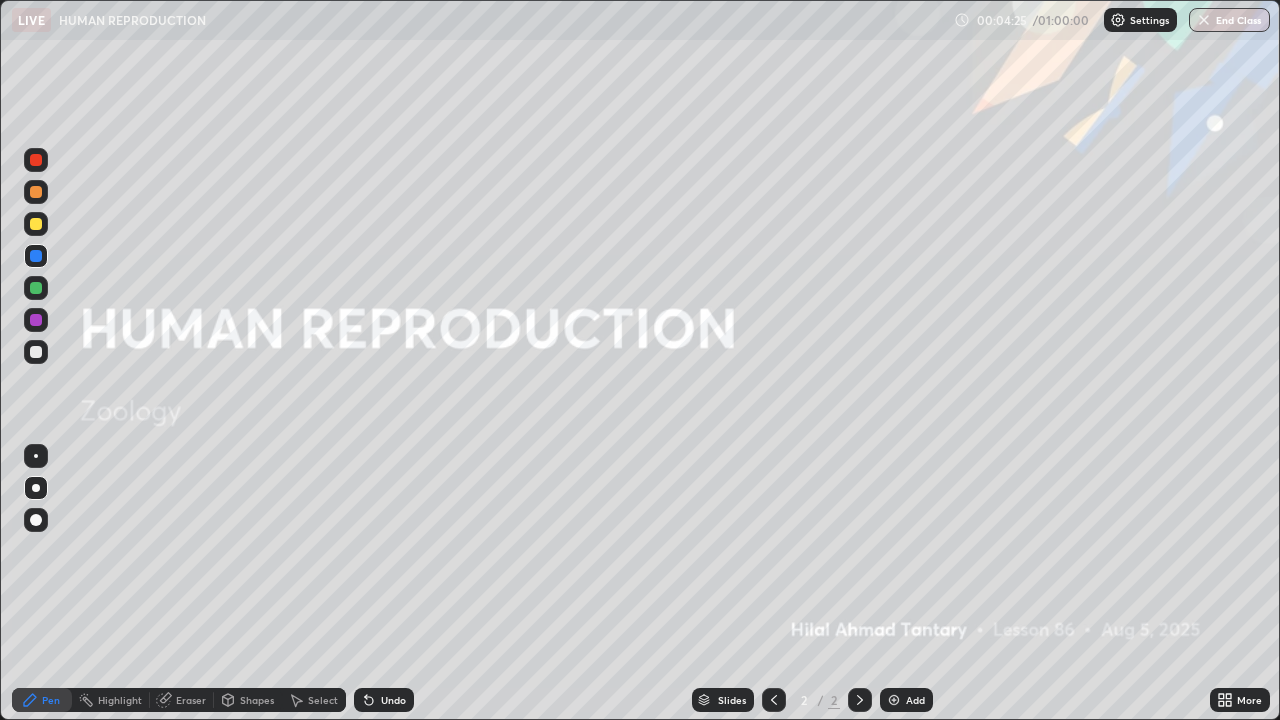 click at bounding box center (36, 224) 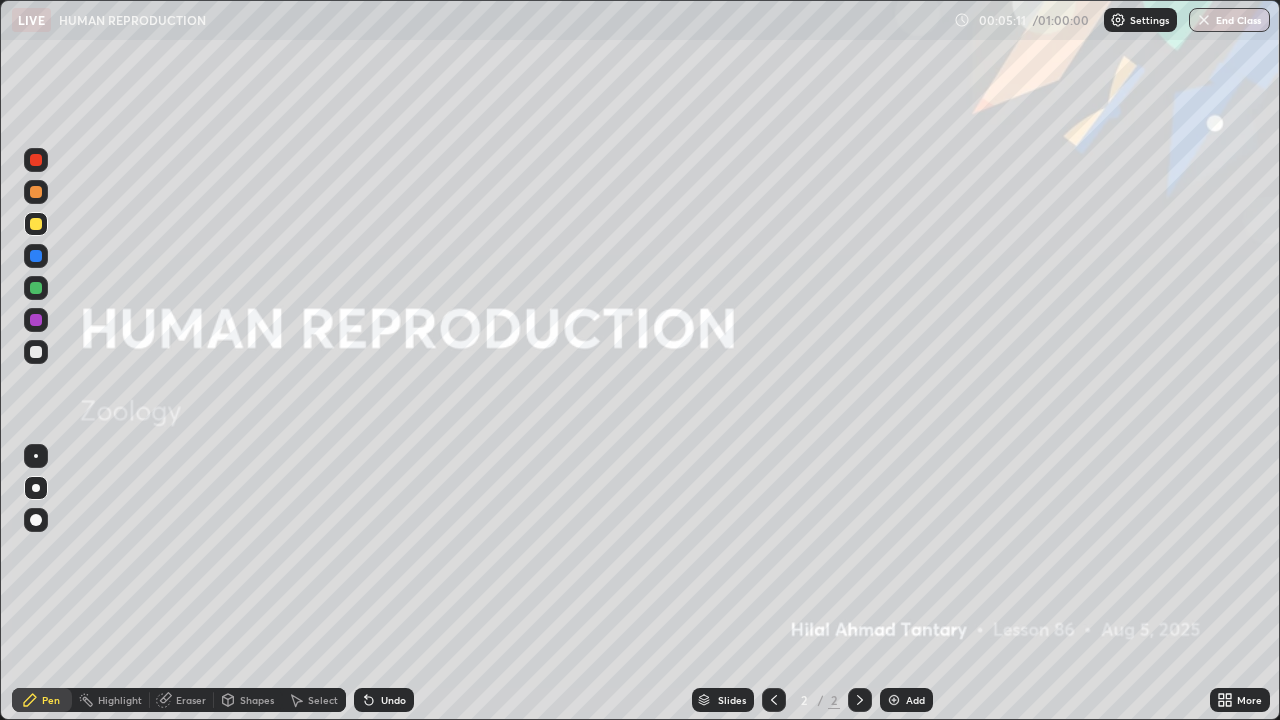click on "Shapes" at bounding box center (257, 700) 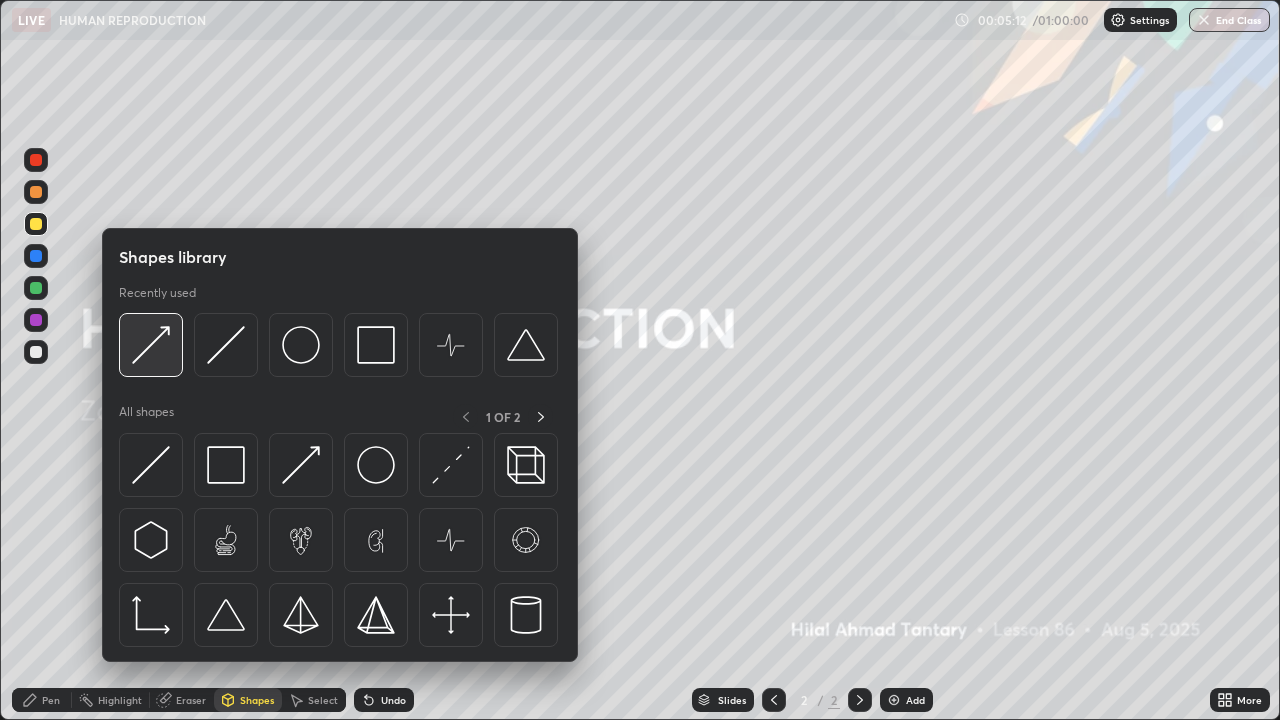 click at bounding box center (151, 345) 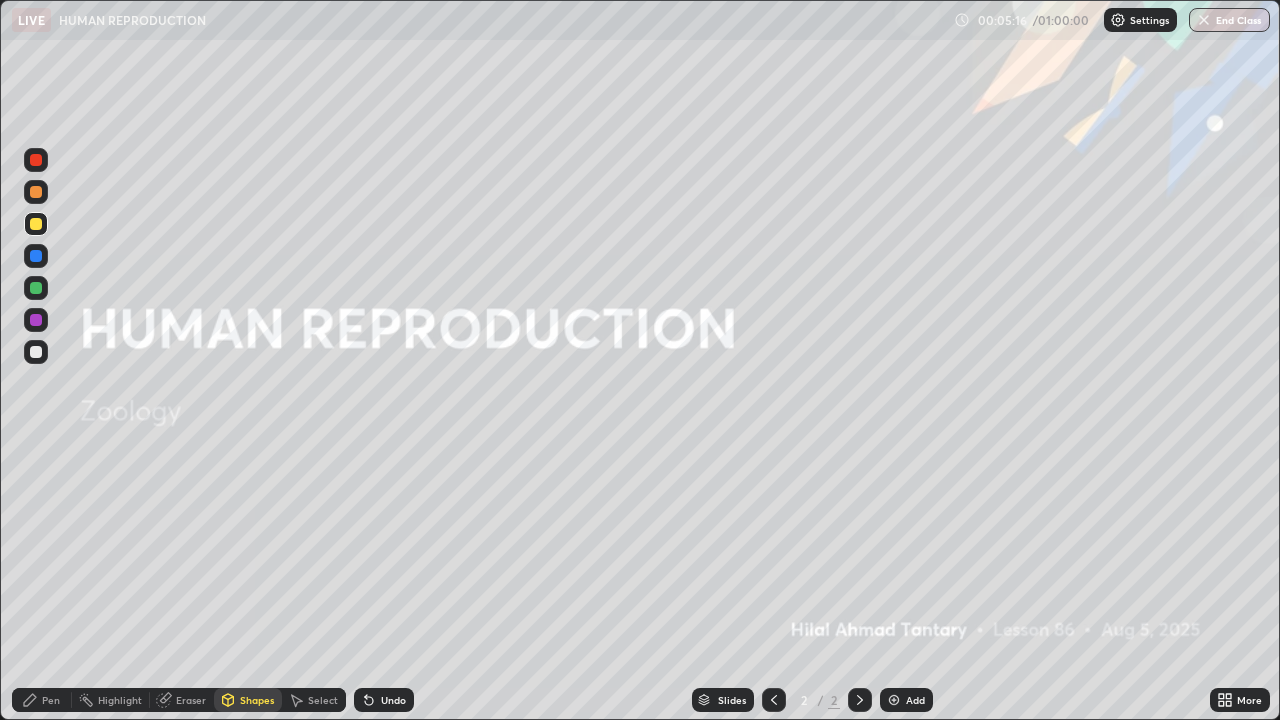 click on "Pen" at bounding box center [42, 700] 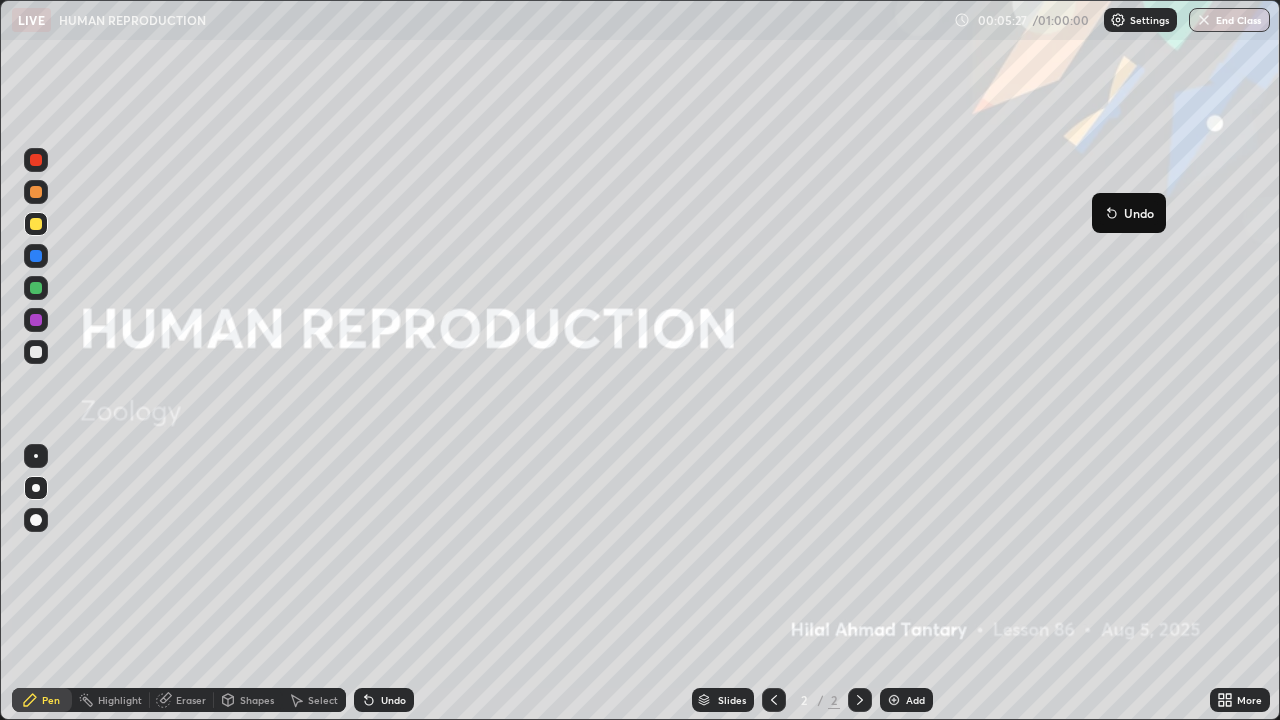 click on "Undo" at bounding box center [1129, 213] 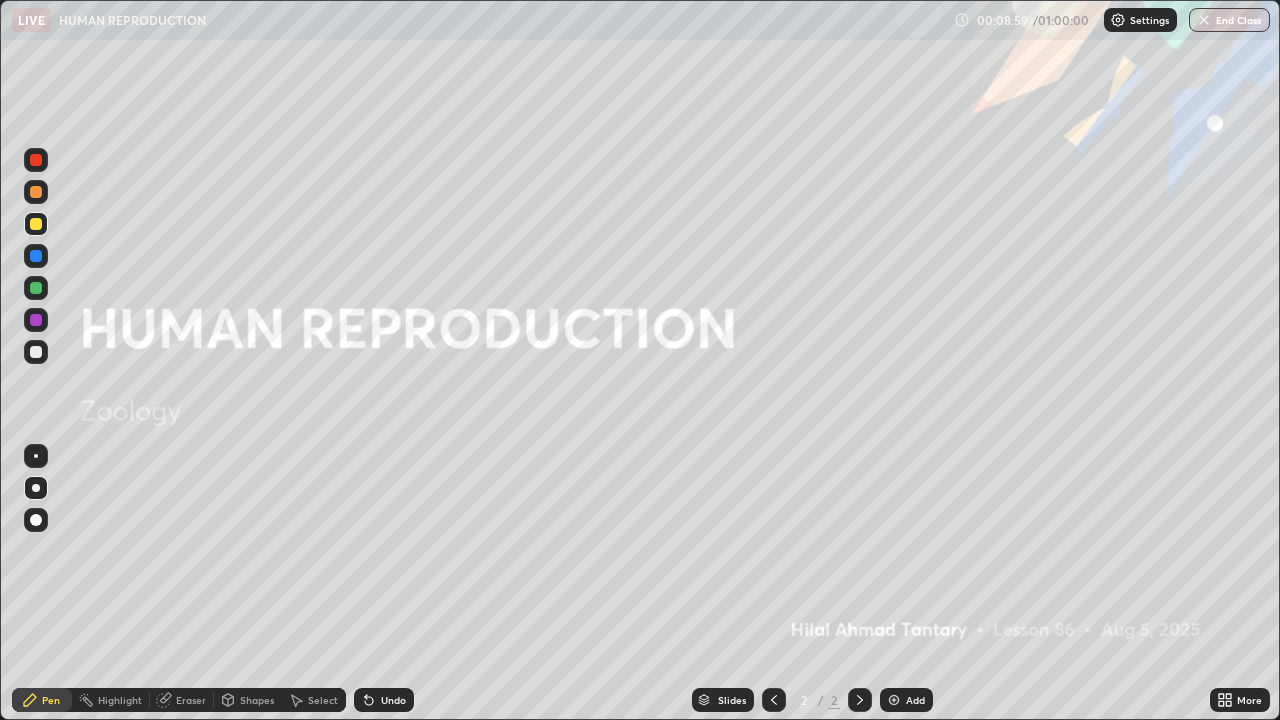 click at bounding box center (894, 700) 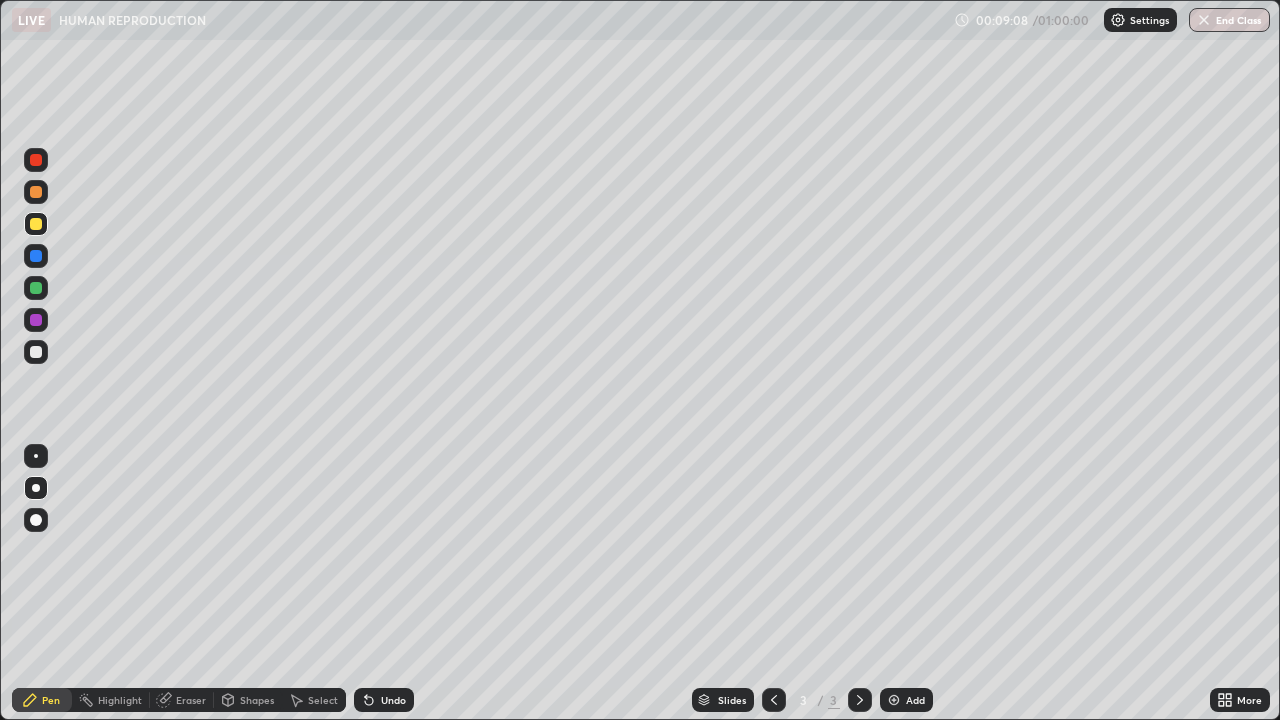 click on "Shapes" at bounding box center (257, 700) 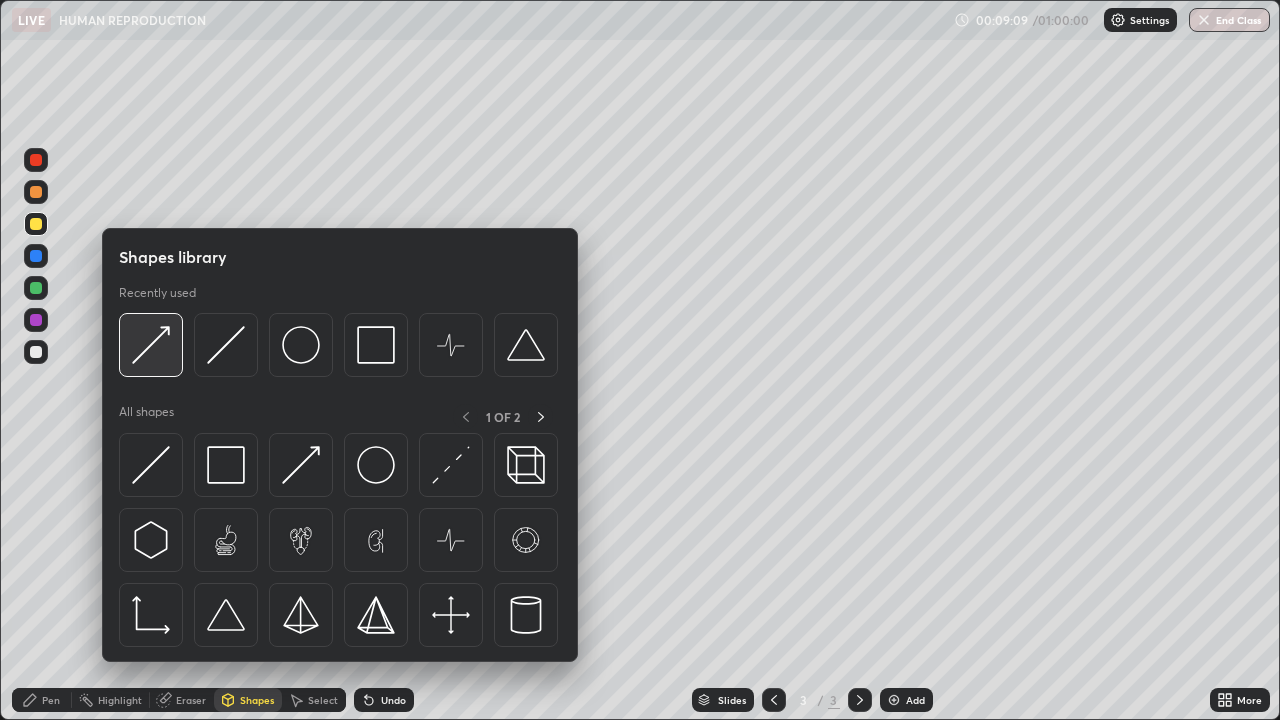 click at bounding box center (151, 345) 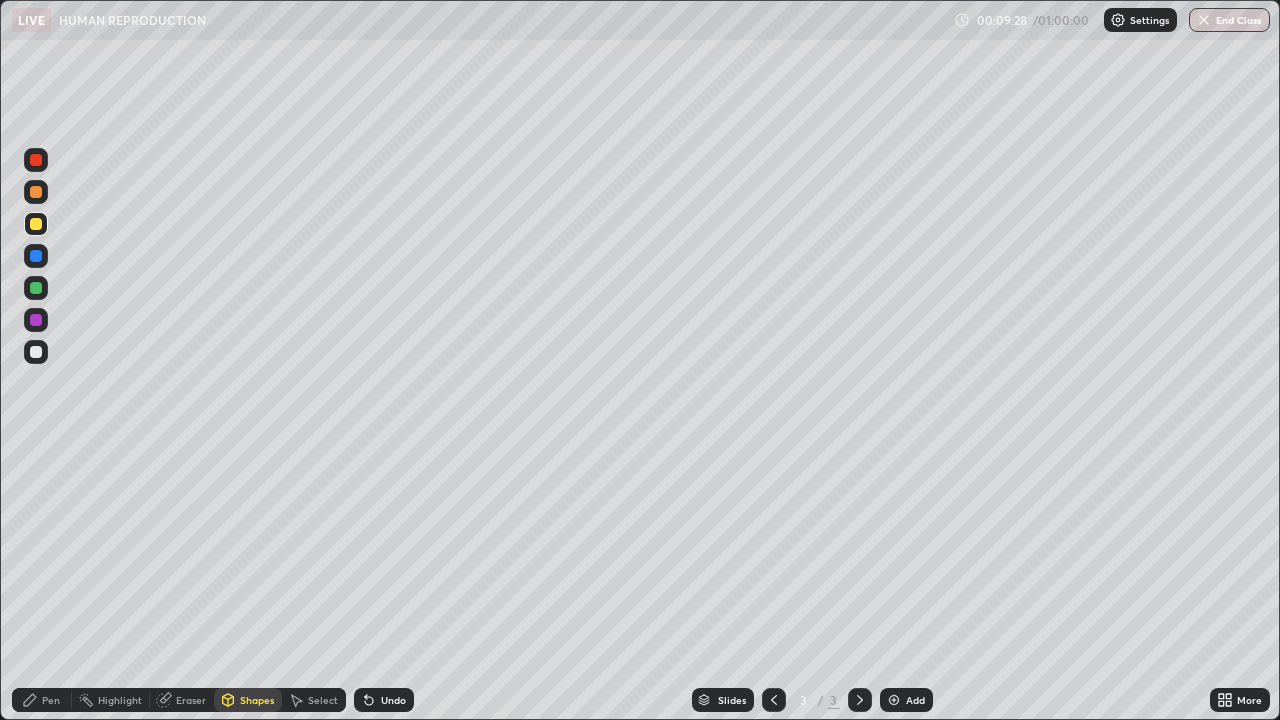 click on "Undo" at bounding box center (384, 700) 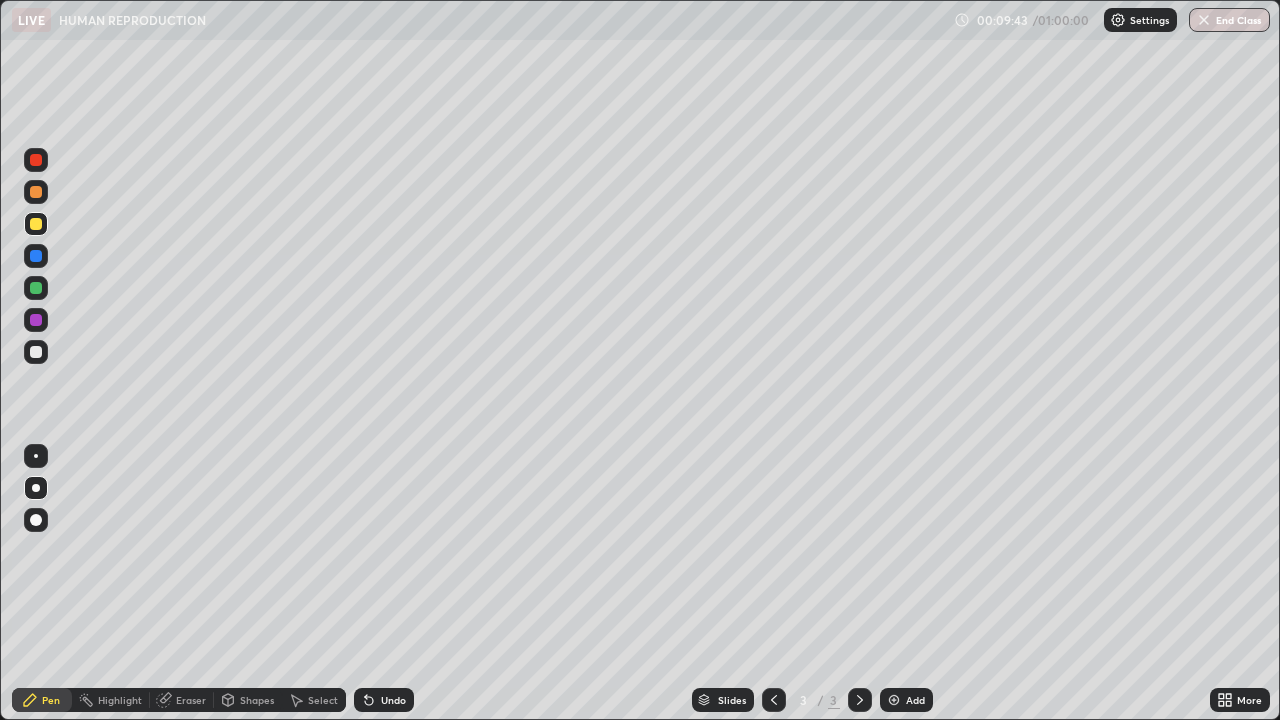 click 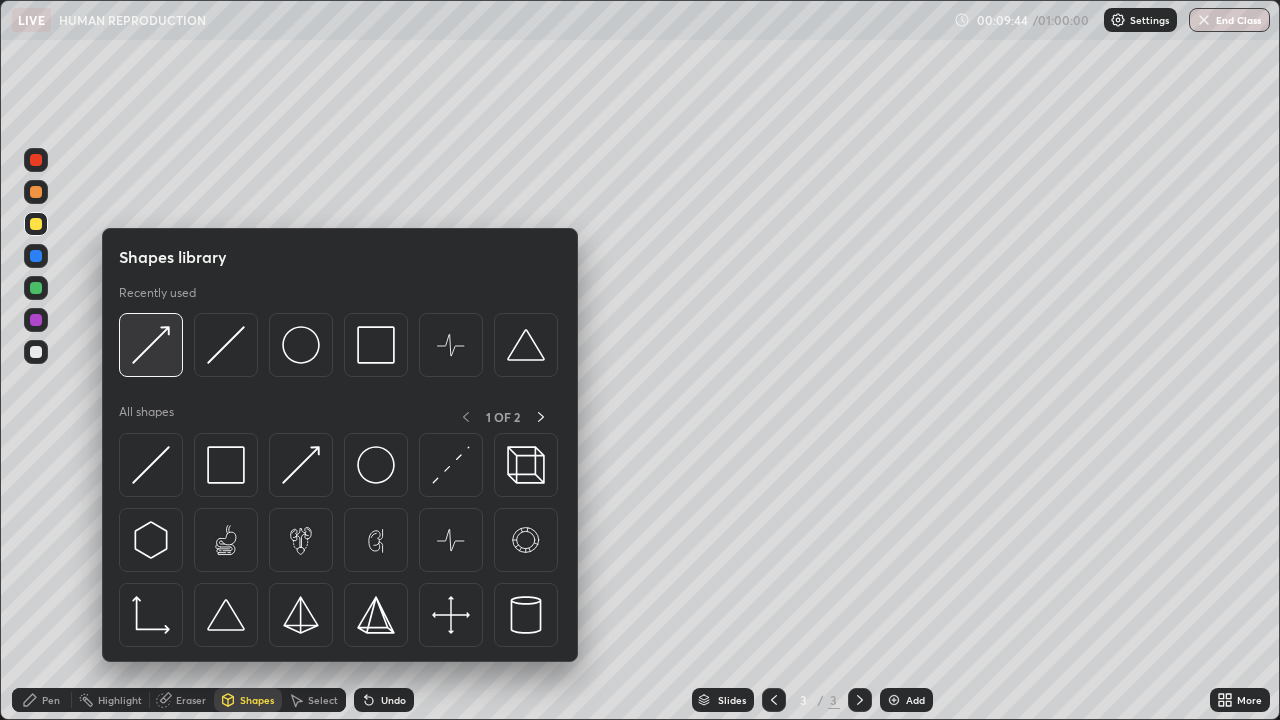 click at bounding box center (151, 345) 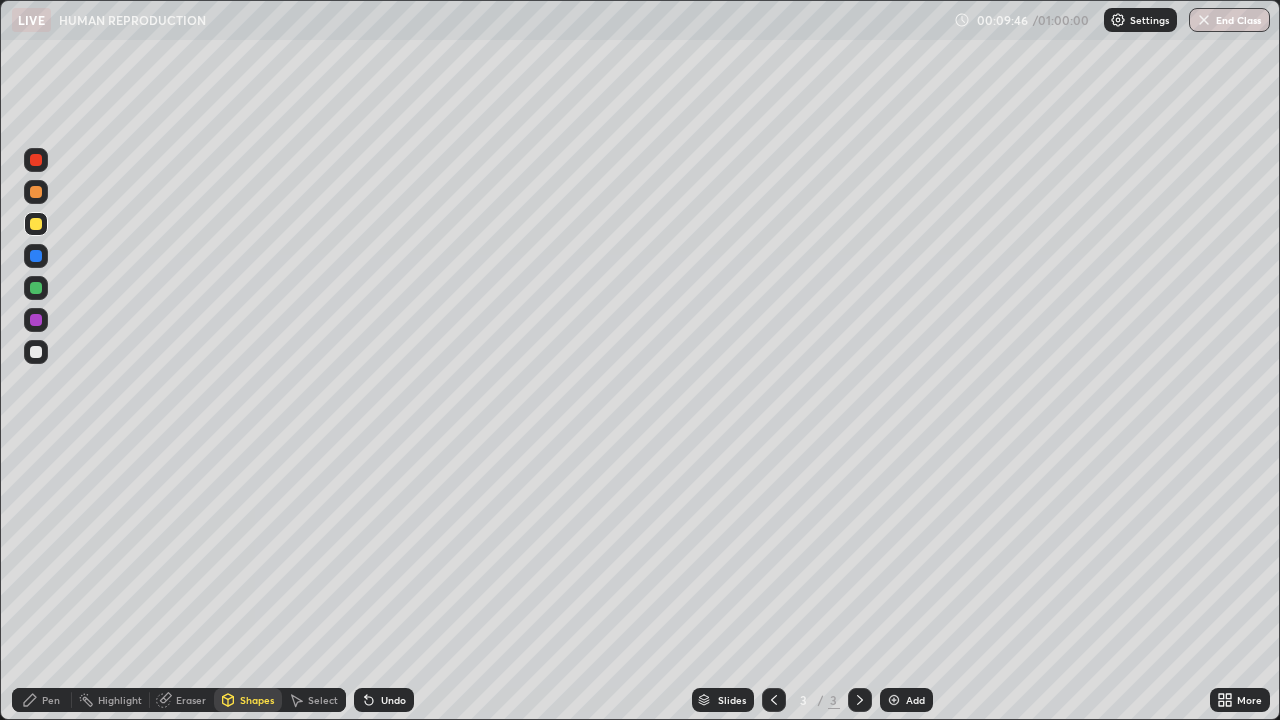 click on "Pen" at bounding box center [51, 700] 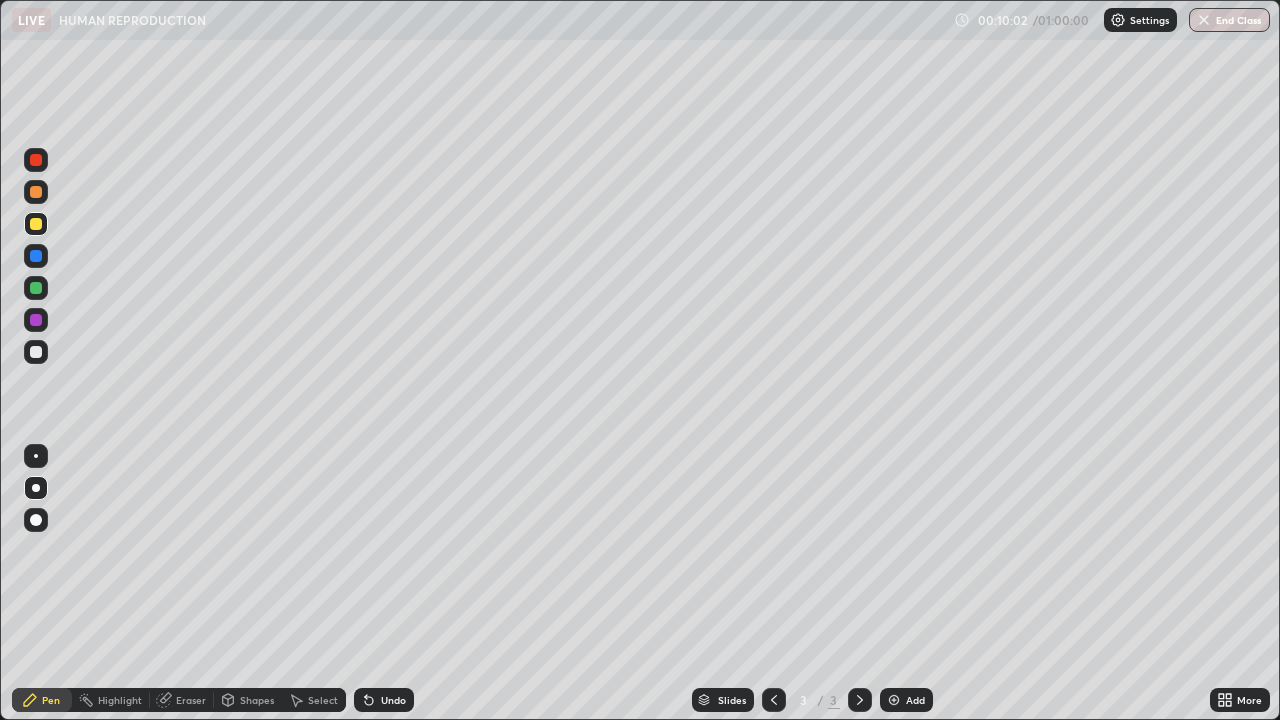 click on "Shapes" at bounding box center [248, 700] 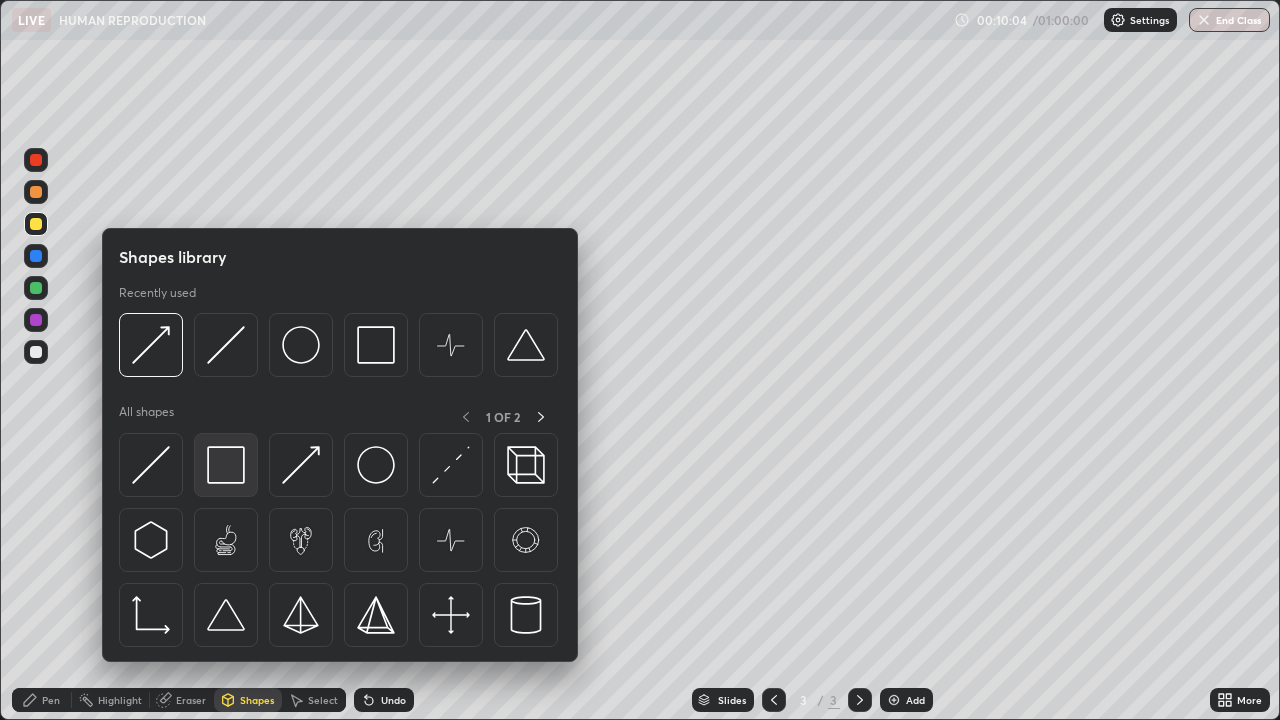 click at bounding box center [226, 465] 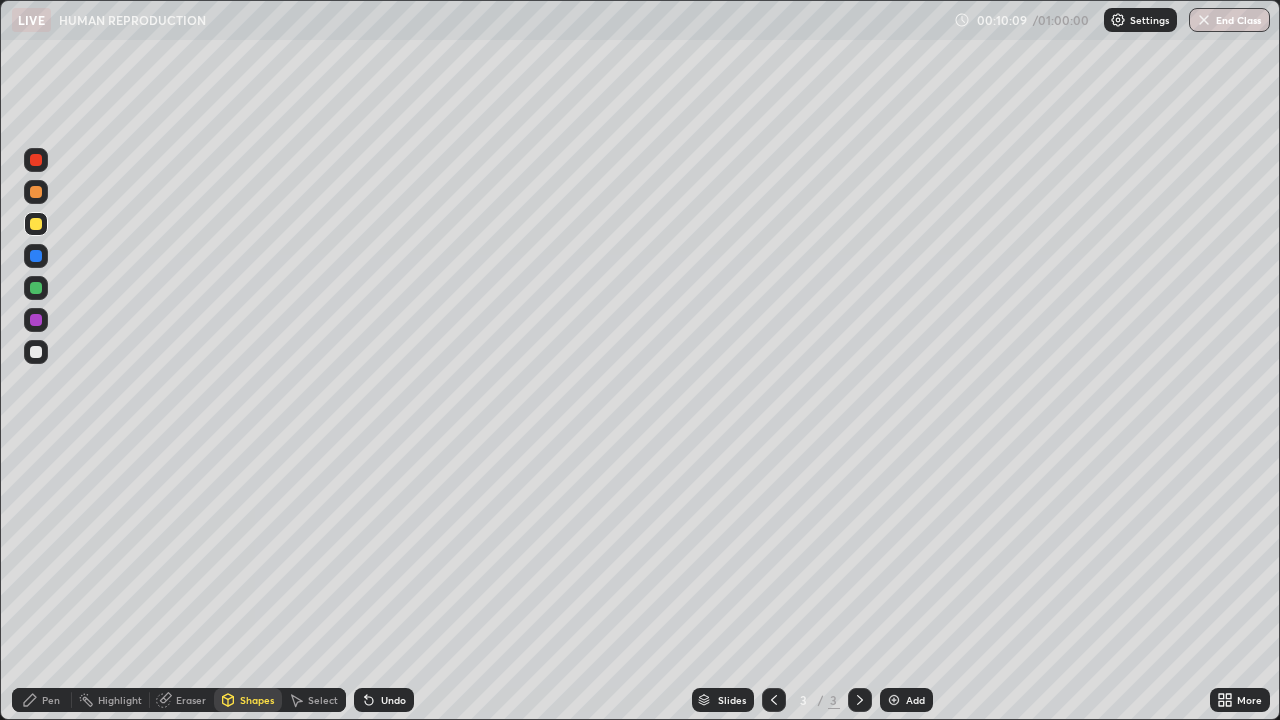 click on "Pen" at bounding box center (51, 700) 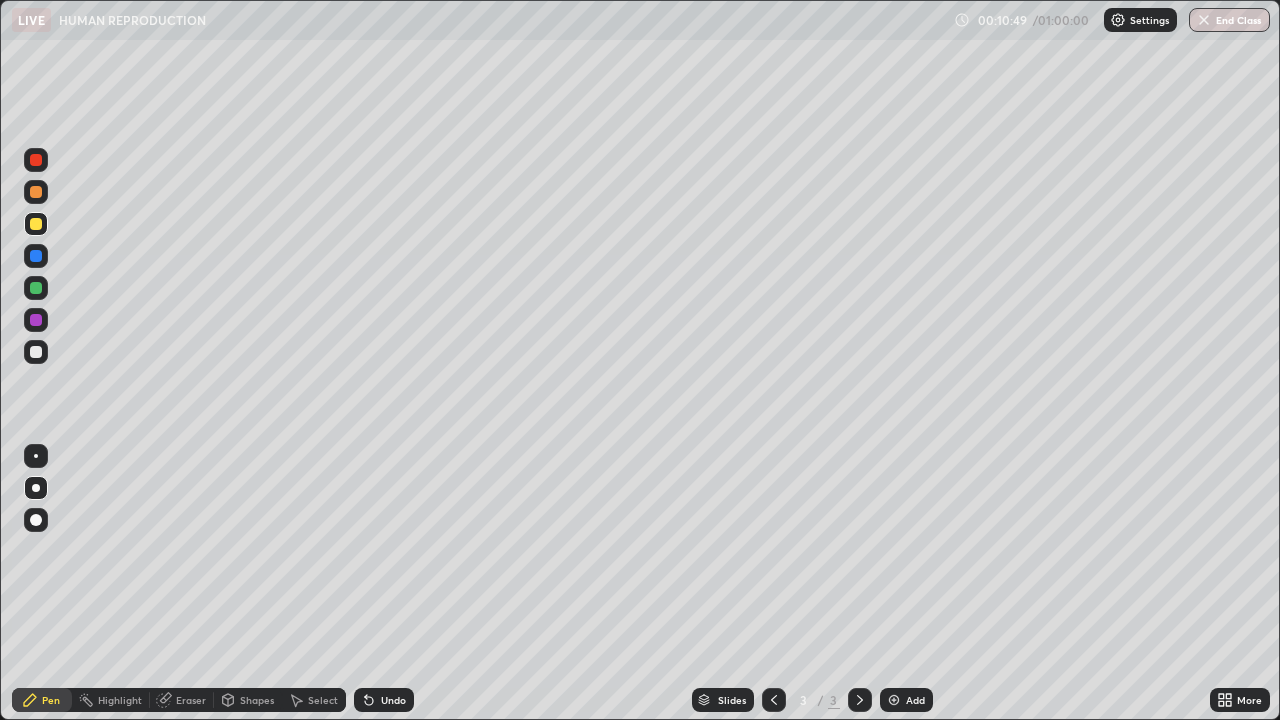 click on "Shapes" at bounding box center [257, 700] 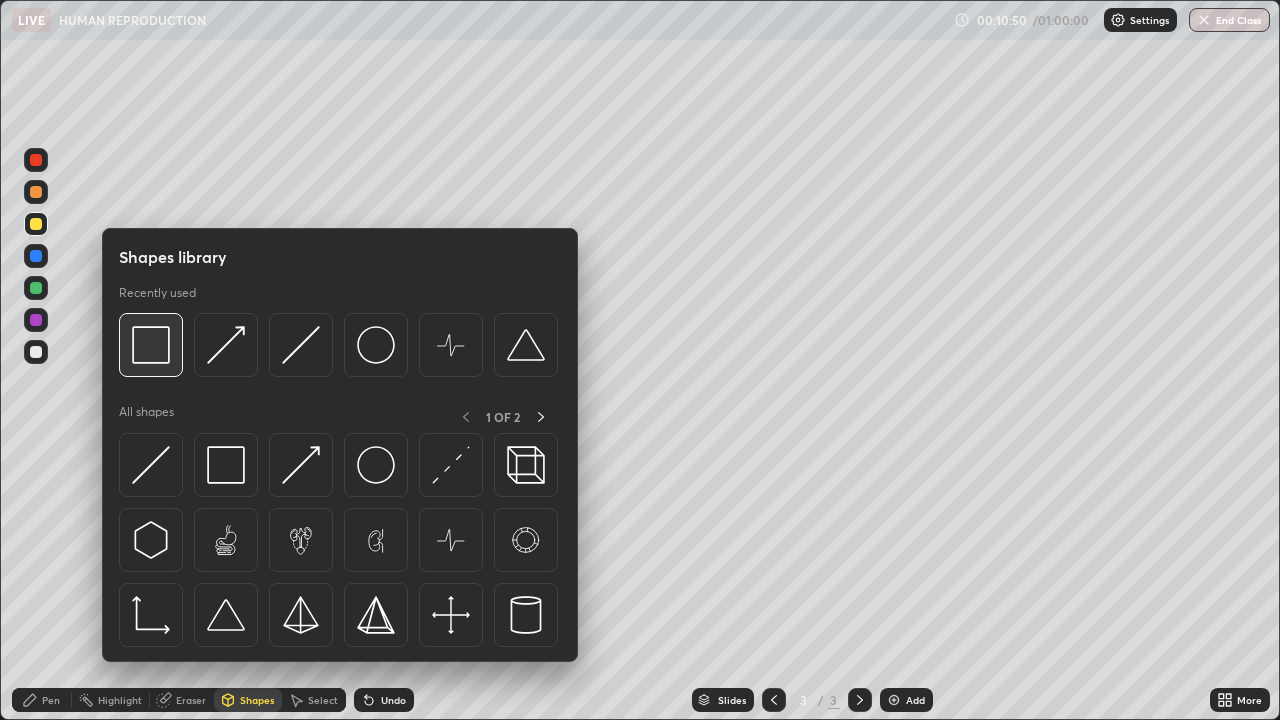 click at bounding box center (151, 345) 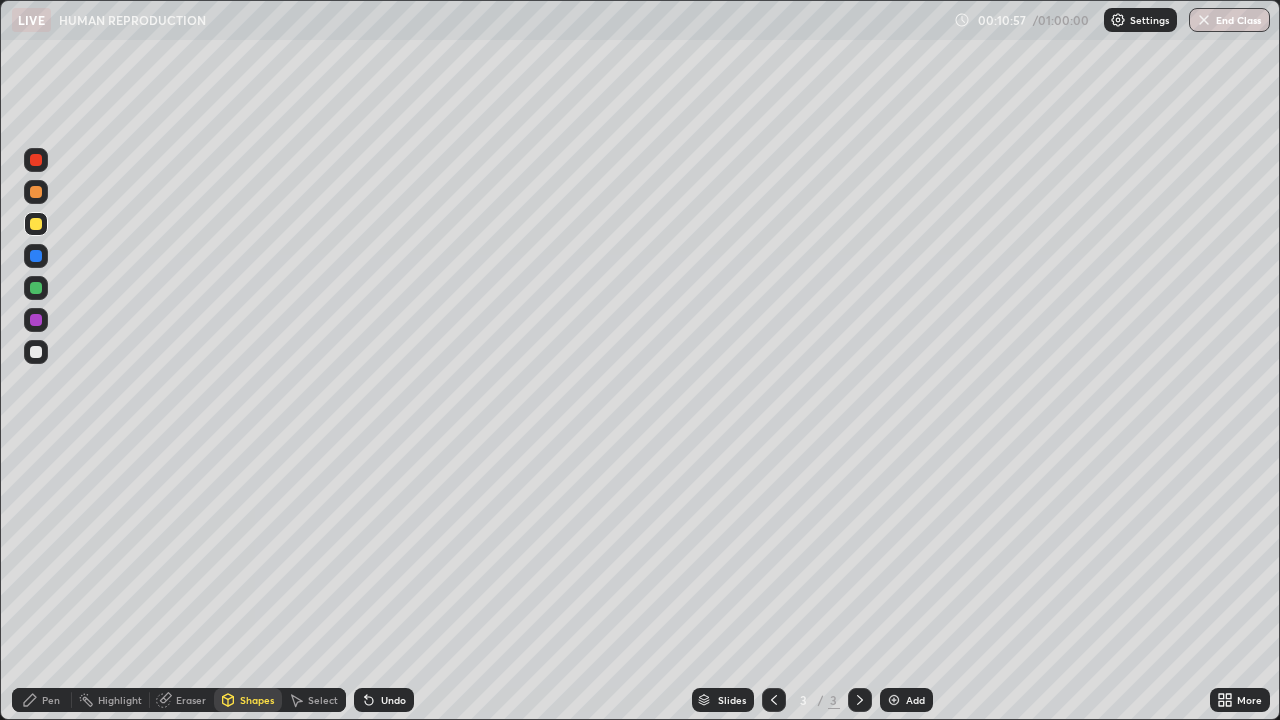 click on "Pen" at bounding box center [51, 700] 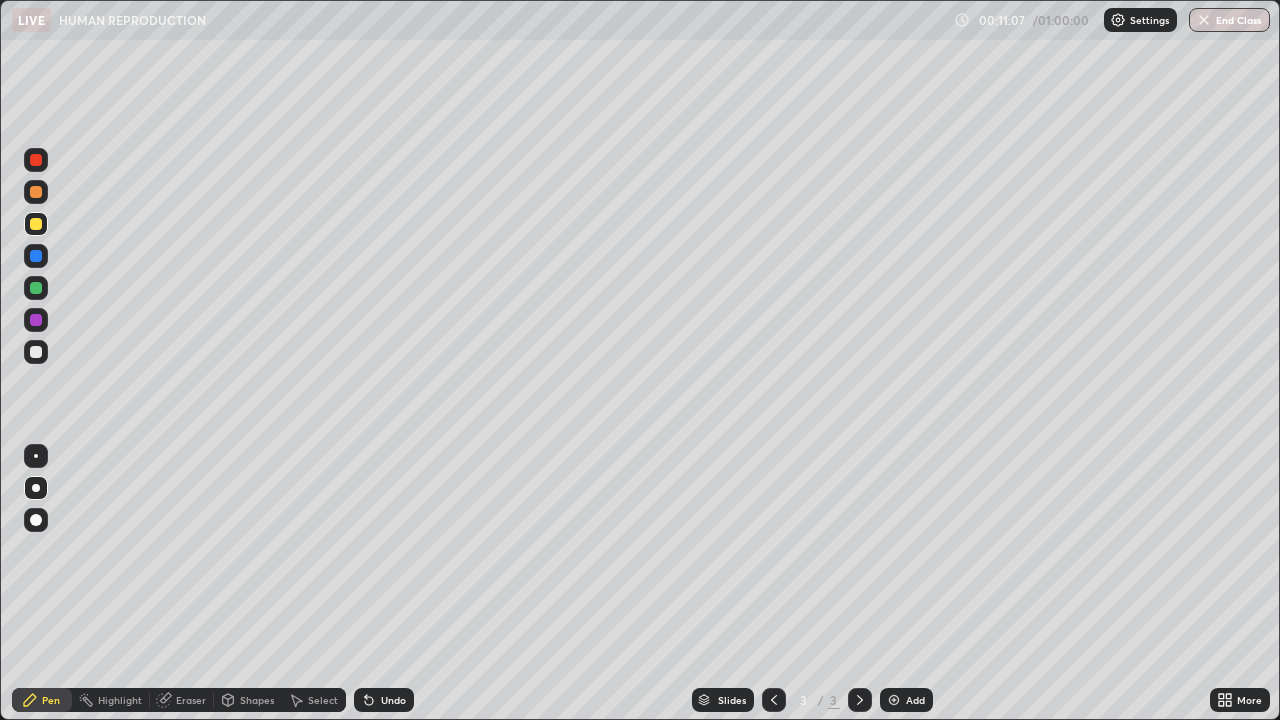 click on "Shapes" at bounding box center (257, 700) 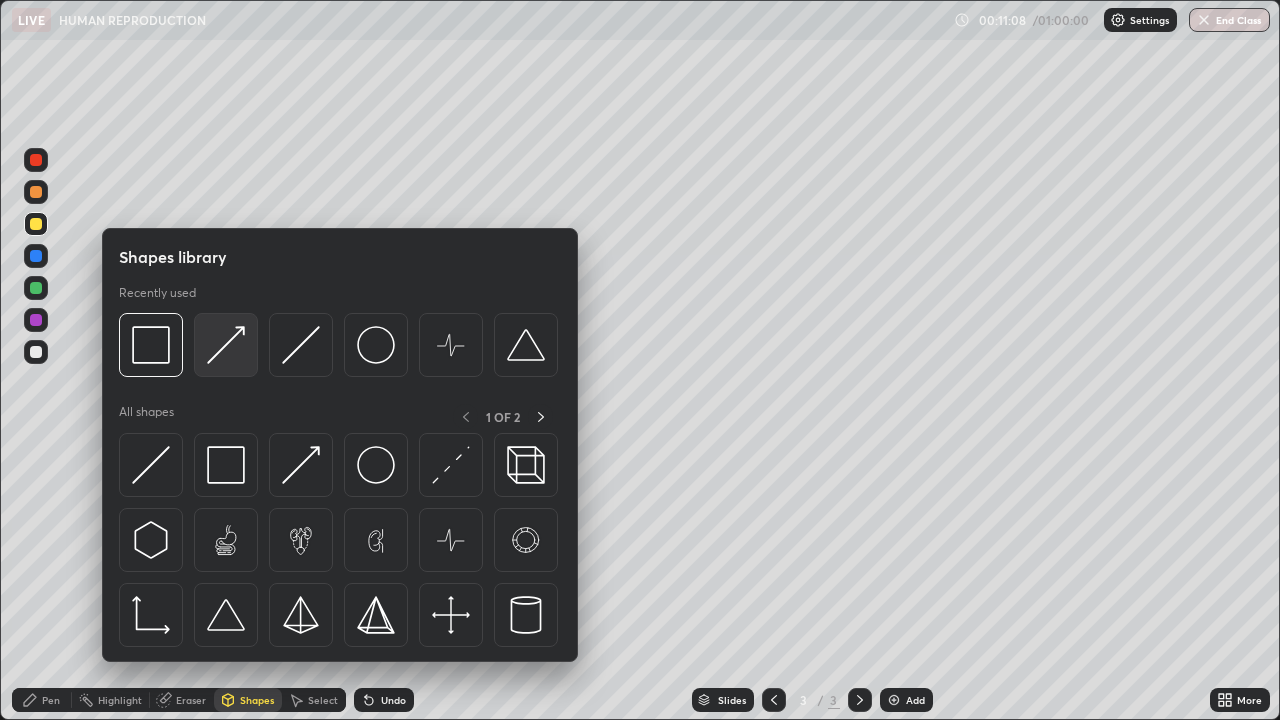 click at bounding box center (226, 345) 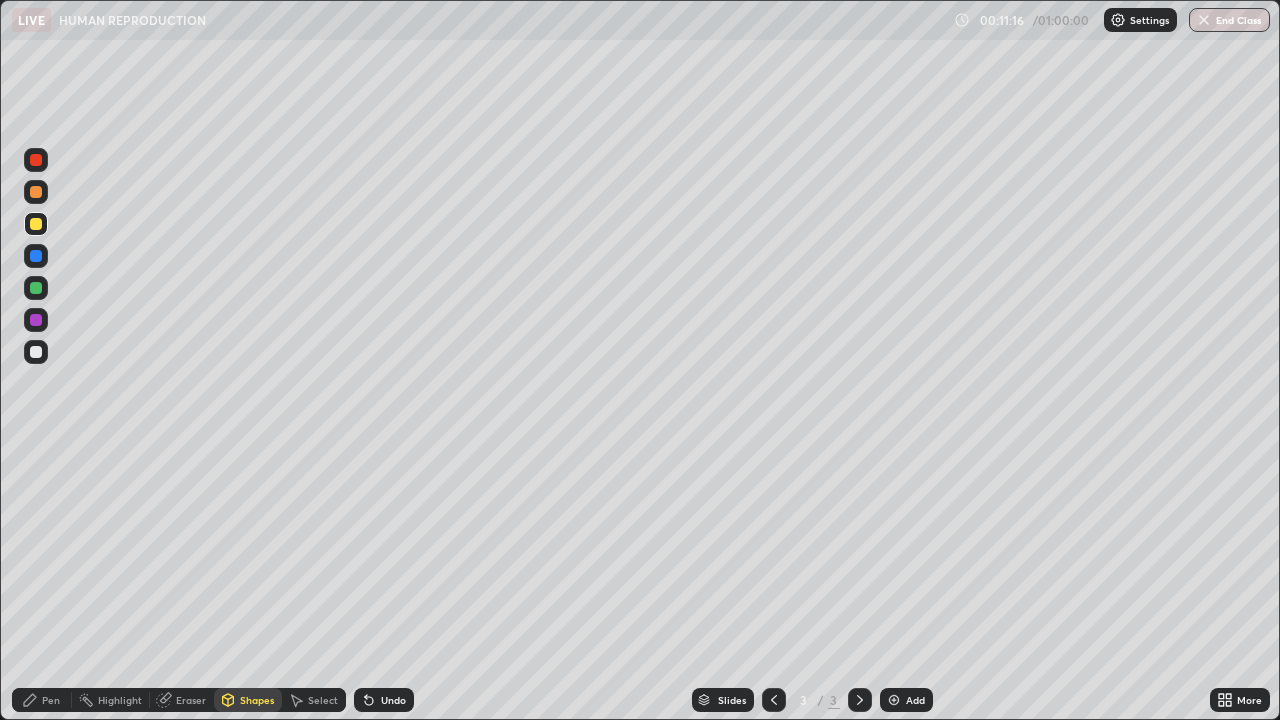 click at bounding box center [36, 256] 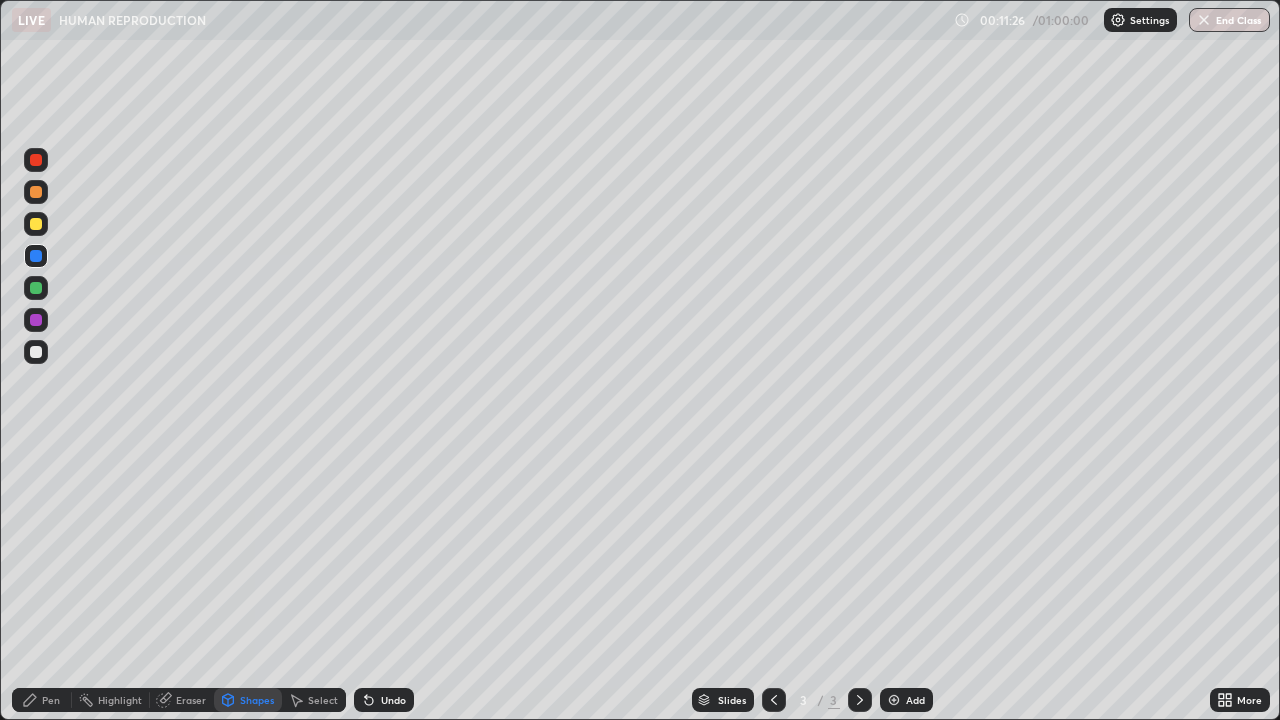 click on "Pen" at bounding box center (51, 700) 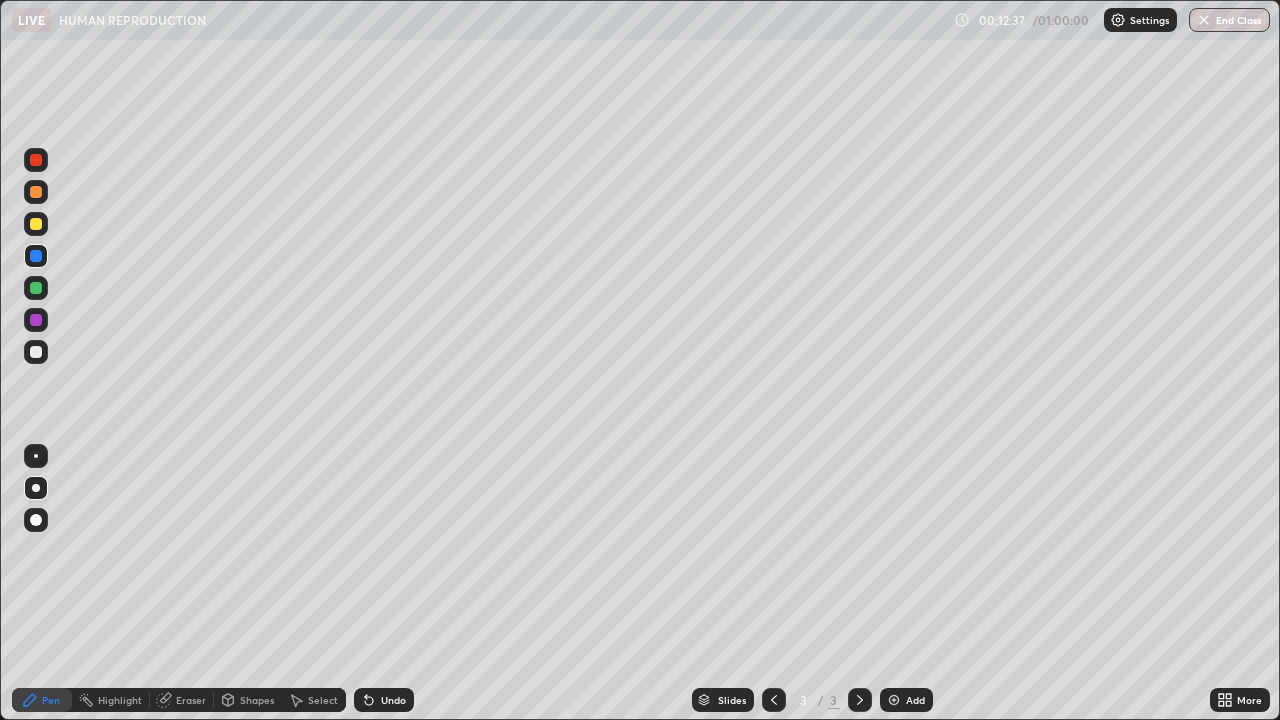 click 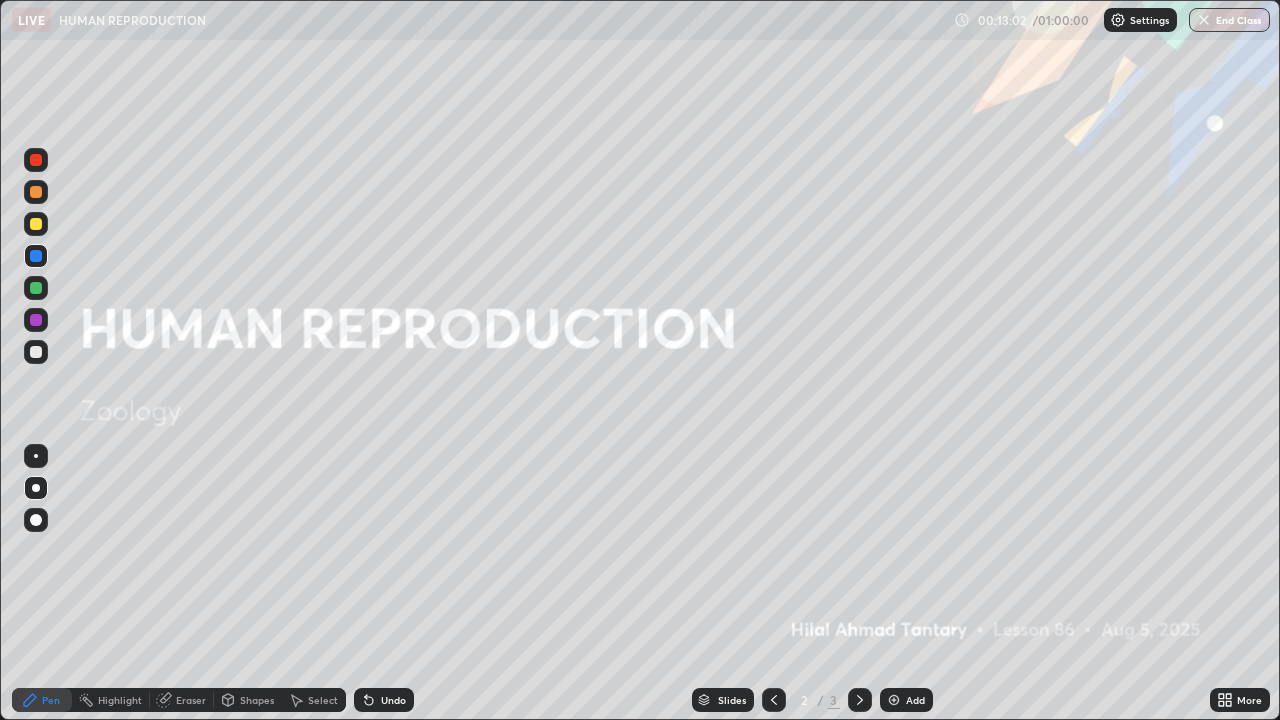 click at bounding box center [36, 224] 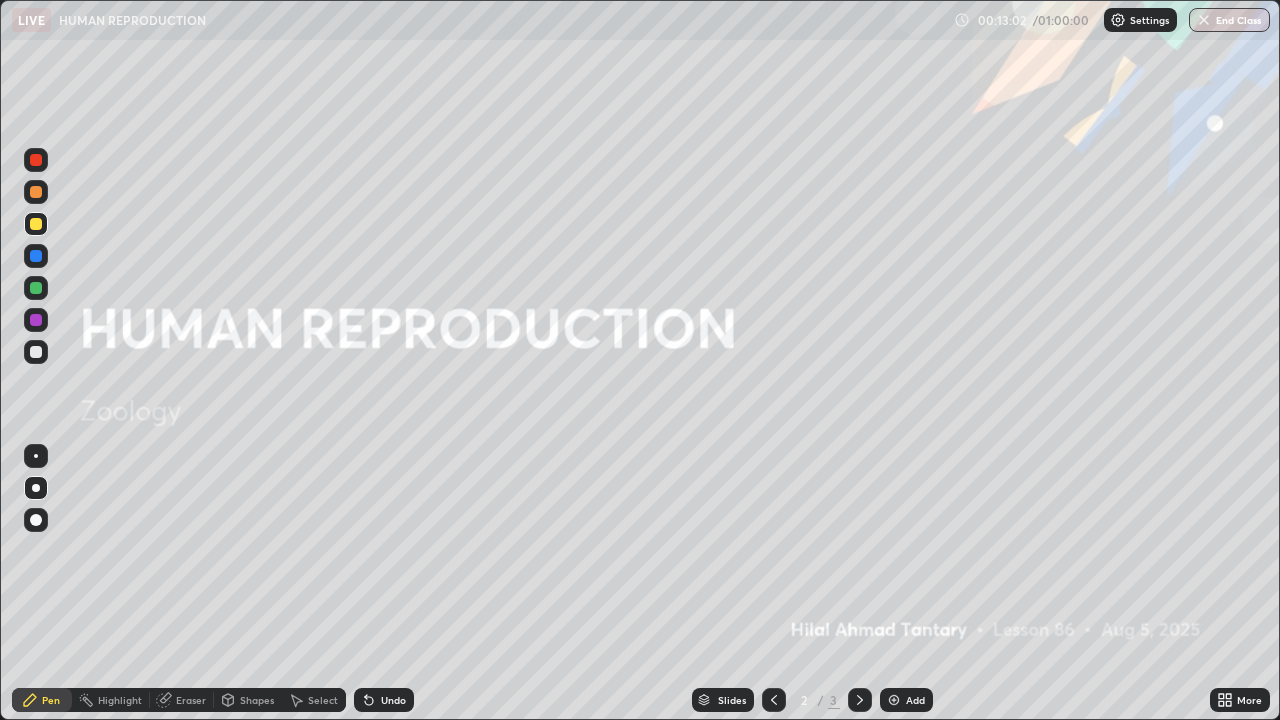 click at bounding box center [36, 192] 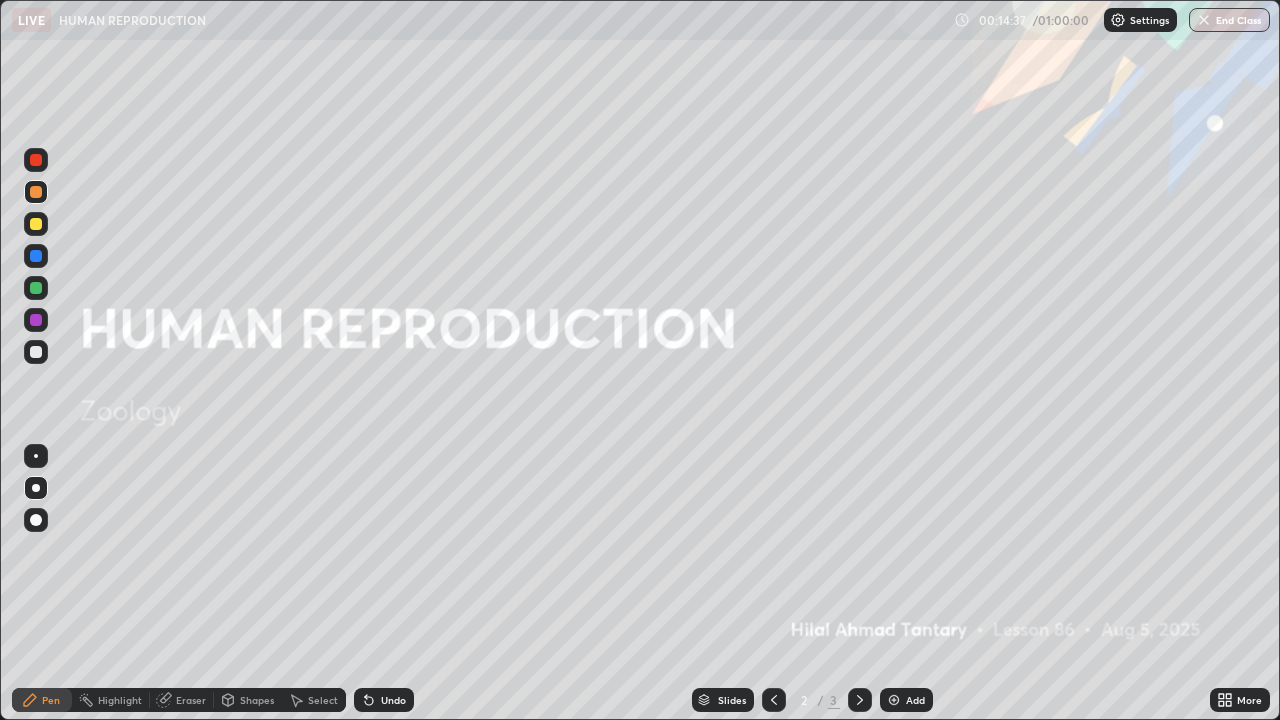 click 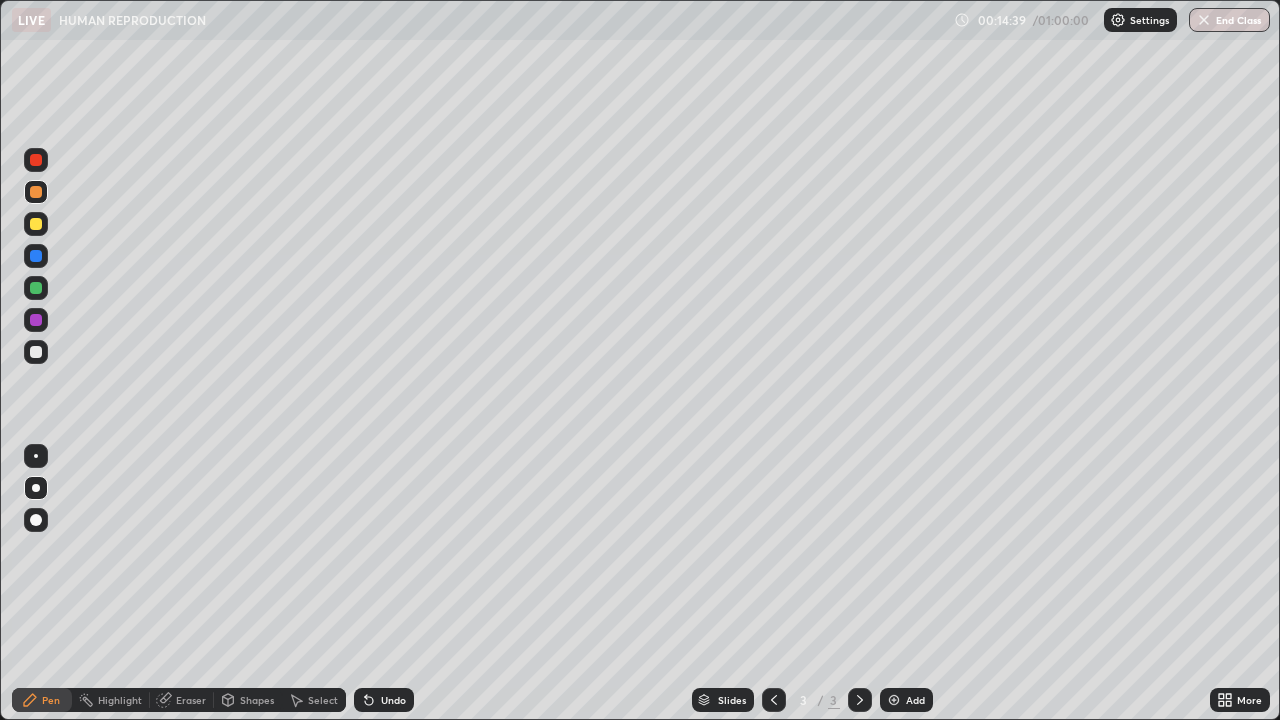 click at bounding box center (894, 700) 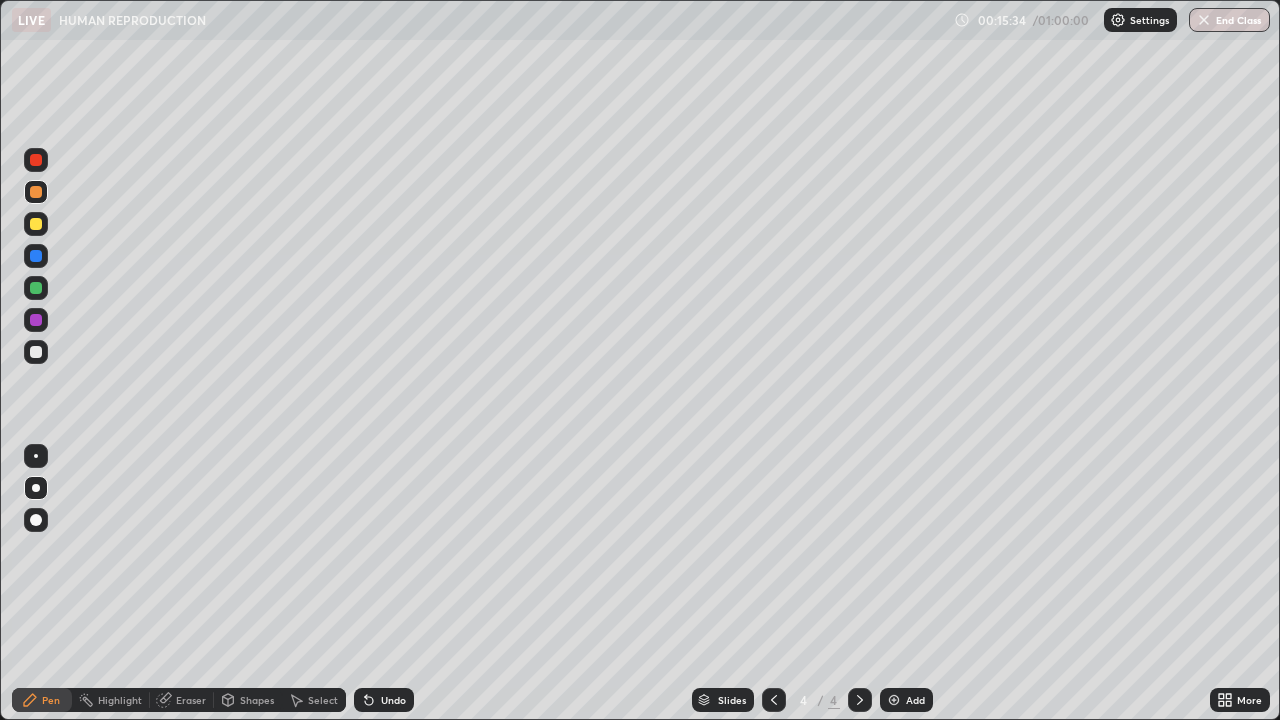 click at bounding box center (36, 256) 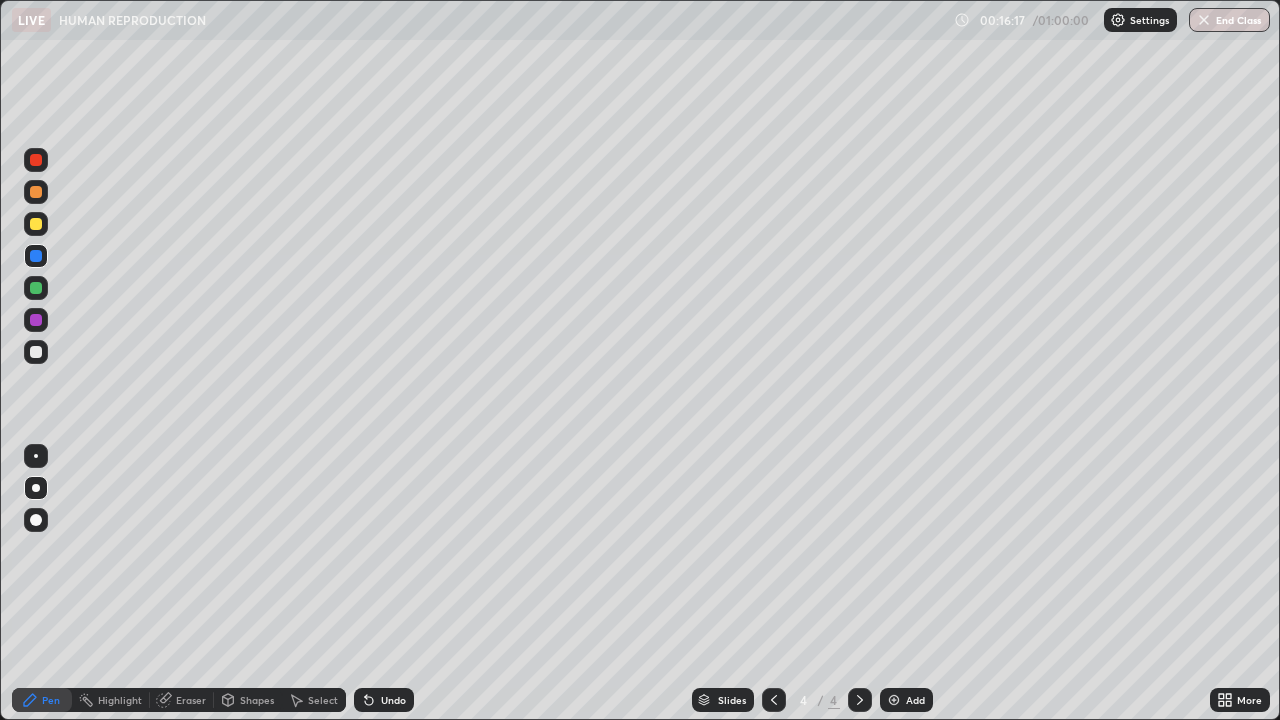 click on "Shapes" at bounding box center [257, 700] 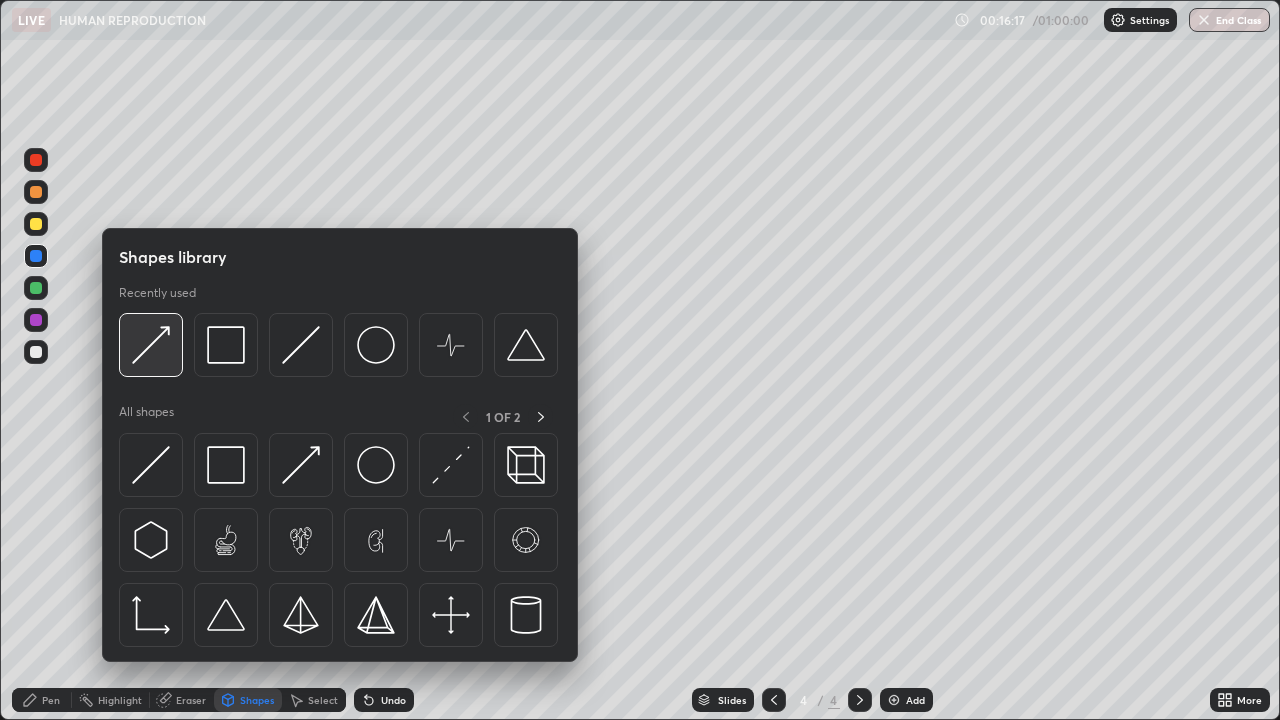 click at bounding box center (151, 345) 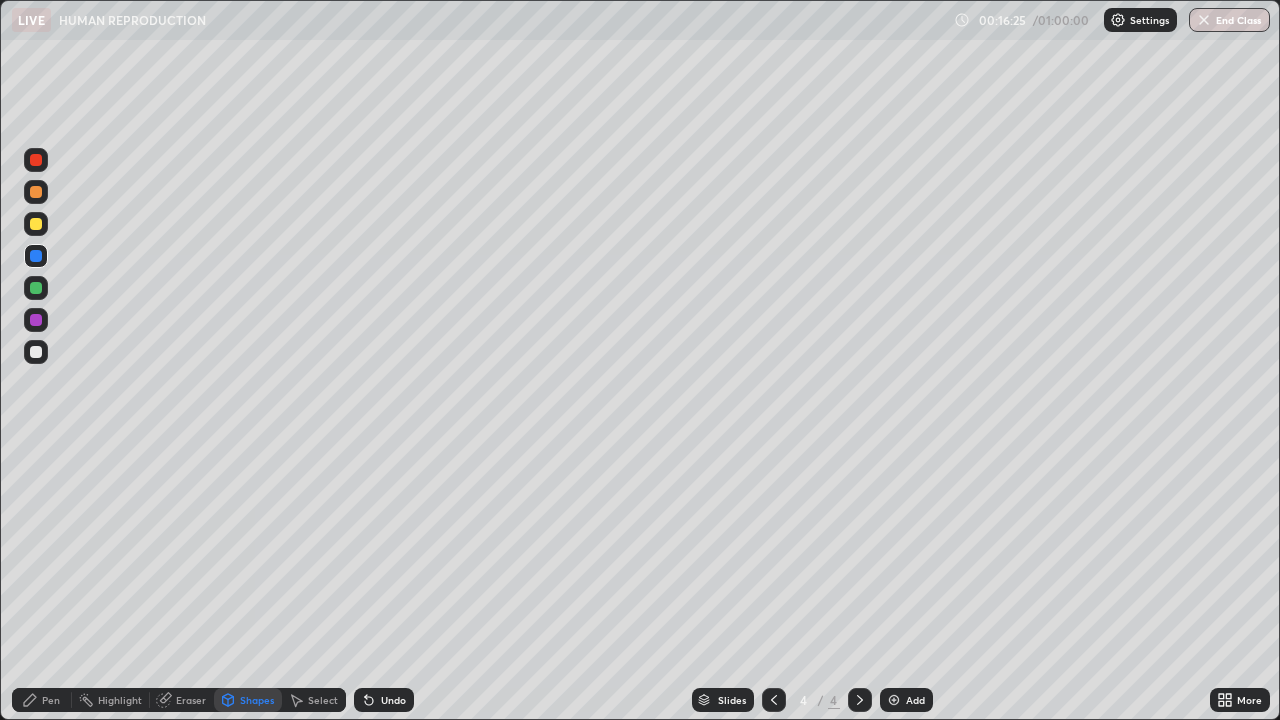 click on "Pen" at bounding box center (42, 700) 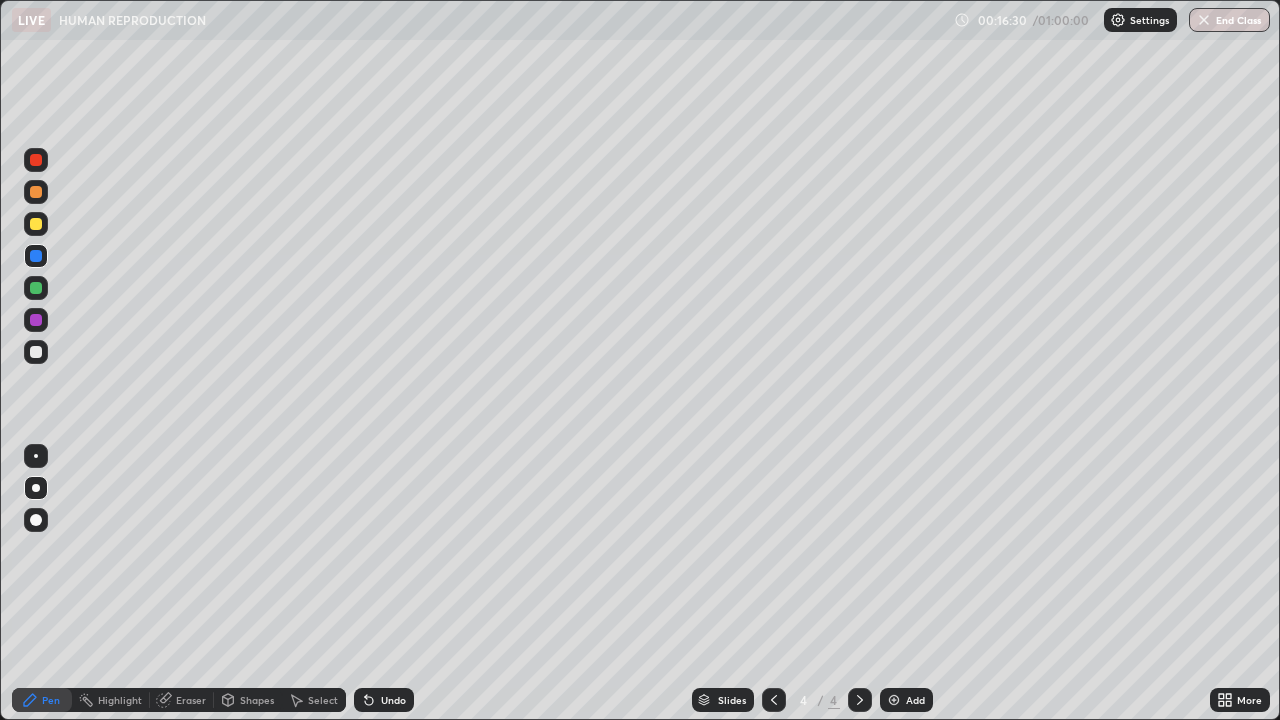 click on "Shapes" at bounding box center (257, 700) 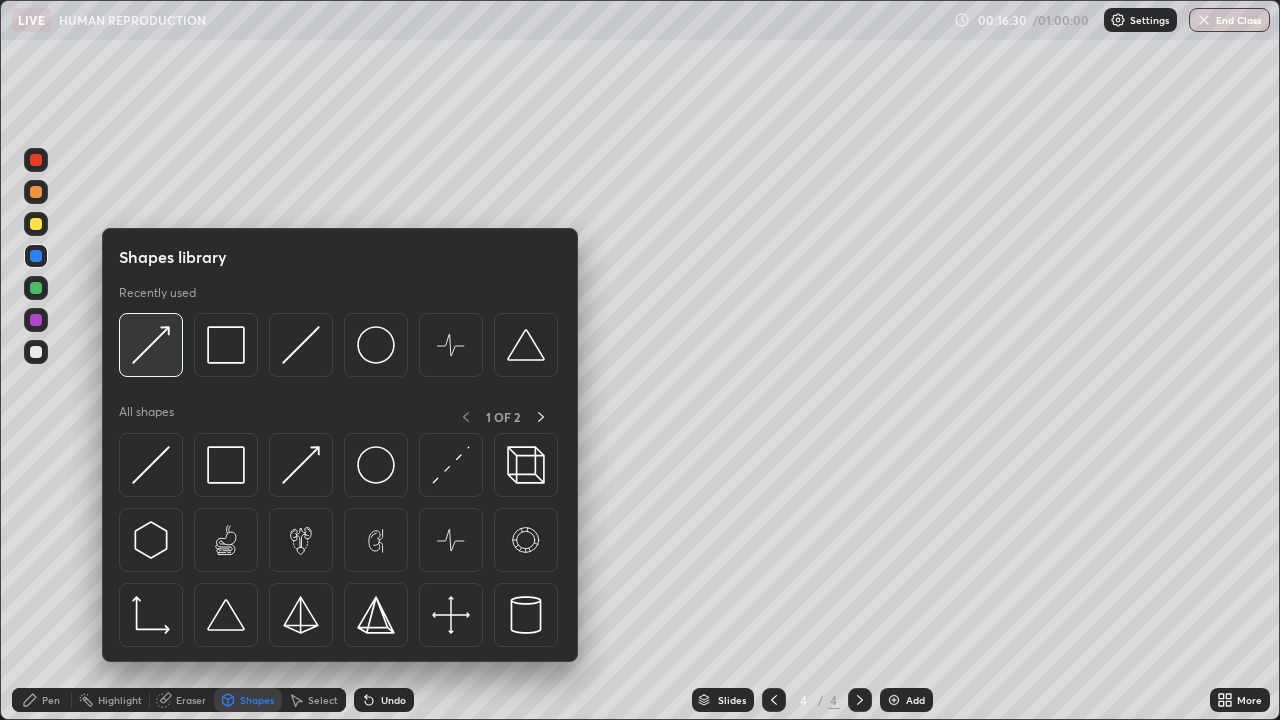 click at bounding box center [151, 345] 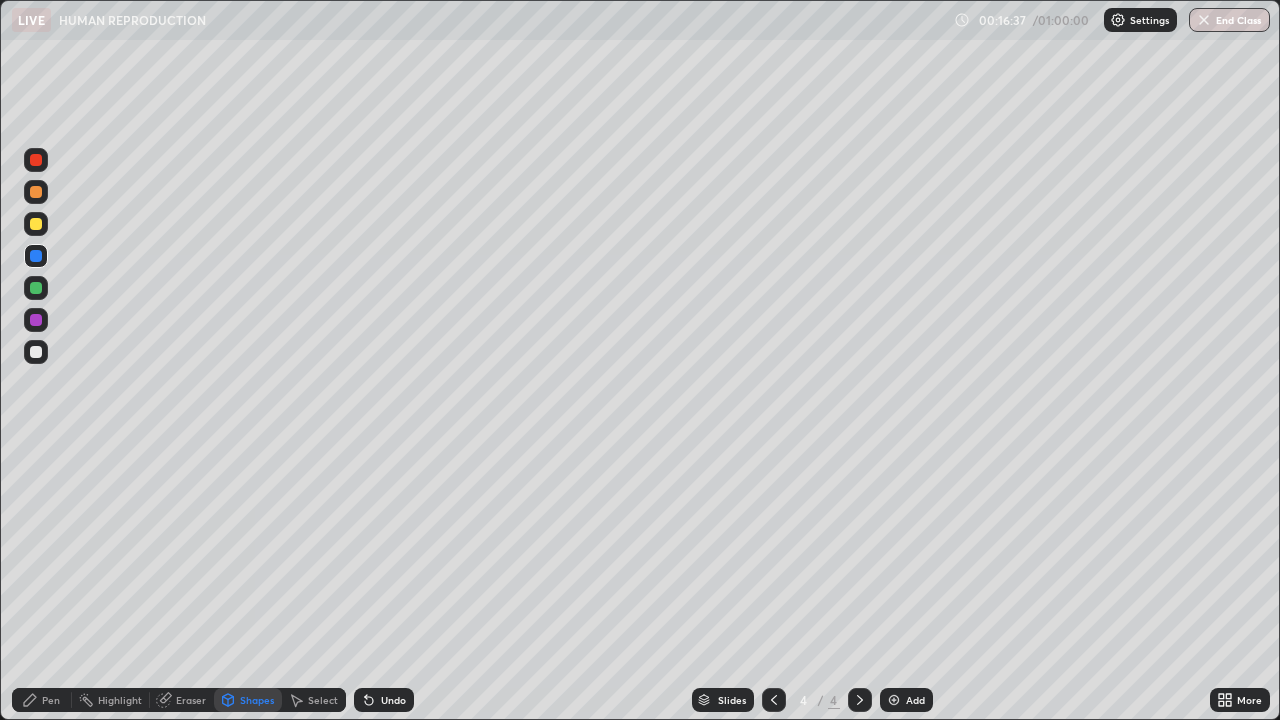 click on "Shapes" at bounding box center (248, 700) 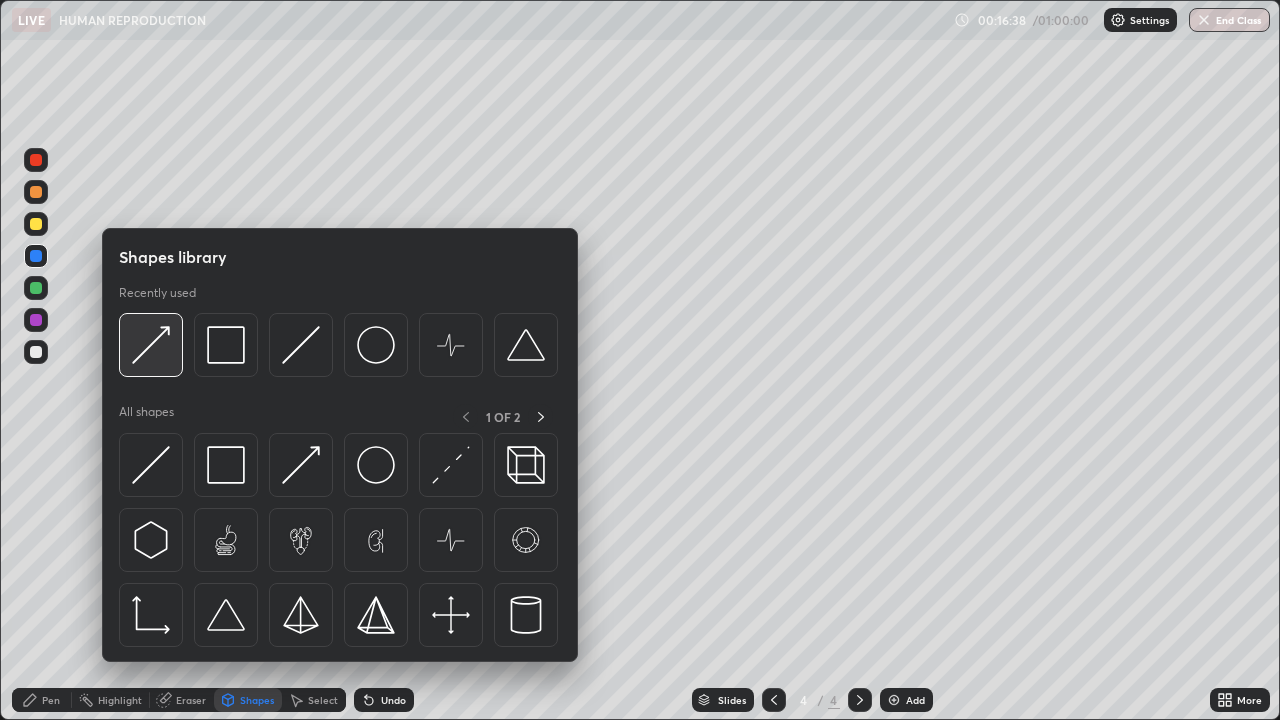 click at bounding box center [151, 345] 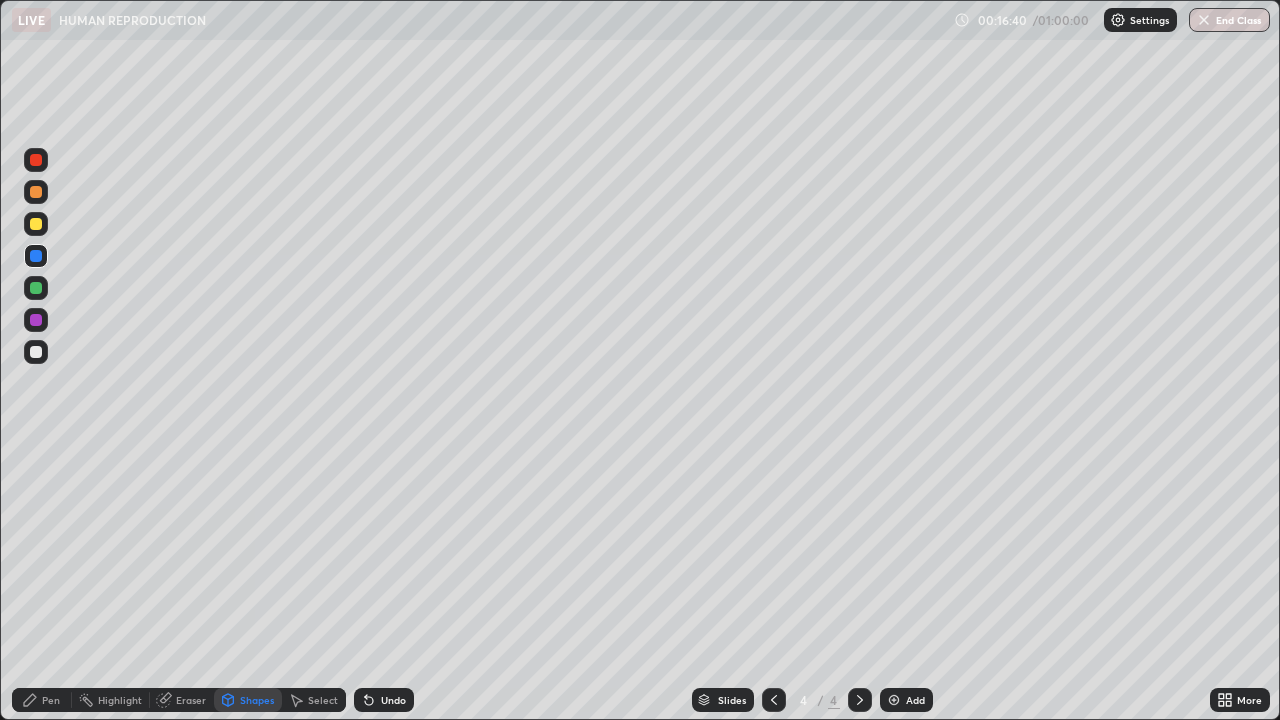 click on "Pen" at bounding box center [51, 700] 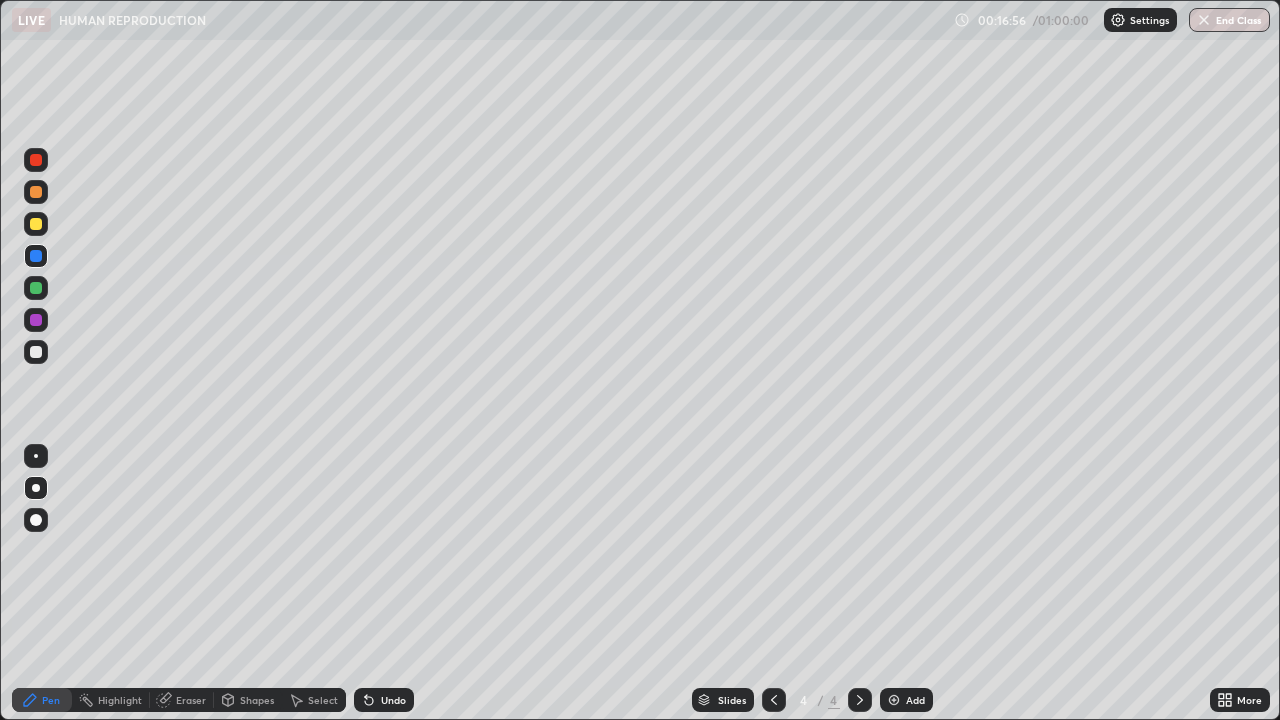 click at bounding box center (36, 160) 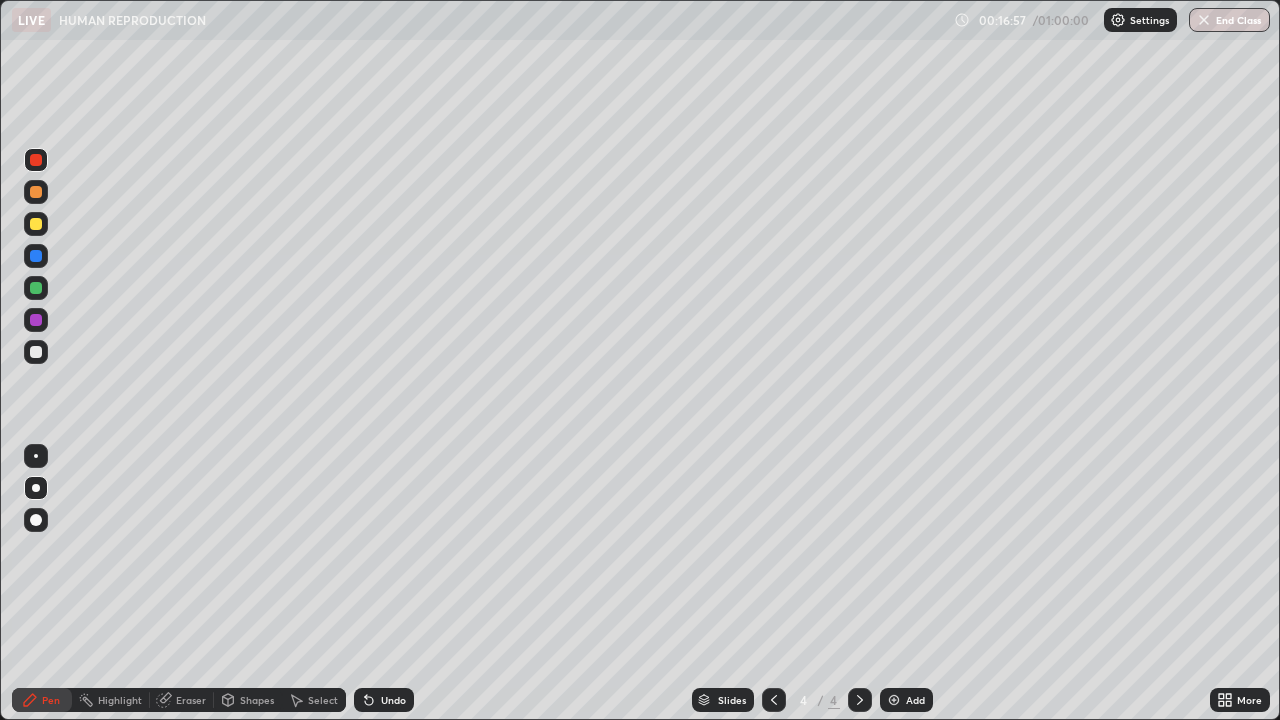 click on "Shapes" at bounding box center [248, 700] 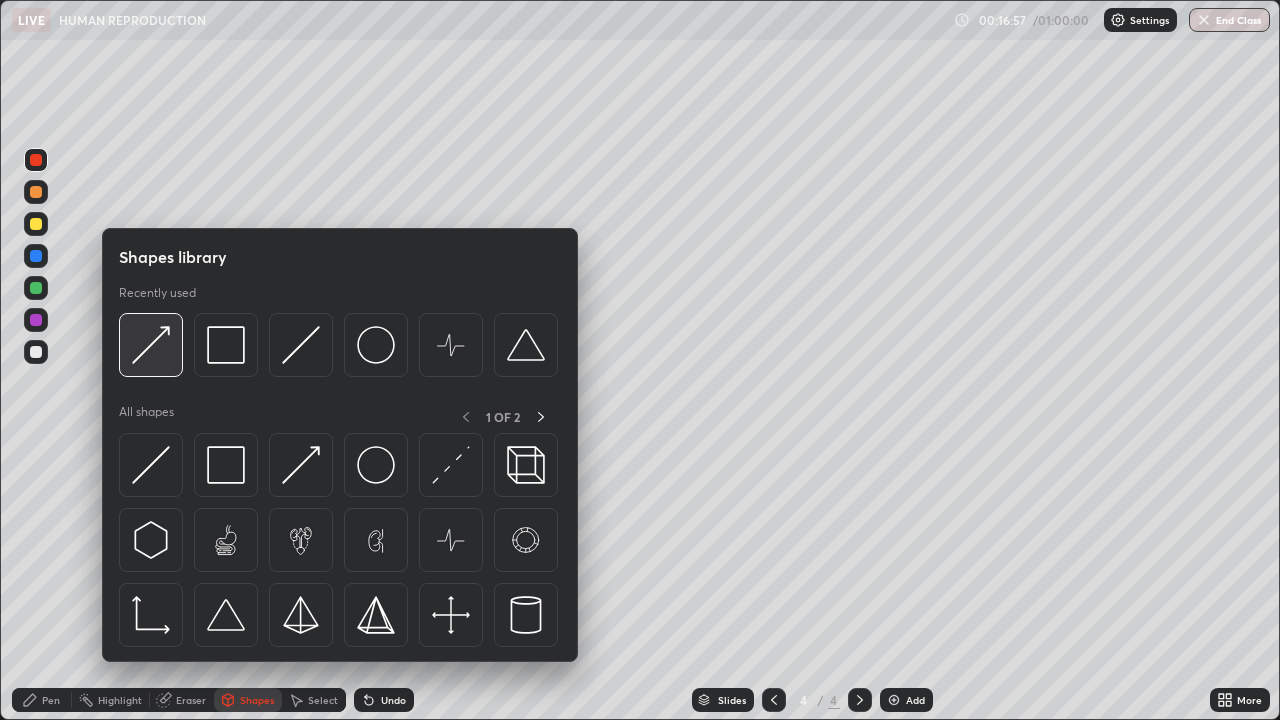 click at bounding box center [151, 345] 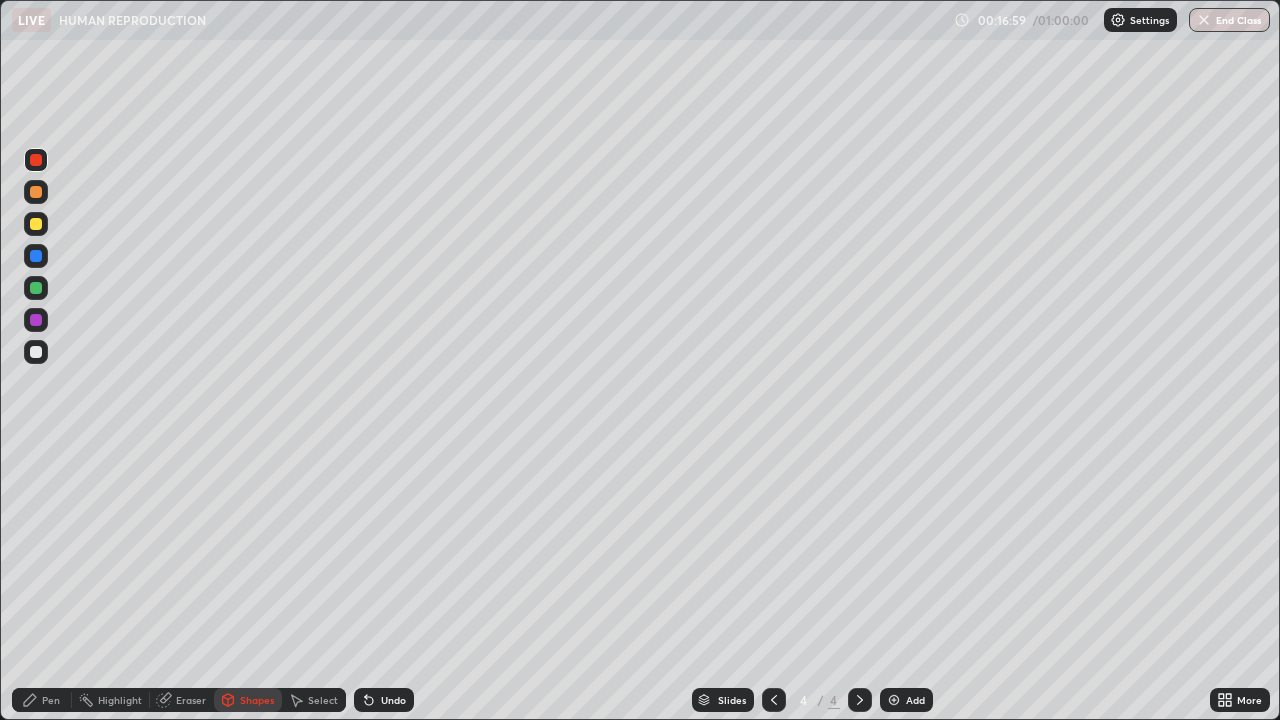 click on "Pen" at bounding box center [51, 700] 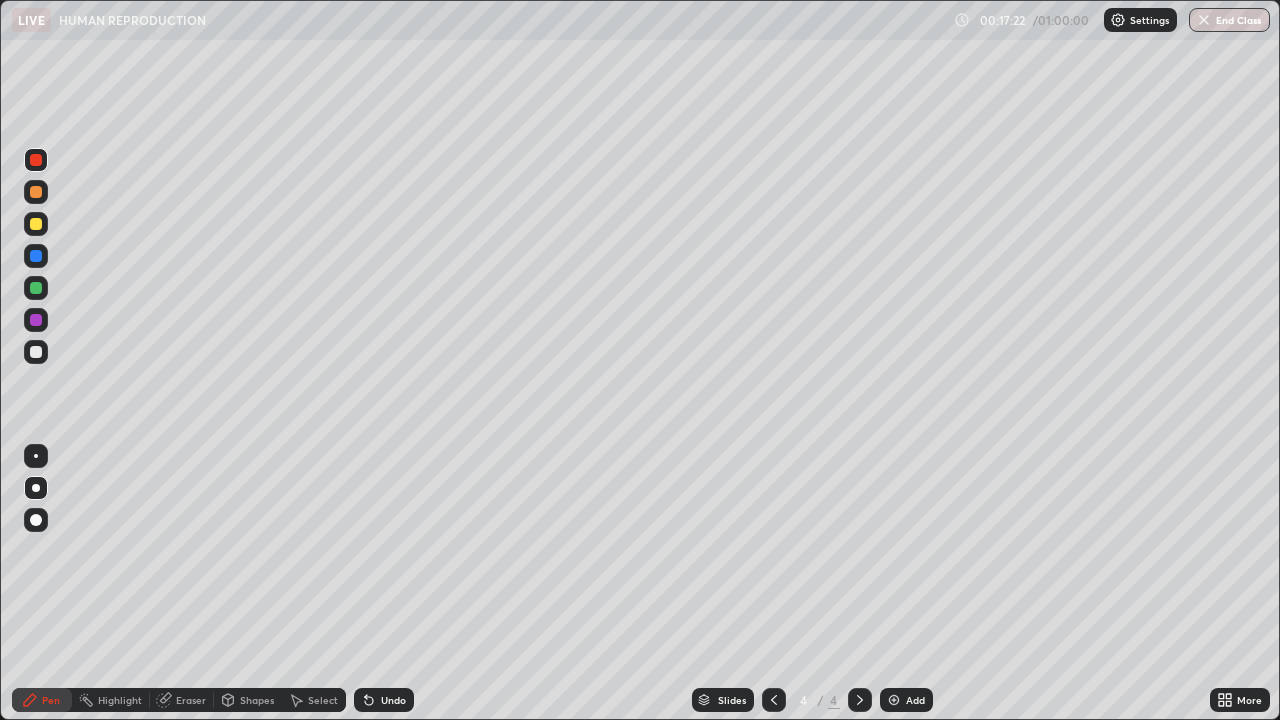 click on "Shapes" at bounding box center (257, 700) 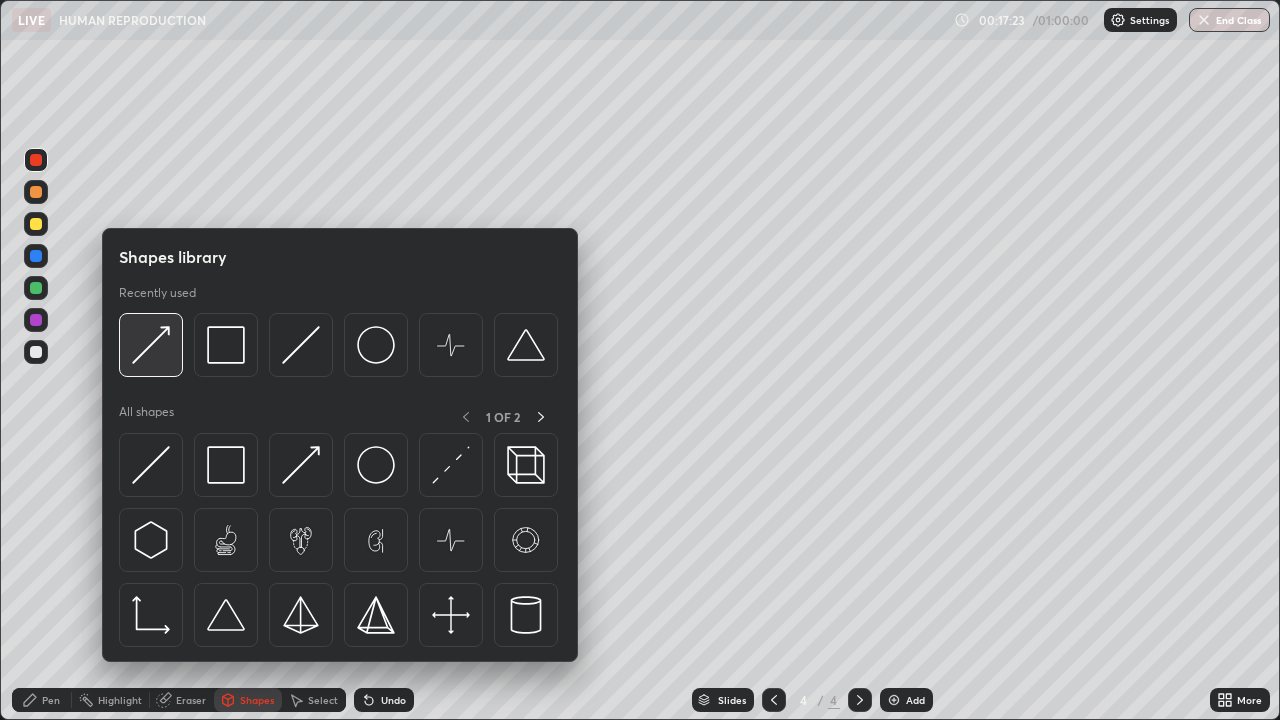 click at bounding box center [151, 345] 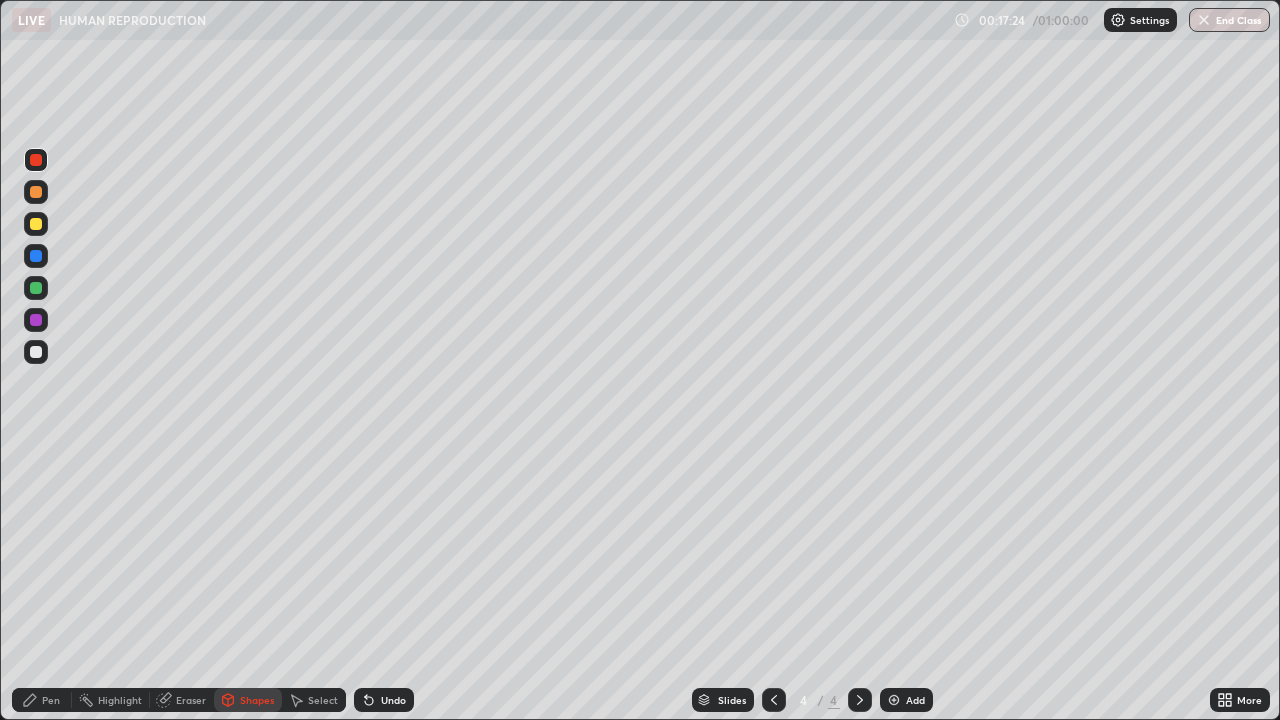 click on "Shapes" at bounding box center [257, 700] 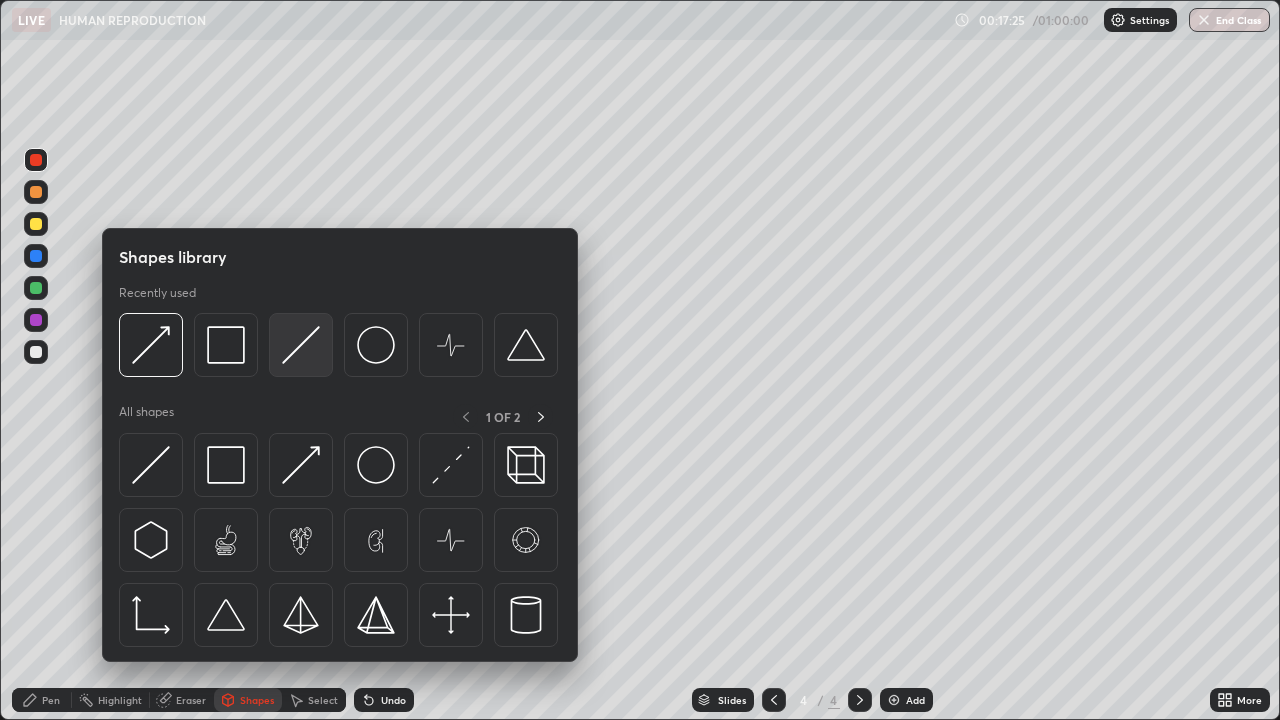 click at bounding box center [301, 345] 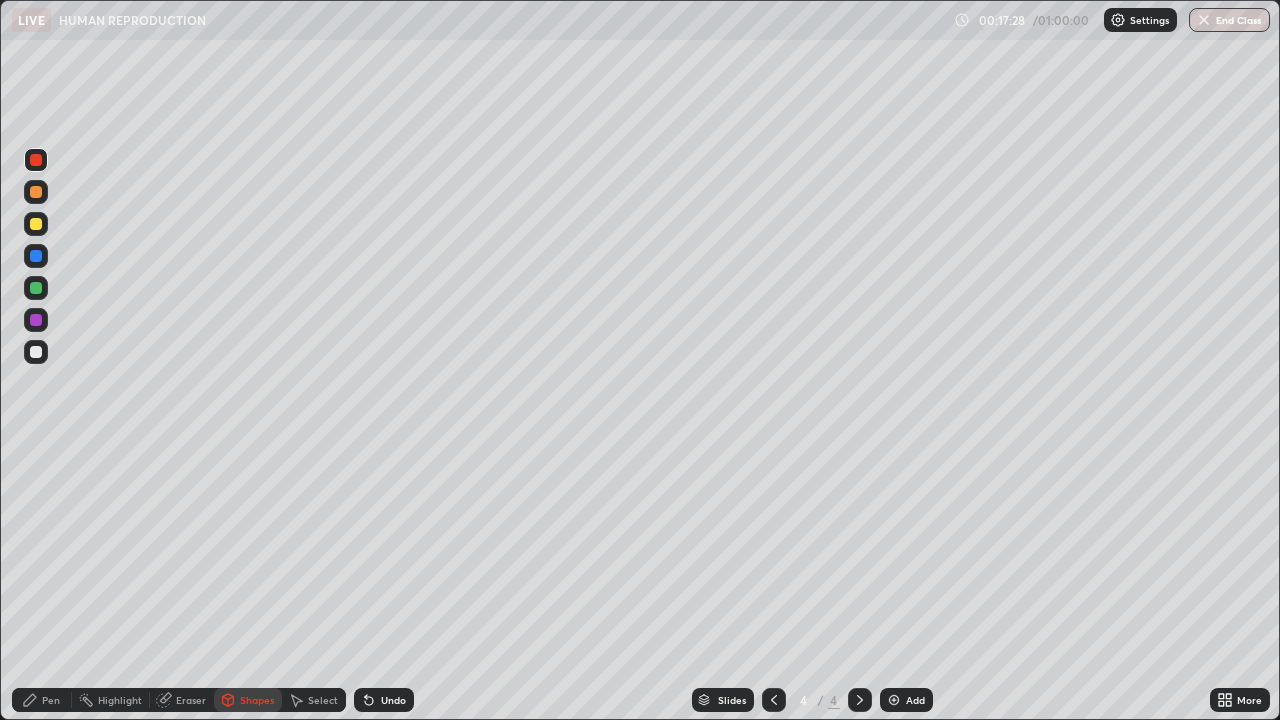 click on "Shapes" at bounding box center (257, 700) 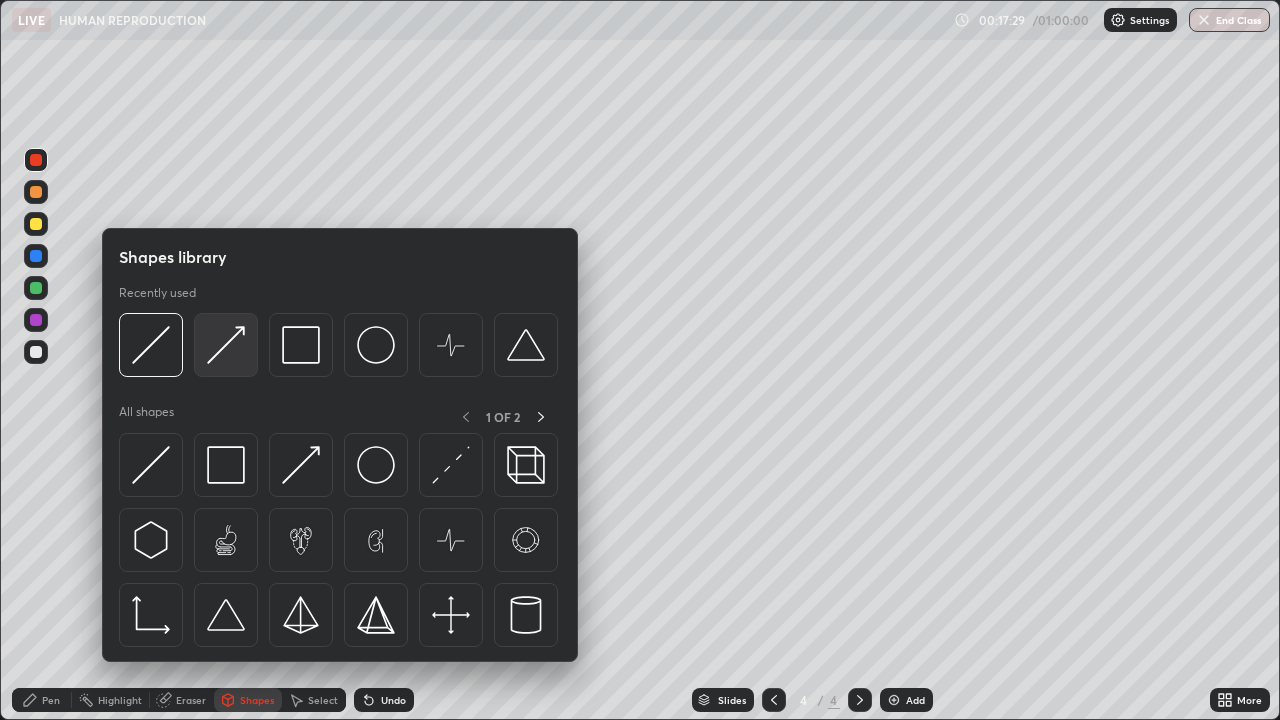 click at bounding box center [226, 345] 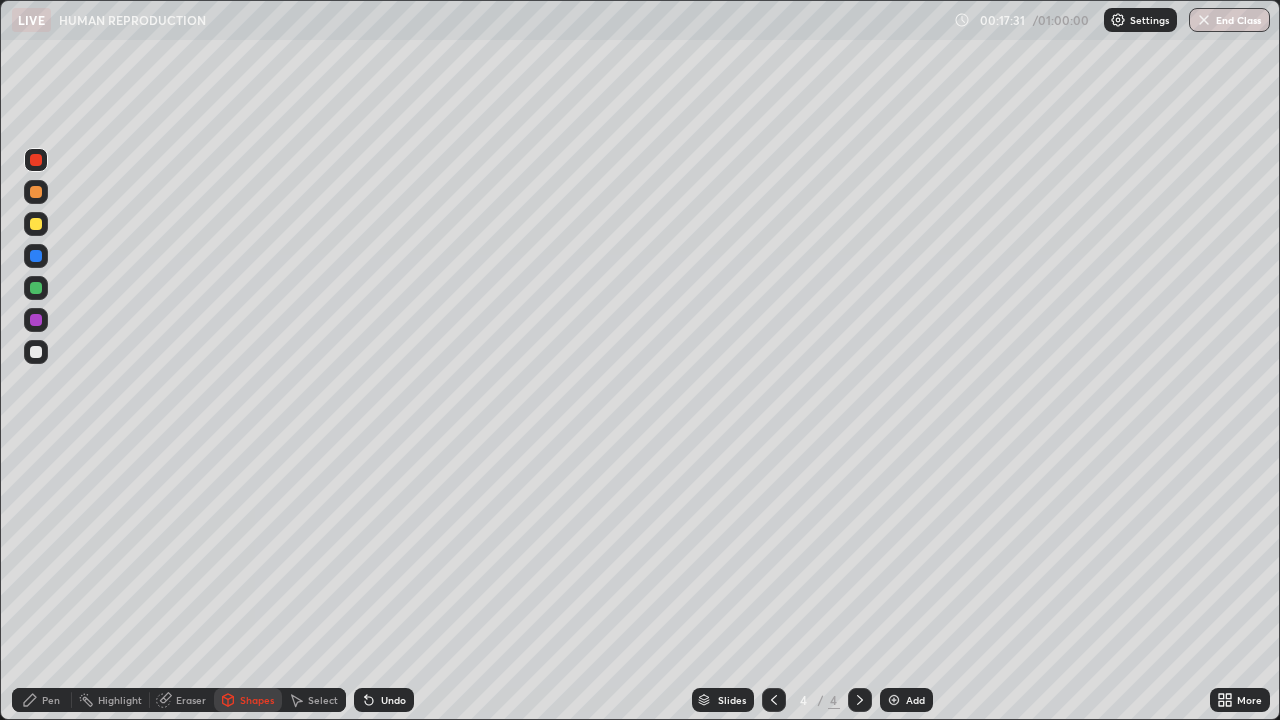 click on "Pen" at bounding box center (51, 700) 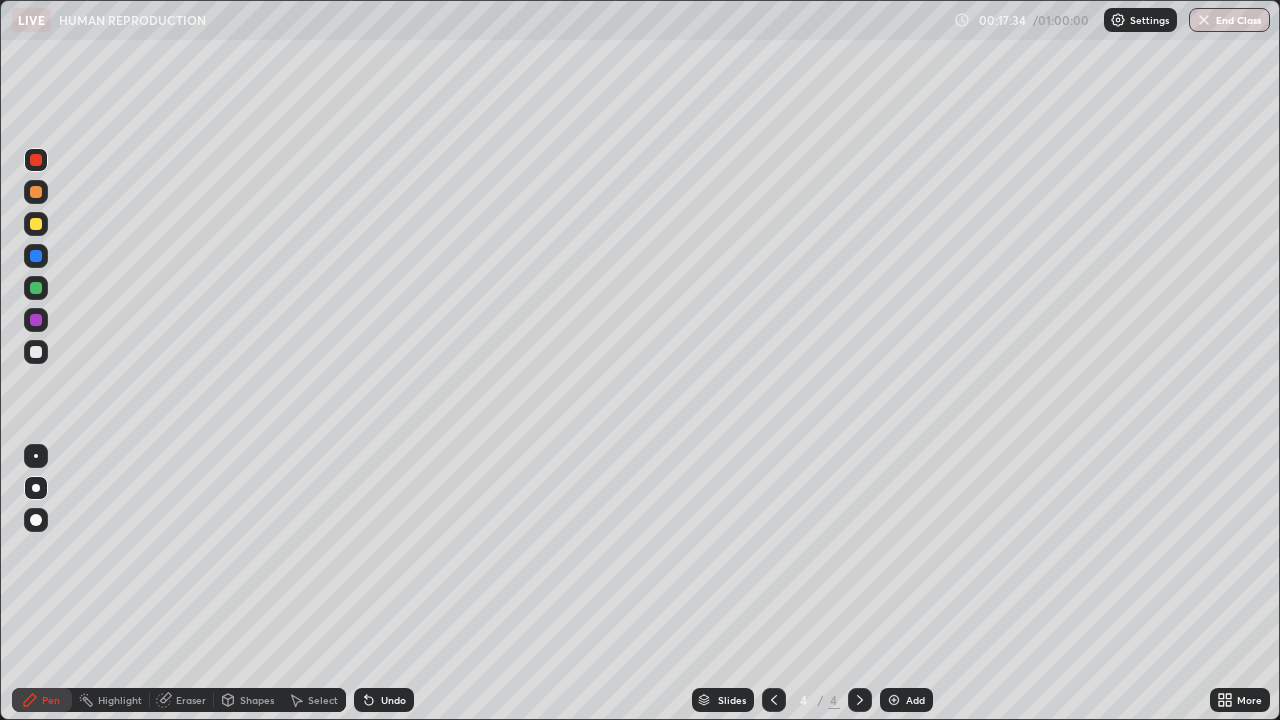 click at bounding box center [36, 352] 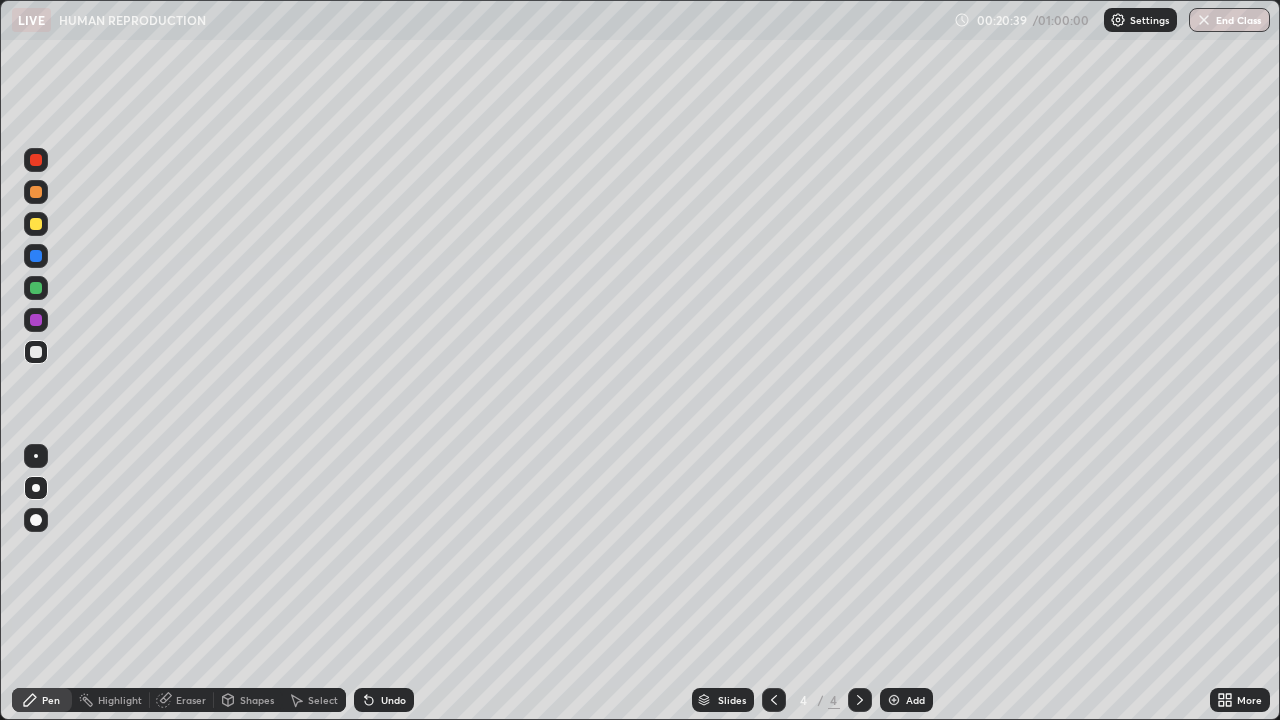 click on "Shapes" at bounding box center (257, 700) 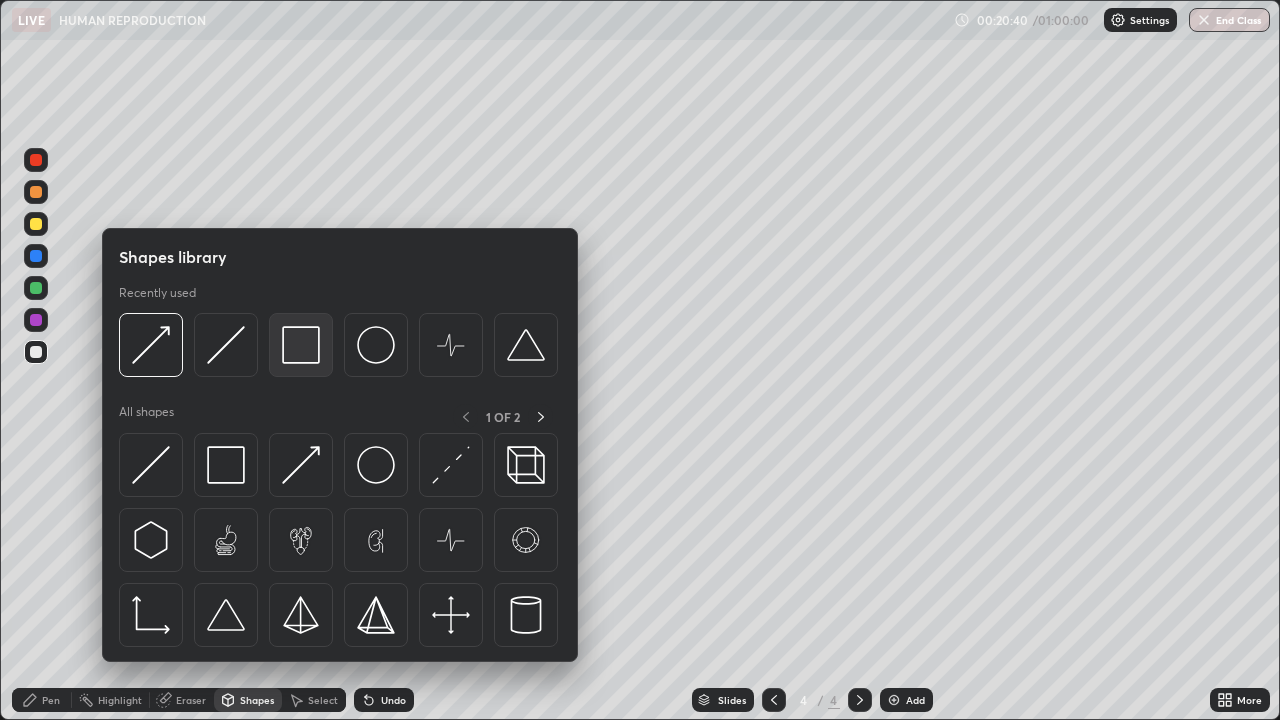 click at bounding box center [301, 345] 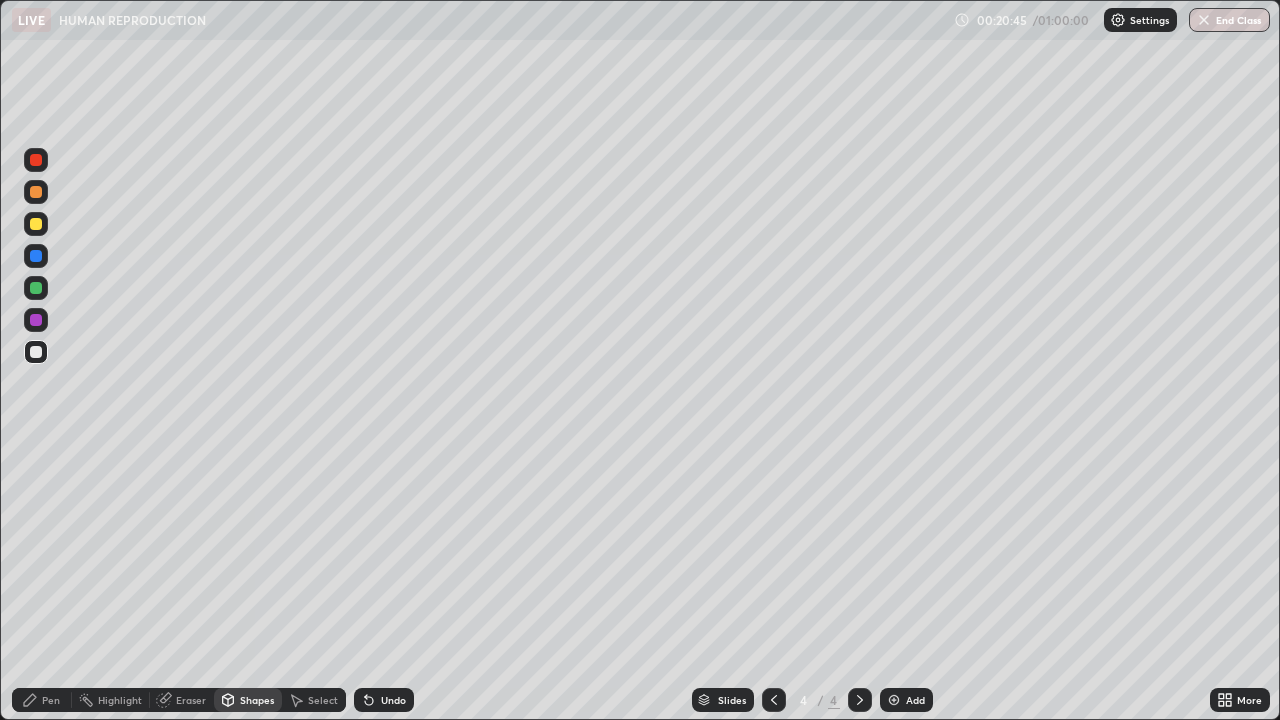 click on "Pen" at bounding box center [51, 700] 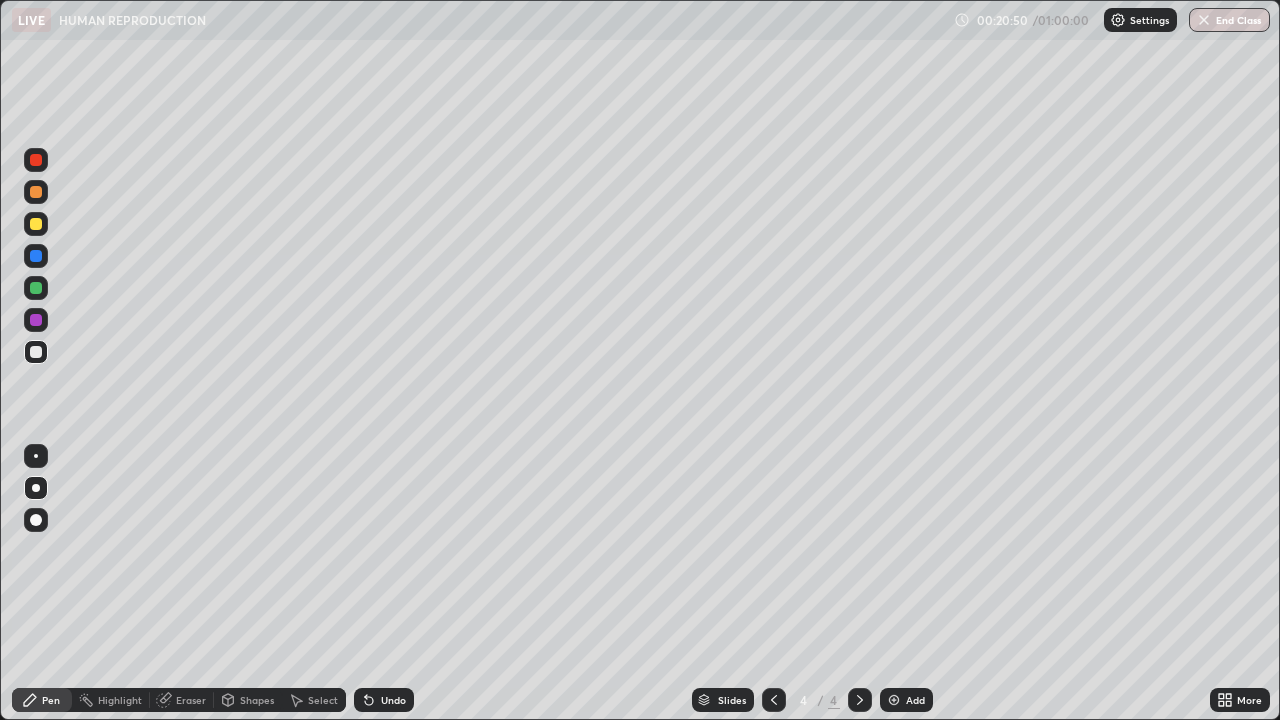 click on "Undo" at bounding box center (393, 700) 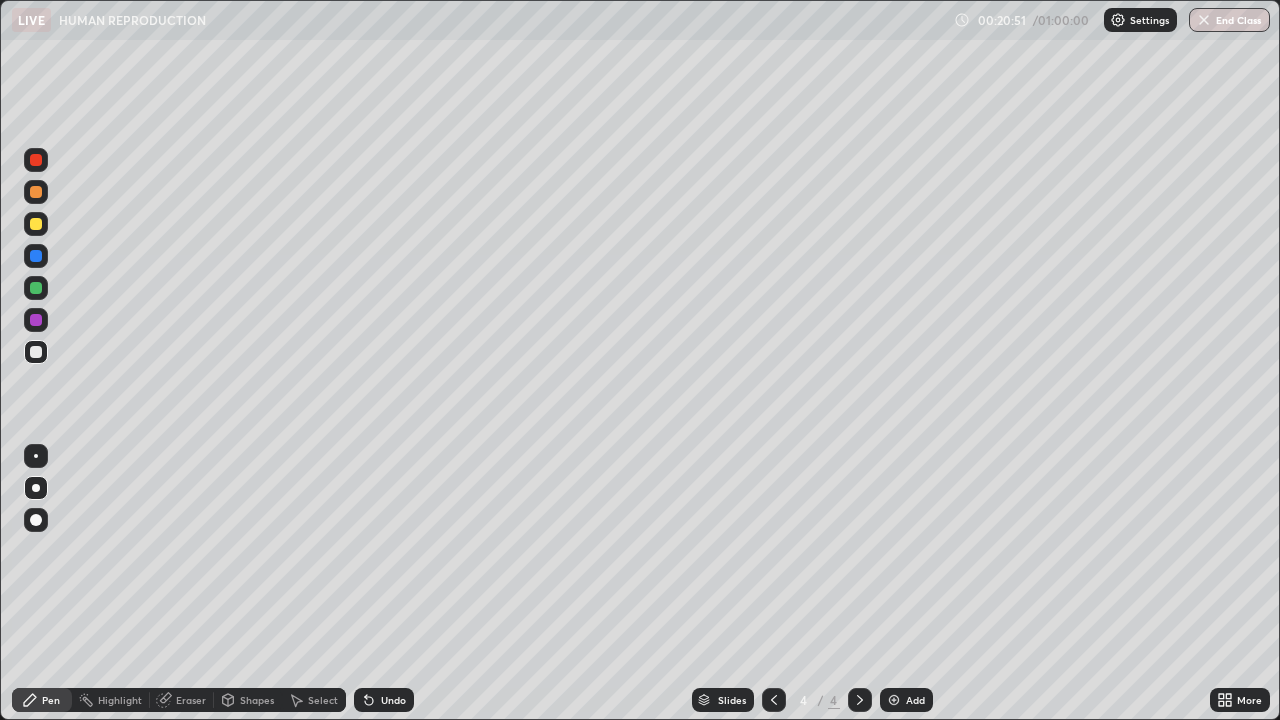 click on "Undo" at bounding box center (393, 700) 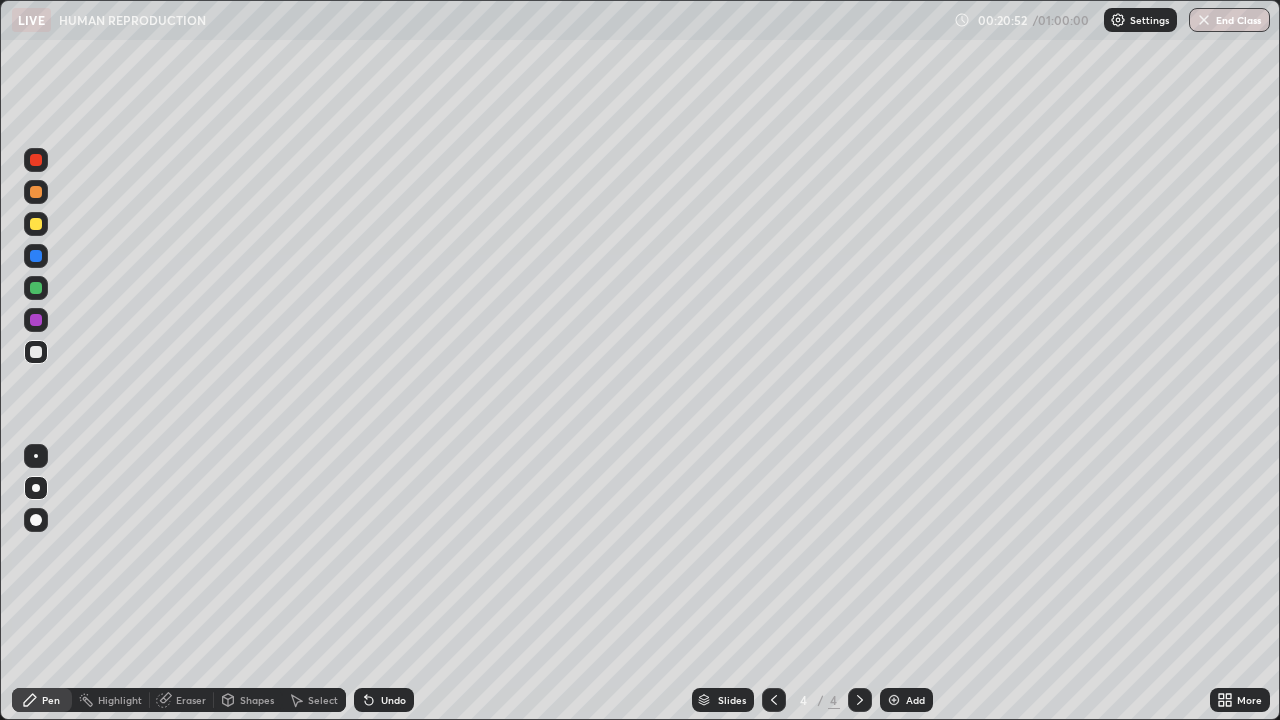 click on "Shapes" at bounding box center [257, 700] 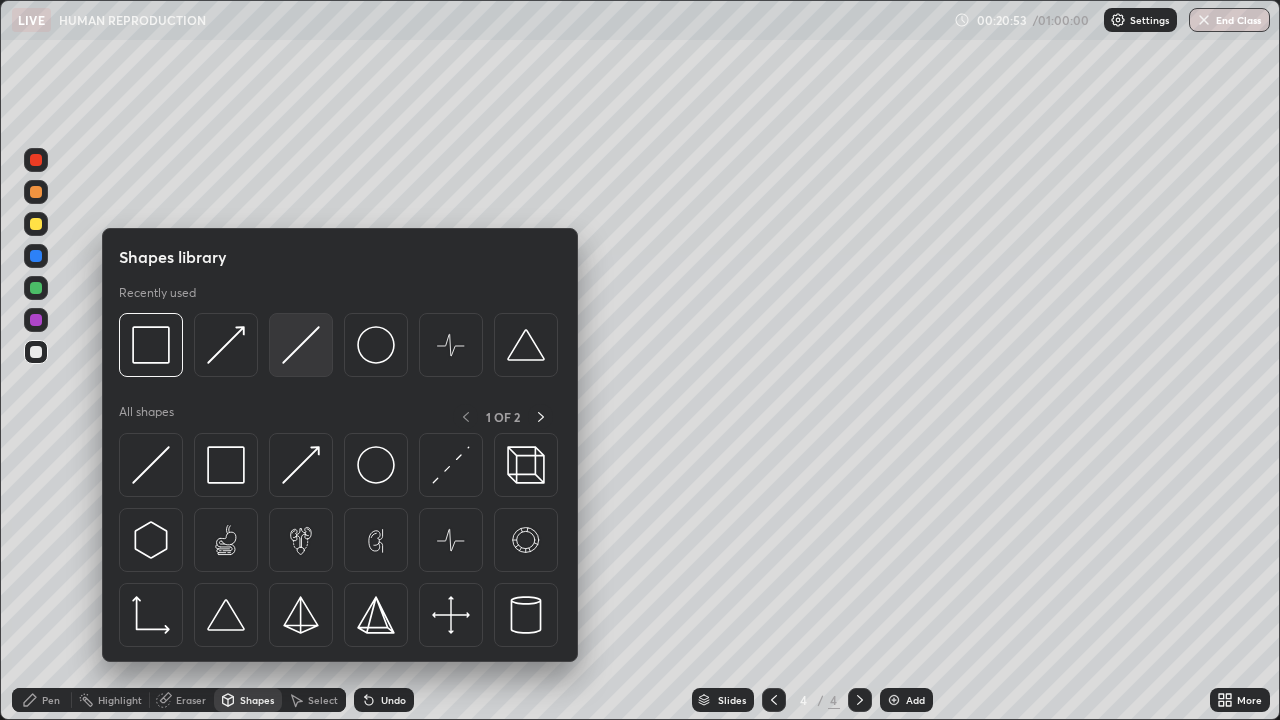 click at bounding box center (301, 345) 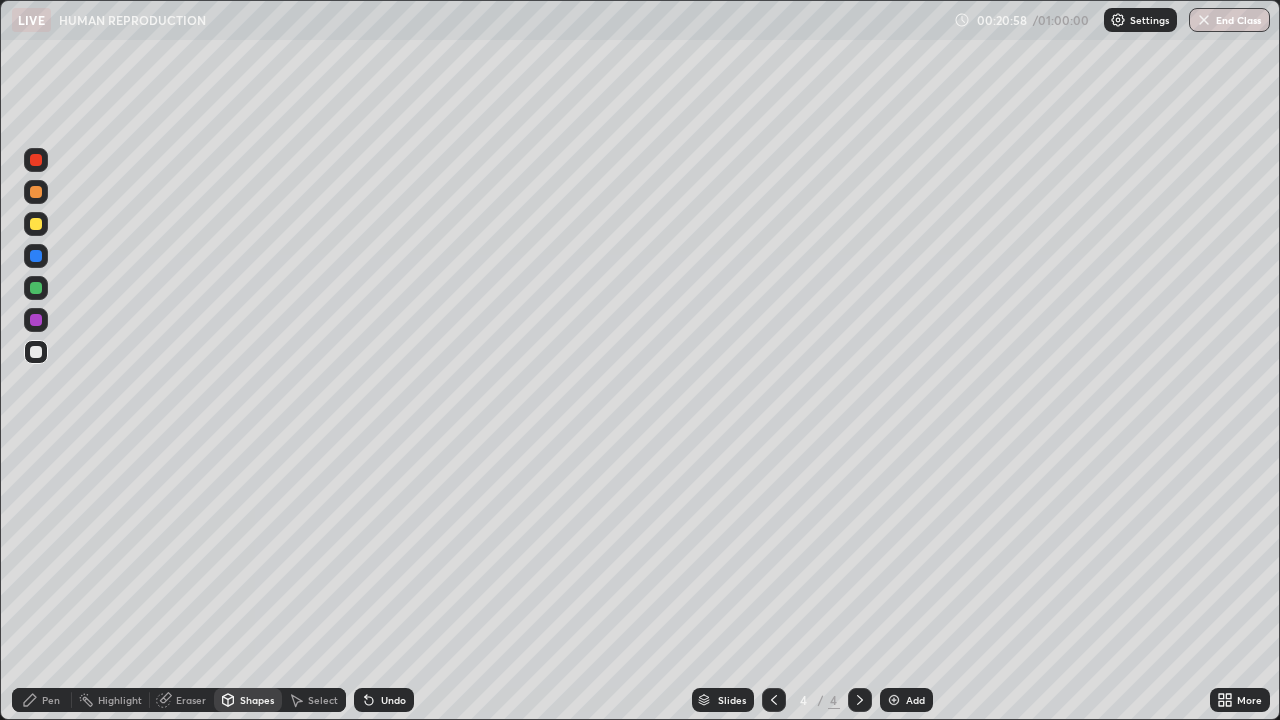 click on "Shapes" at bounding box center [257, 700] 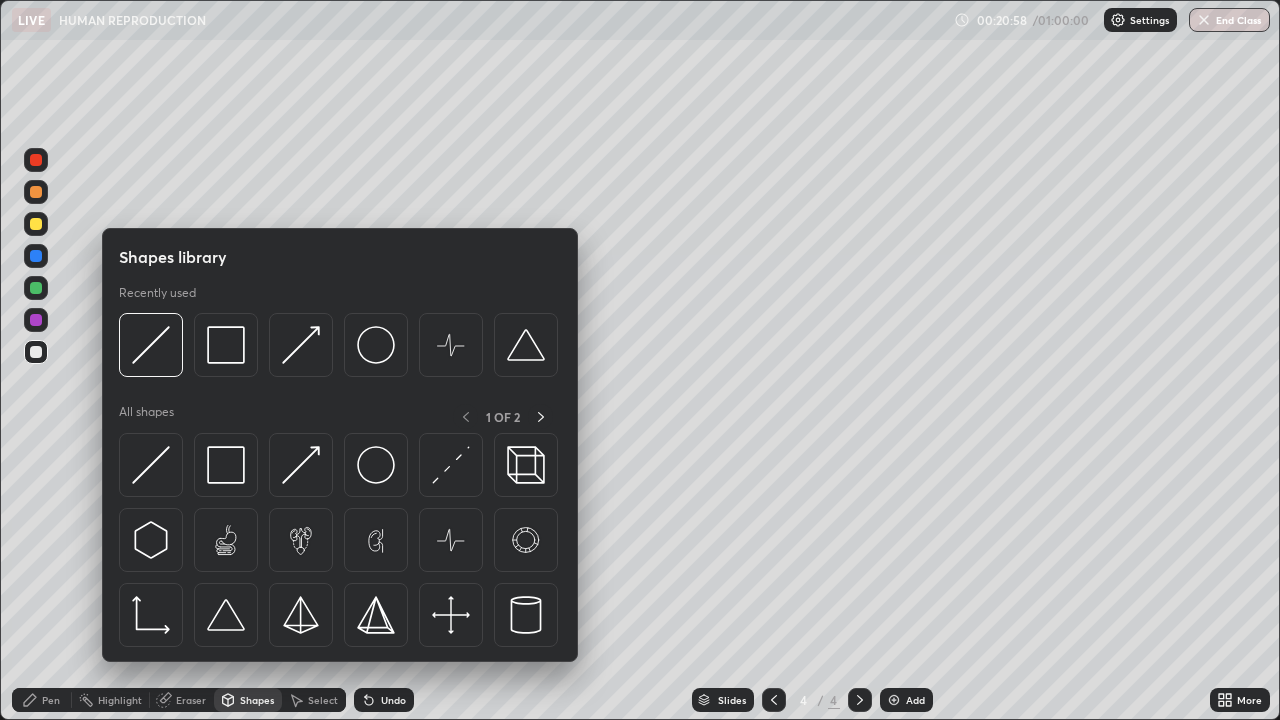 click at bounding box center (301, 345) 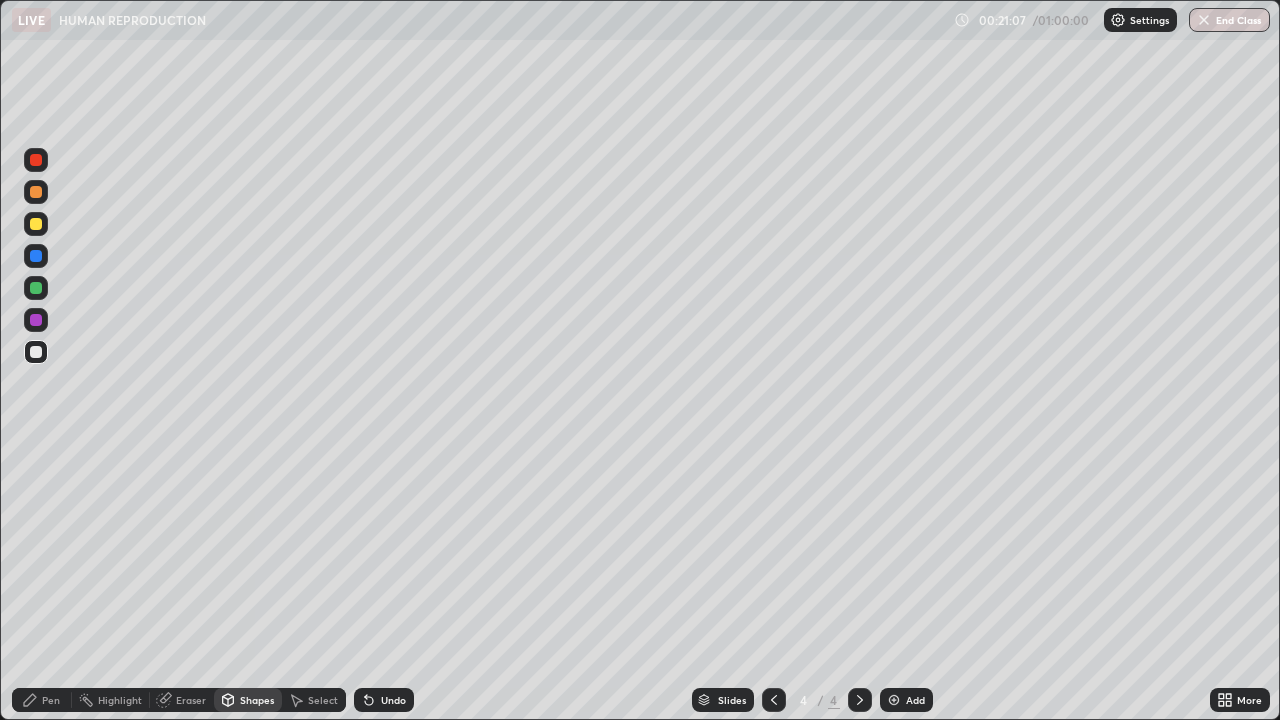 click on "Shapes" at bounding box center [248, 700] 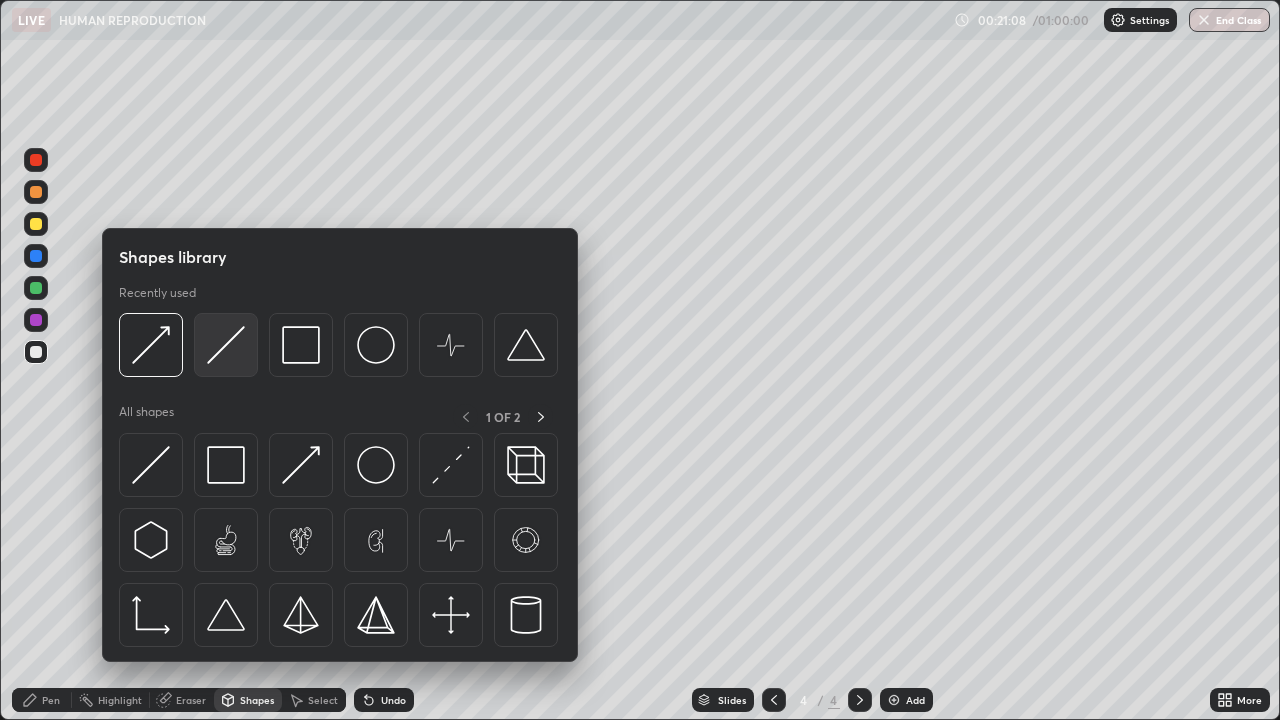 click at bounding box center [226, 345] 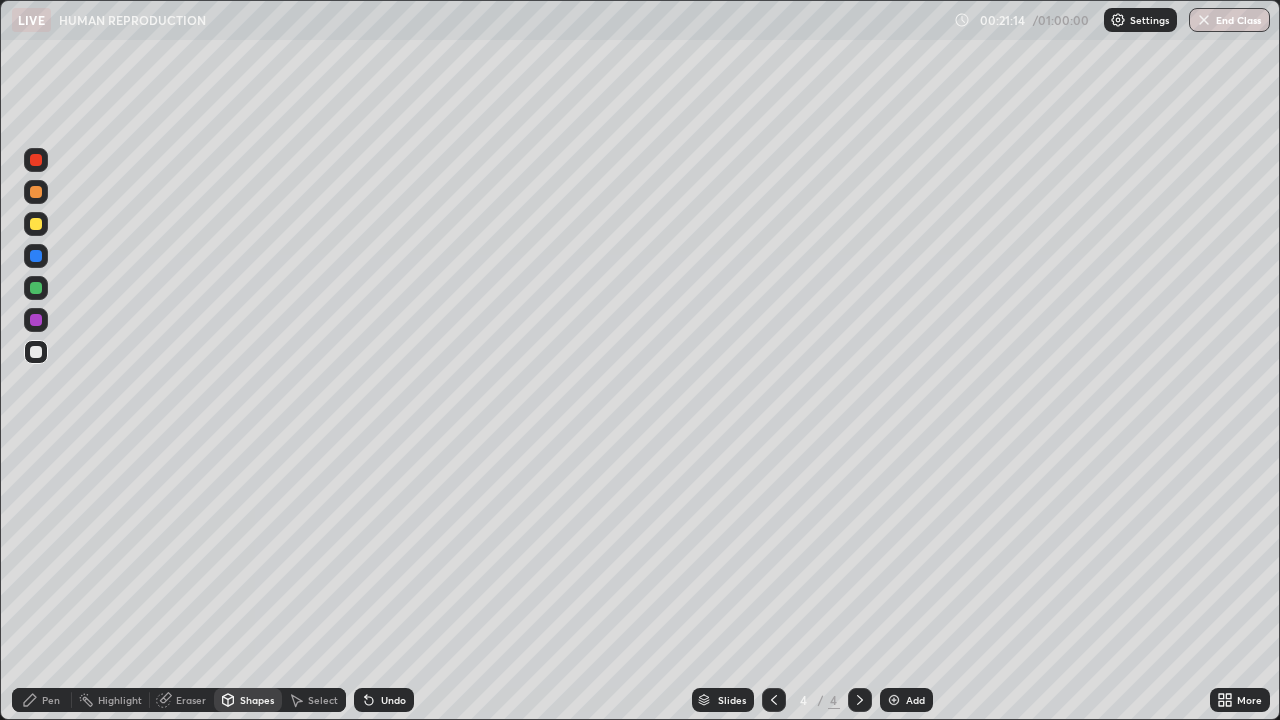 click on "Pen" at bounding box center [51, 700] 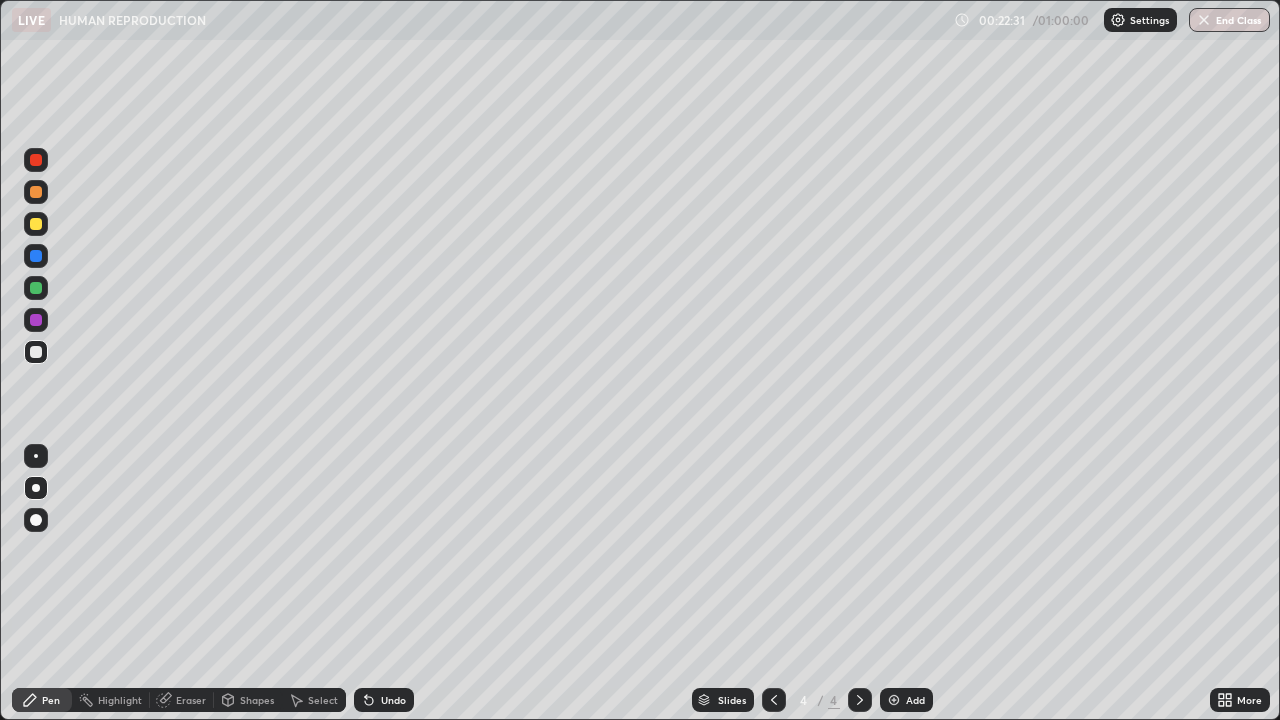click at bounding box center (894, 700) 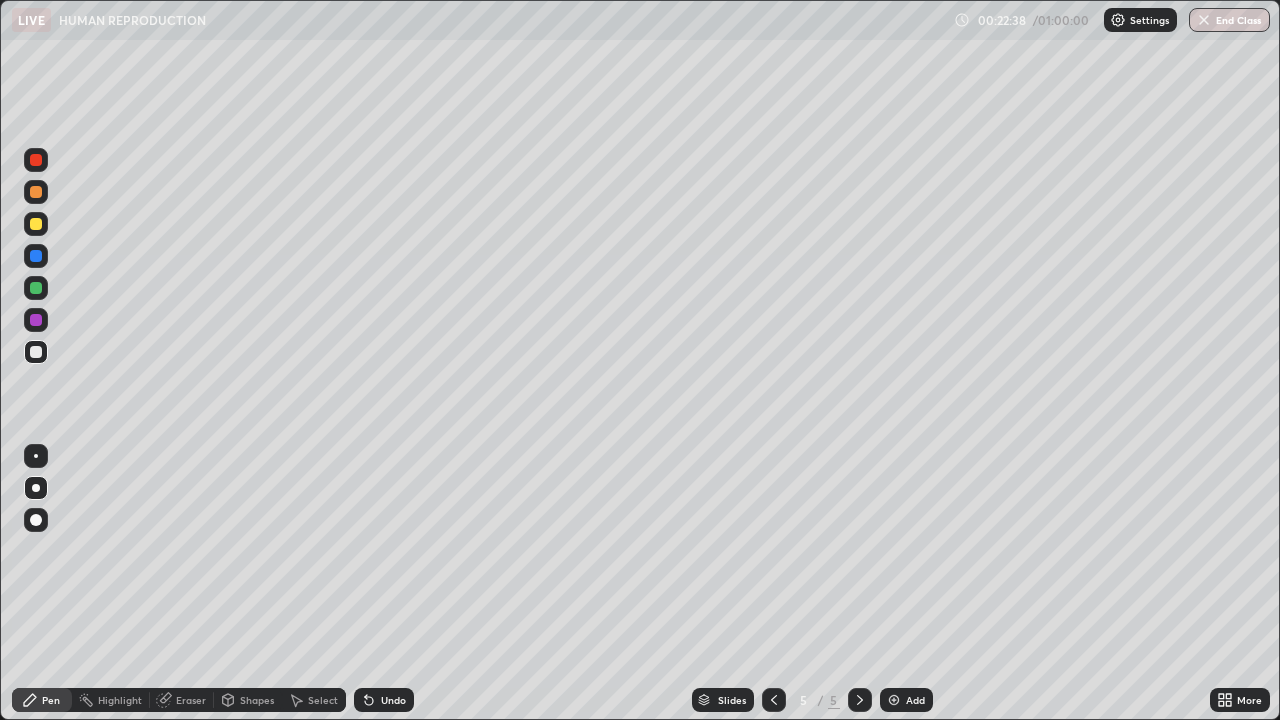 click on "Shapes" at bounding box center [257, 700] 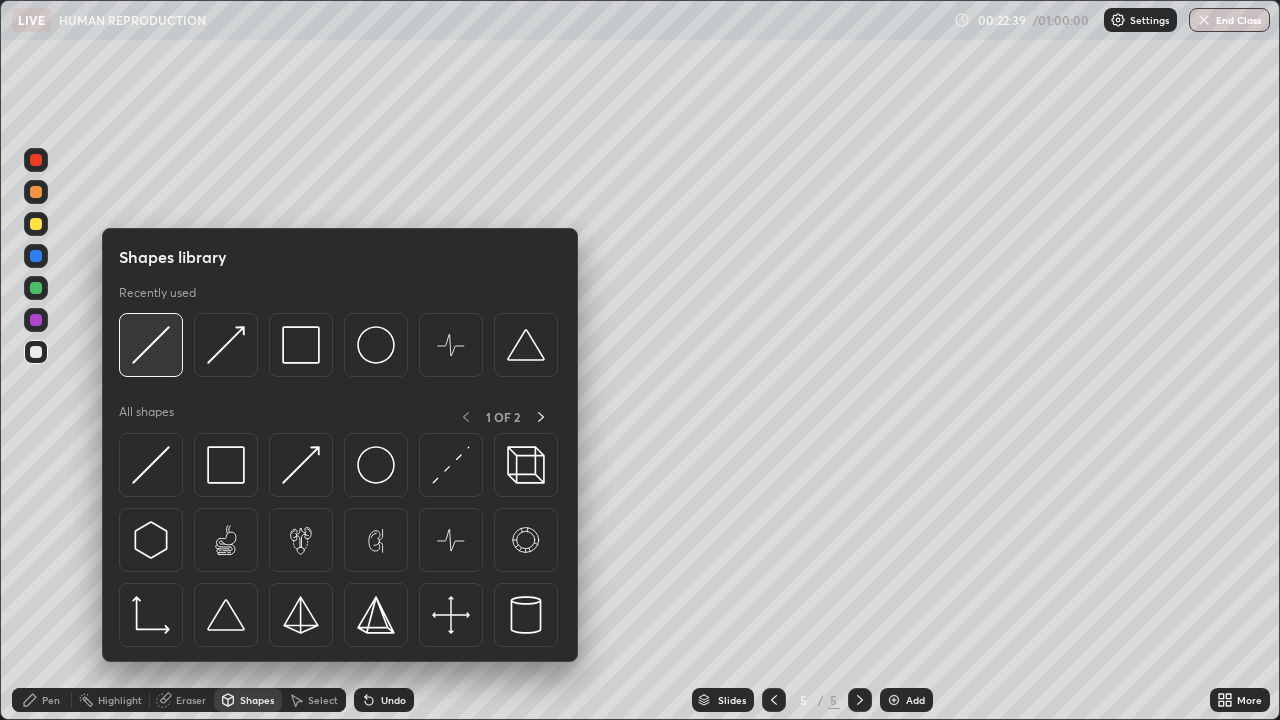 click at bounding box center (151, 345) 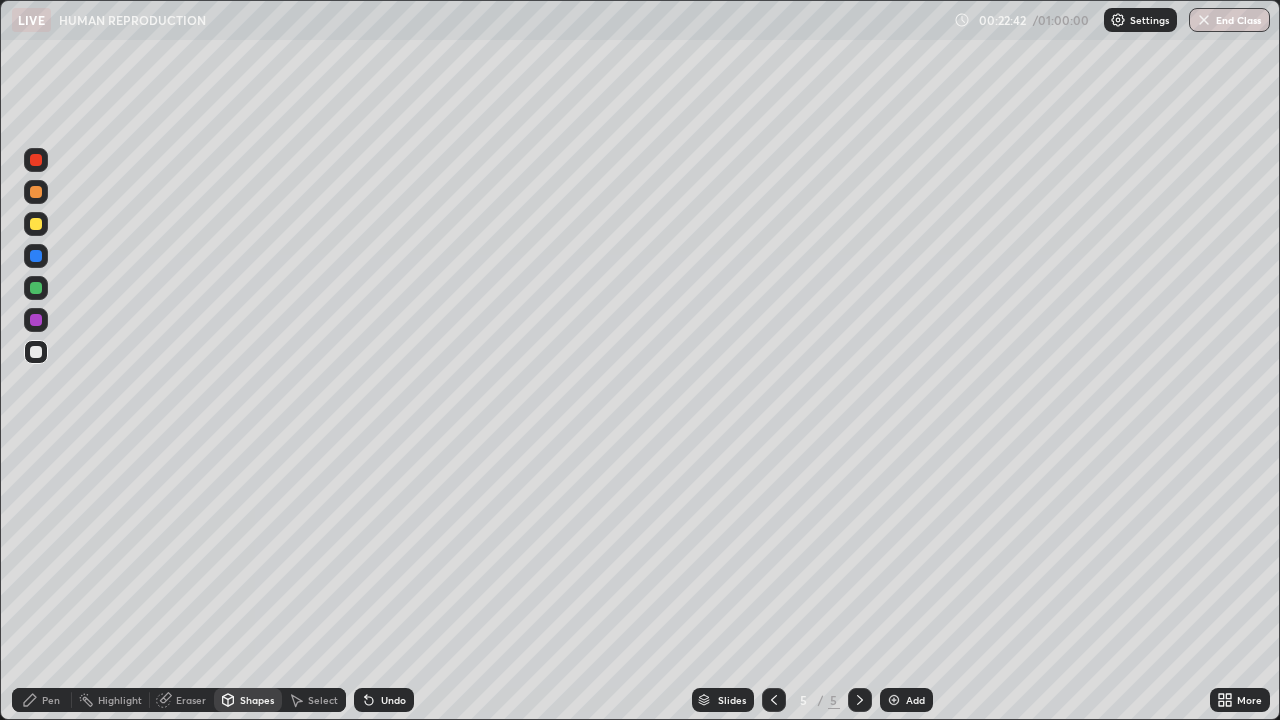 click on "Pen" at bounding box center [42, 700] 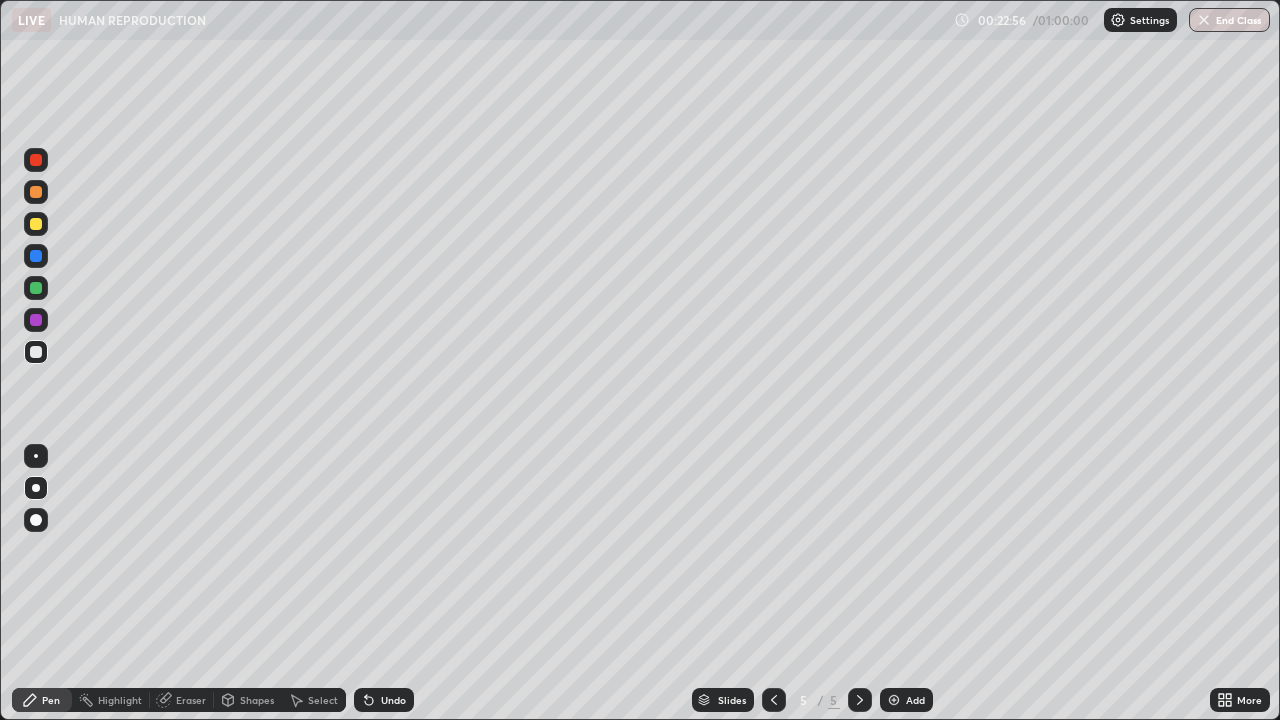 click on "Shapes" at bounding box center [257, 700] 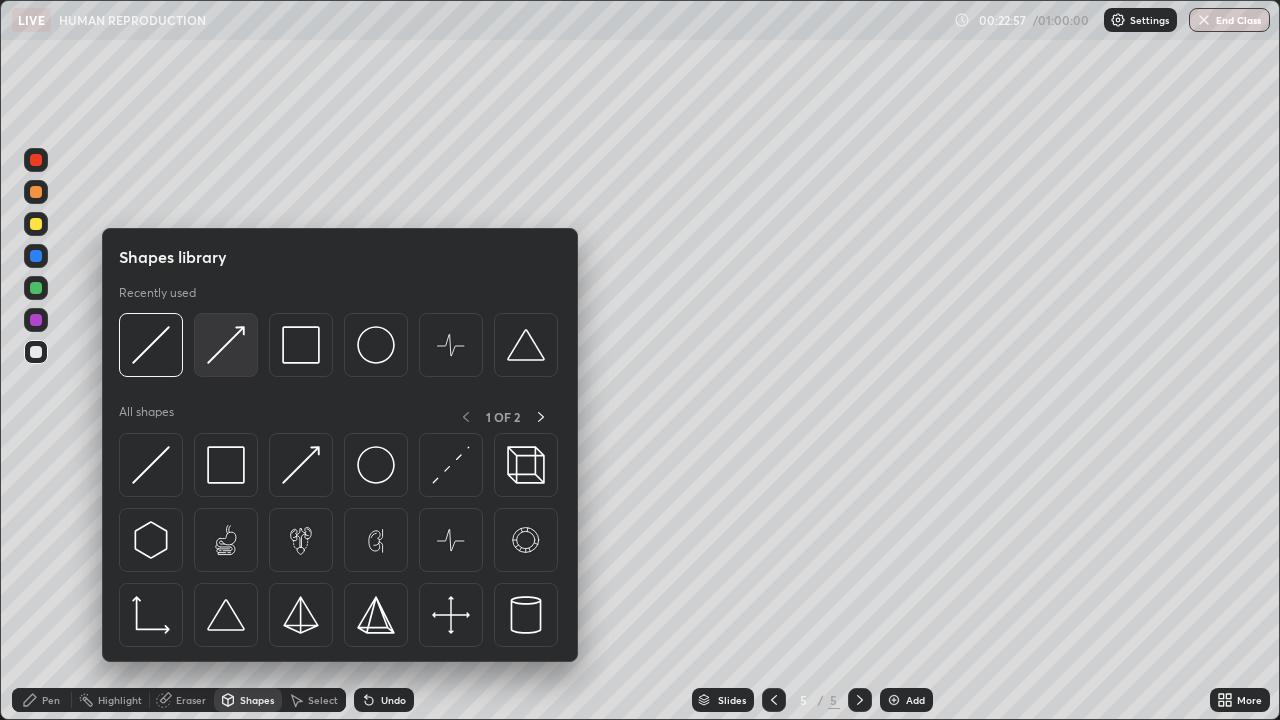 click at bounding box center (226, 345) 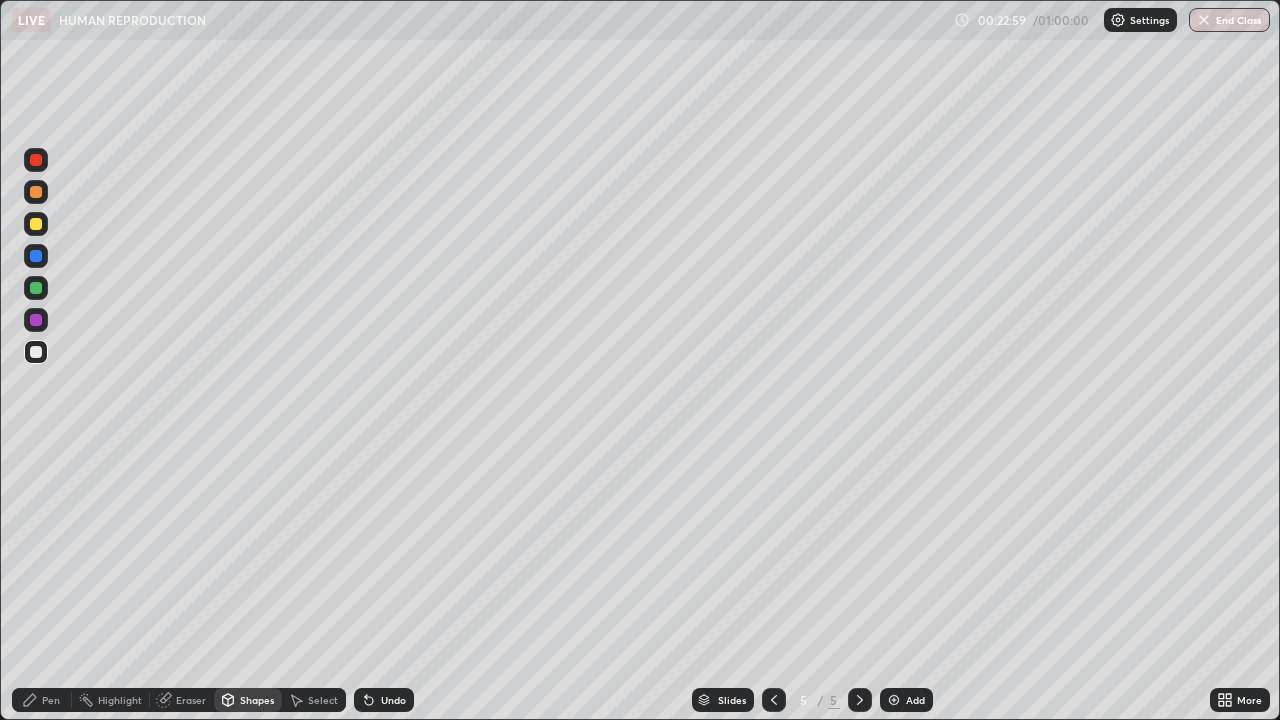 click on "Pen" at bounding box center (51, 700) 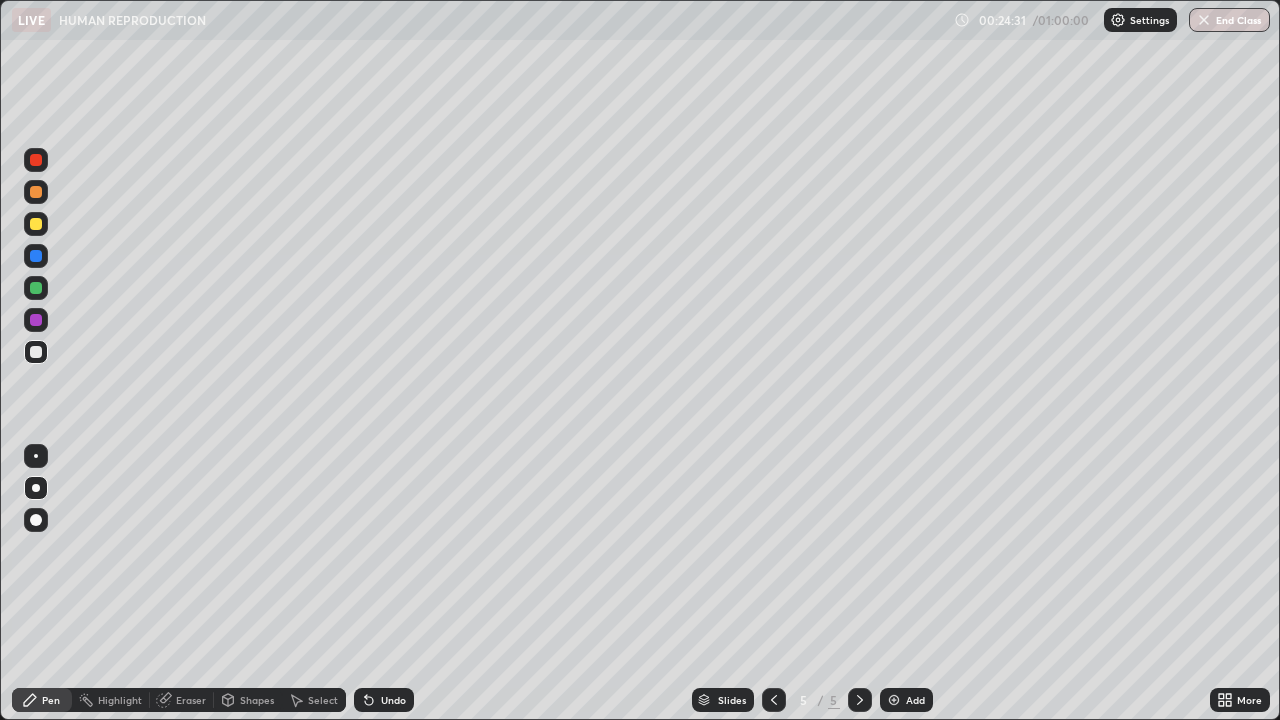 click 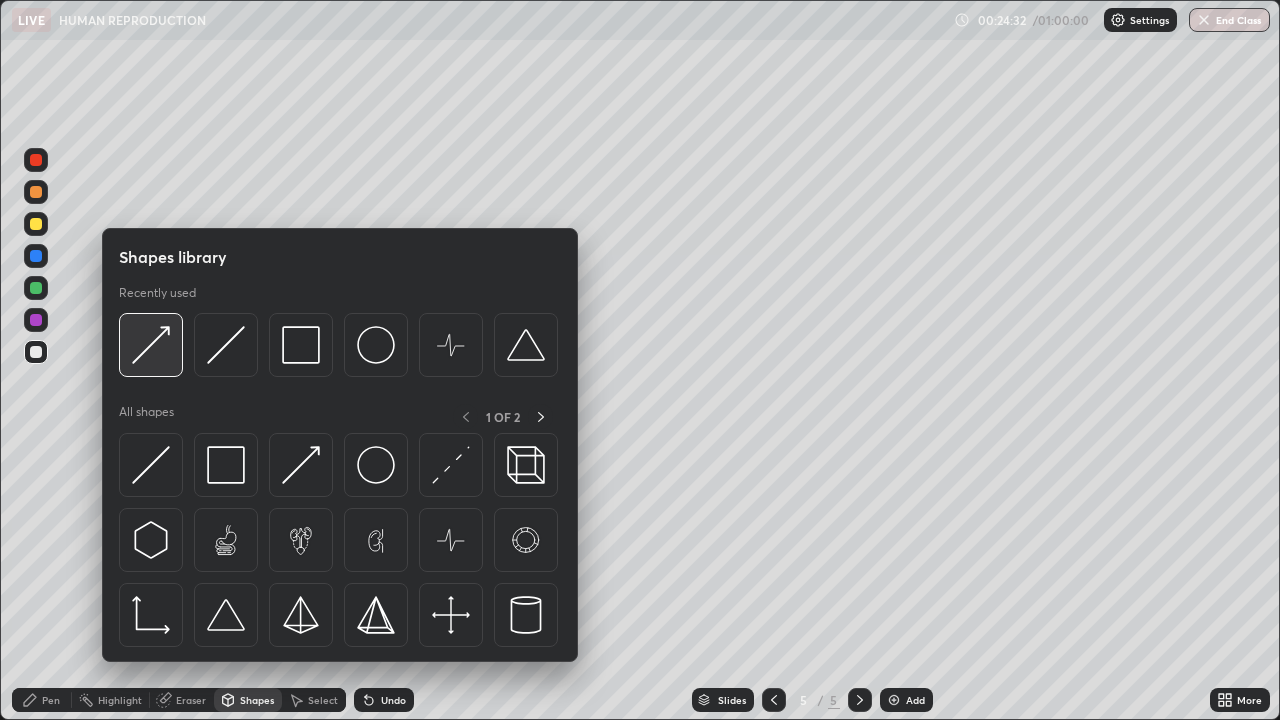 click at bounding box center (151, 345) 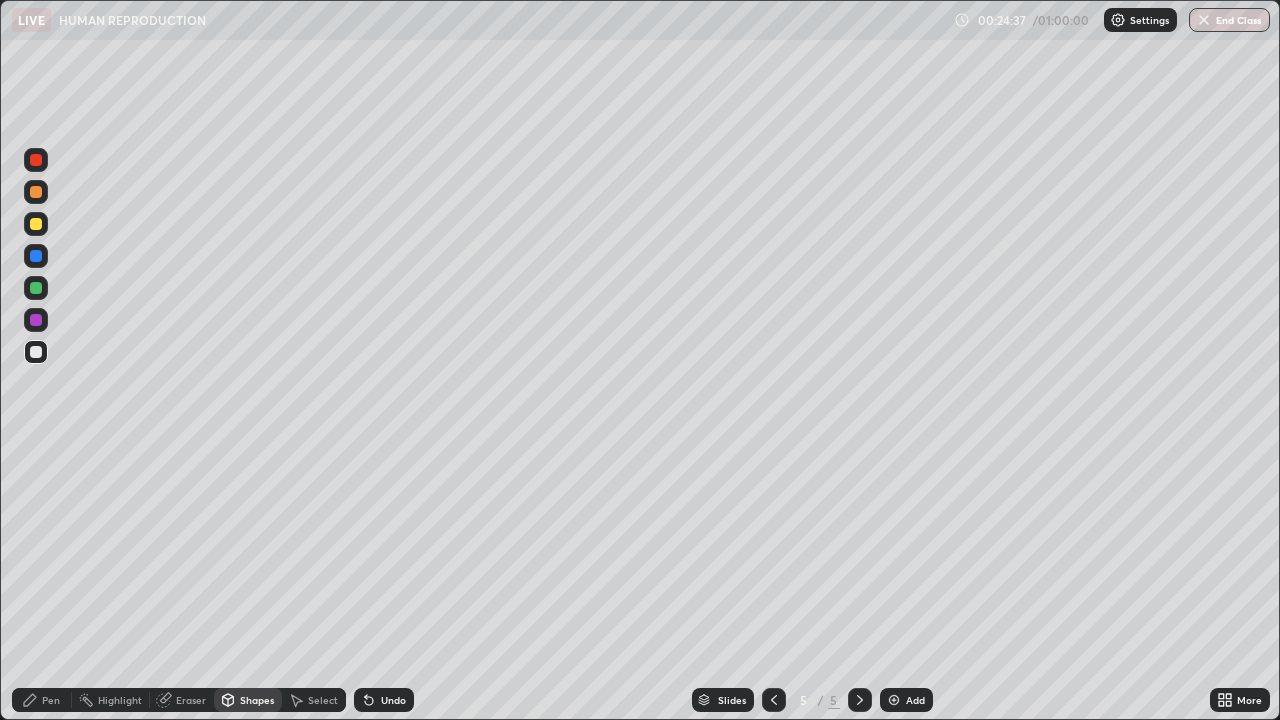 click on "Pen" at bounding box center [51, 700] 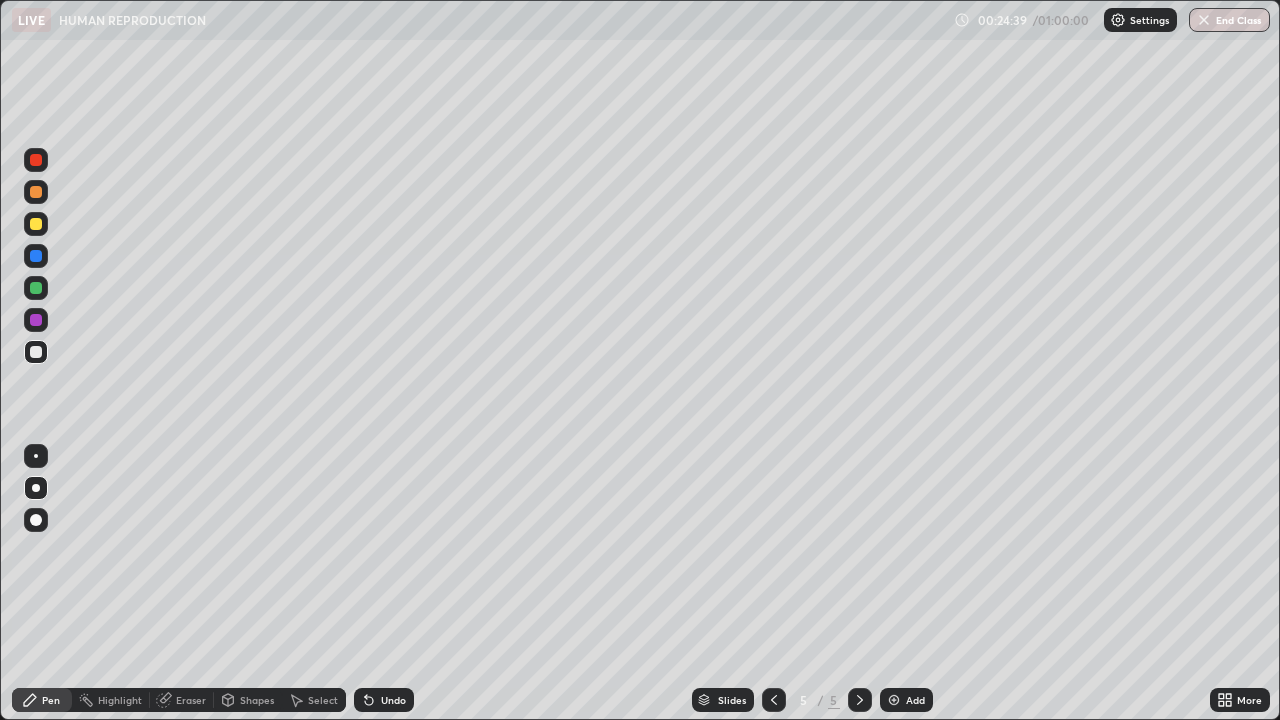 click at bounding box center [36, 256] 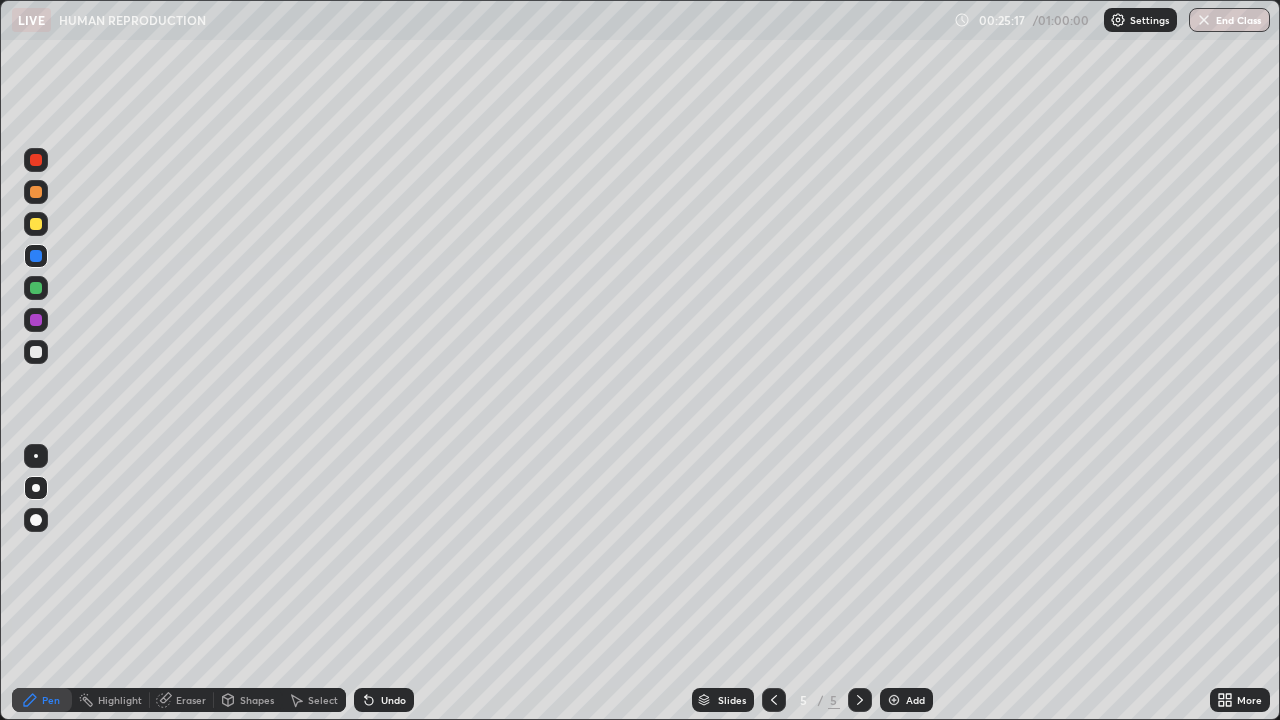 click on "Shapes" at bounding box center [257, 700] 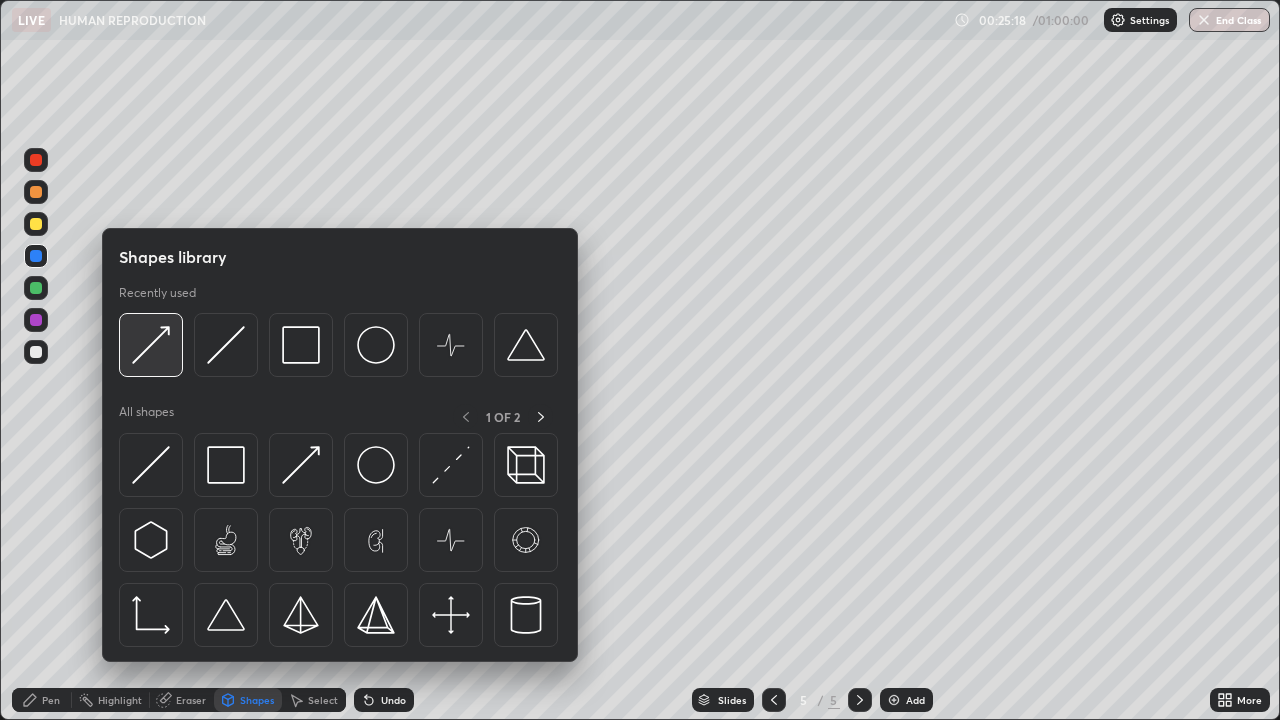 click at bounding box center (151, 345) 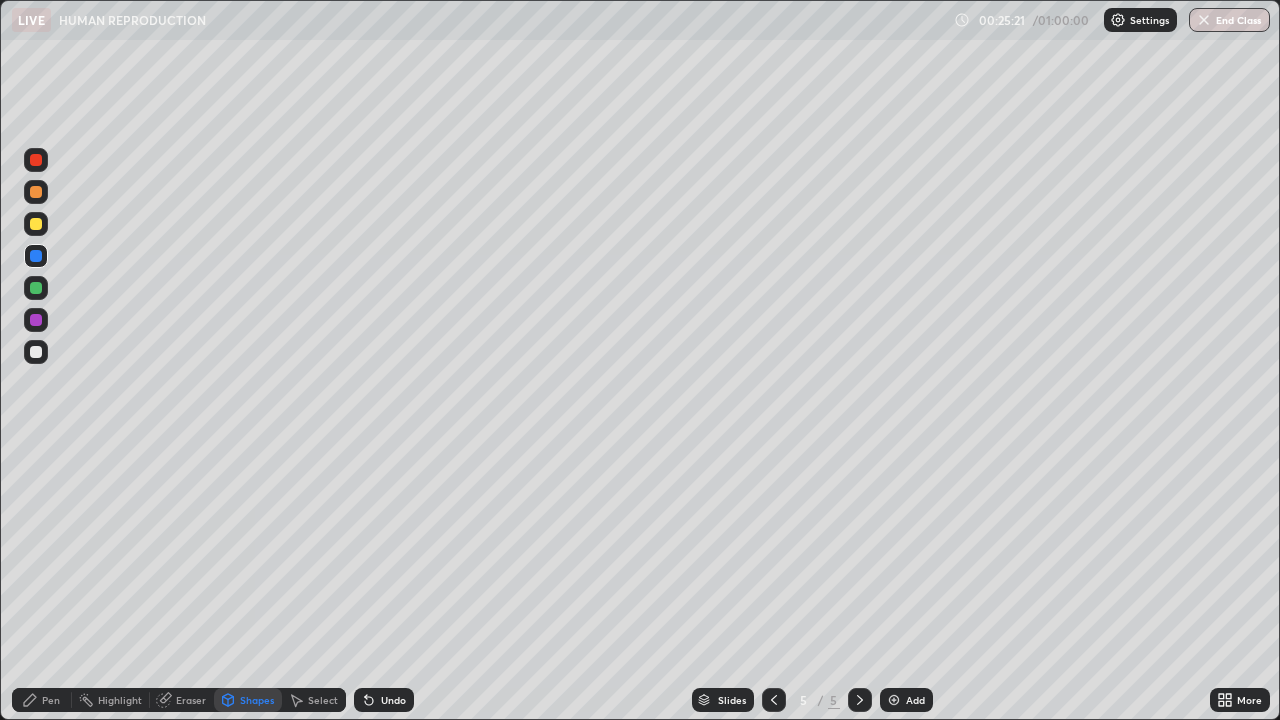 click on "Pen" at bounding box center (51, 700) 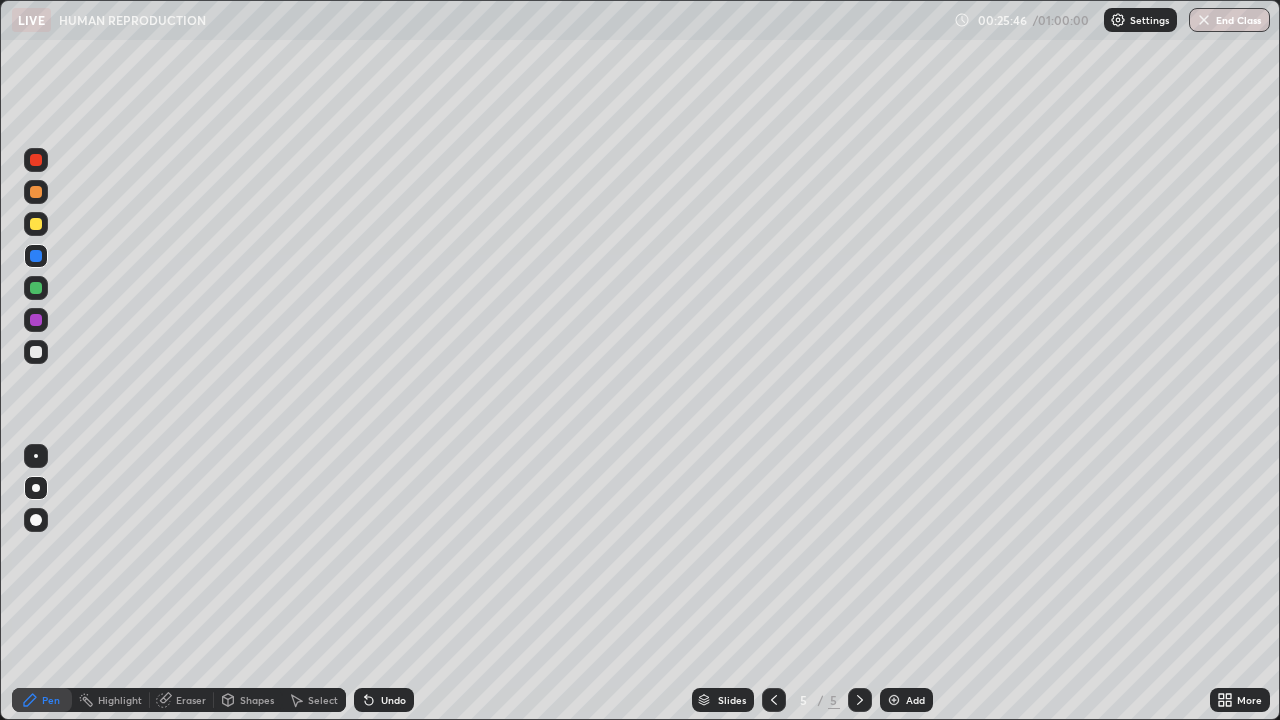 click on "Shapes" at bounding box center [248, 700] 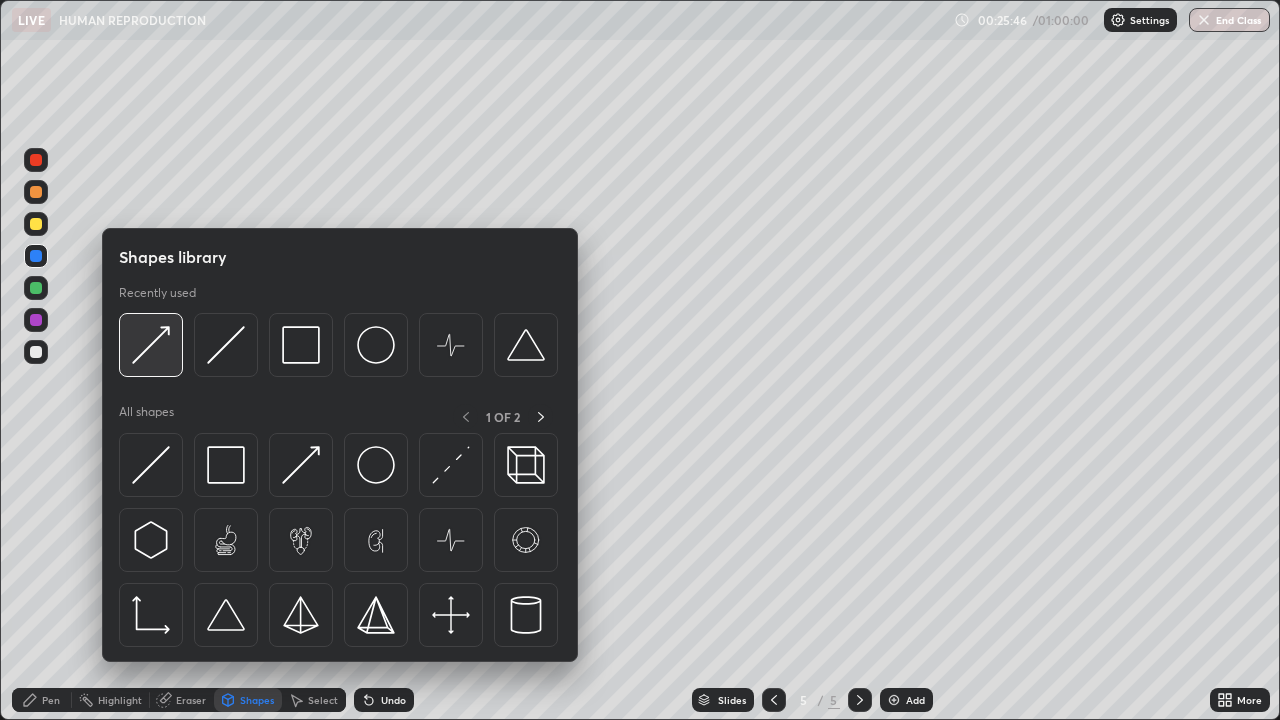 click at bounding box center (151, 345) 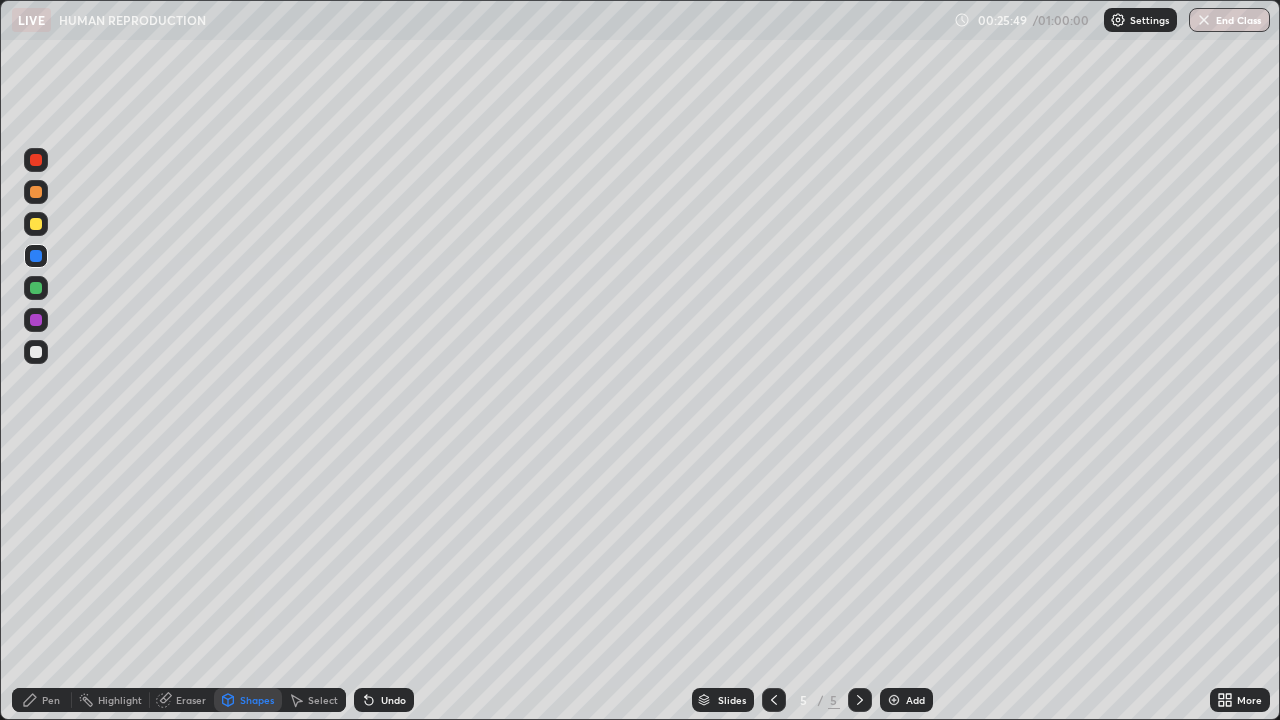 click on "Pen" at bounding box center (51, 700) 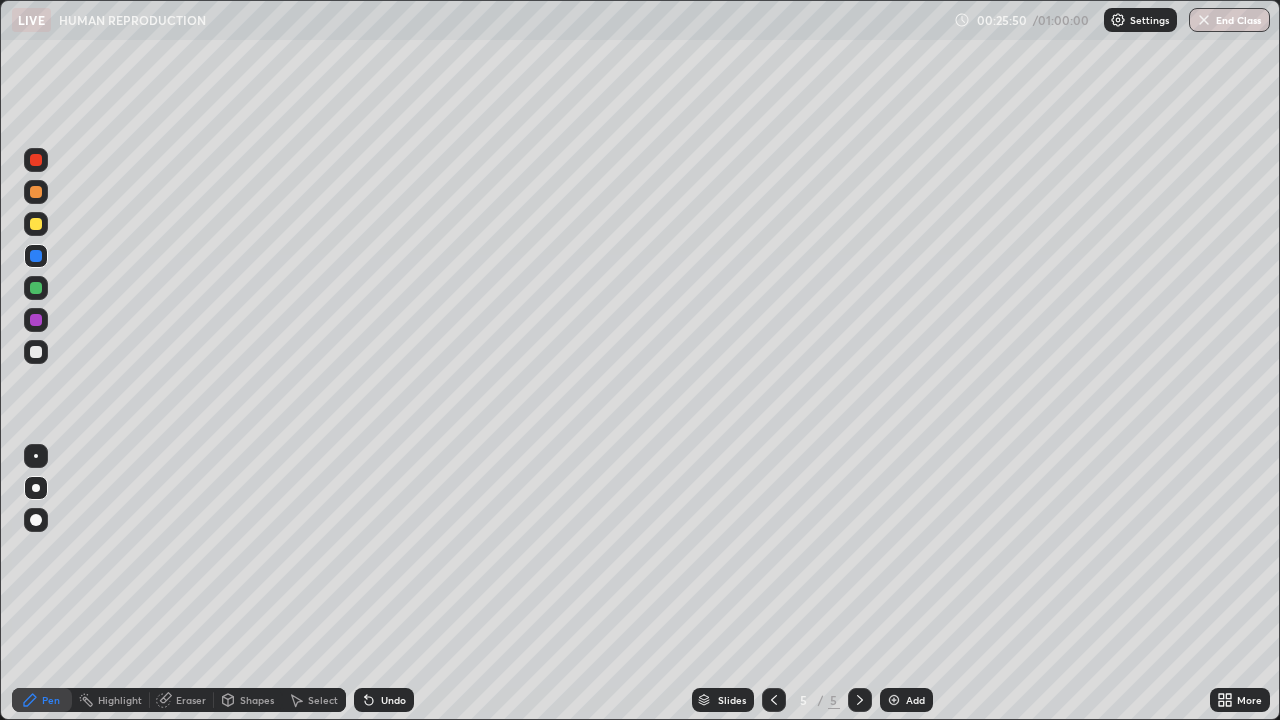 click at bounding box center [36, 352] 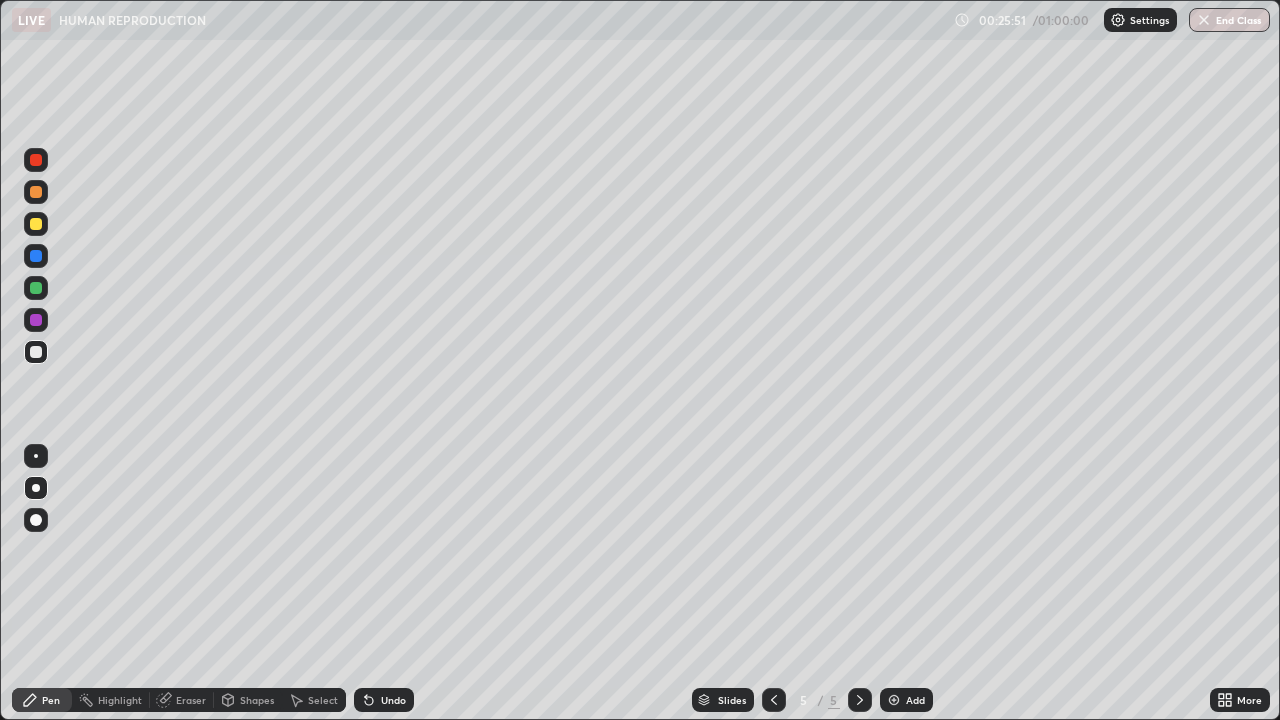 click at bounding box center [36, 192] 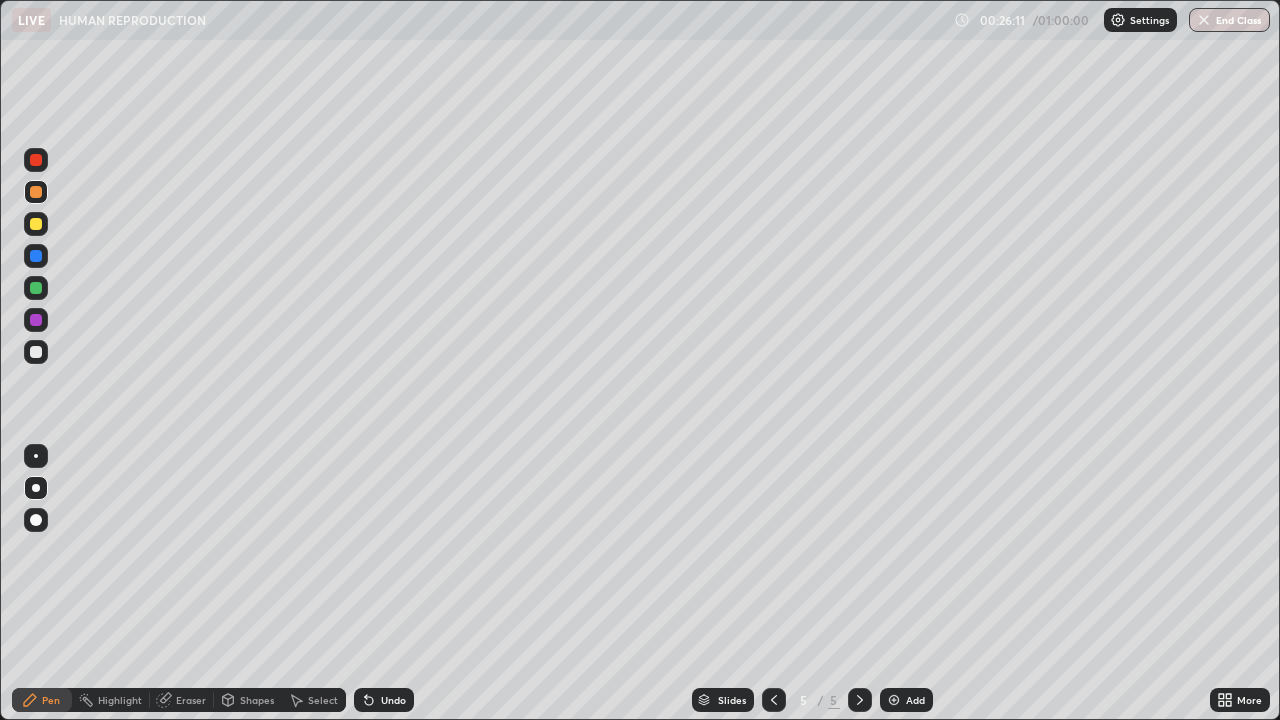 click on "Shapes" at bounding box center [257, 700] 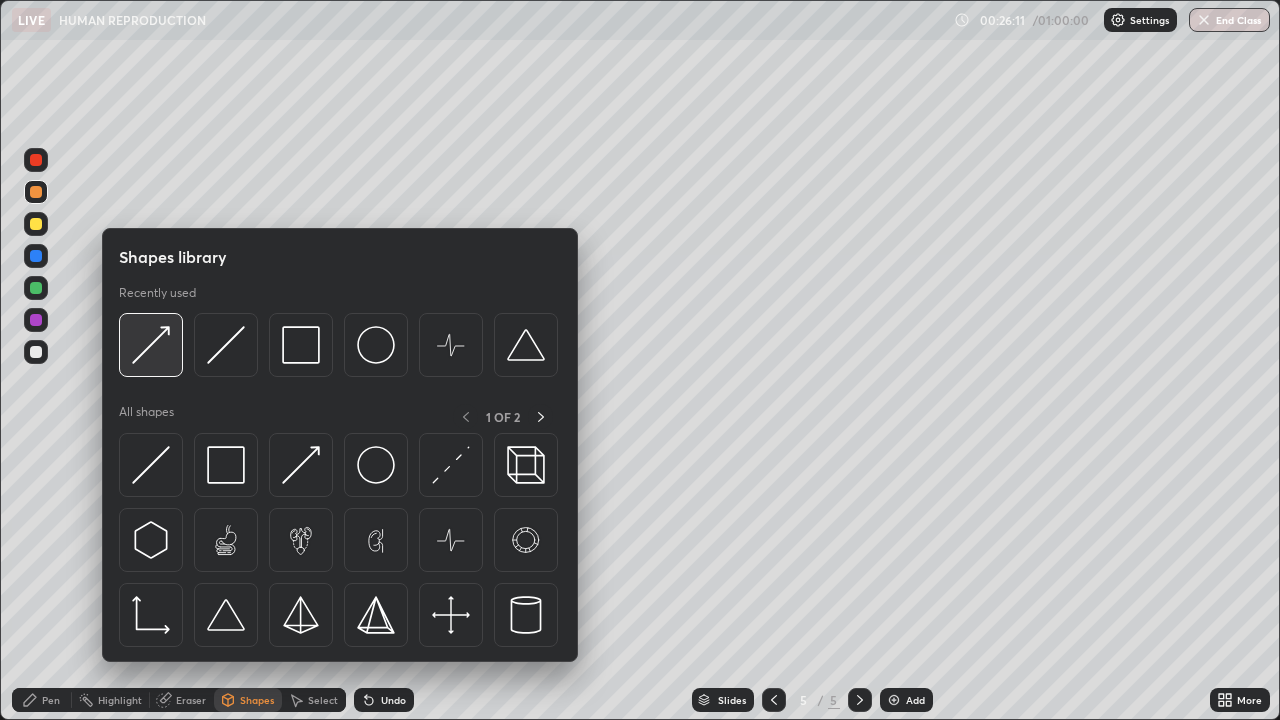 click at bounding box center [151, 345] 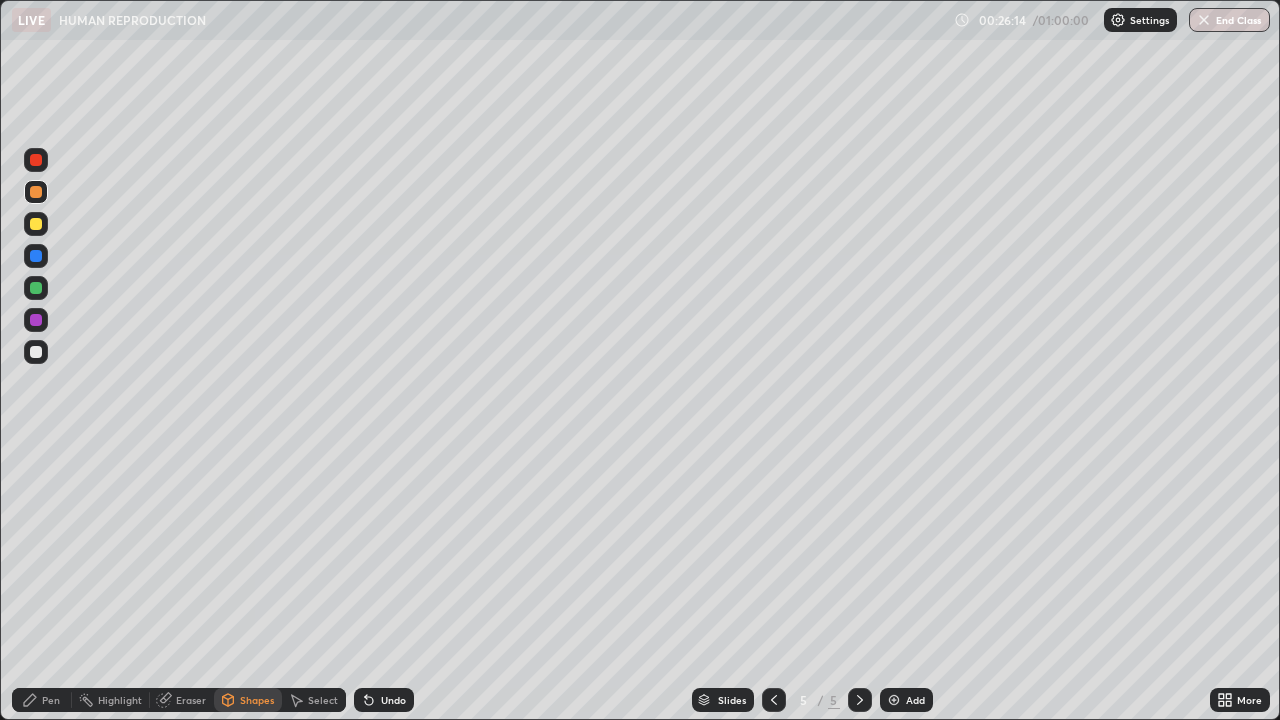 click on "Pen" at bounding box center (51, 700) 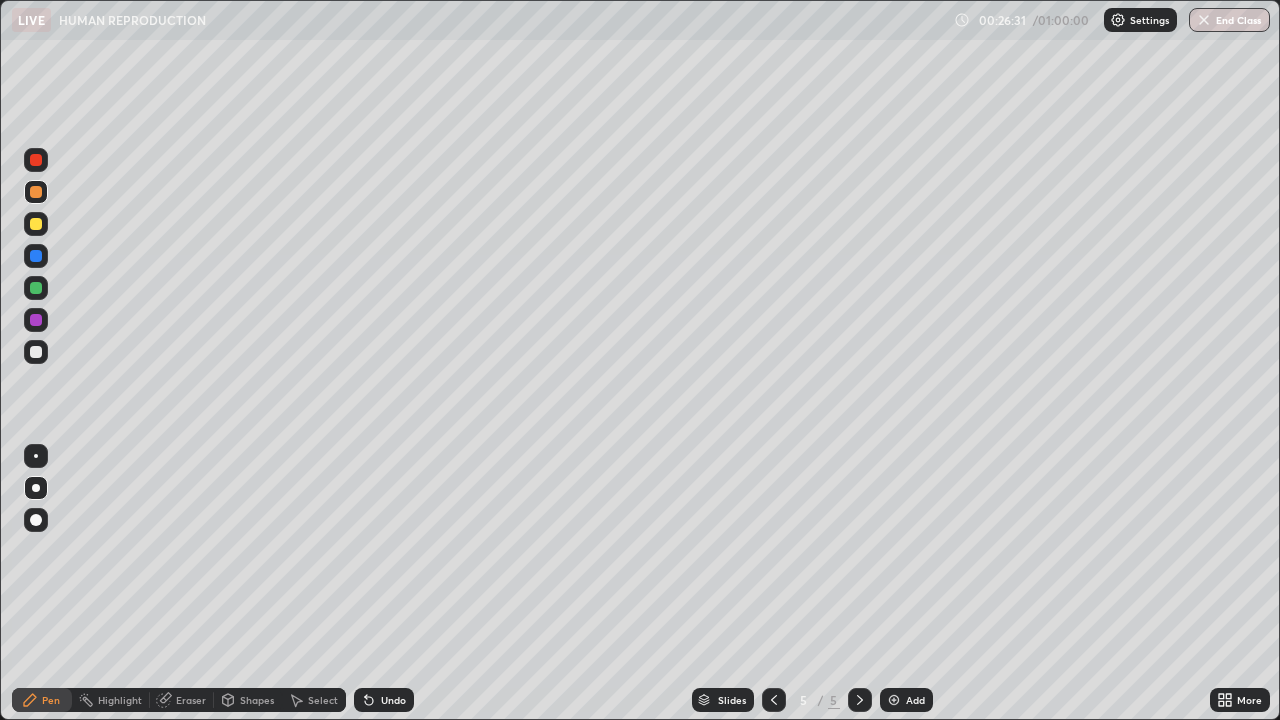 click on "Shapes" at bounding box center (257, 700) 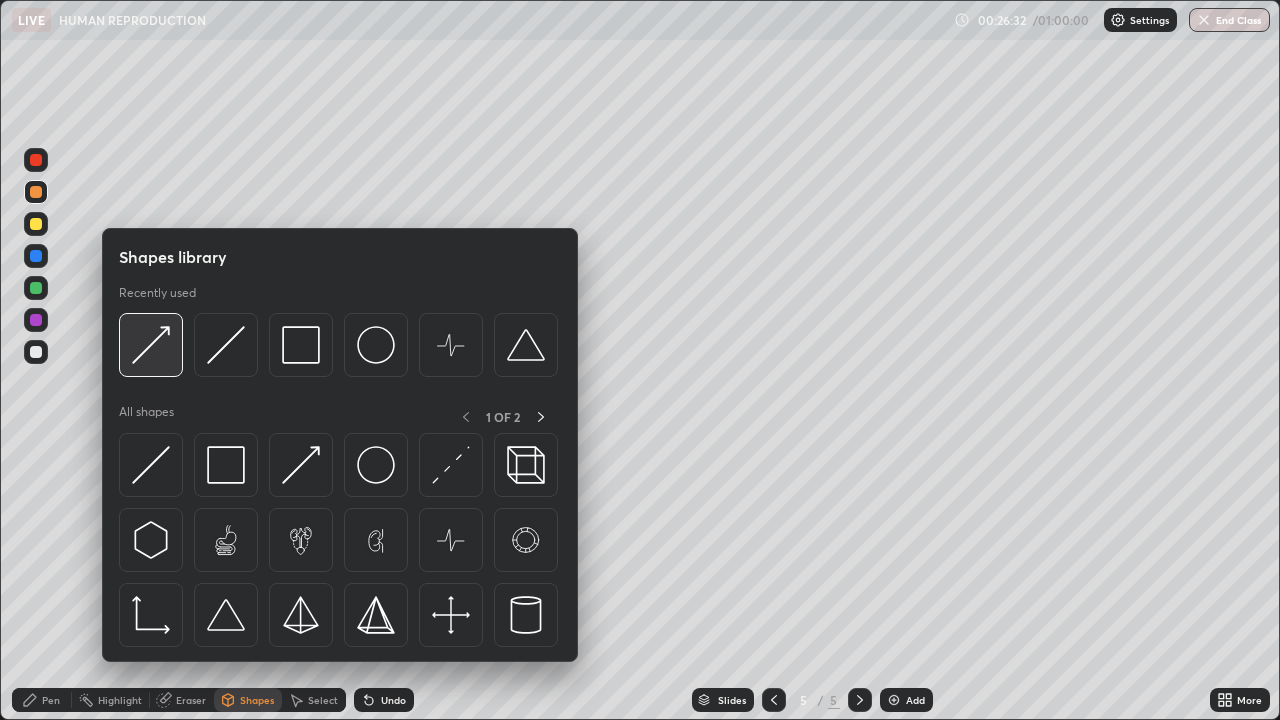 click at bounding box center [151, 345] 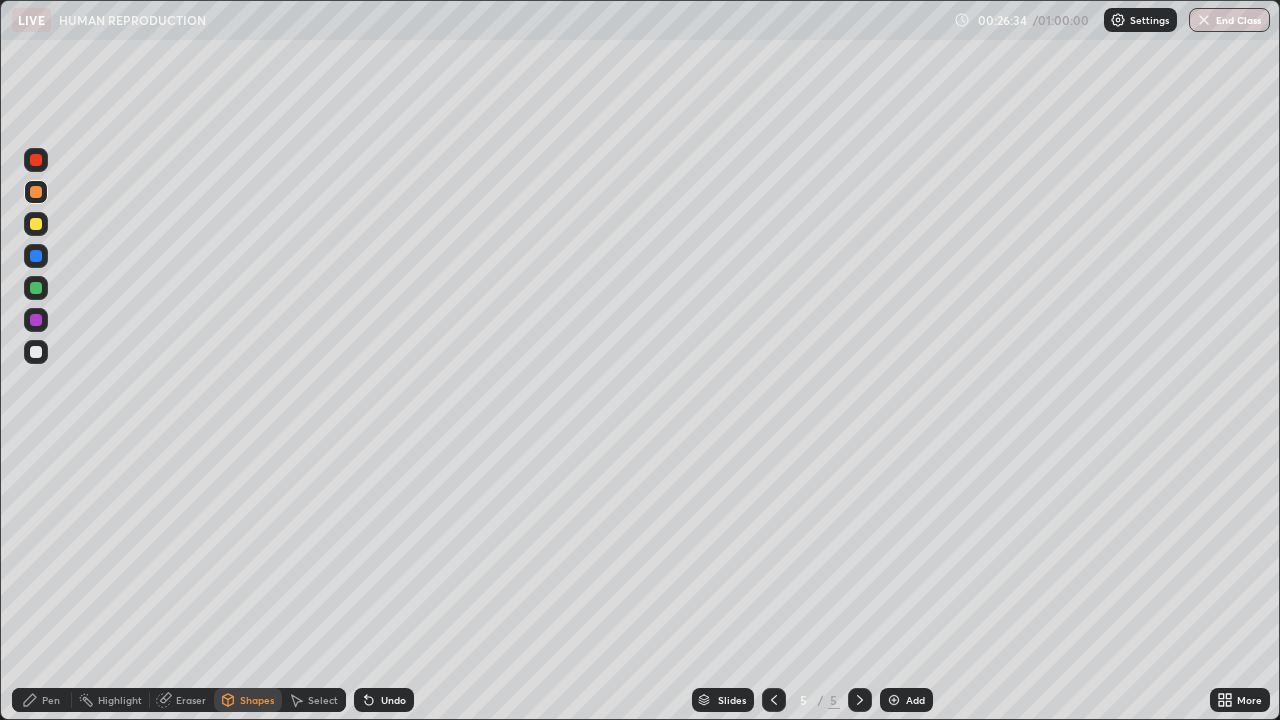 click on "Pen" at bounding box center (42, 700) 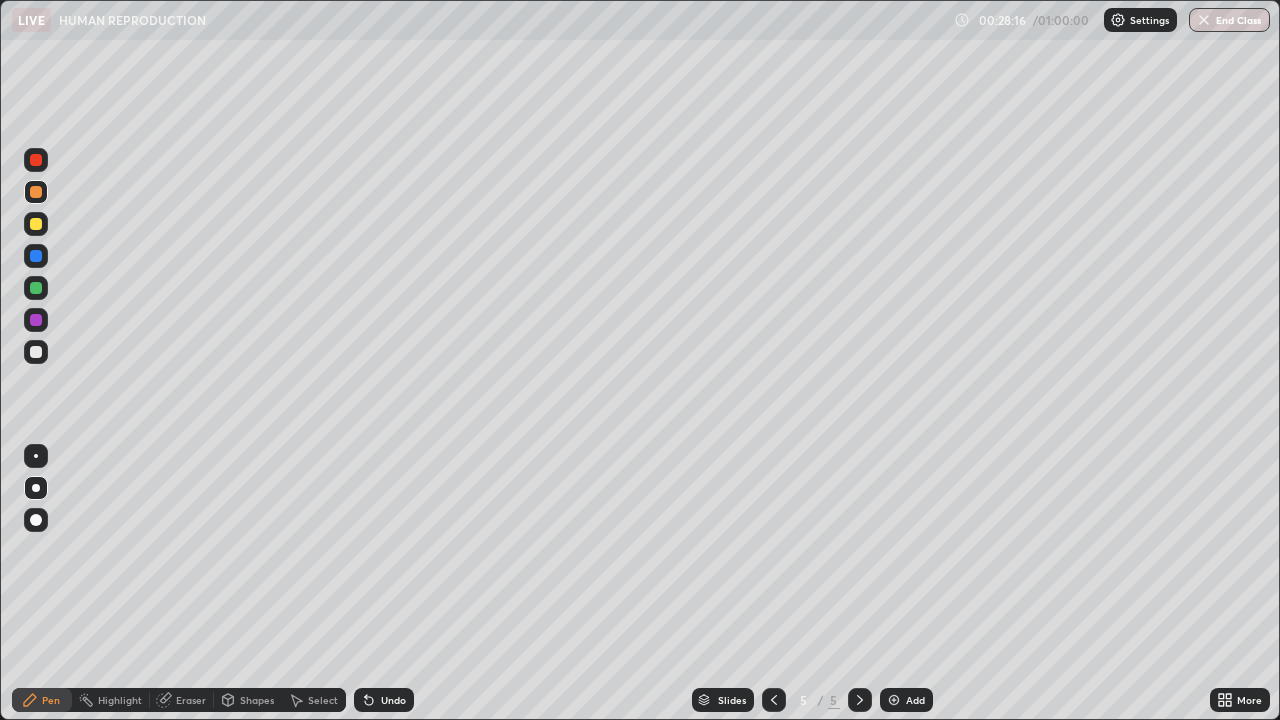 click on "Shapes" at bounding box center (257, 700) 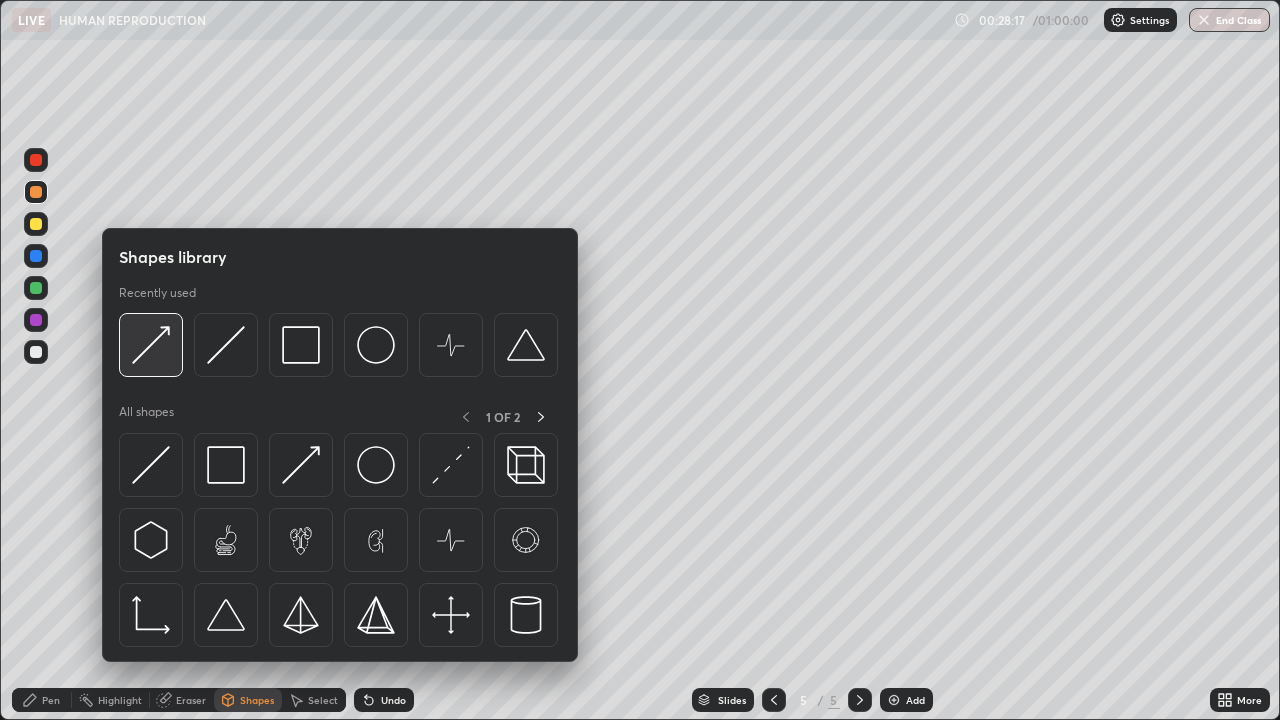 click at bounding box center (151, 345) 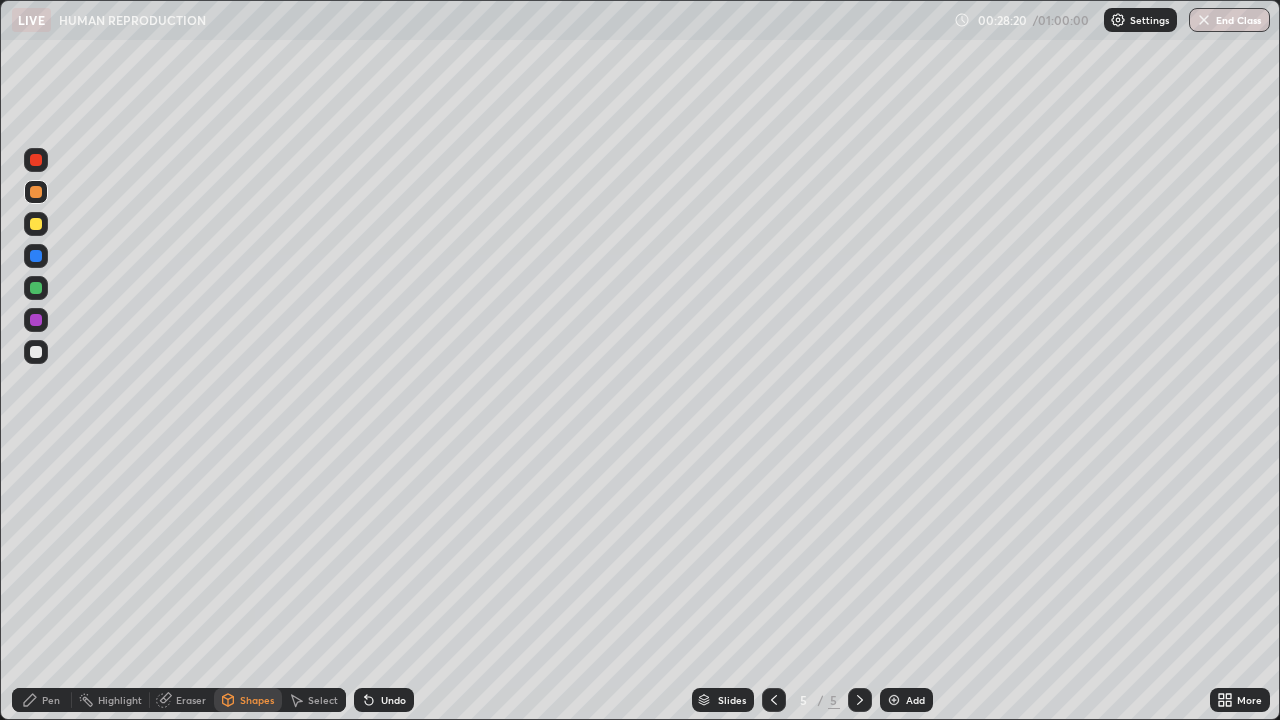 click on "Pen" at bounding box center [51, 700] 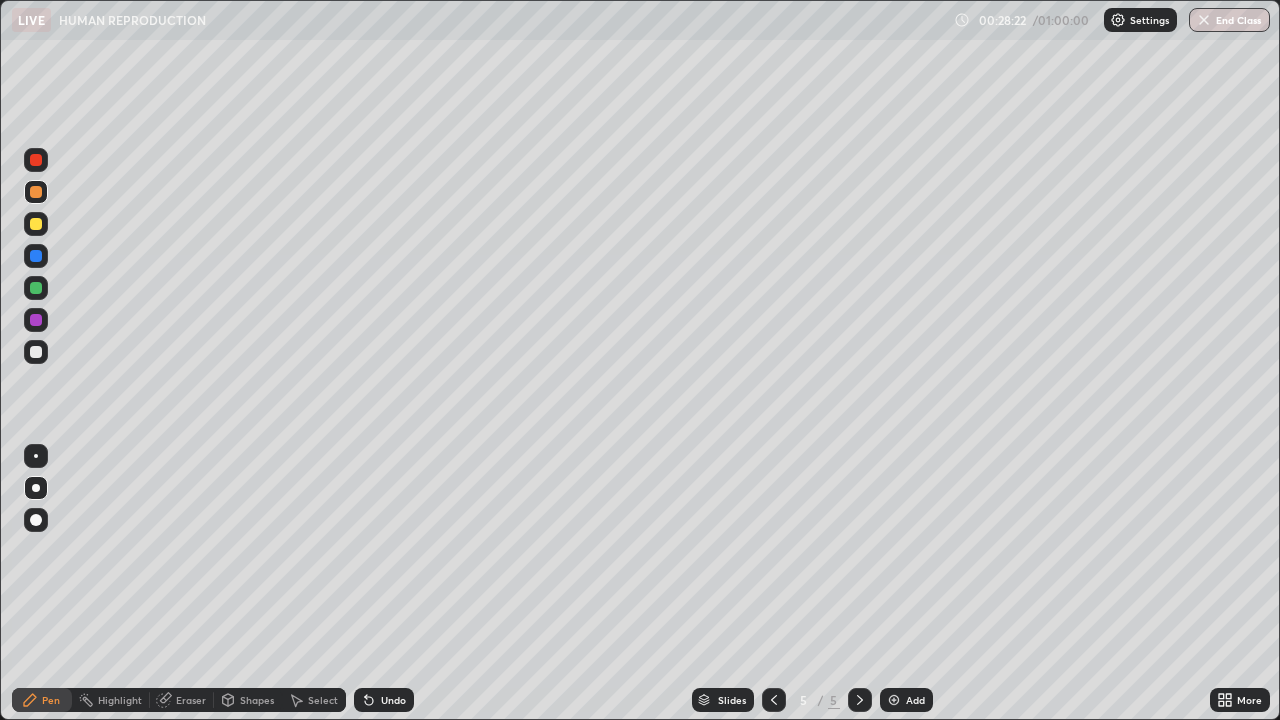 click at bounding box center (36, 288) 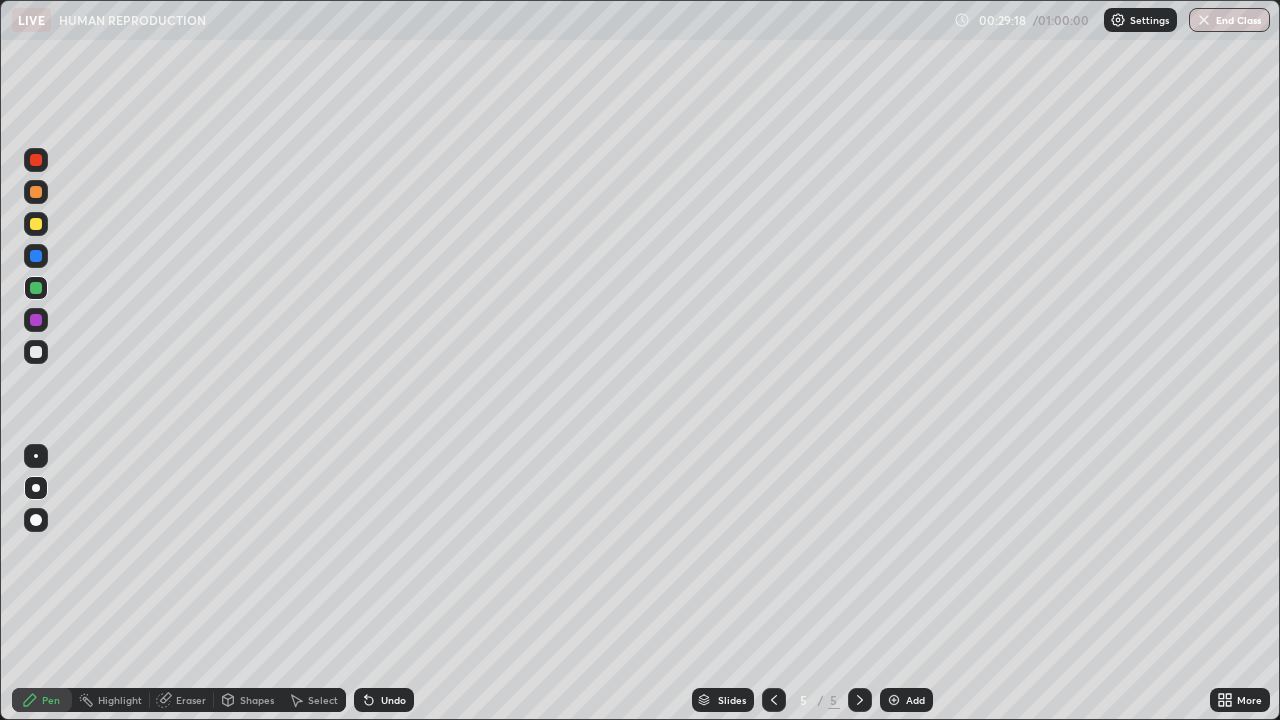 click on "Shapes" at bounding box center (257, 700) 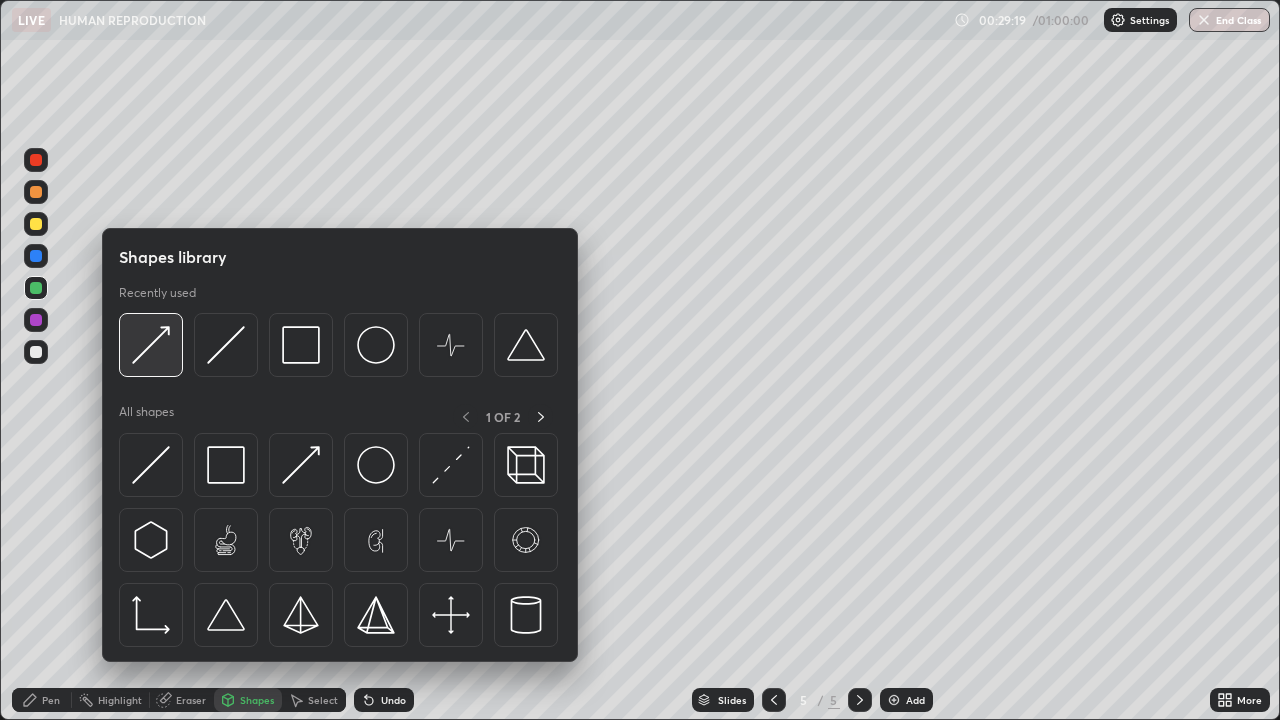 click at bounding box center (151, 345) 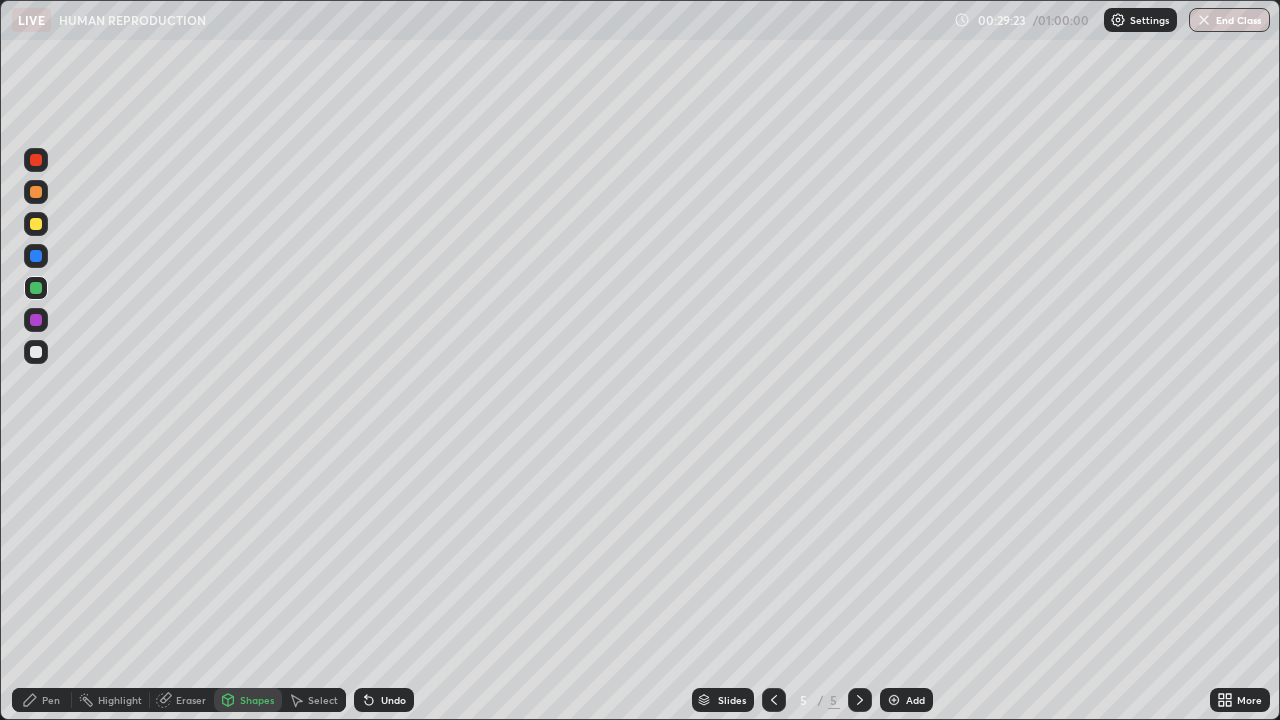 click on "Pen" at bounding box center [51, 700] 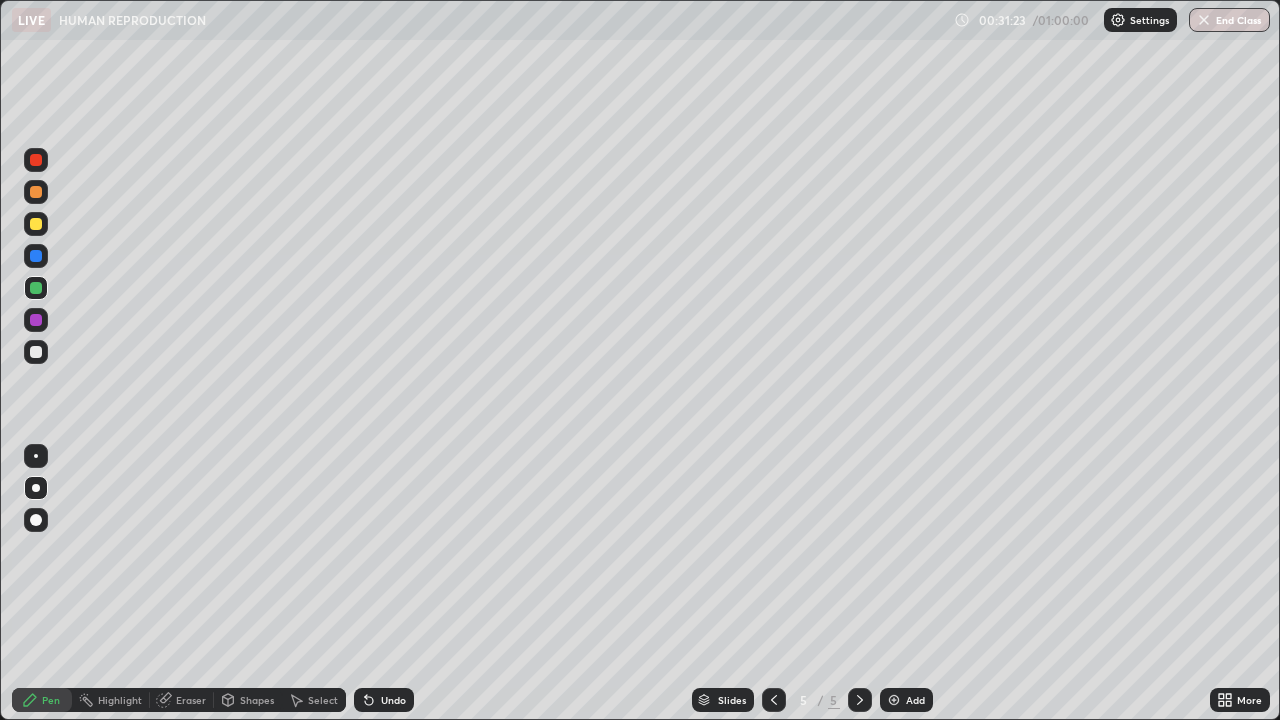 click at bounding box center (36, 320) 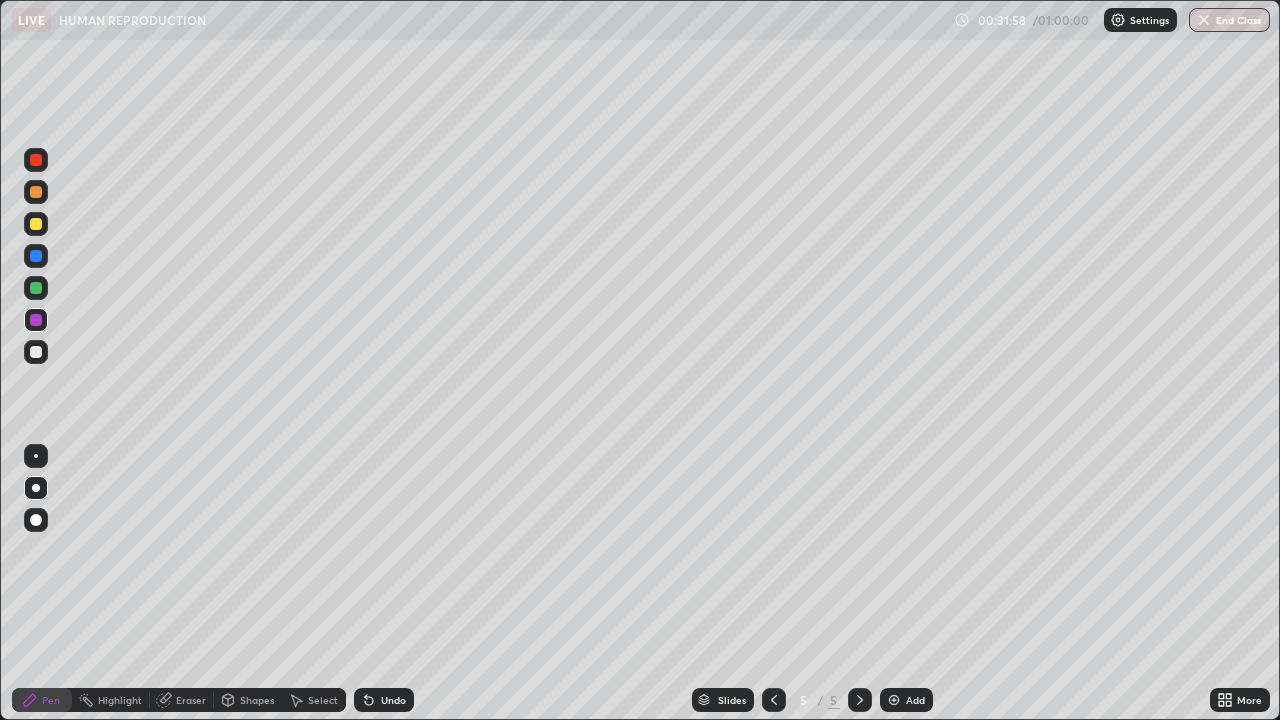 click at bounding box center (36, 192) 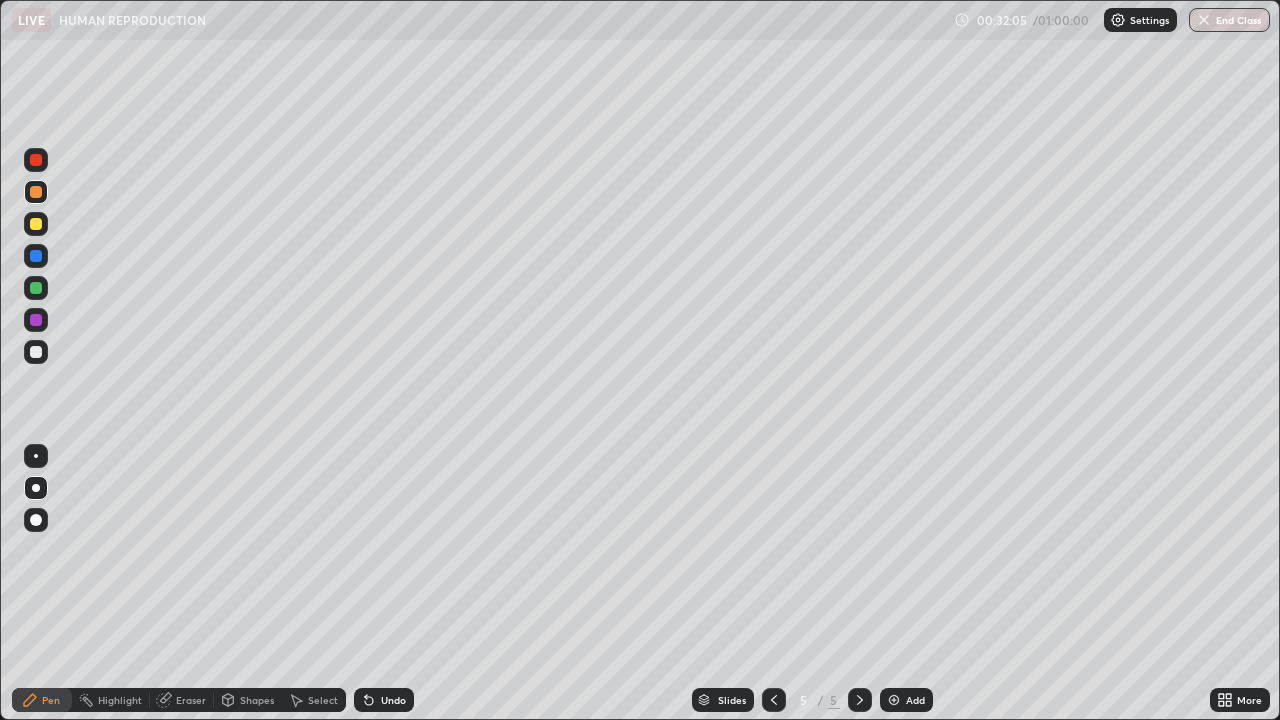 click on "Shapes" at bounding box center [257, 700] 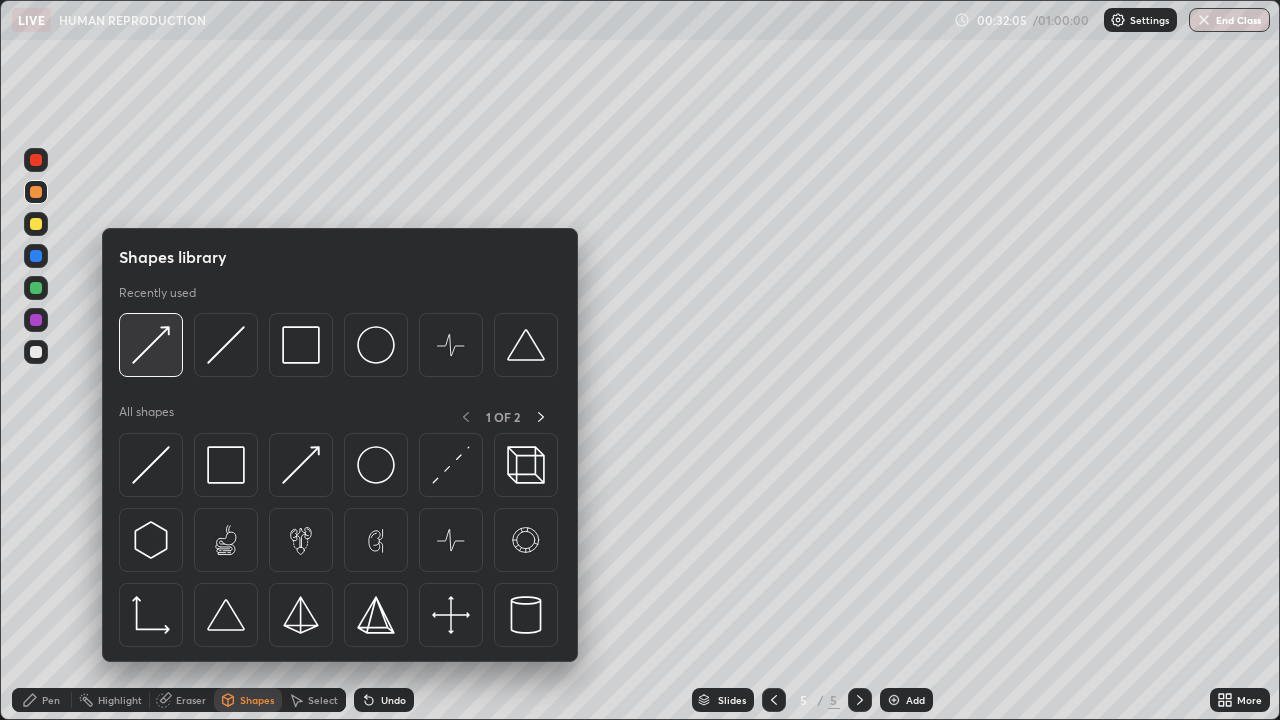 click at bounding box center (151, 345) 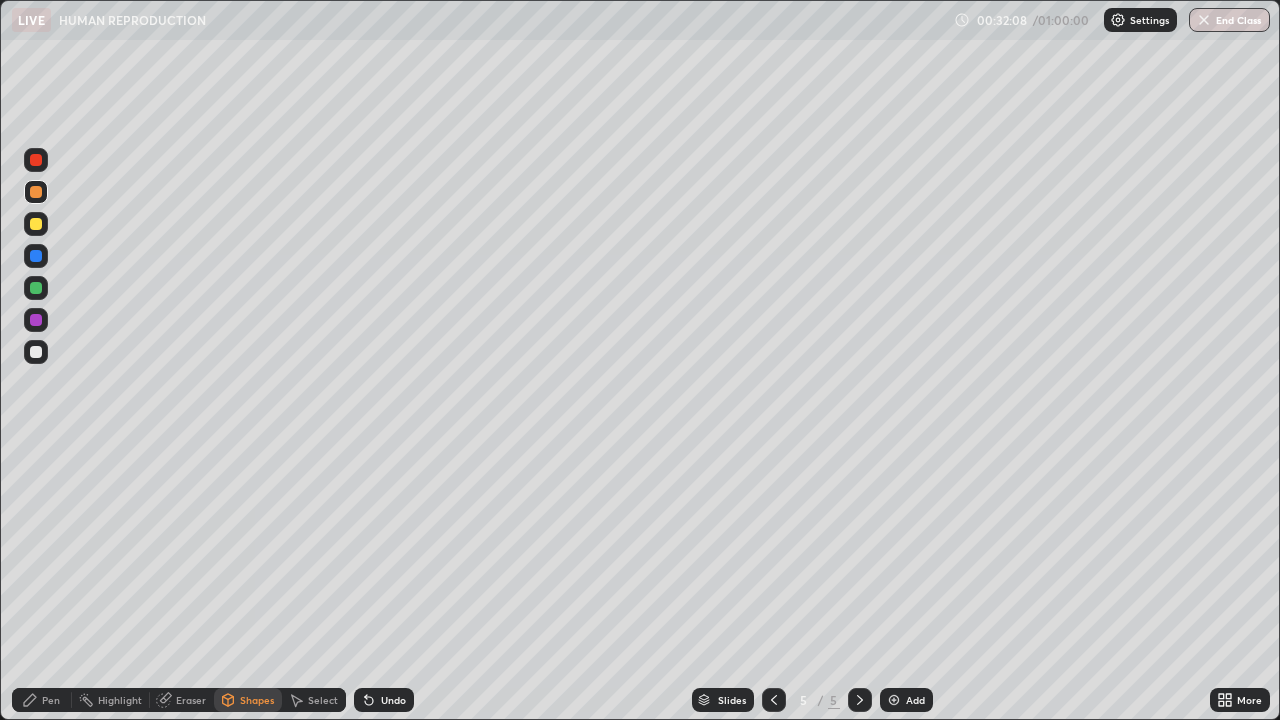 click on "Pen" at bounding box center [51, 700] 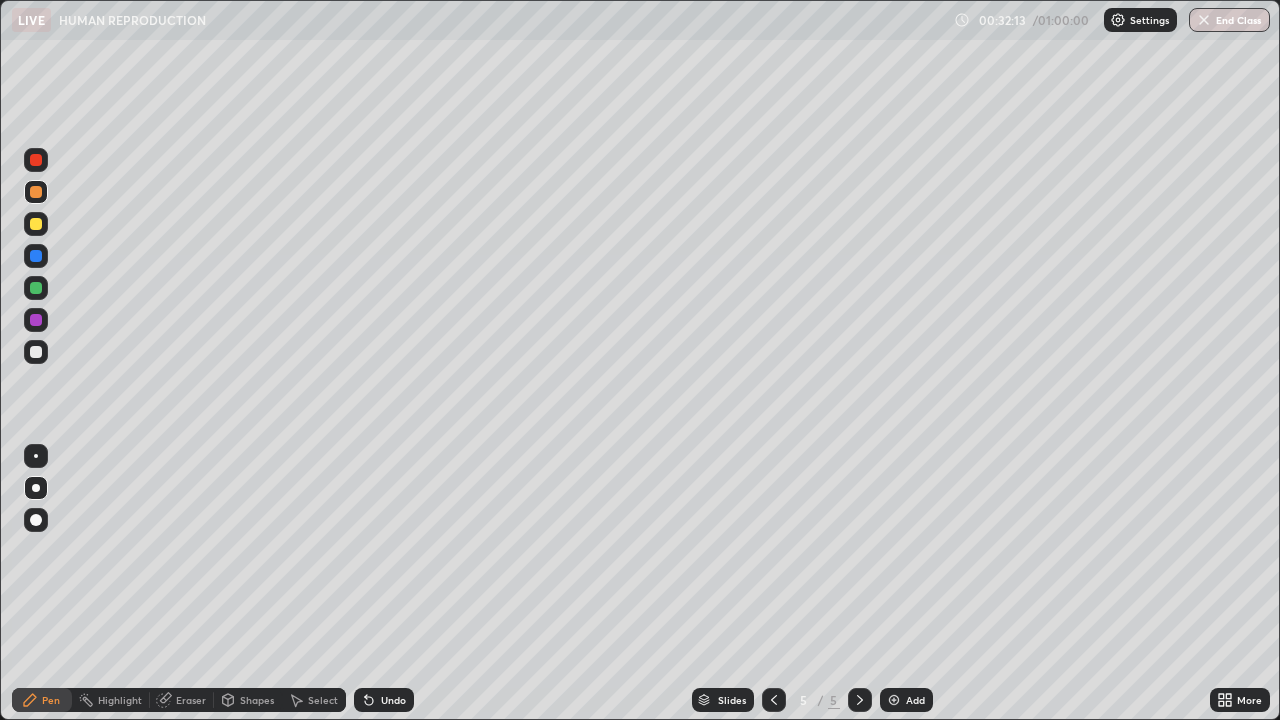 click on "Shapes" at bounding box center (257, 700) 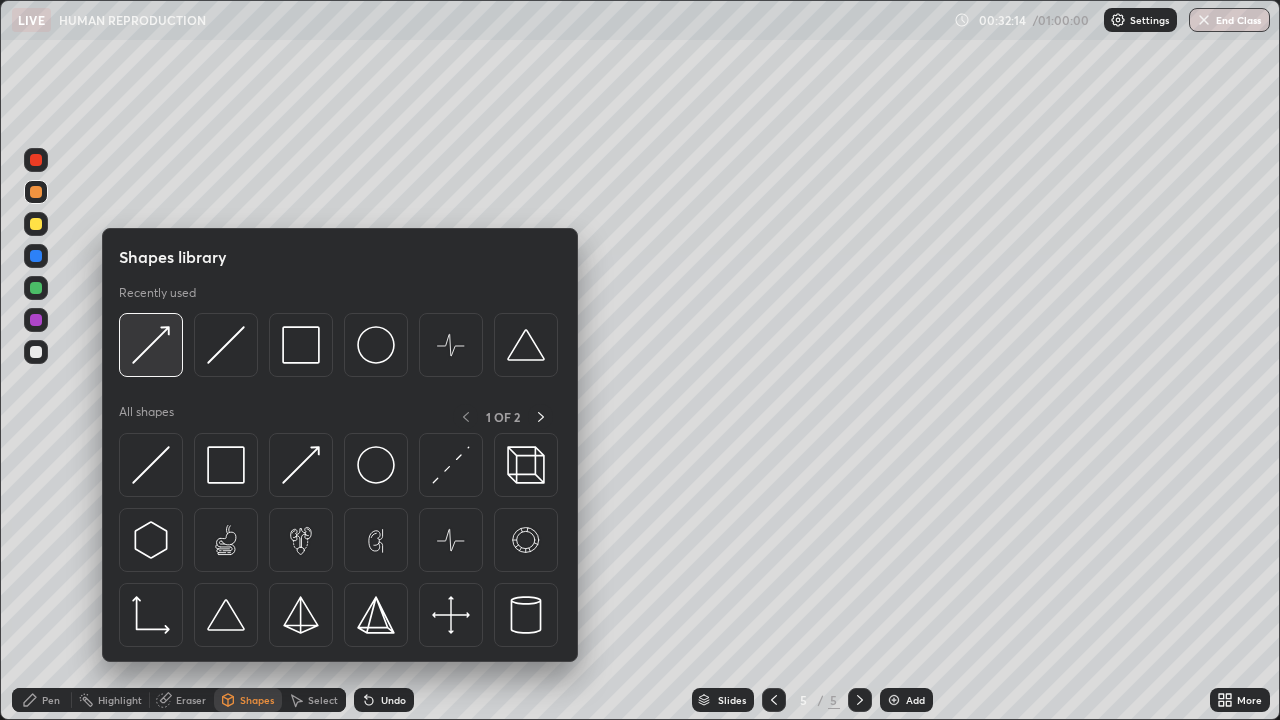click at bounding box center [151, 345] 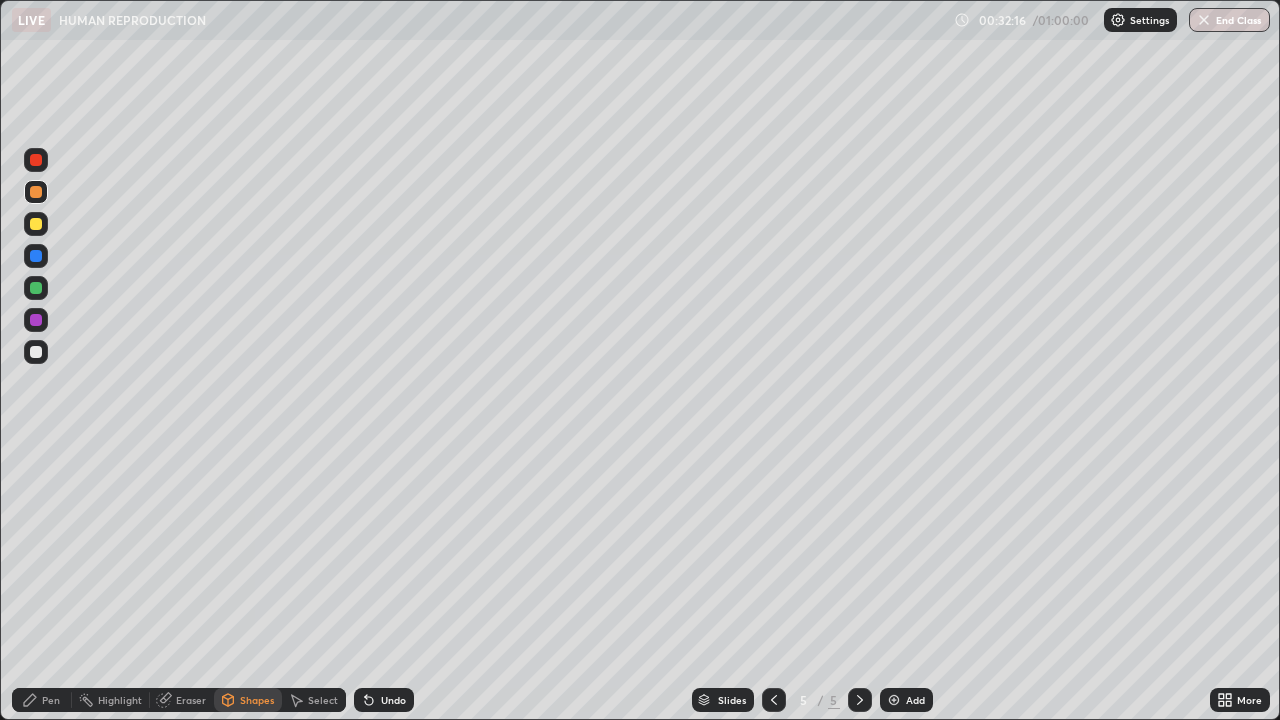 click on "Pen" at bounding box center (51, 700) 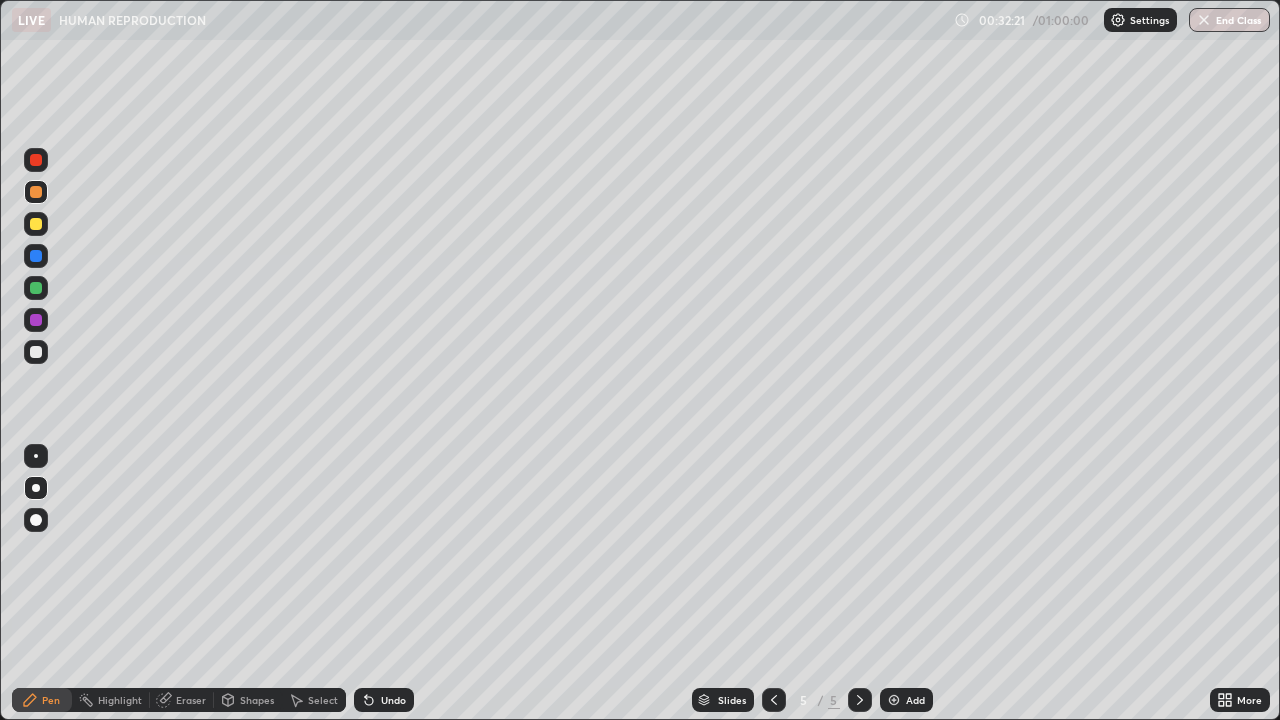 click at bounding box center (36, 520) 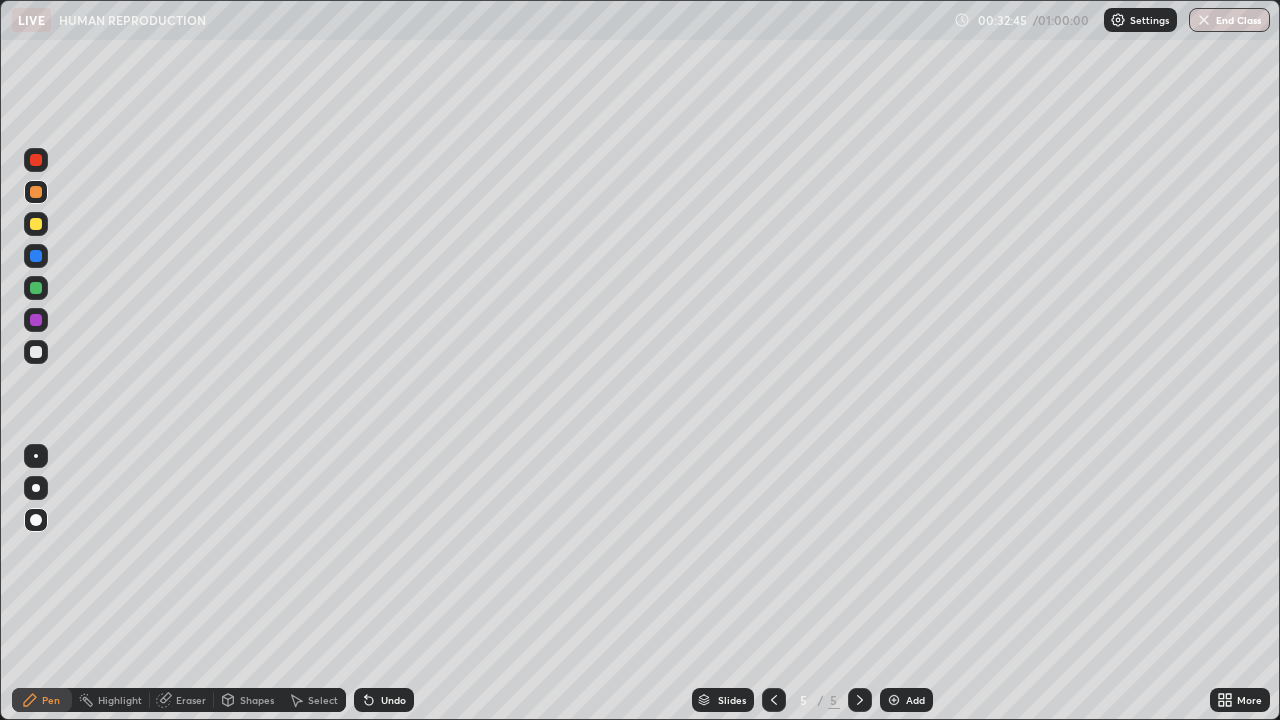 click at bounding box center [36, 256] 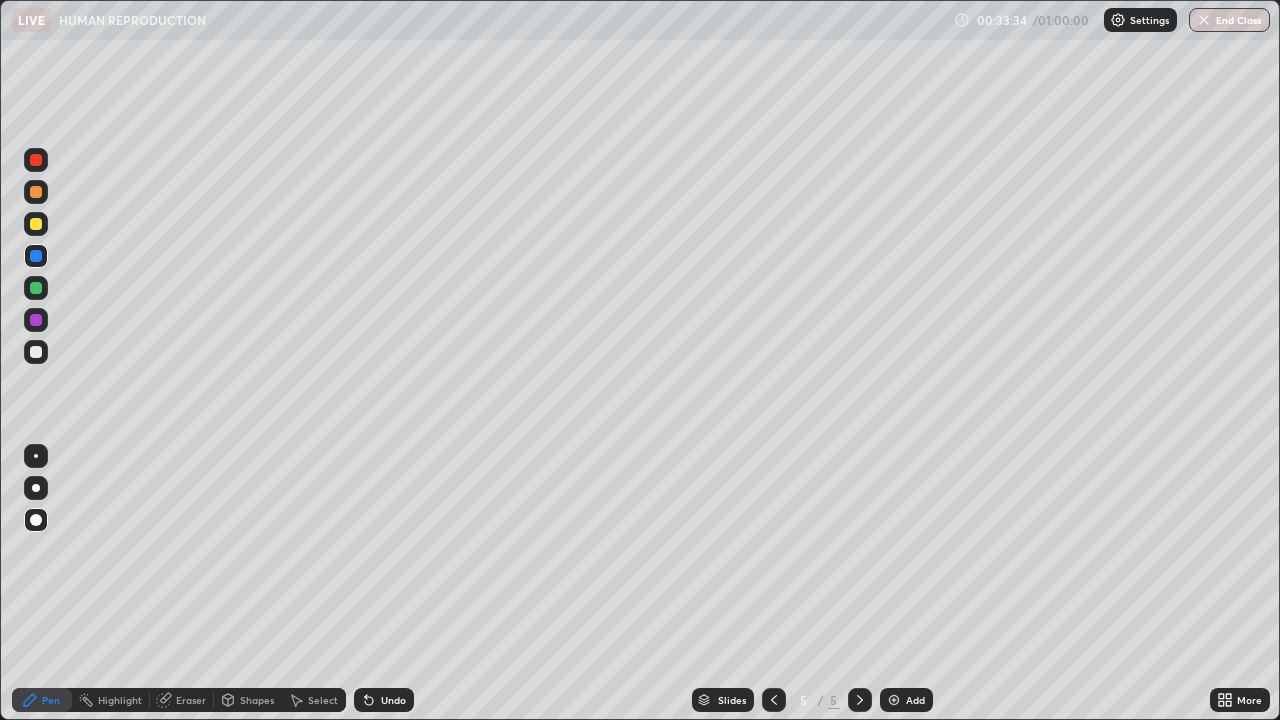 click at bounding box center [36, 192] 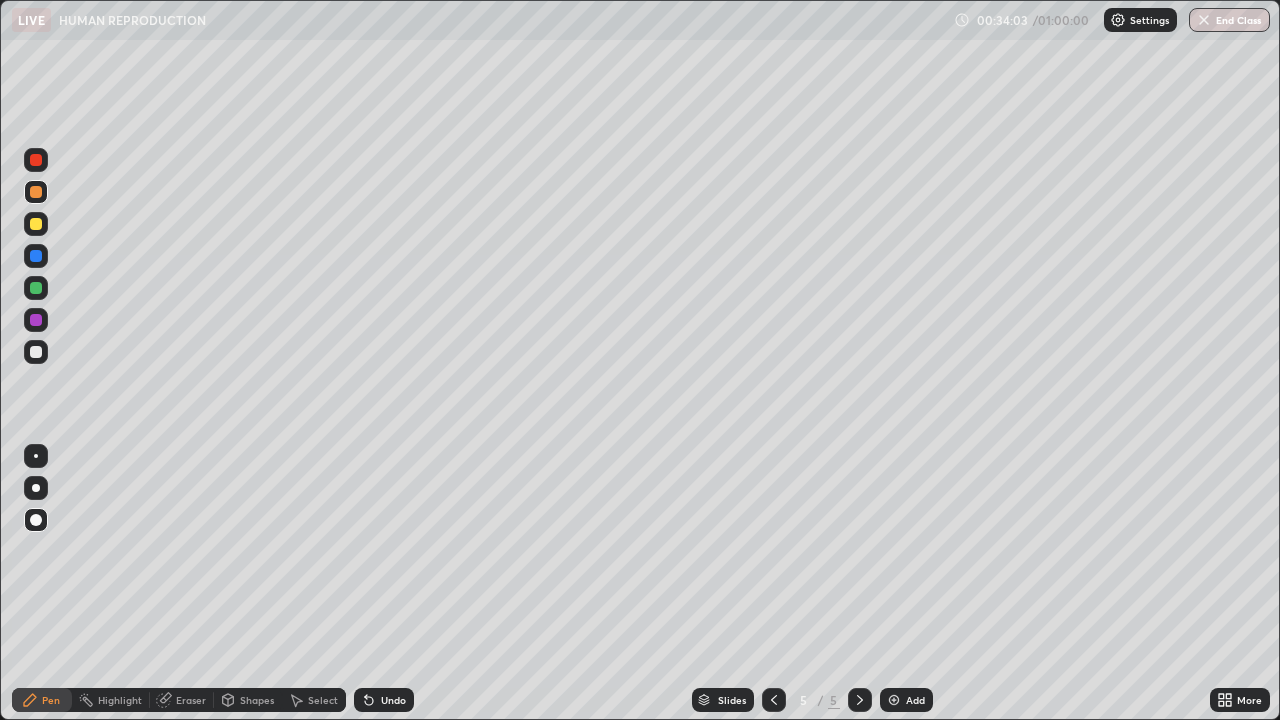click at bounding box center (36, 256) 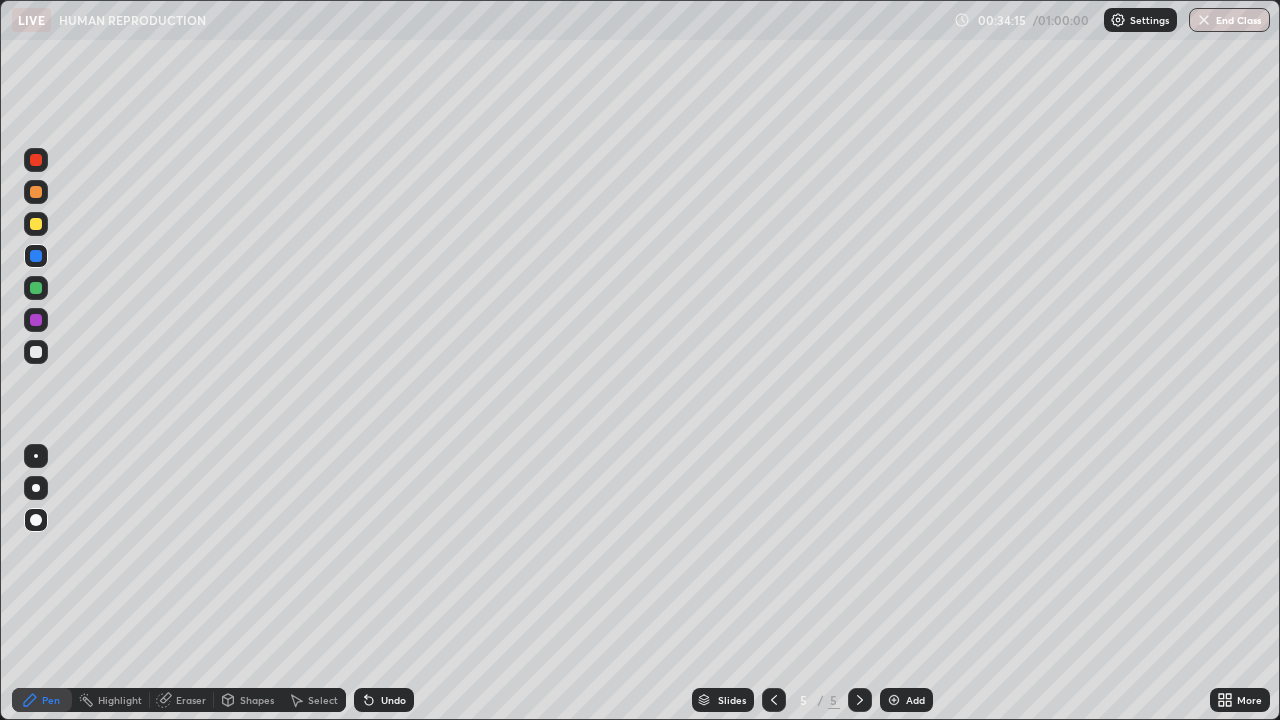 click on "Eraser" at bounding box center [182, 700] 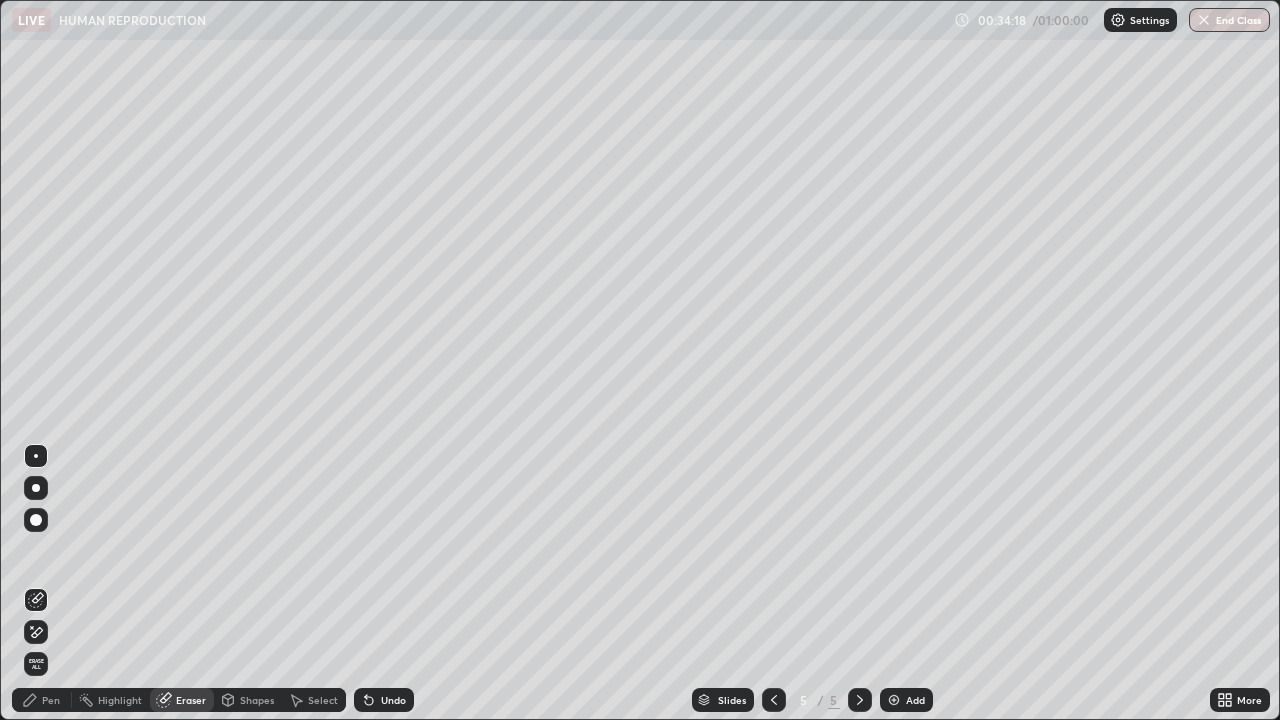 click on "Pen" at bounding box center [51, 700] 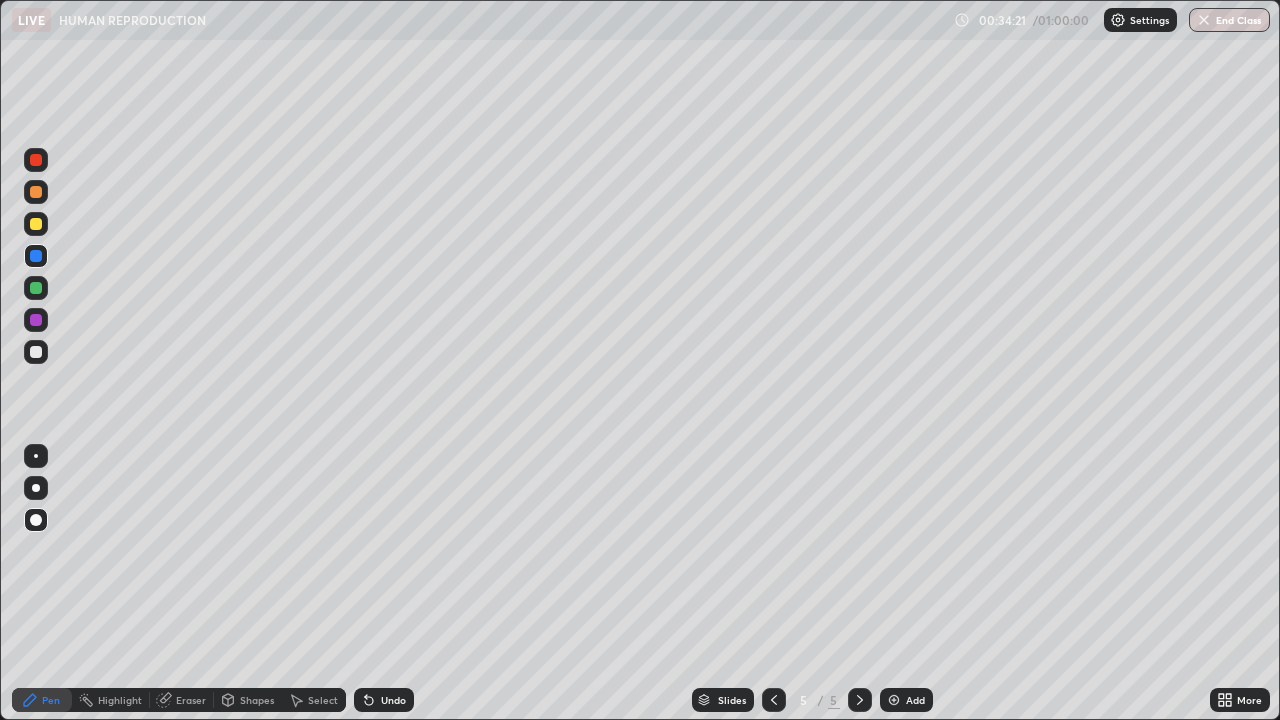 click at bounding box center (36, 456) 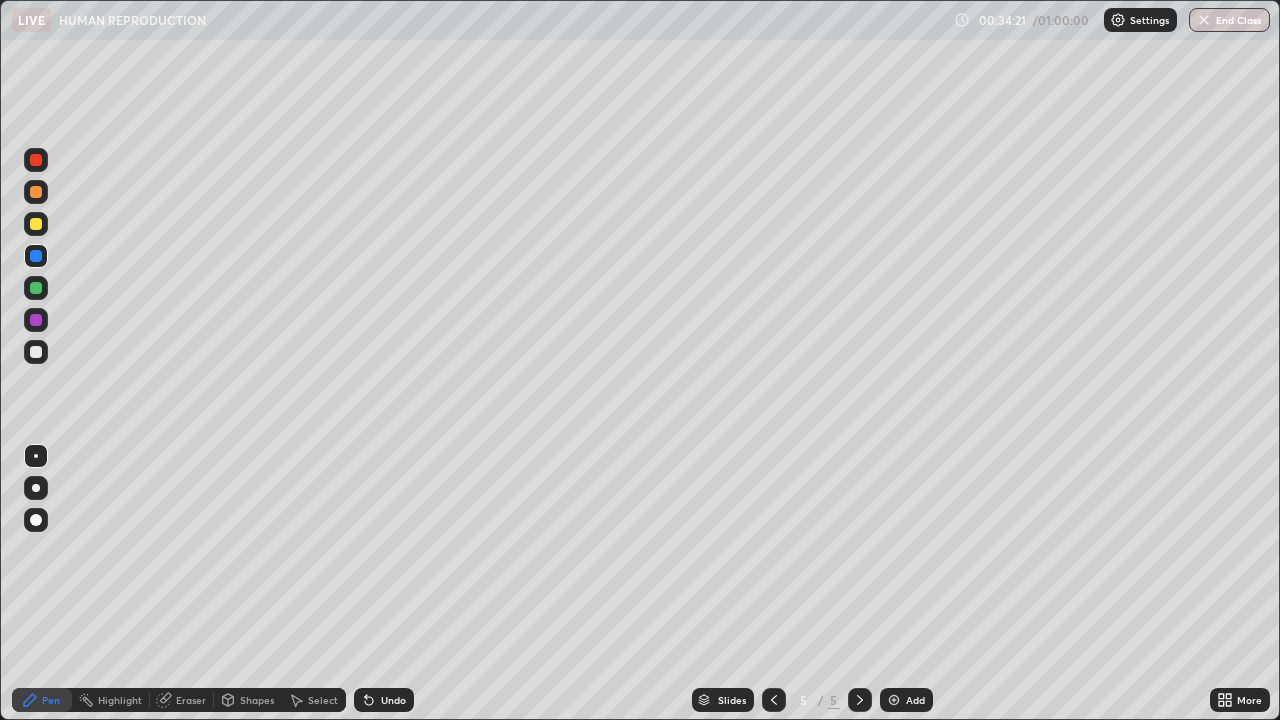 click on "Eraser" at bounding box center [191, 700] 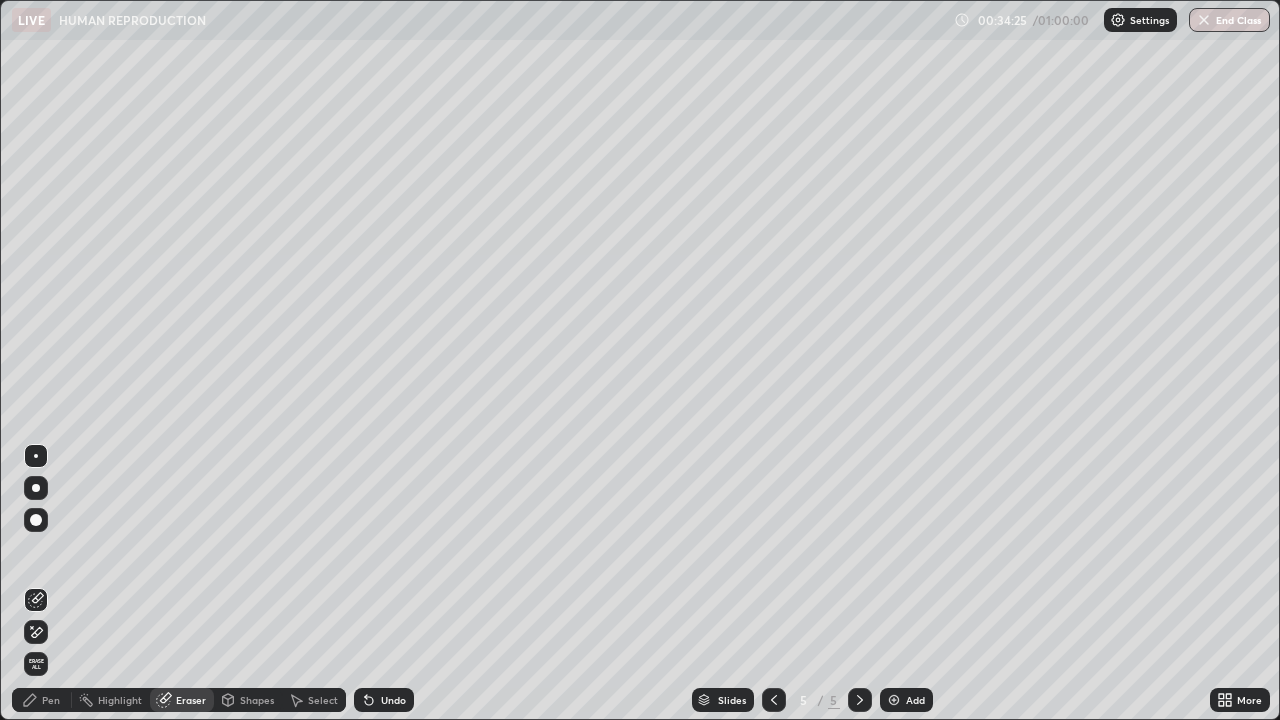 click on "Undo" at bounding box center (384, 700) 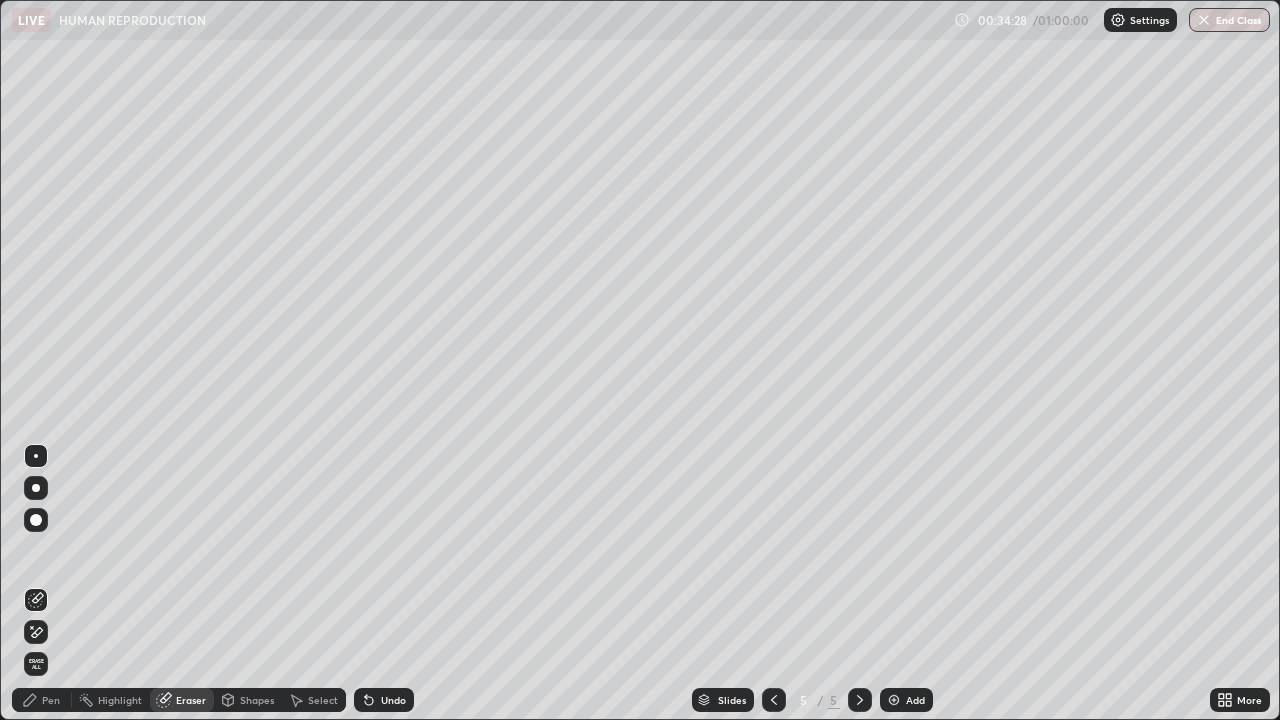 click on "Pen" at bounding box center (51, 700) 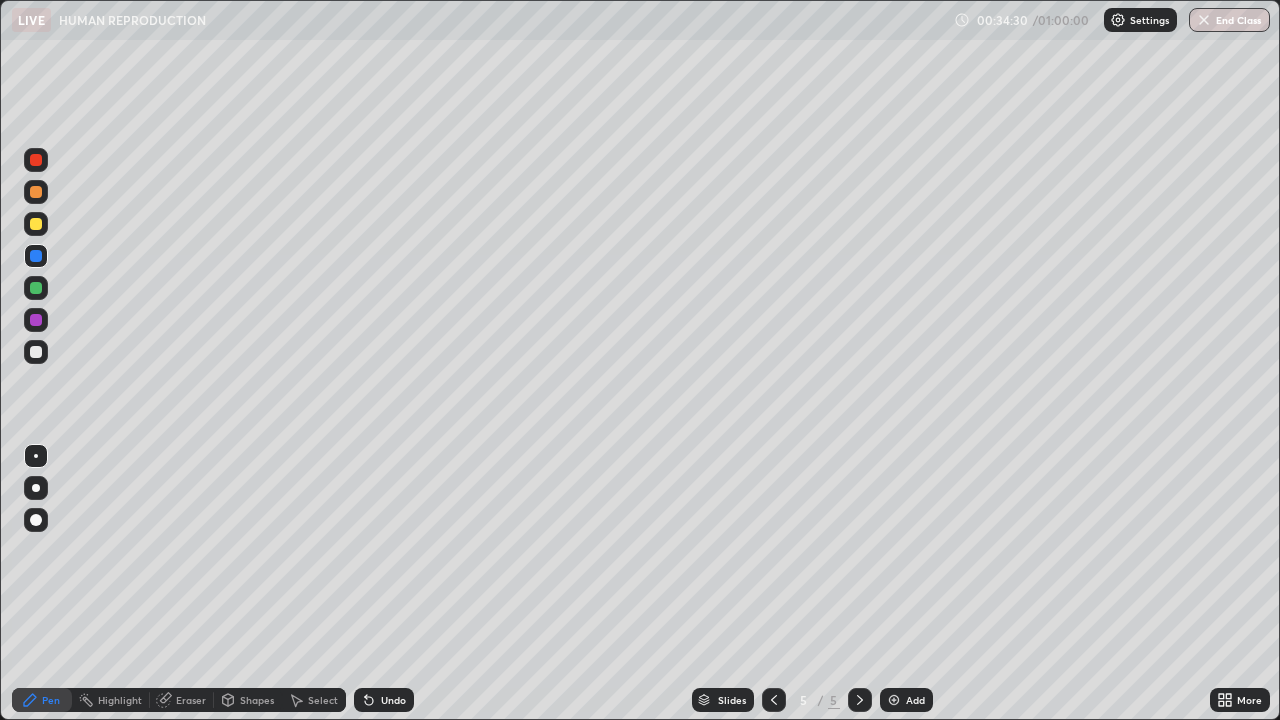 click 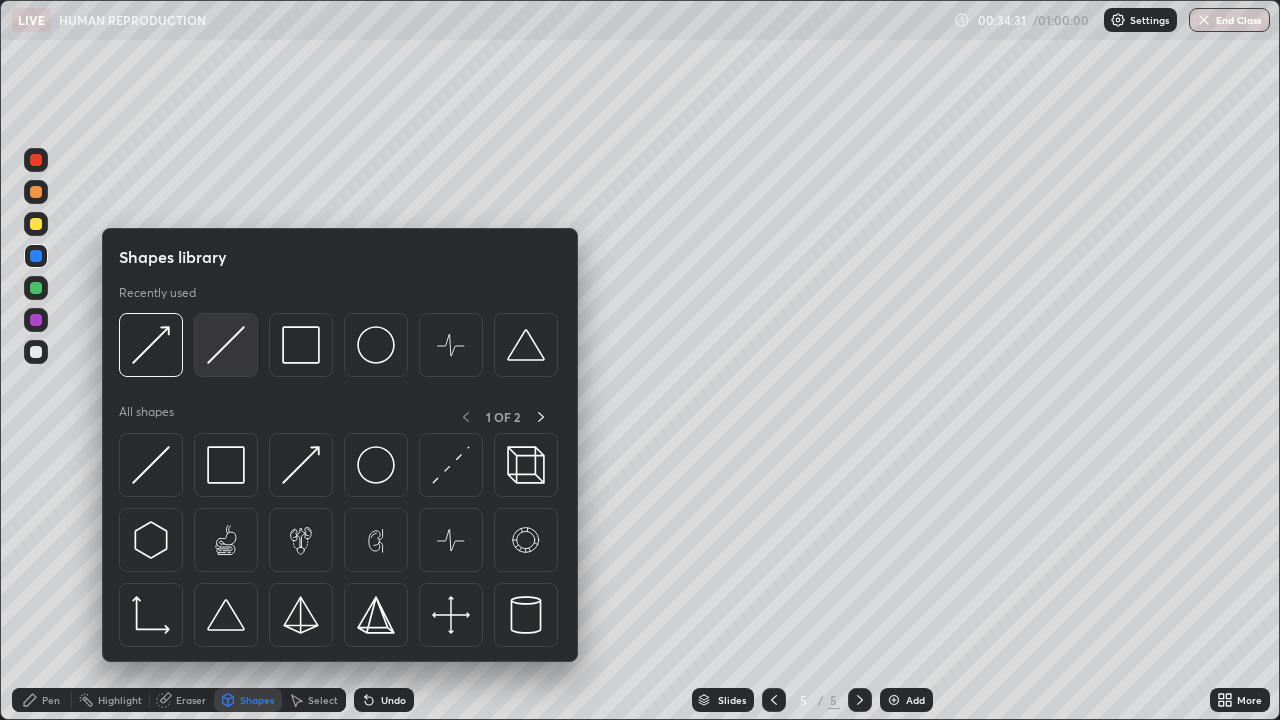 click at bounding box center (226, 345) 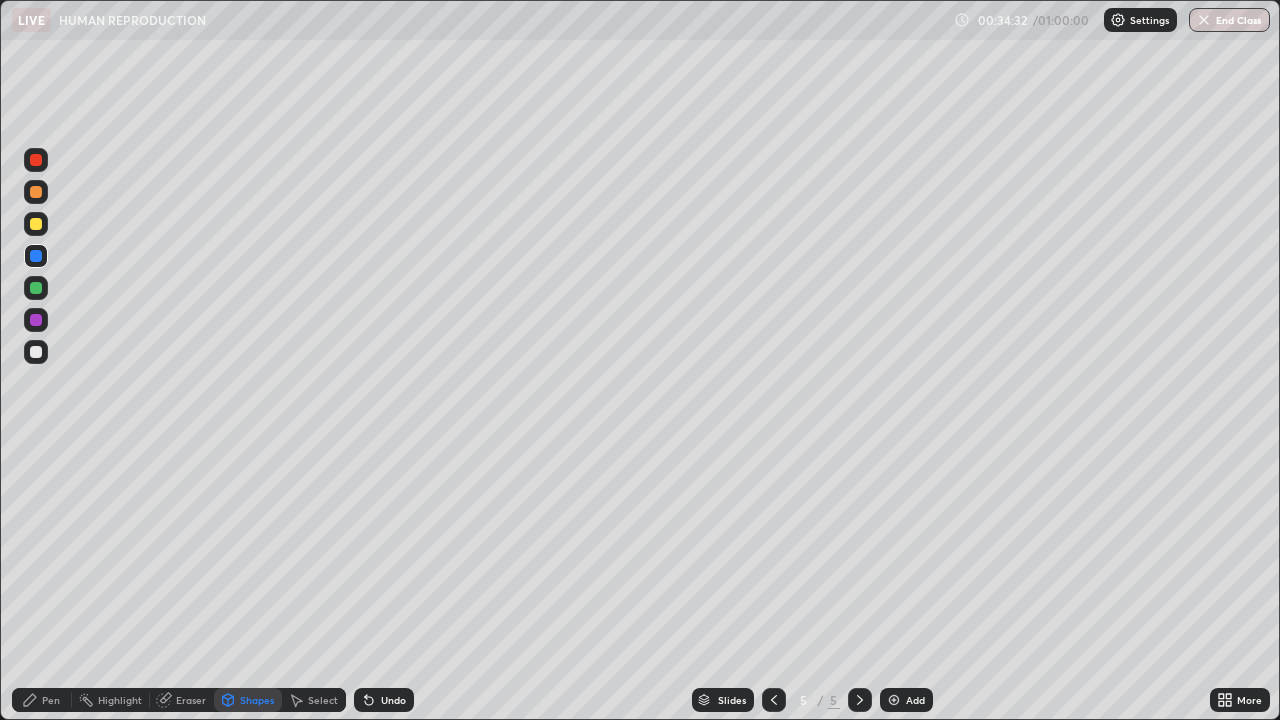 click on "Pen" at bounding box center (51, 700) 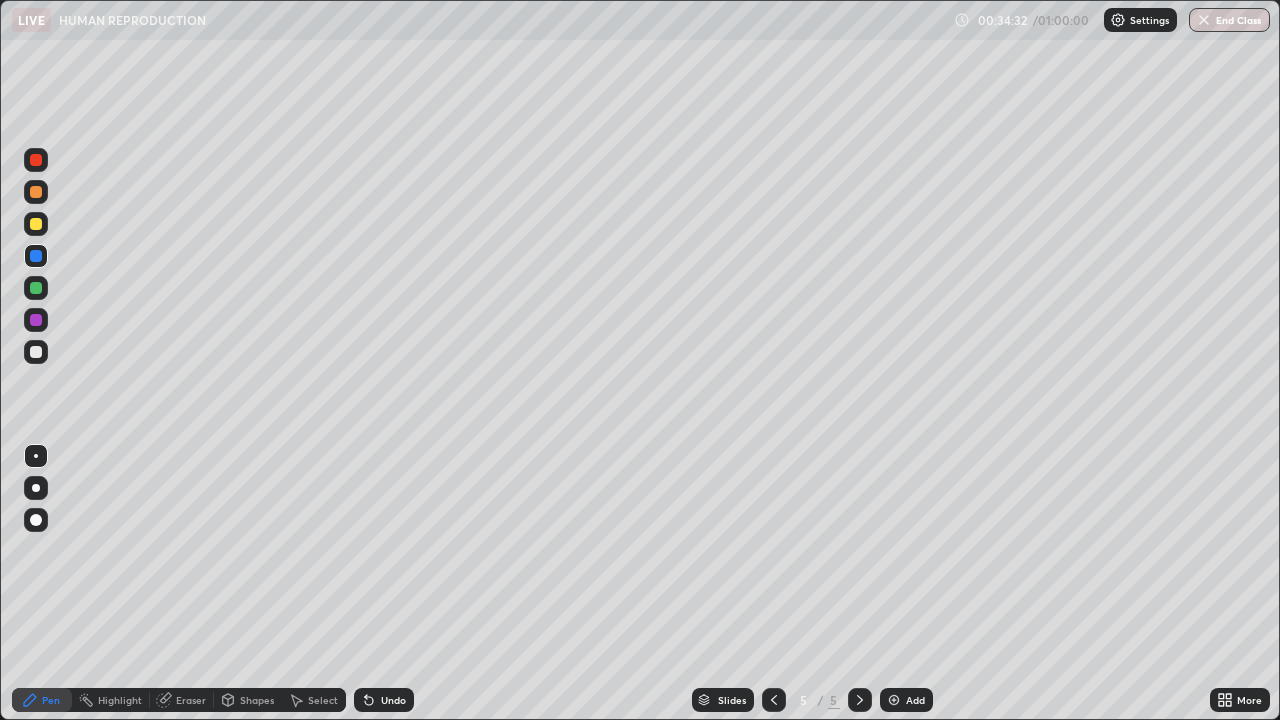 click at bounding box center [36, 456] 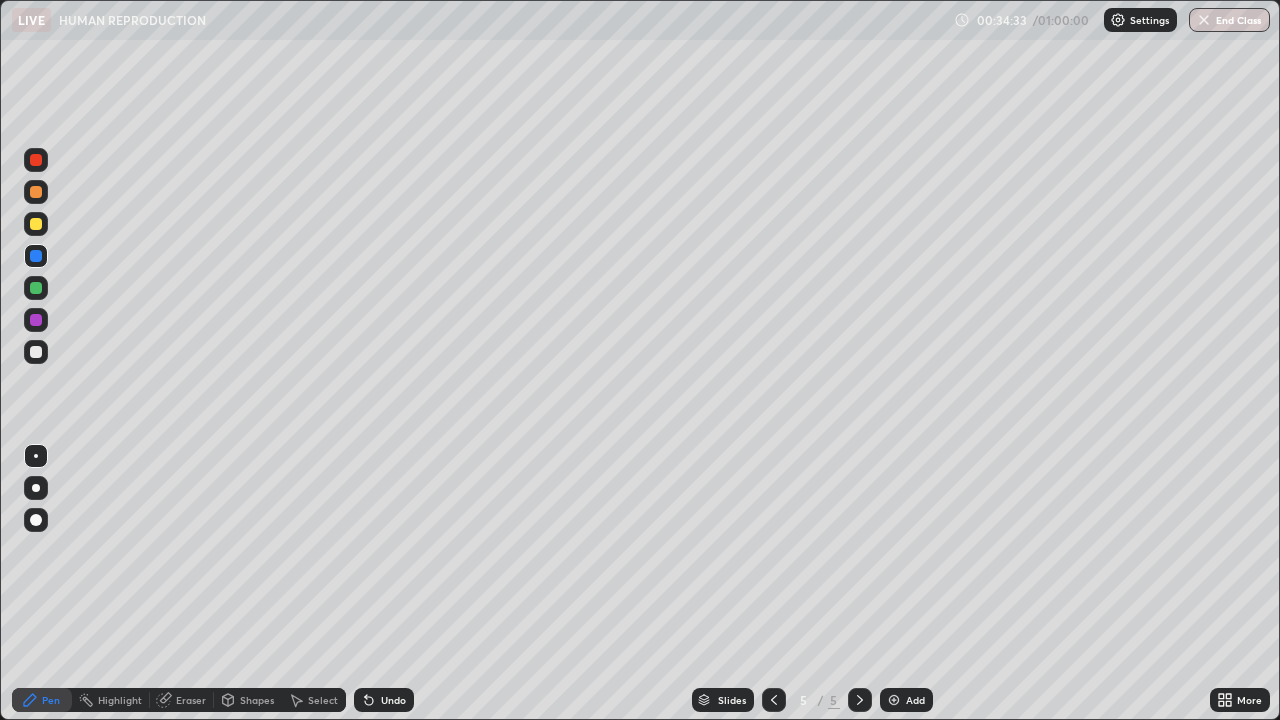 click on "Shapes" at bounding box center [257, 700] 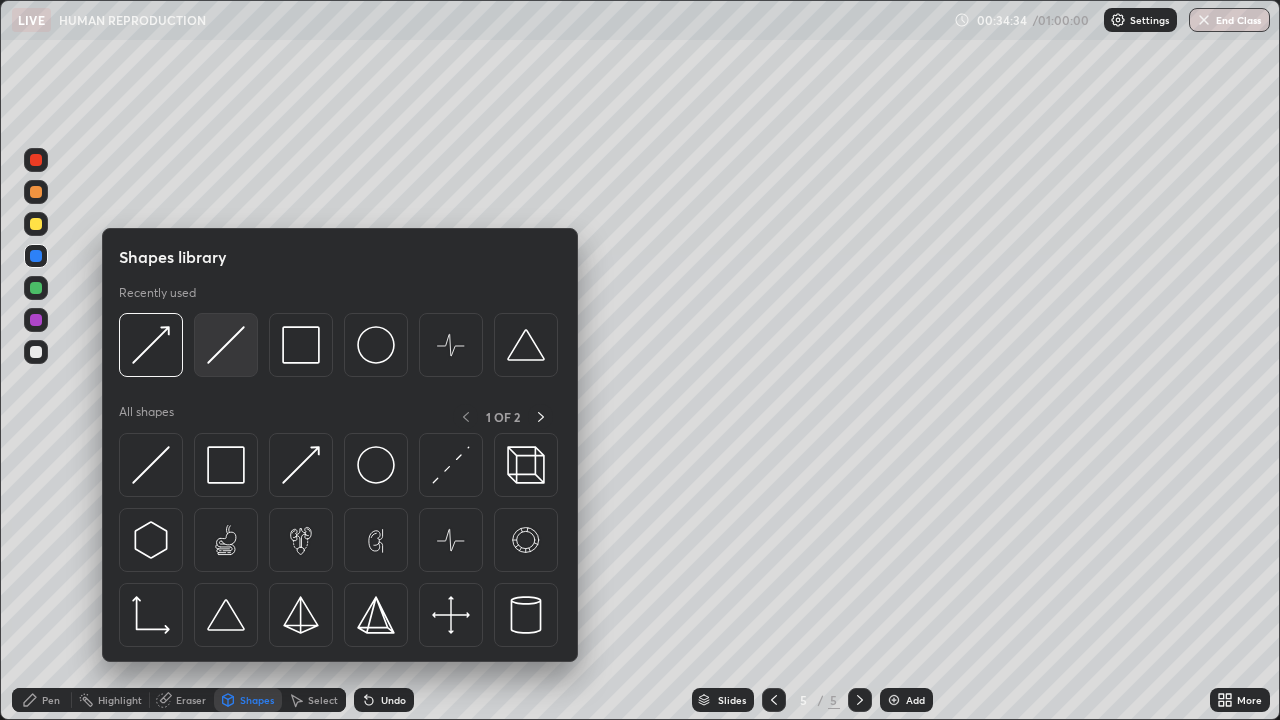 click at bounding box center (226, 345) 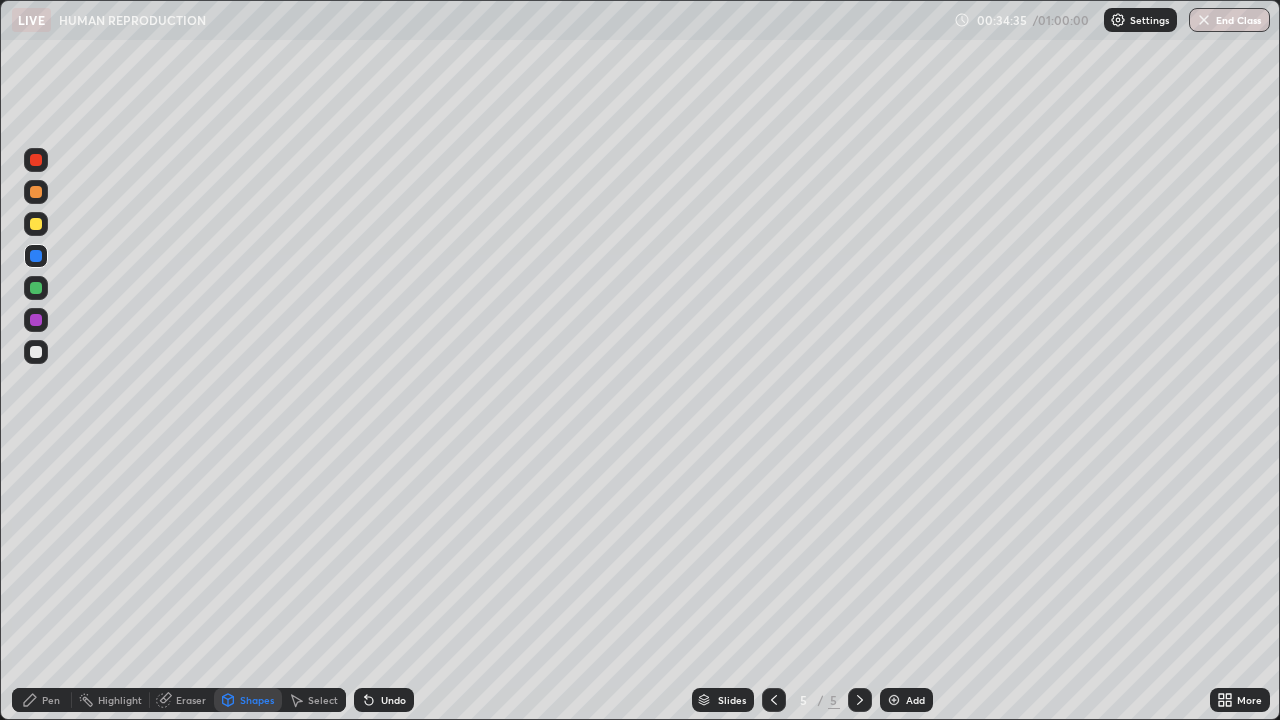 click at bounding box center [36, 160] 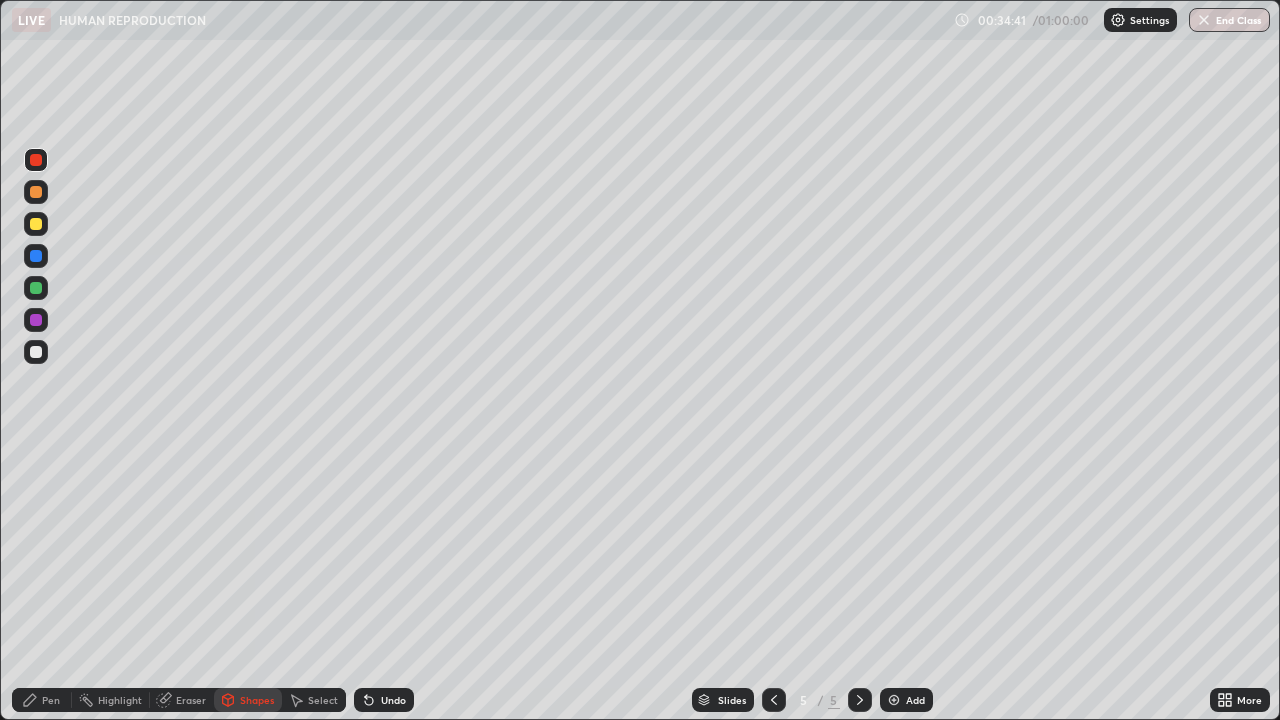 click 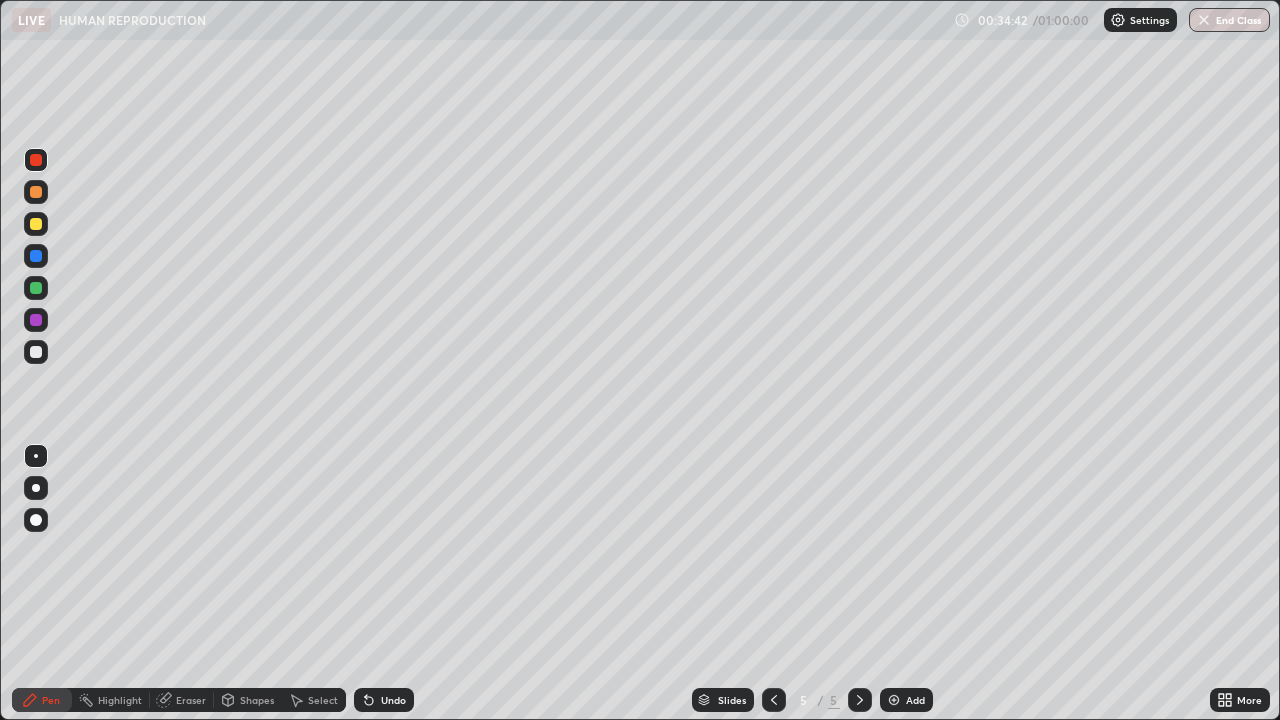 click at bounding box center [36, 520] 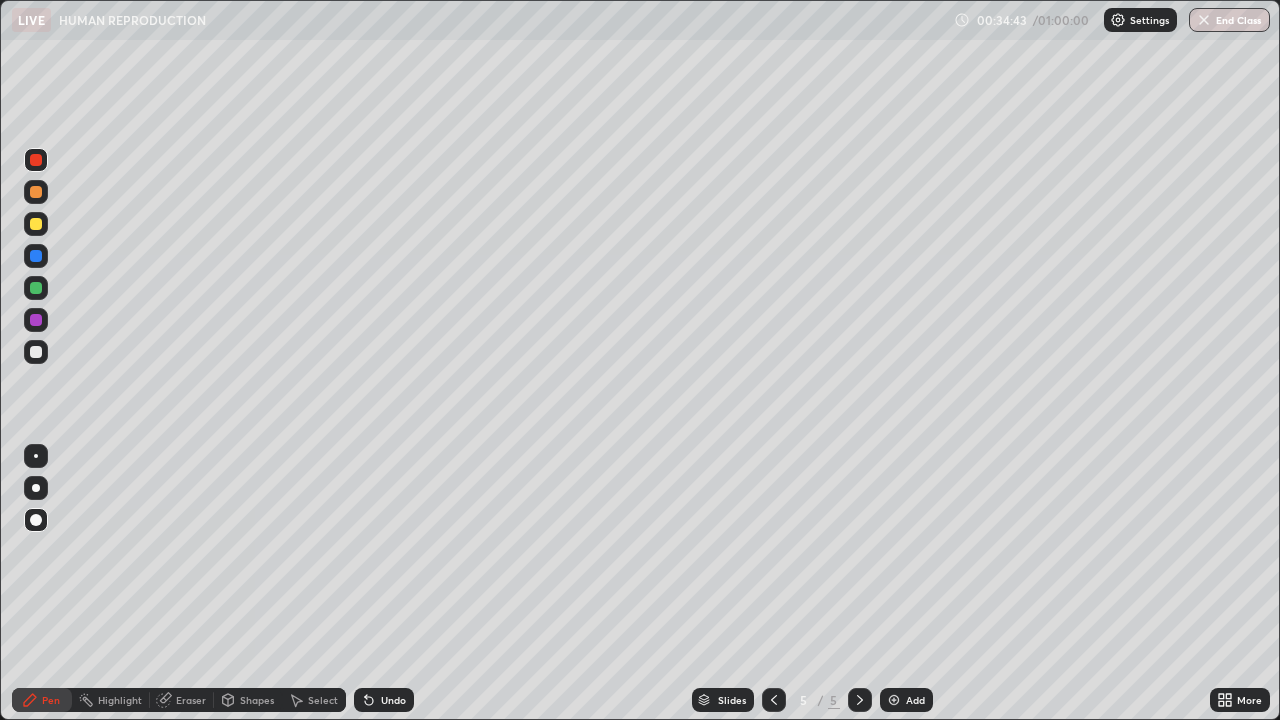 click at bounding box center [36, 192] 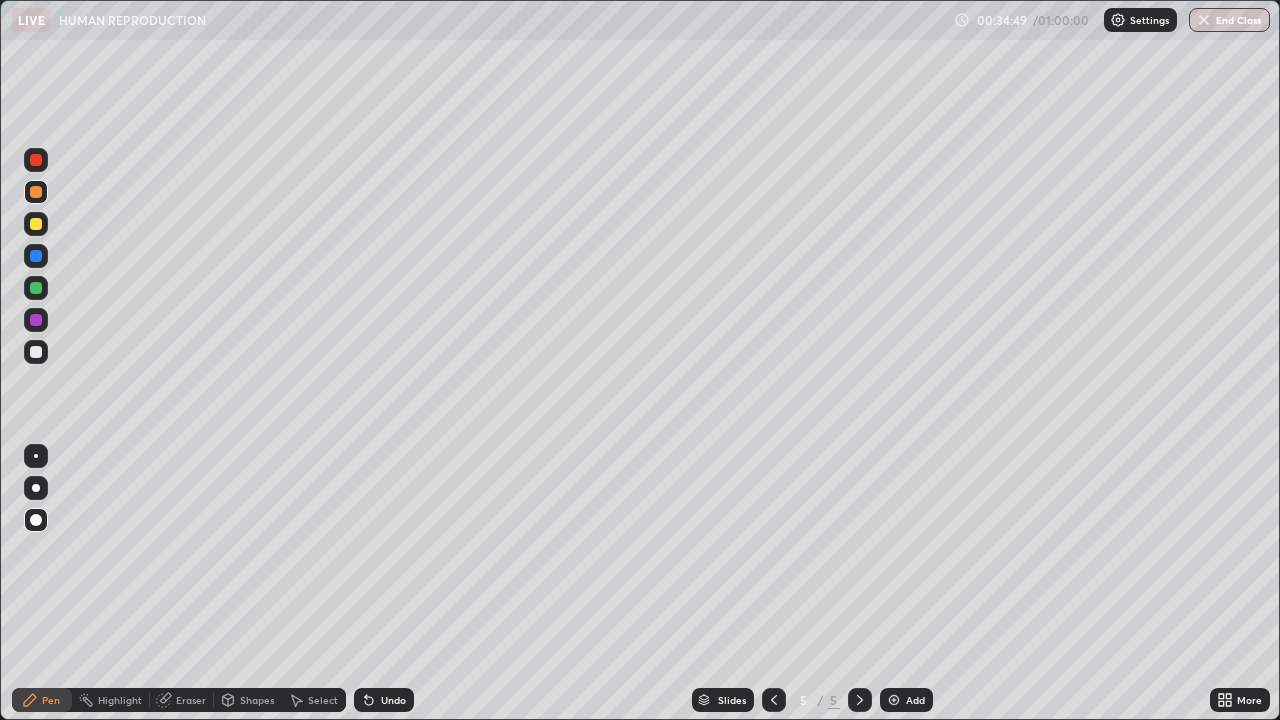 click 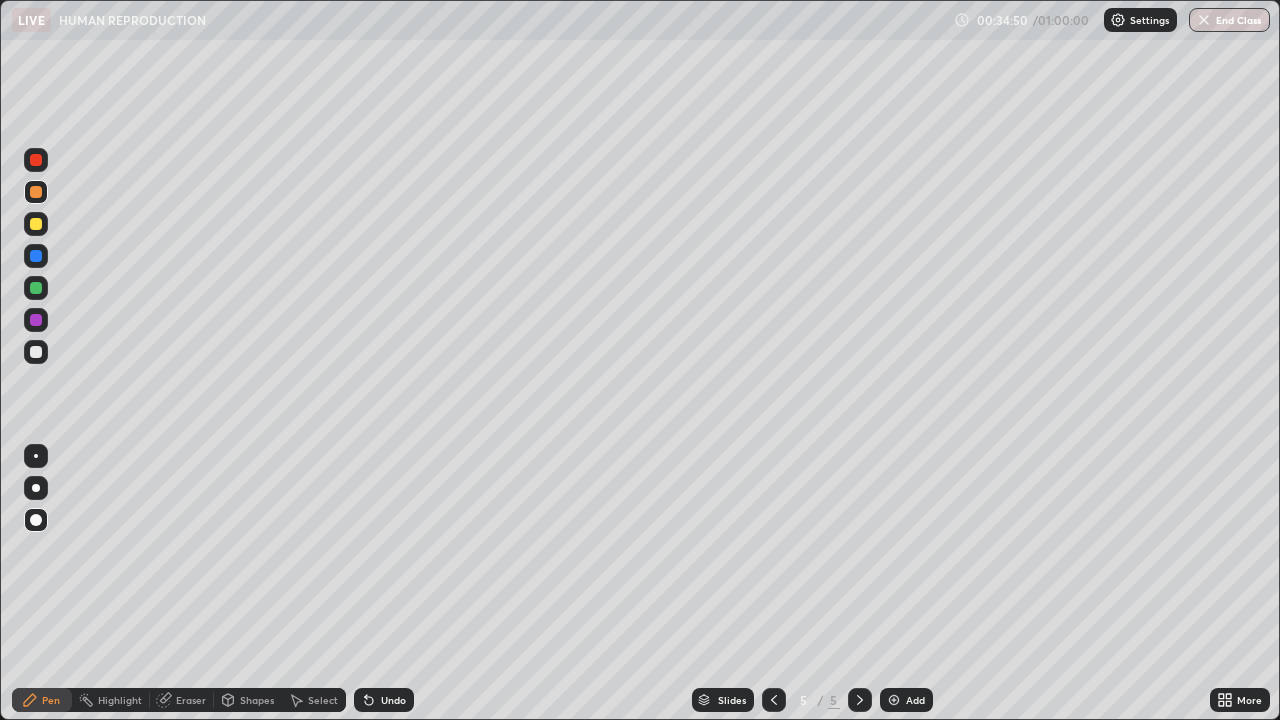 click on "Undo" at bounding box center (393, 700) 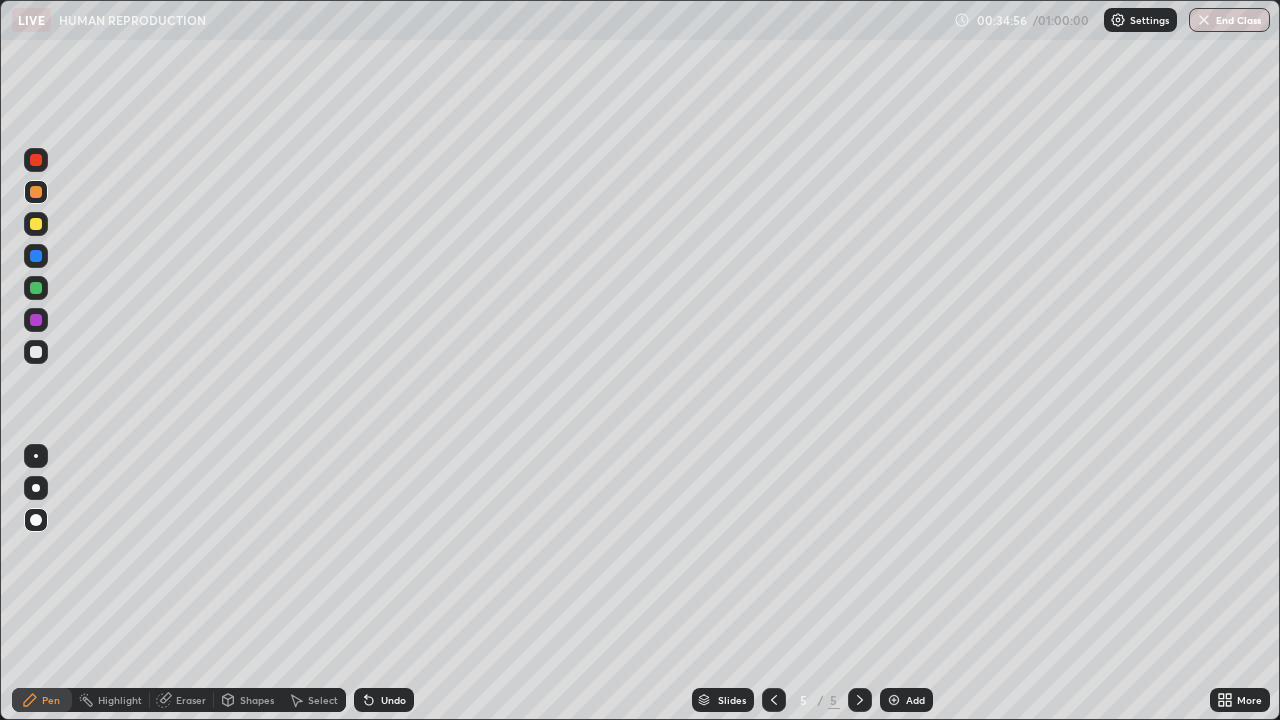 click on "Shapes" at bounding box center [248, 700] 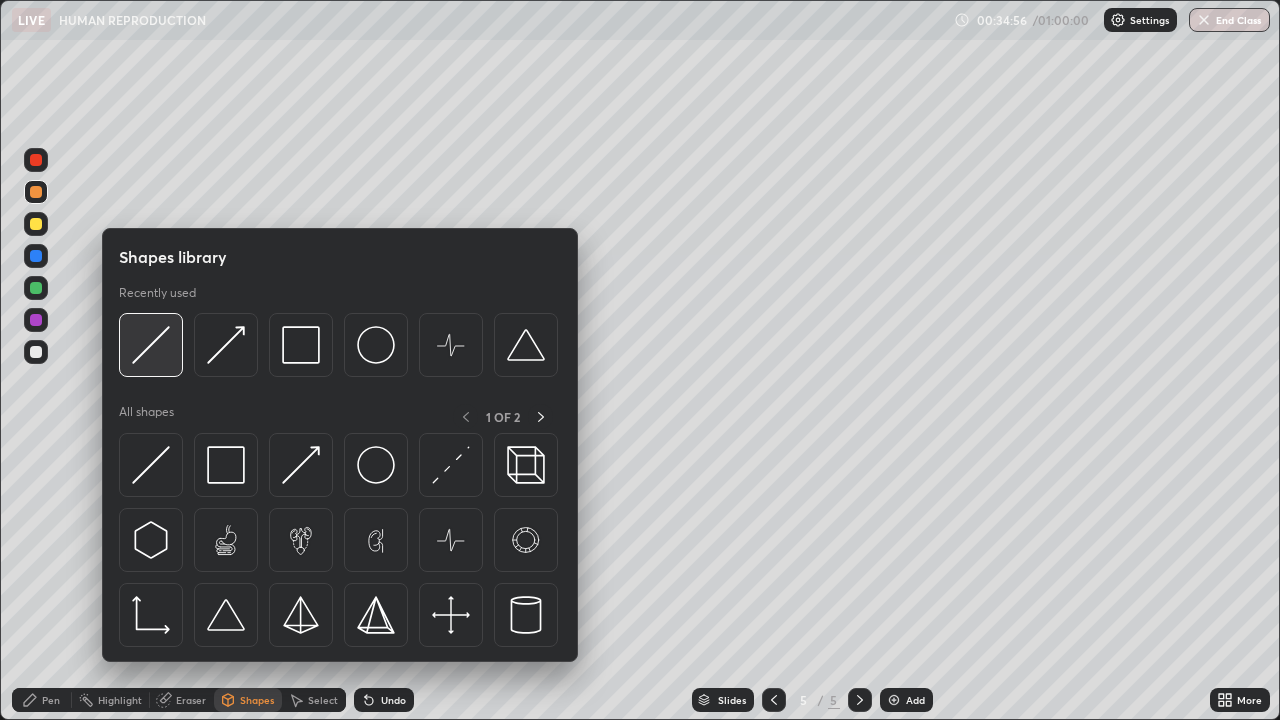 click at bounding box center (151, 345) 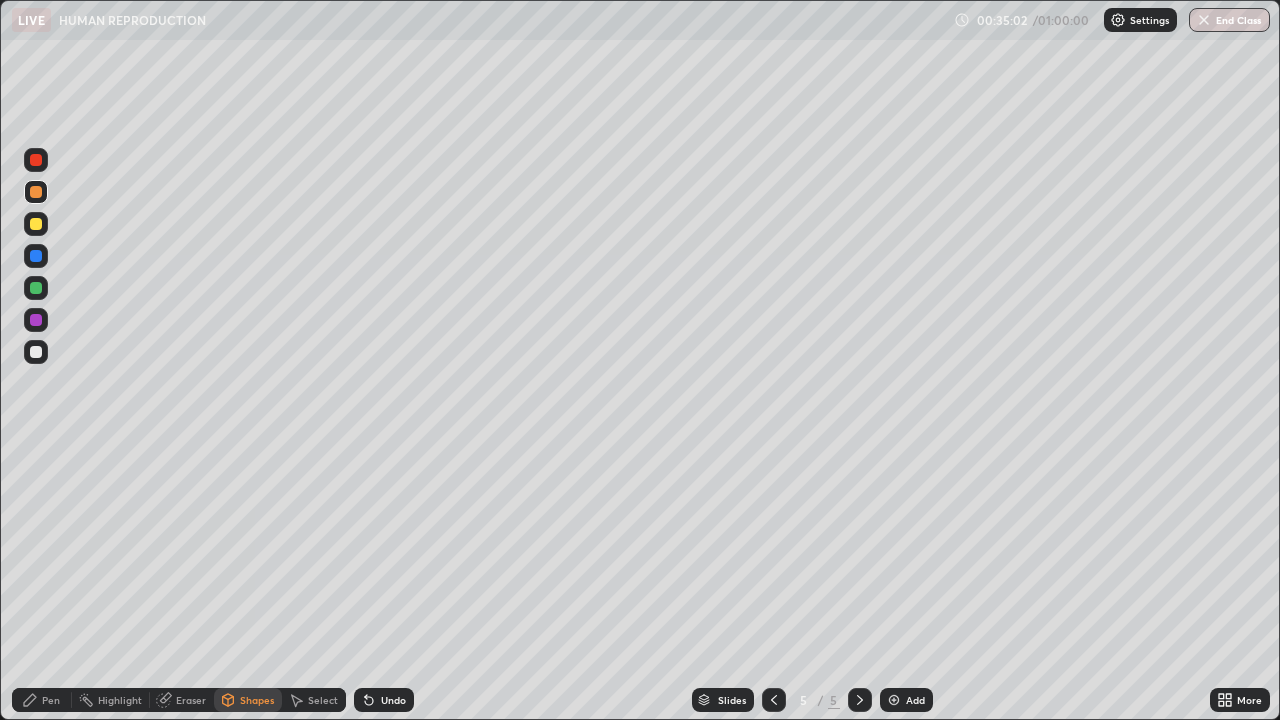 click 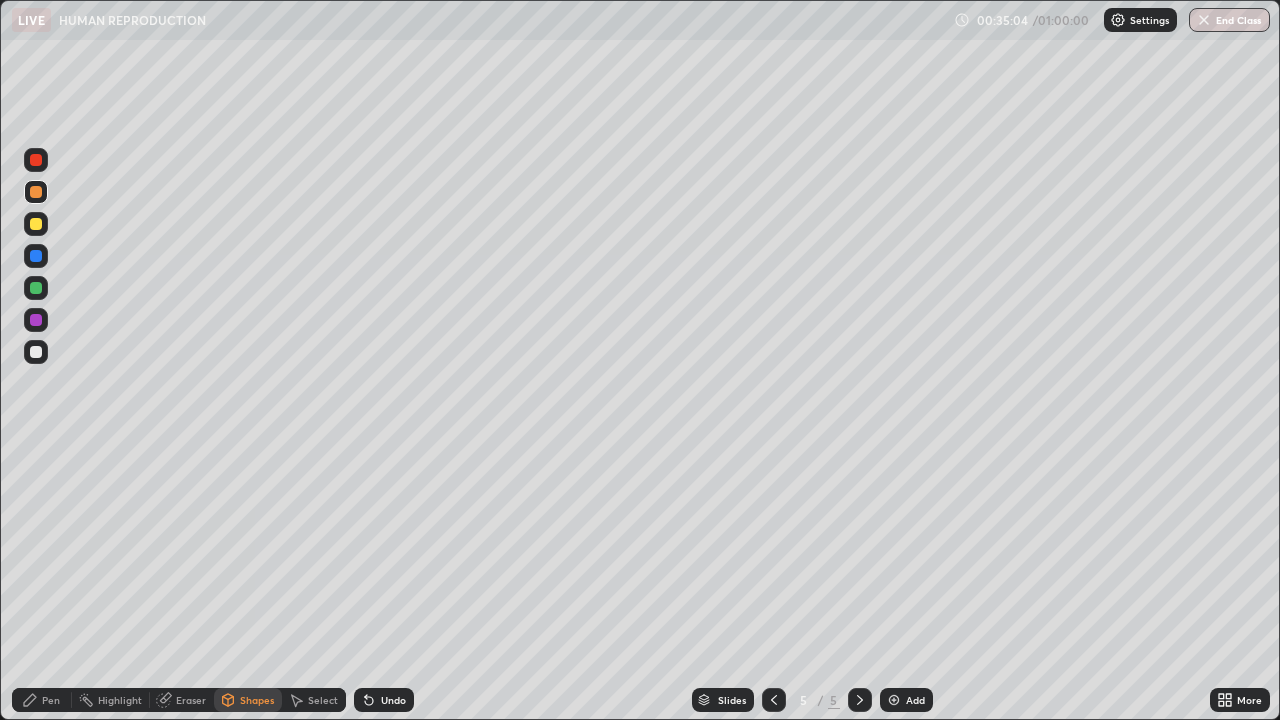 click on "Pen" at bounding box center (51, 700) 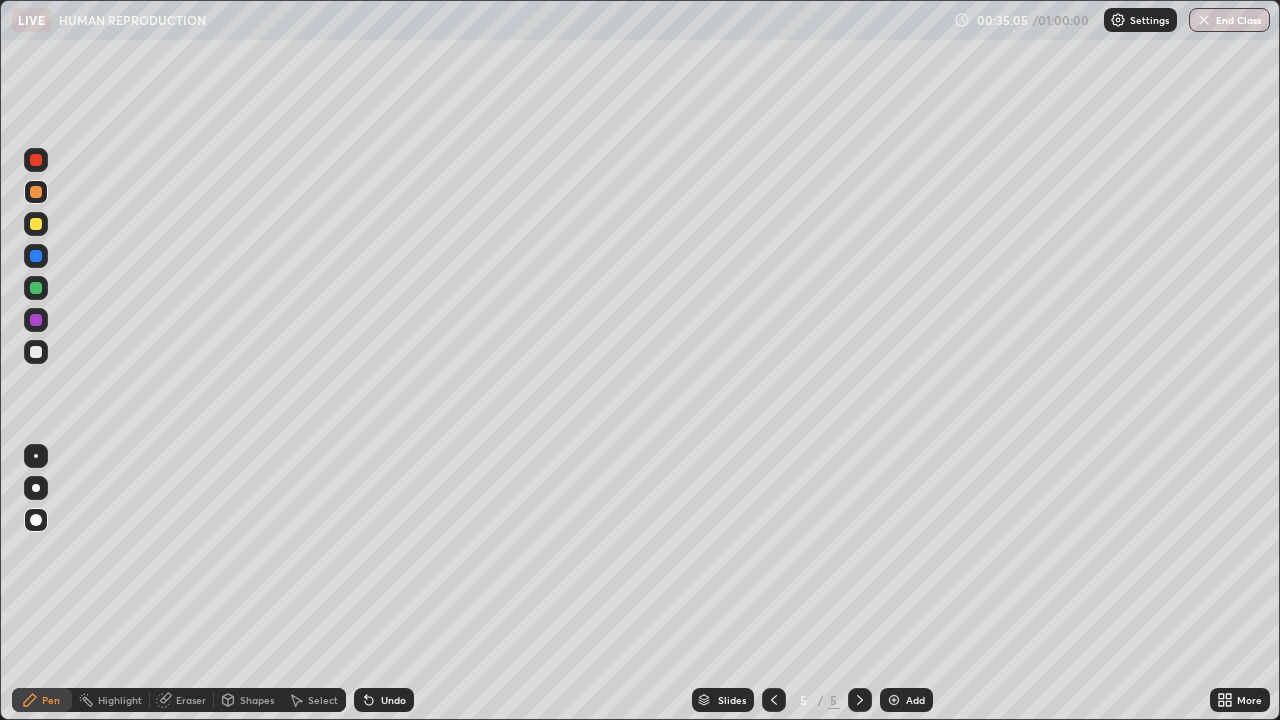 click at bounding box center (36, 456) 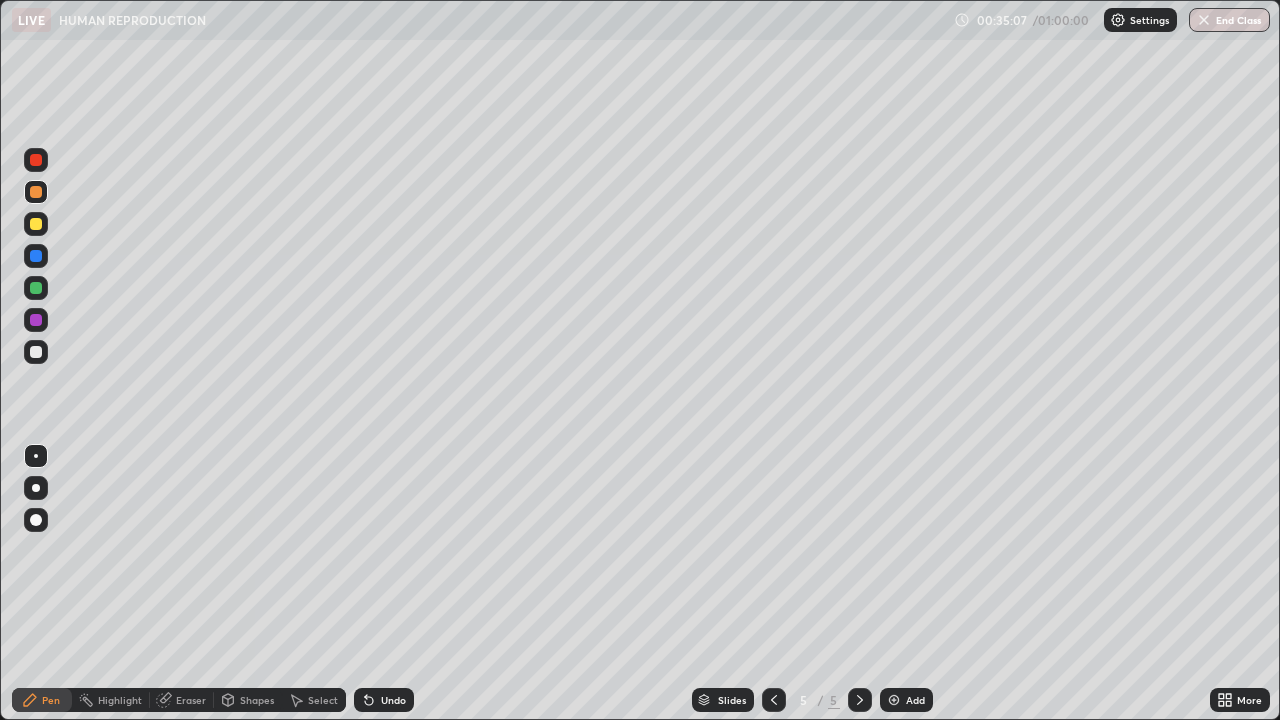 click at bounding box center [36, 352] 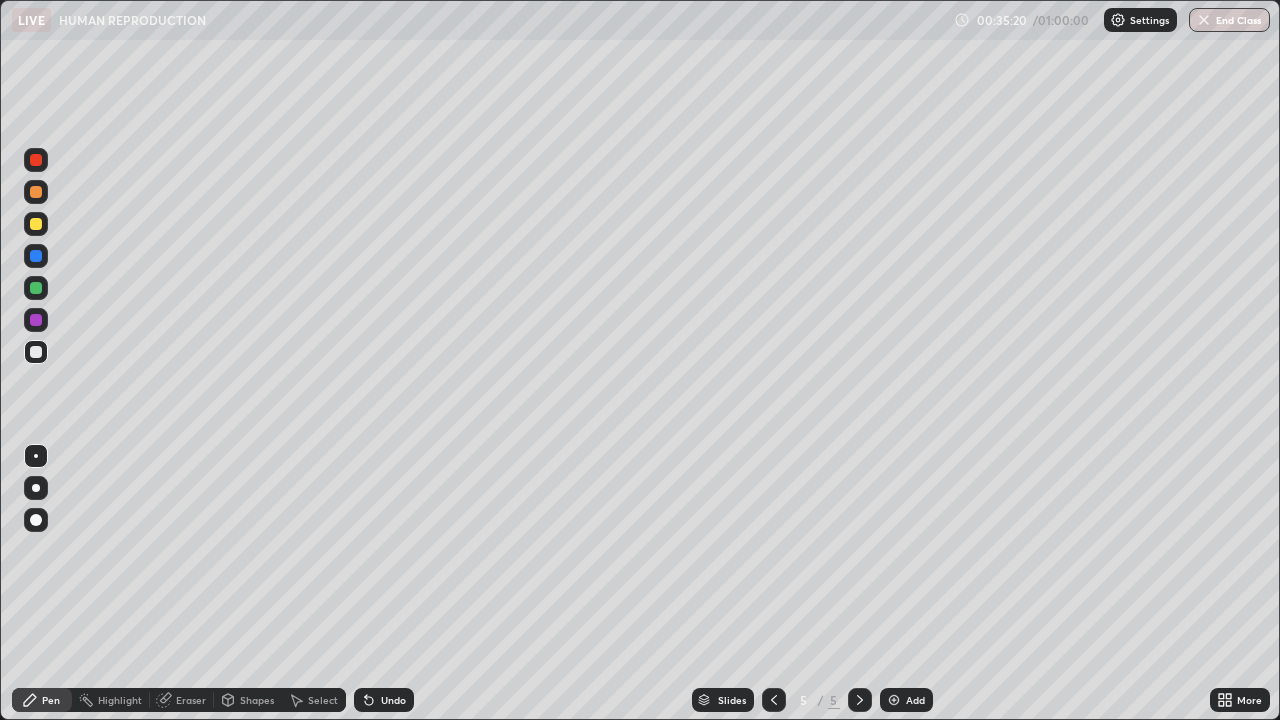 click at bounding box center [36, 520] 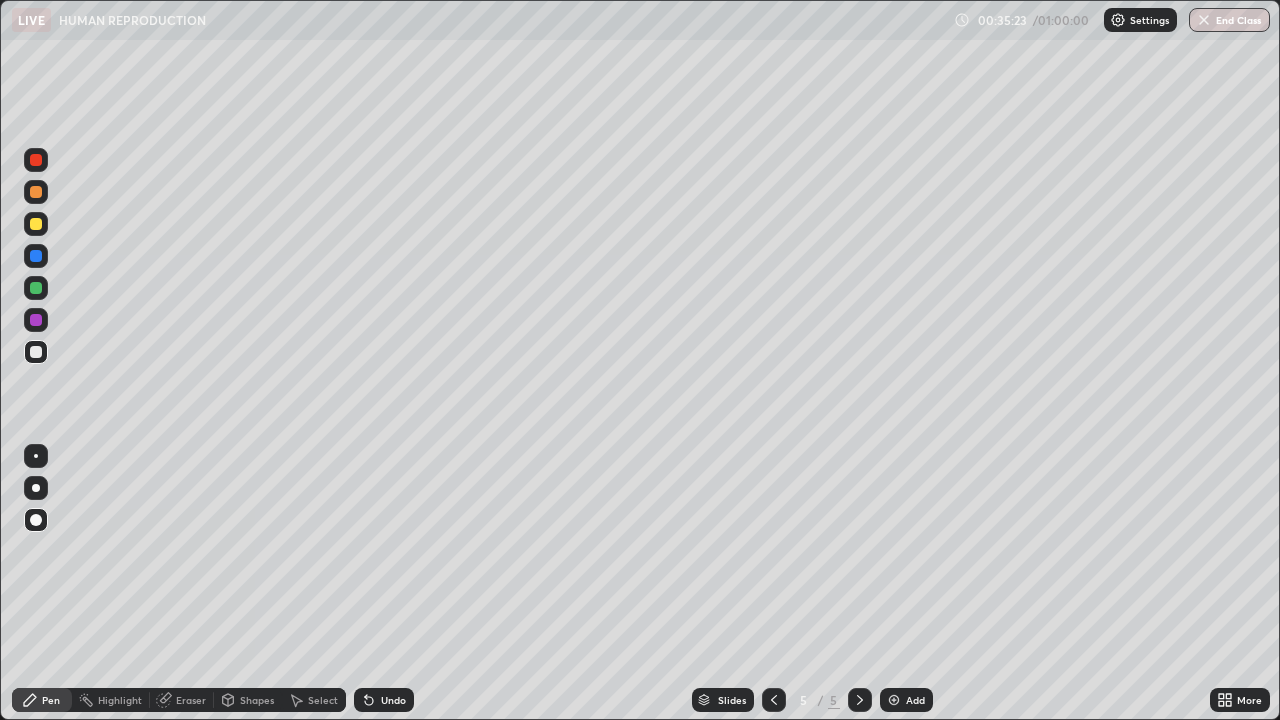 click on "Undo" at bounding box center [384, 700] 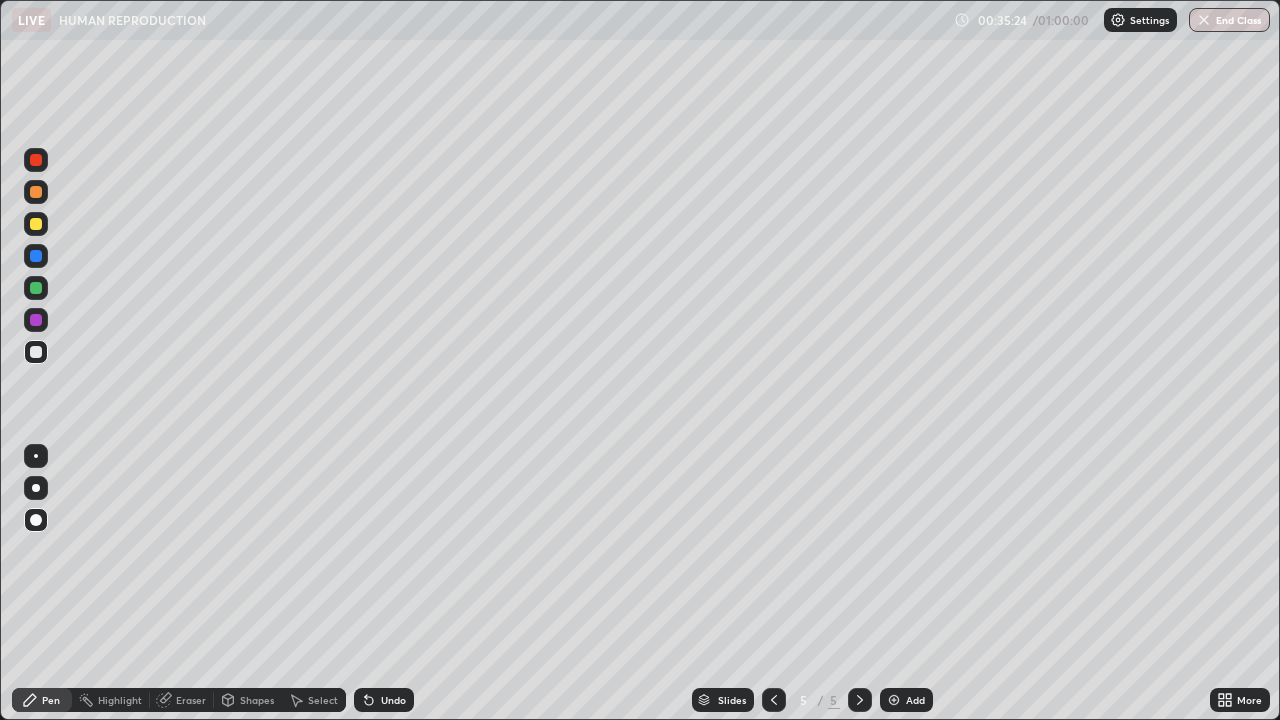 click at bounding box center [36, 192] 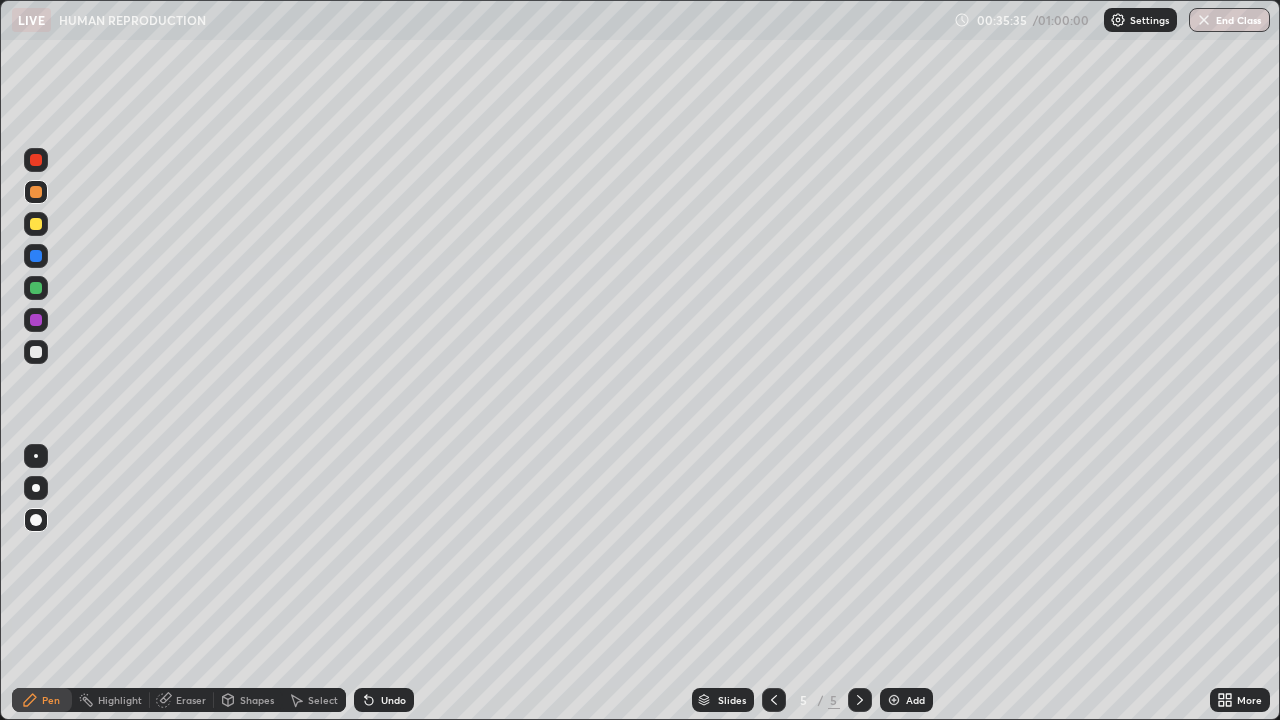 click at bounding box center [36, 488] 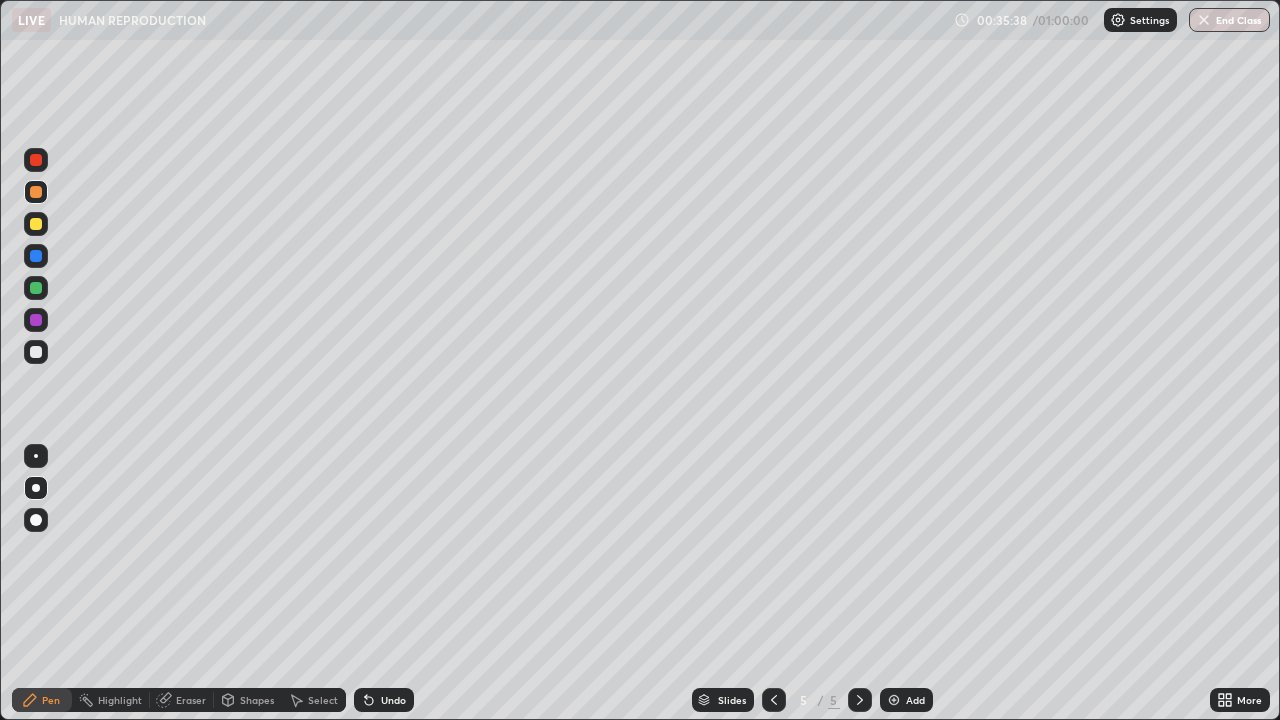 click on "Undo" at bounding box center [393, 700] 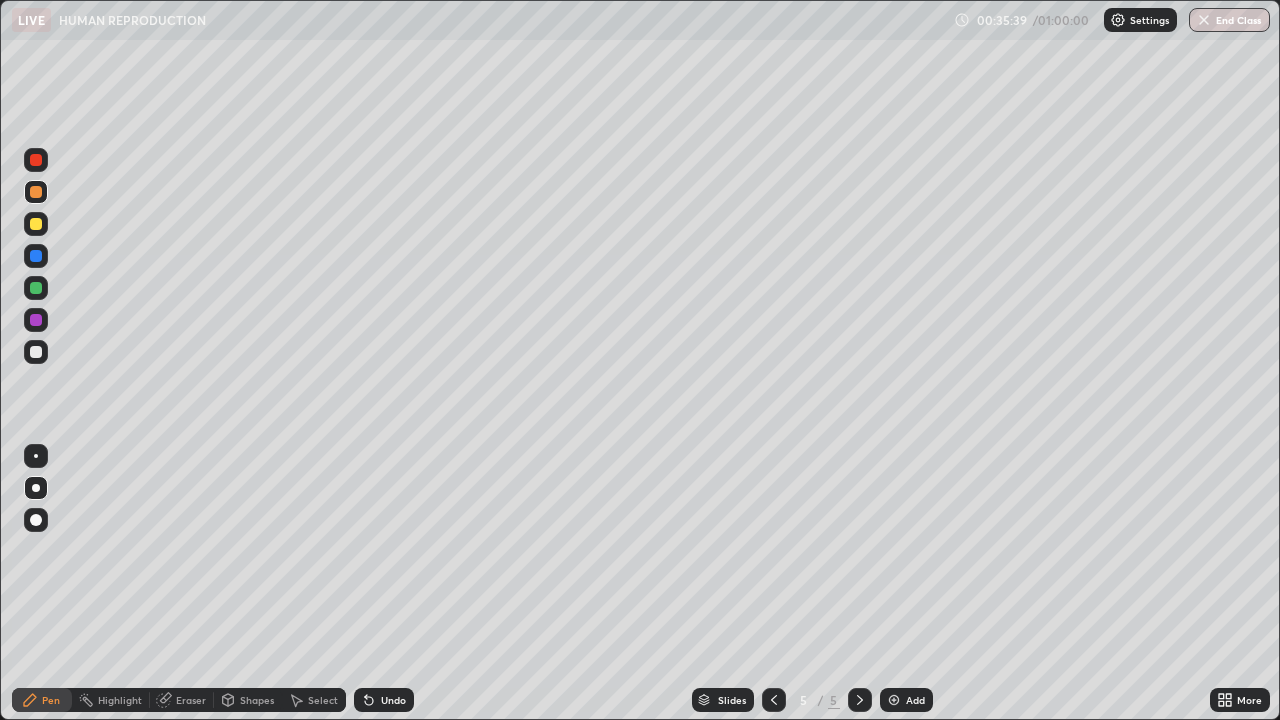 click at bounding box center [36, 352] 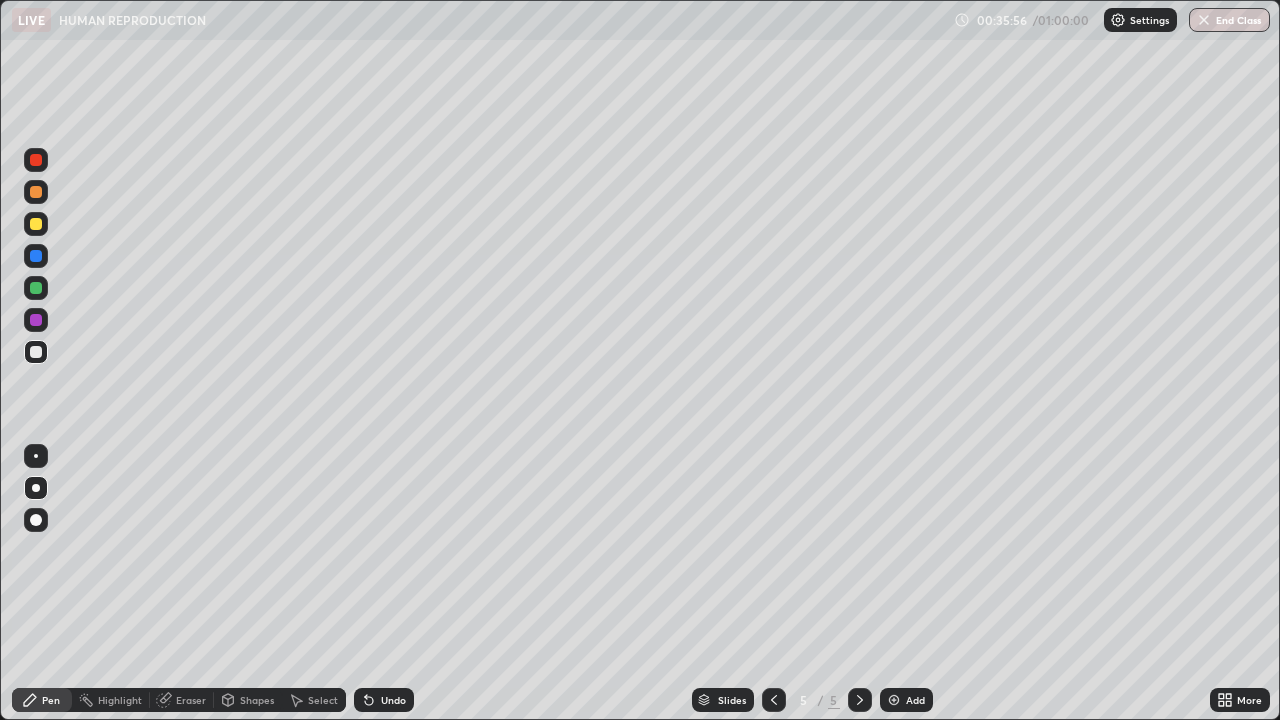 click on "Eraser" at bounding box center [191, 700] 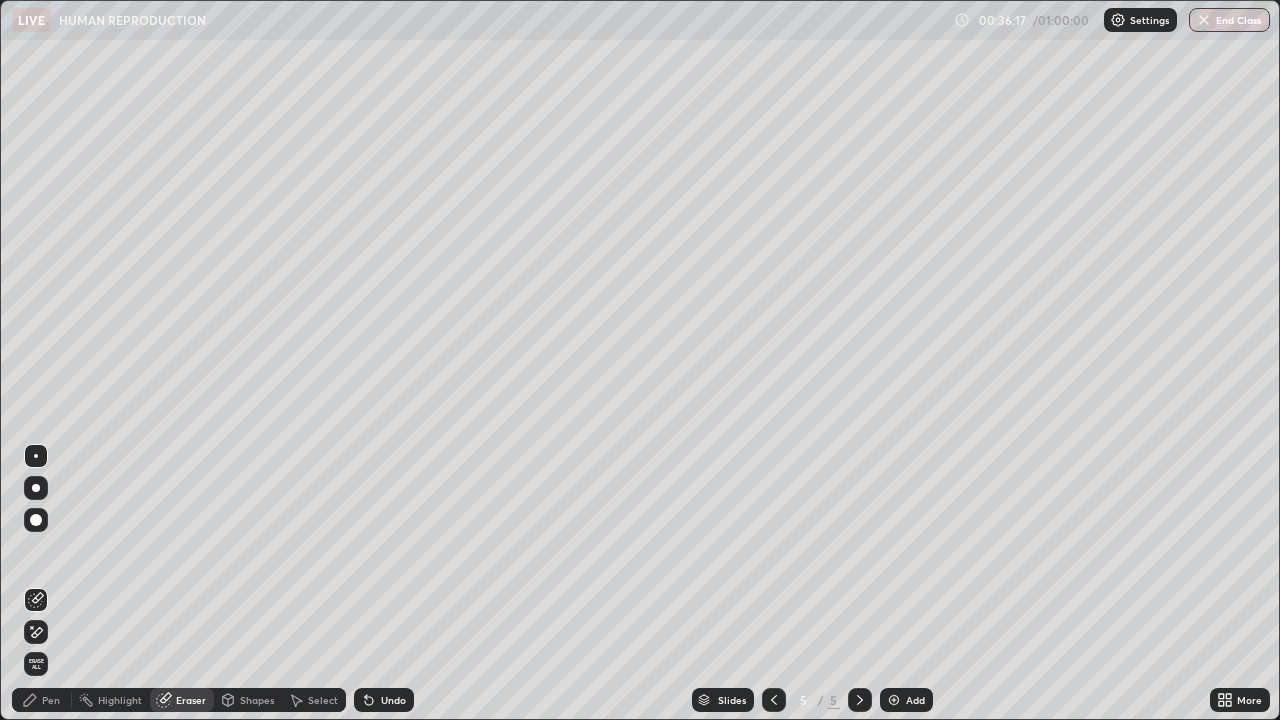 click on "Shapes" at bounding box center (257, 700) 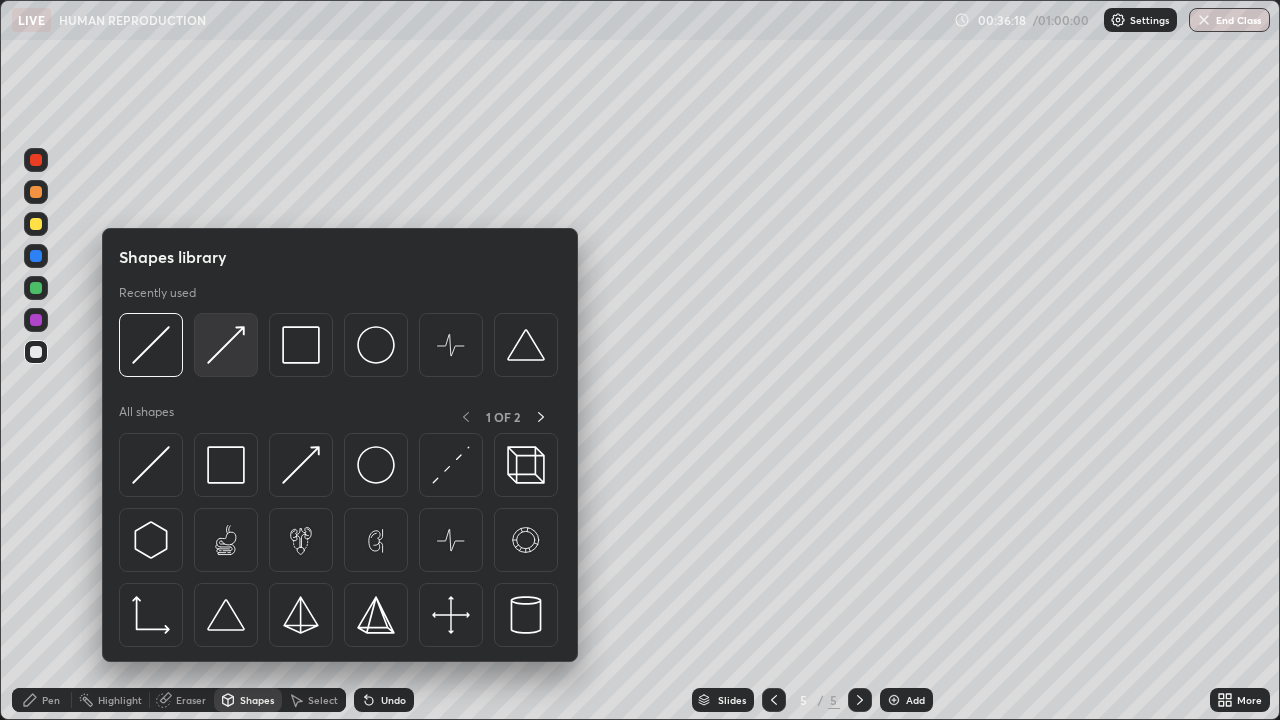 click at bounding box center [226, 345] 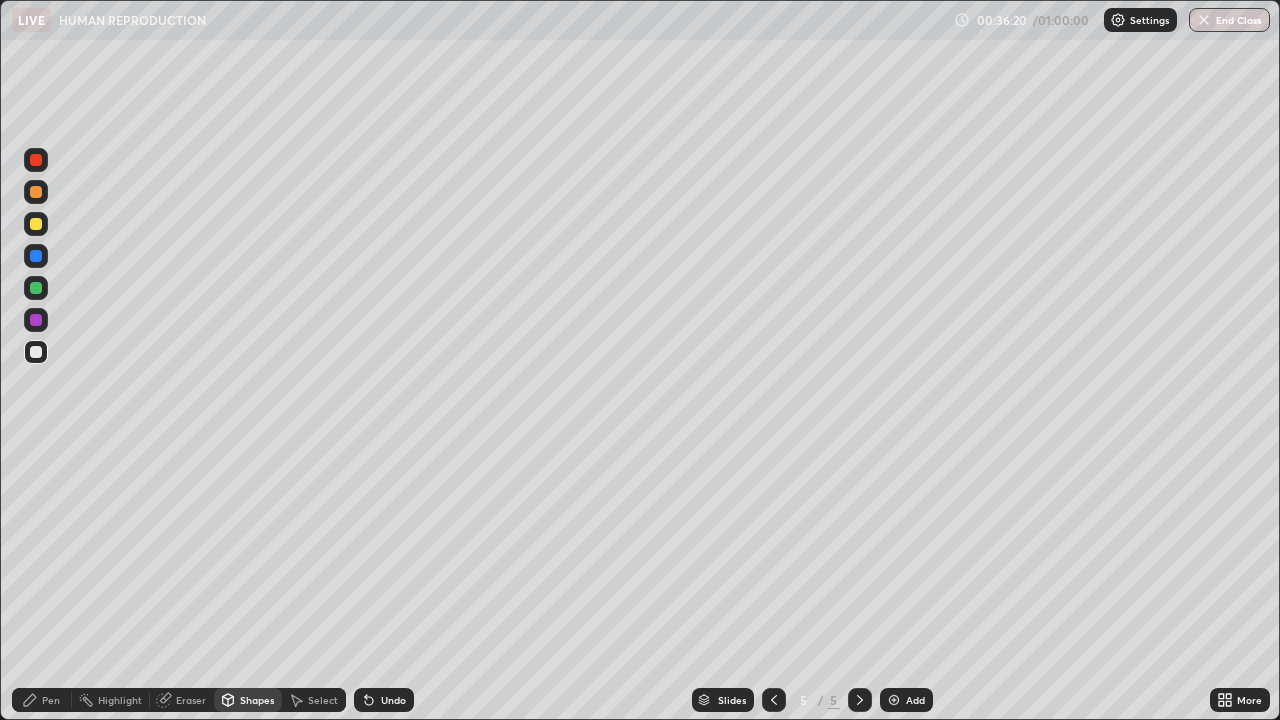 click on "Pen" at bounding box center (42, 700) 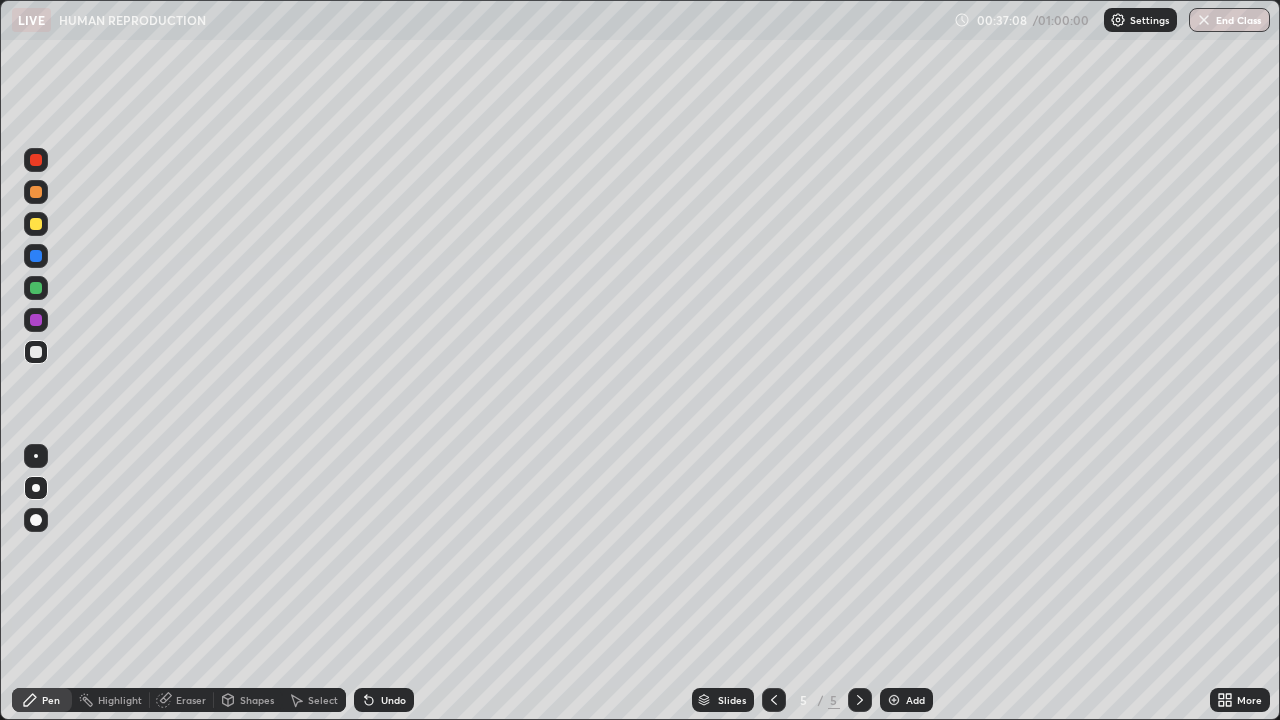 click at bounding box center [894, 700] 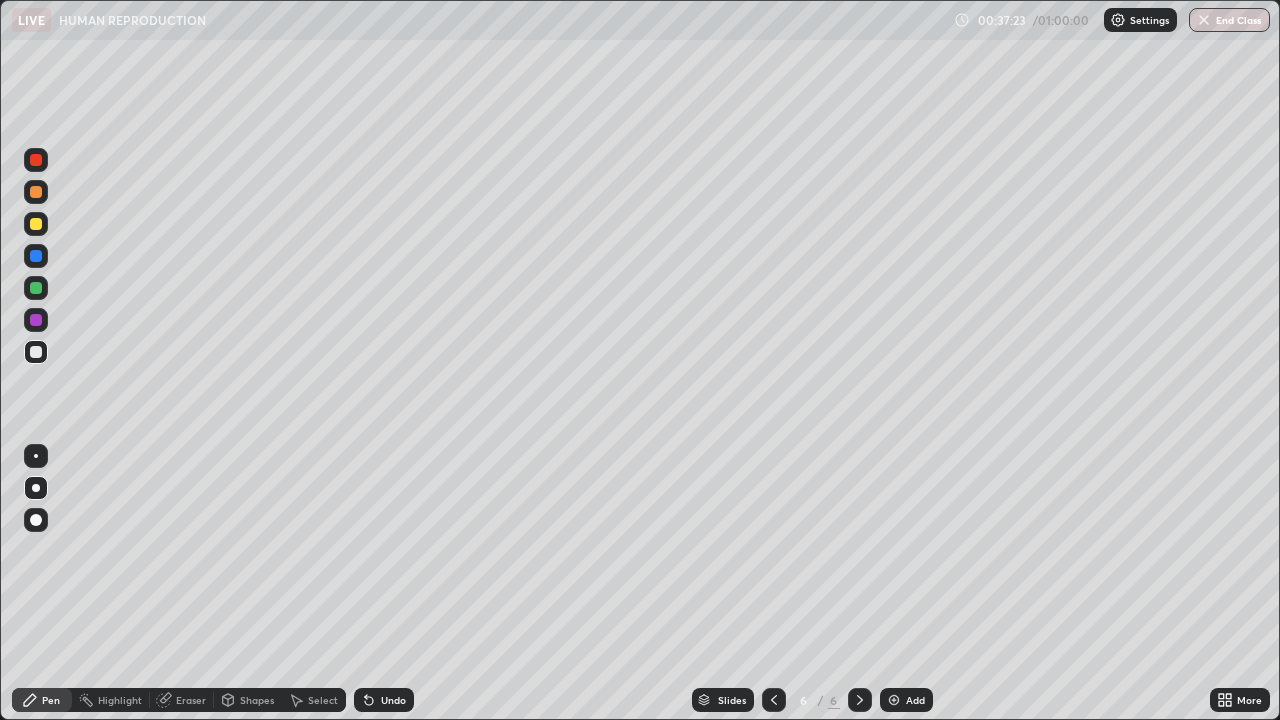 click on "Shapes" at bounding box center (257, 700) 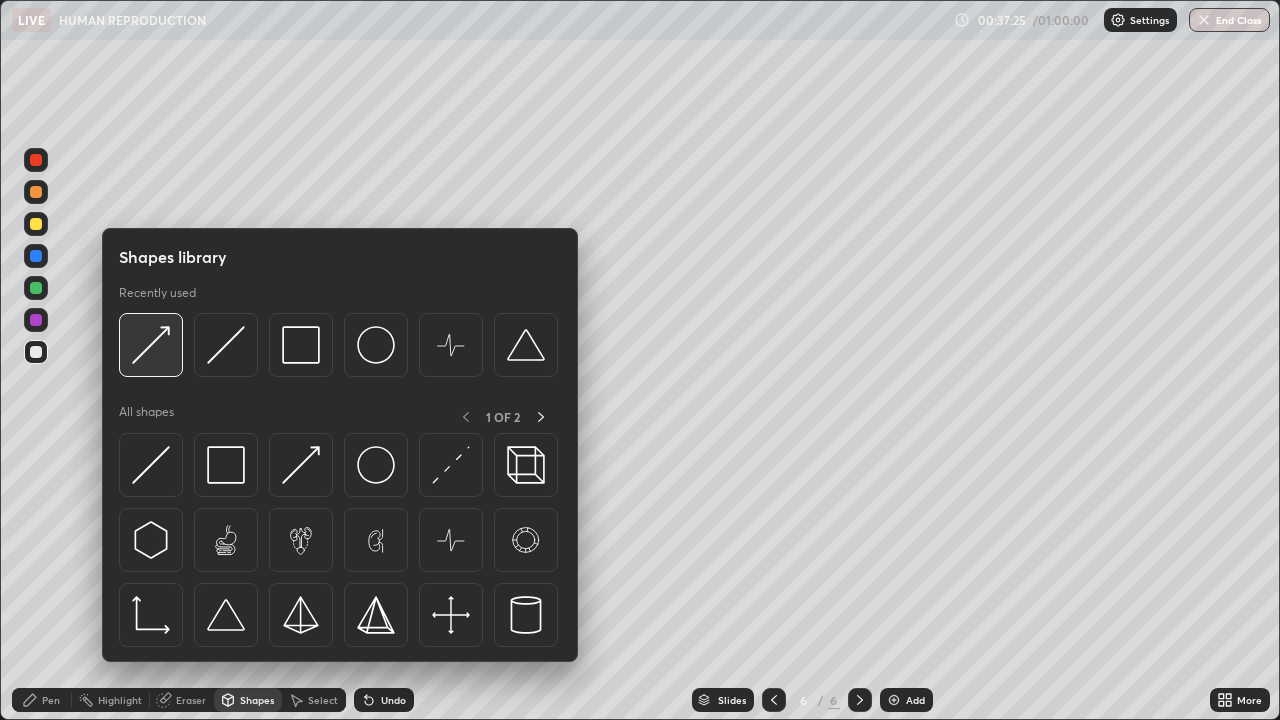 click at bounding box center (151, 345) 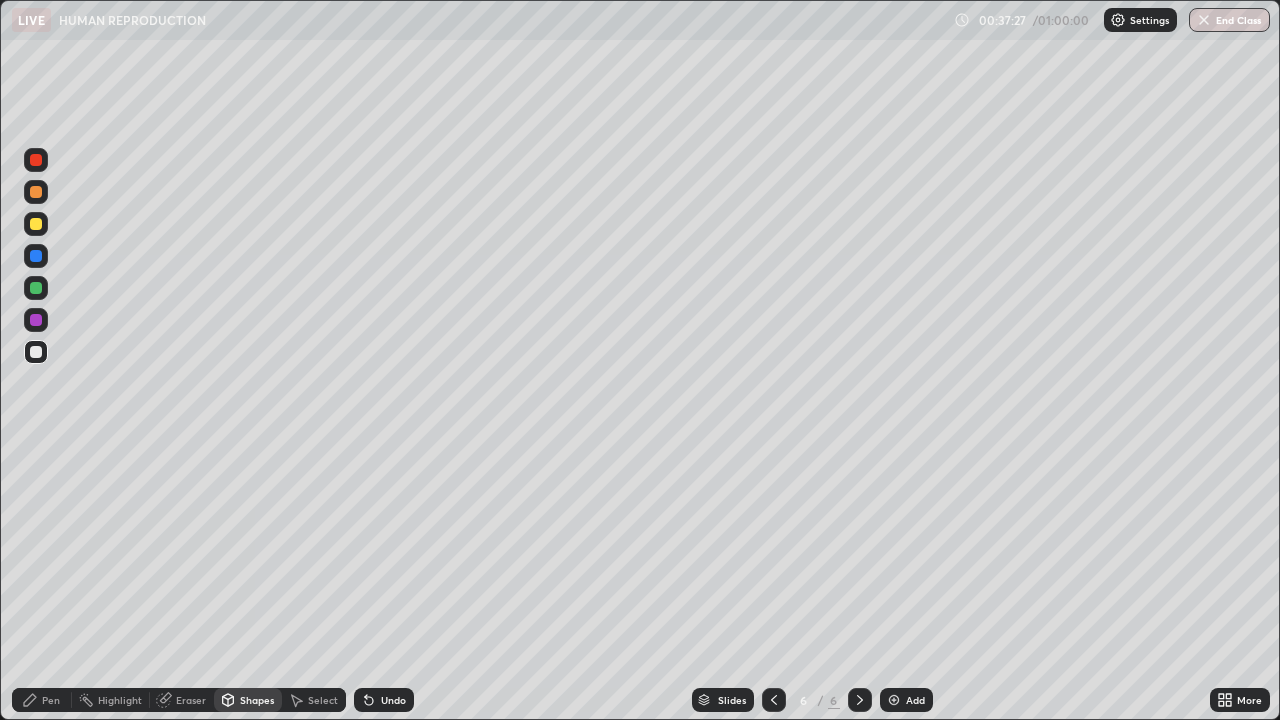 click on "Pen" at bounding box center (42, 700) 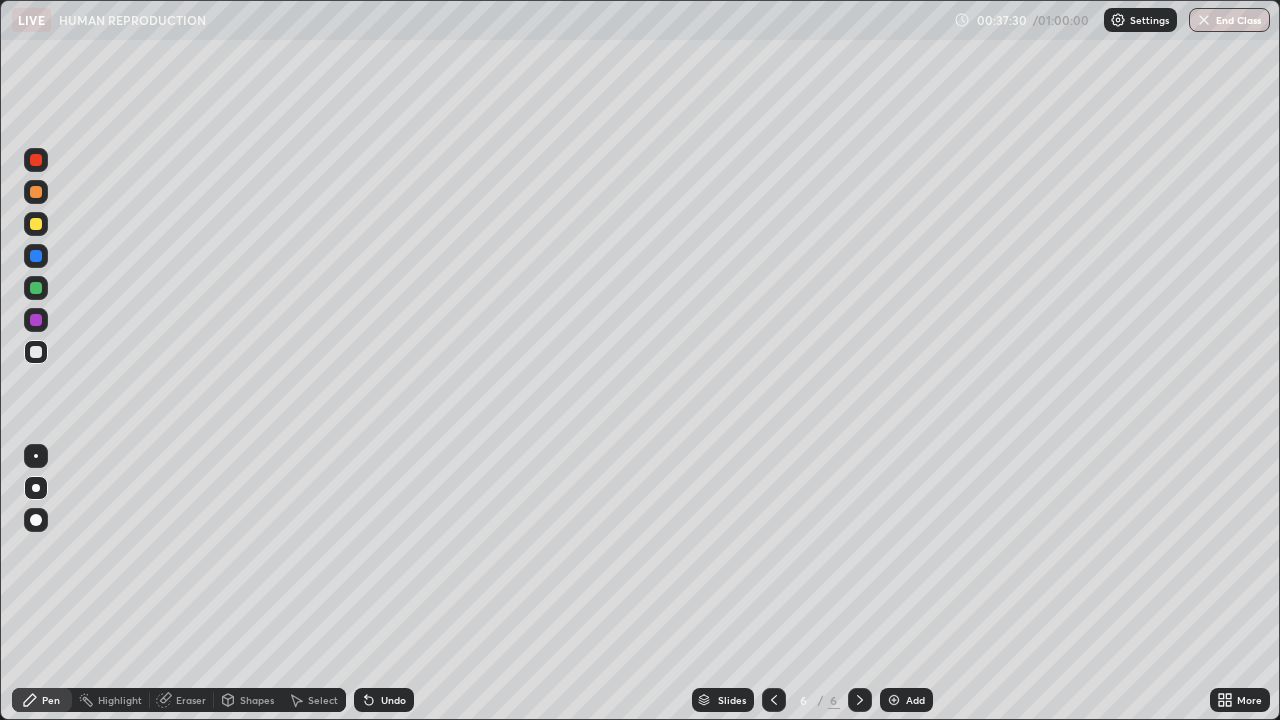 click at bounding box center (36, 256) 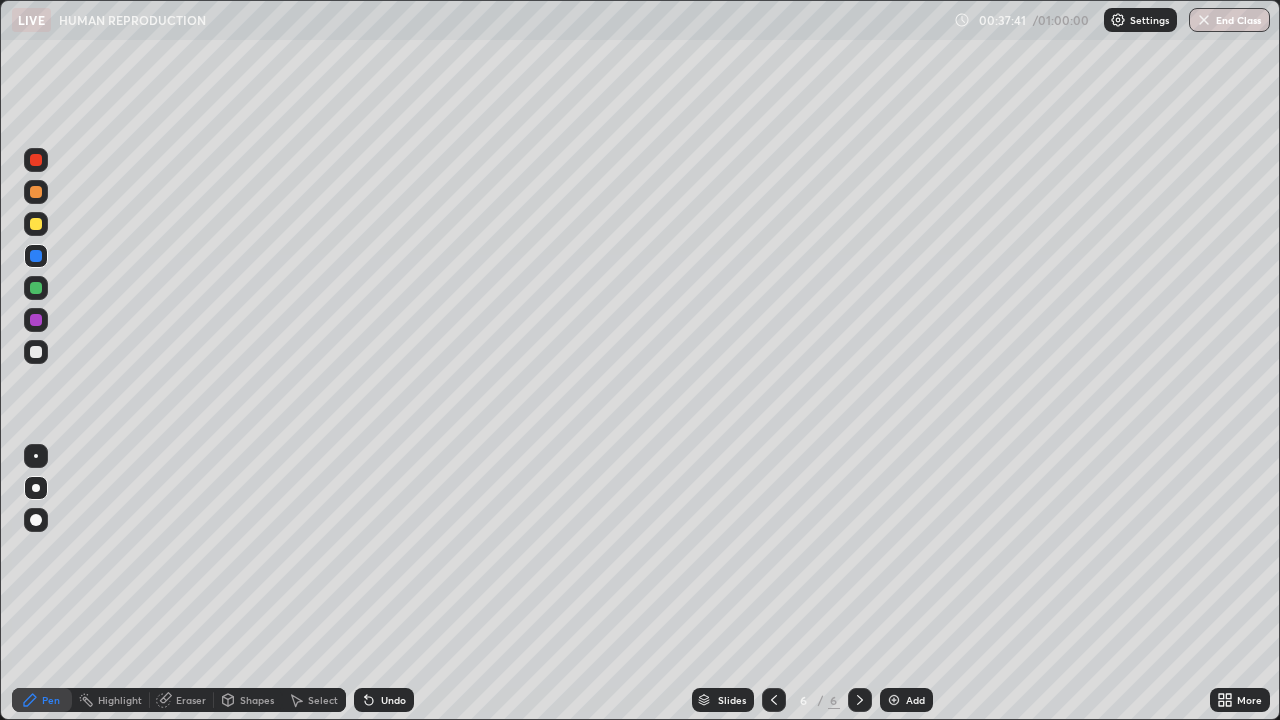 click at bounding box center [36, 288] 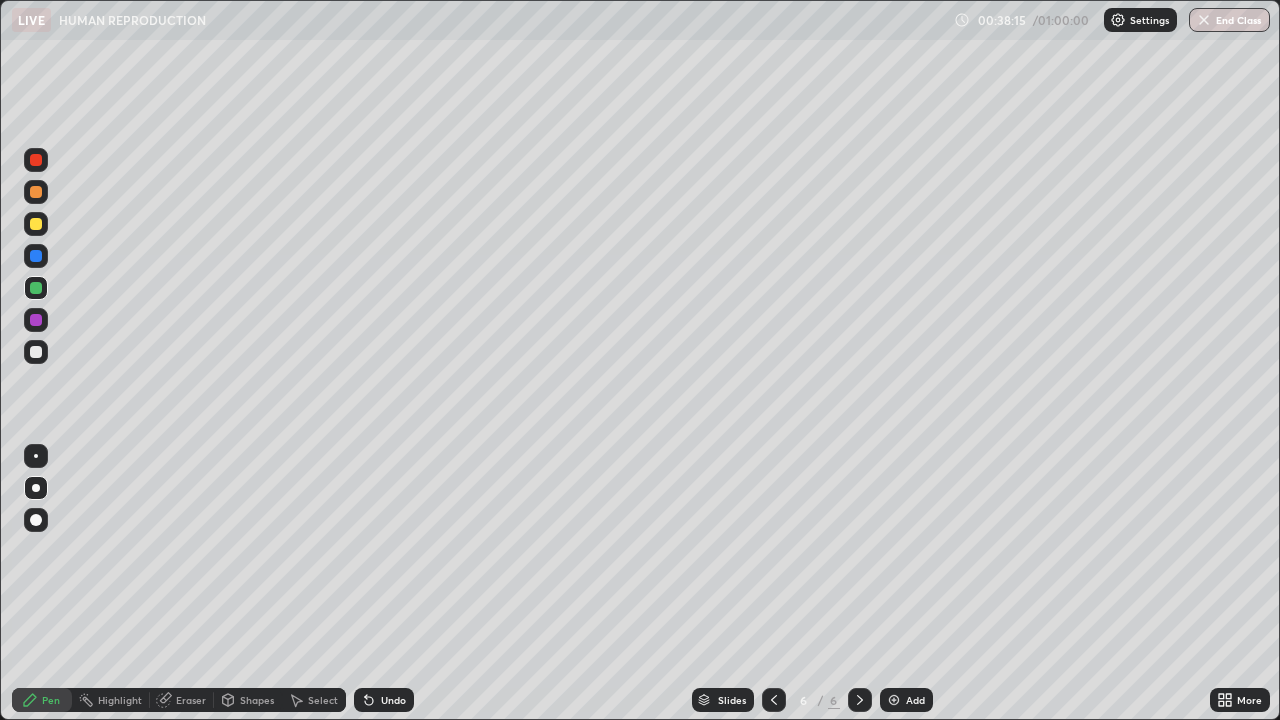 click on "Shapes" at bounding box center [257, 700] 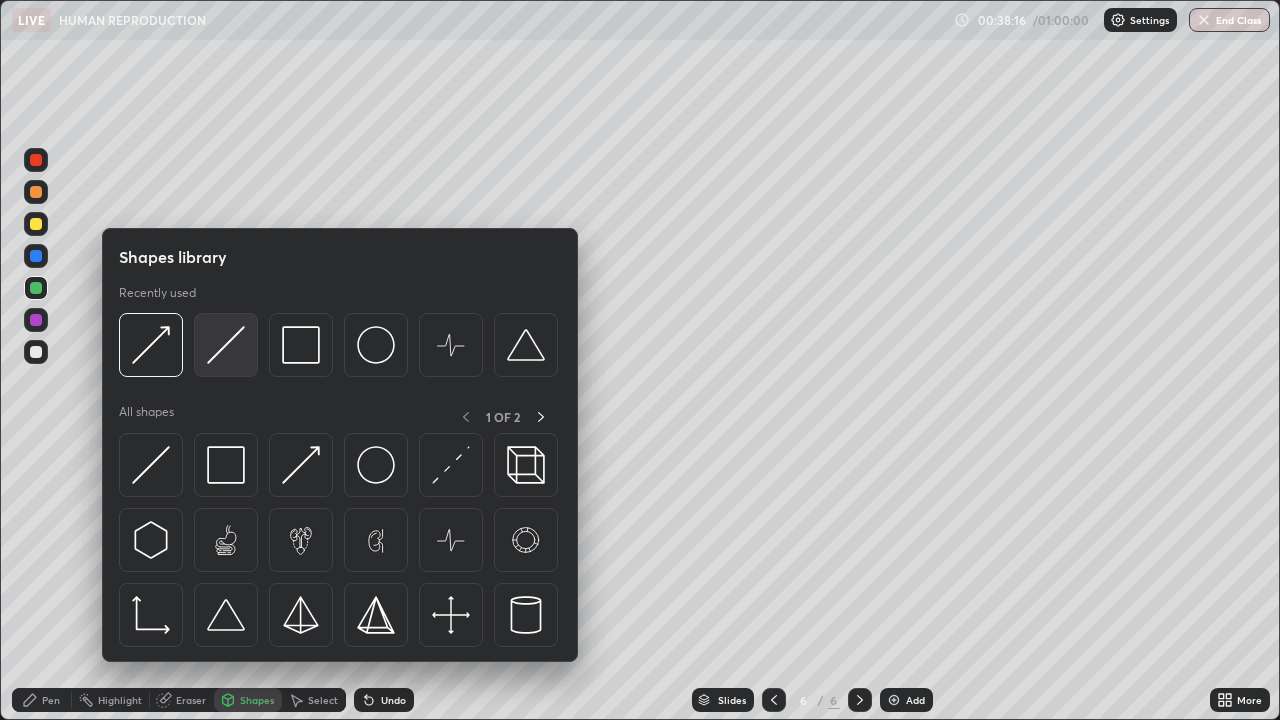 click at bounding box center (226, 345) 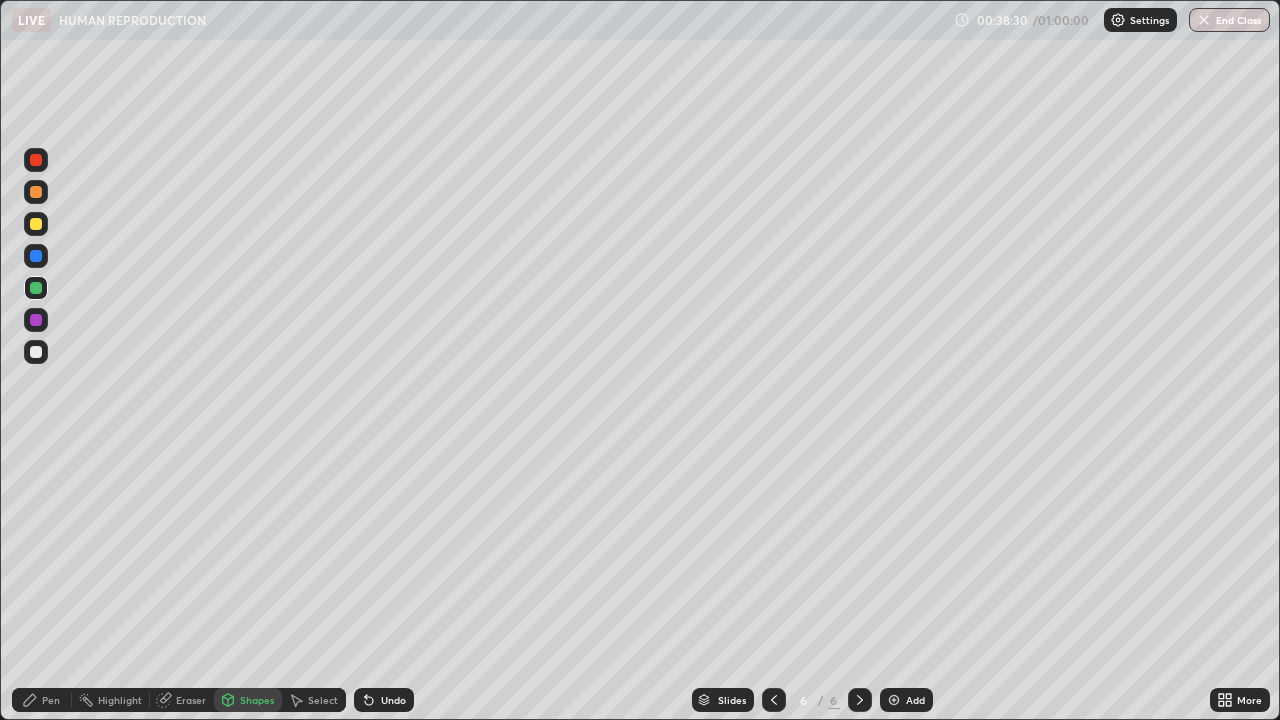 click on "Shapes" at bounding box center [257, 700] 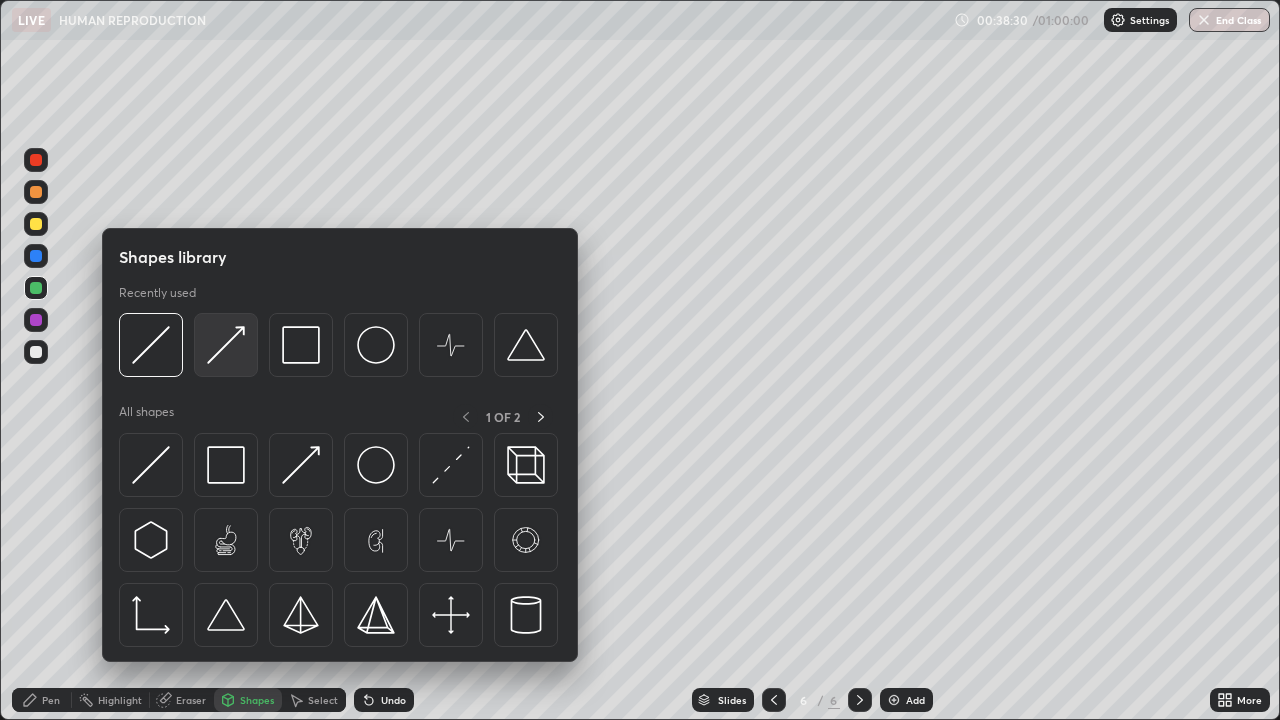 click at bounding box center [226, 345] 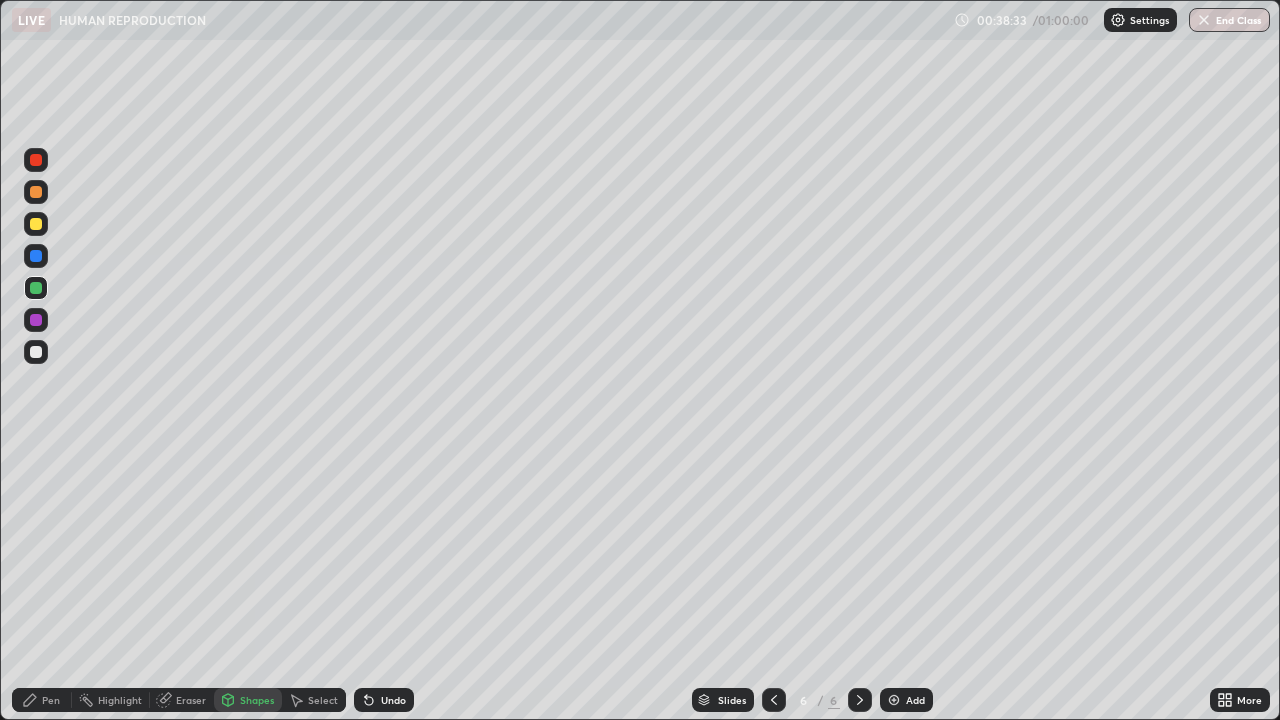 click on "Pen" at bounding box center [51, 700] 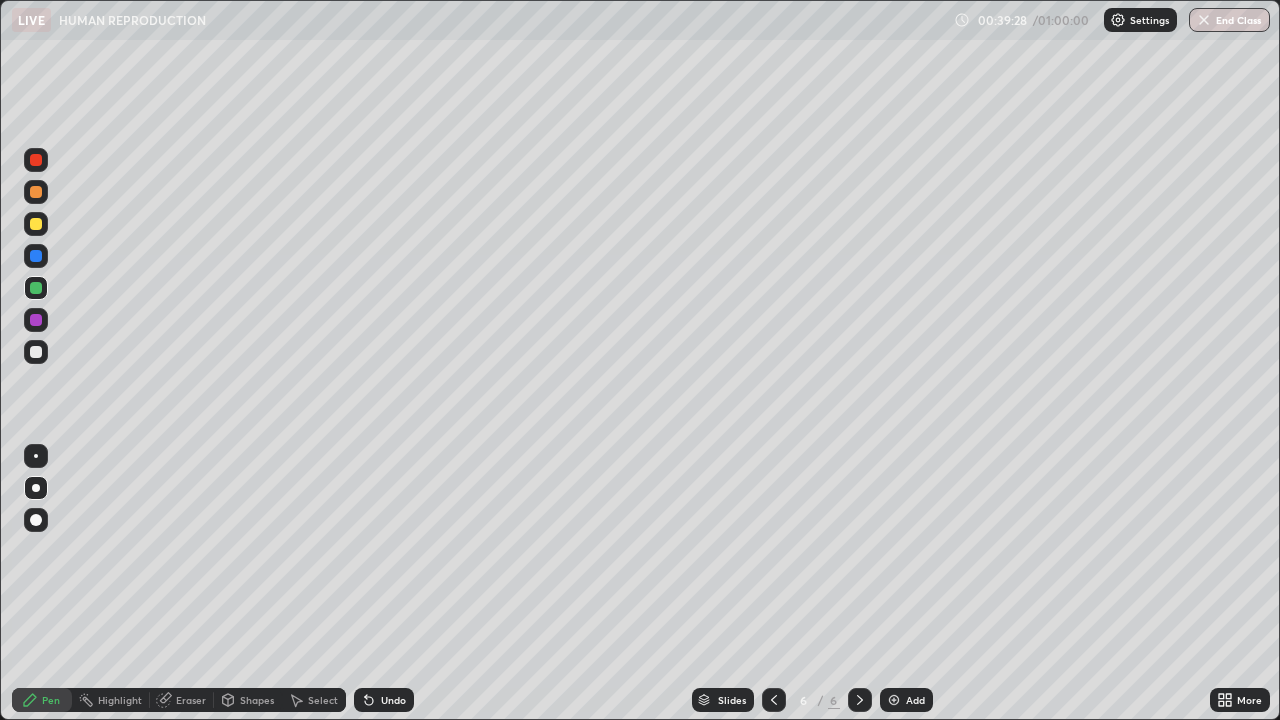 click on "Shapes" at bounding box center (257, 700) 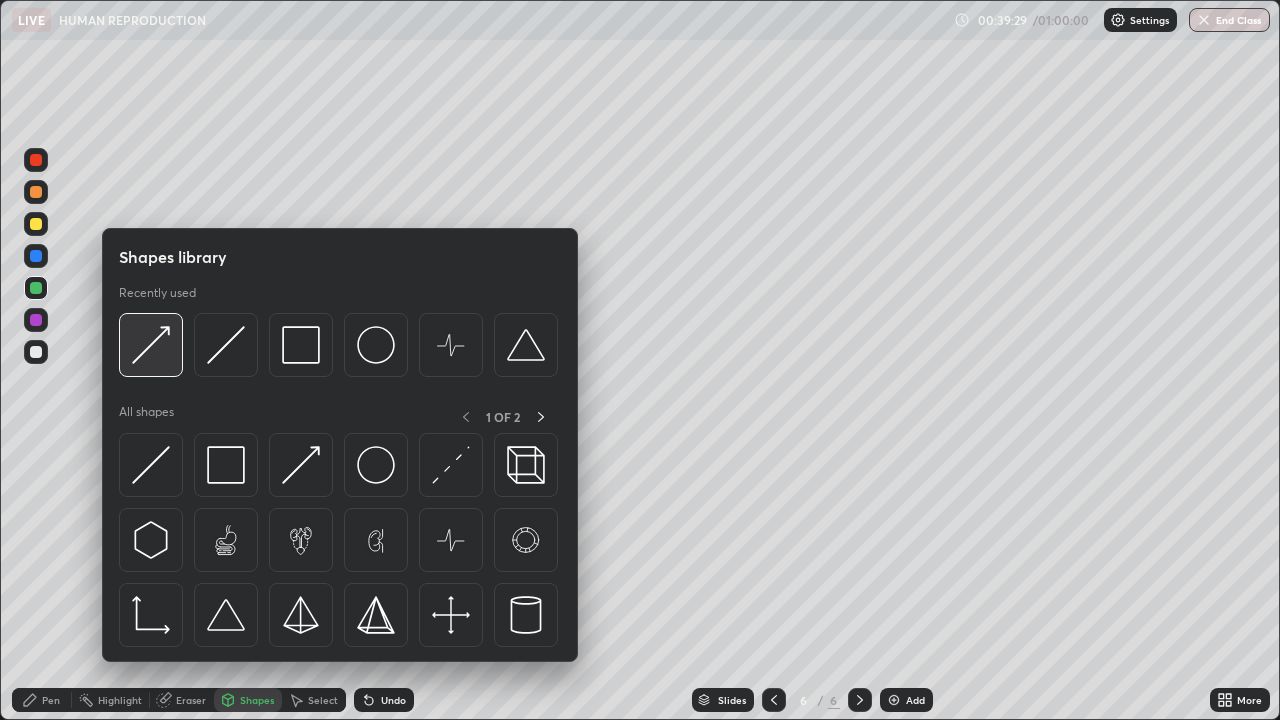 click at bounding box center (151, 345) 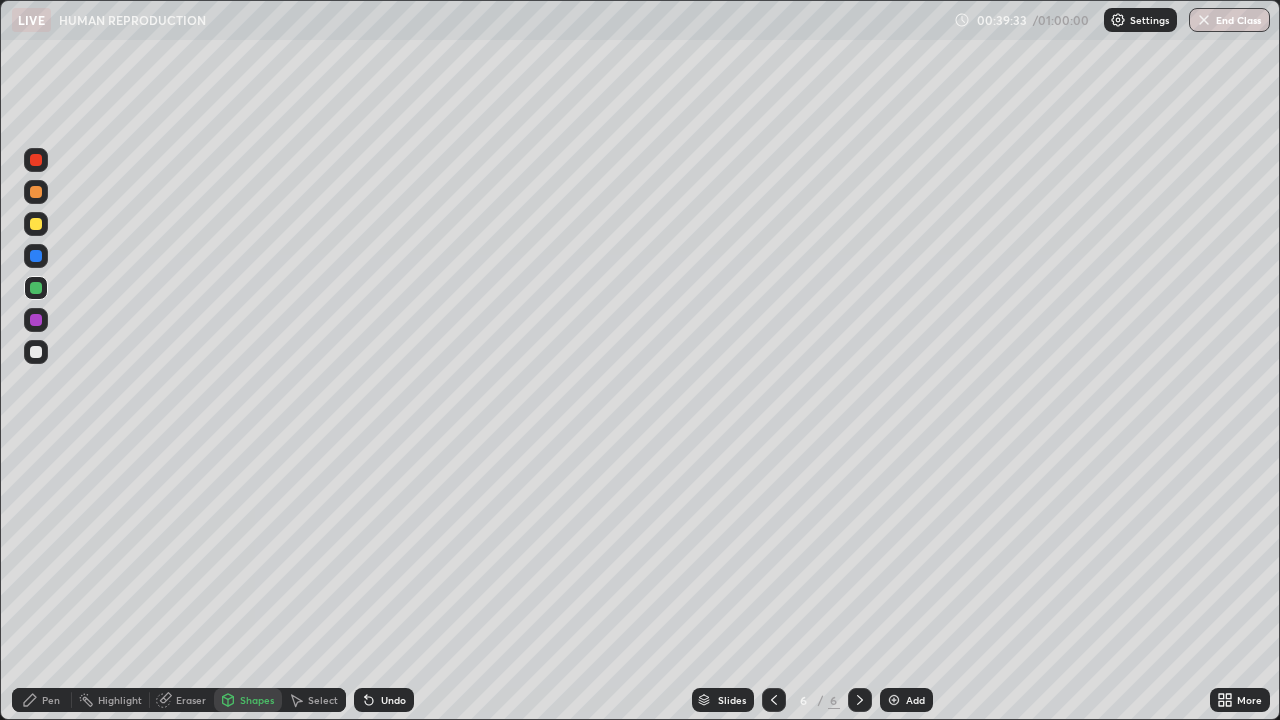click on "Pen" at bounding box center [51, 700] 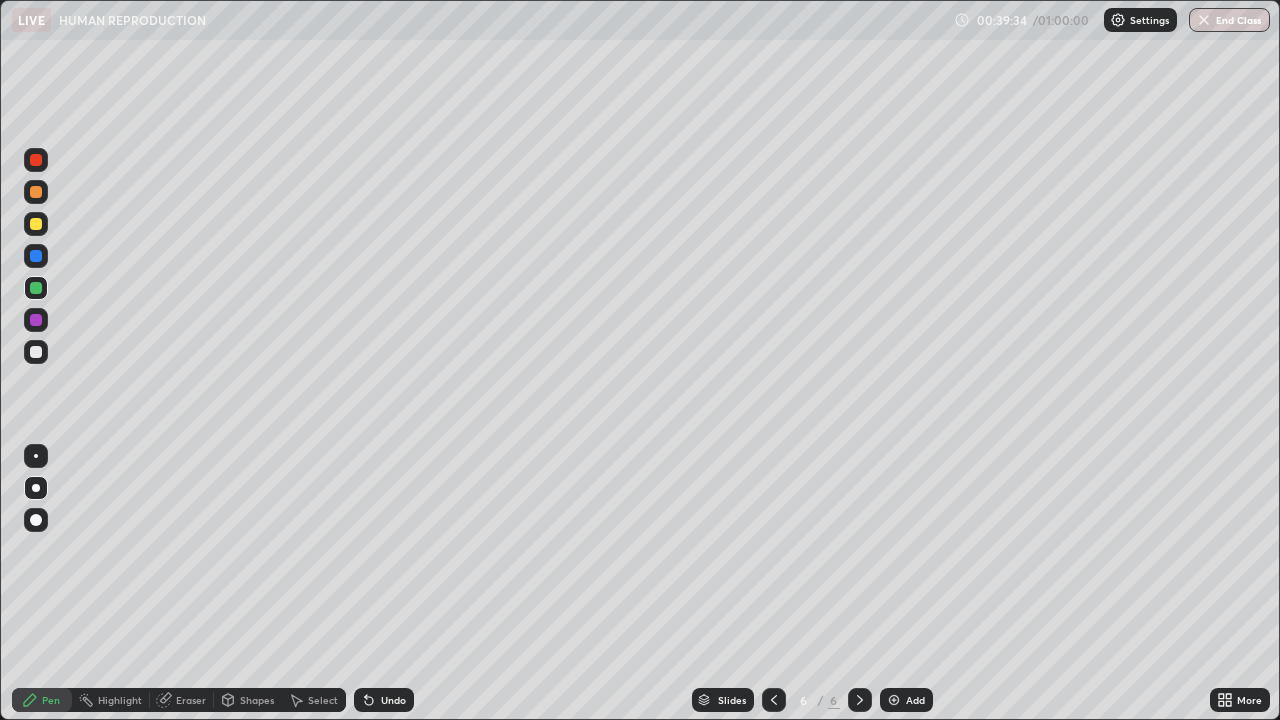 click at bounding box center (36, 352) 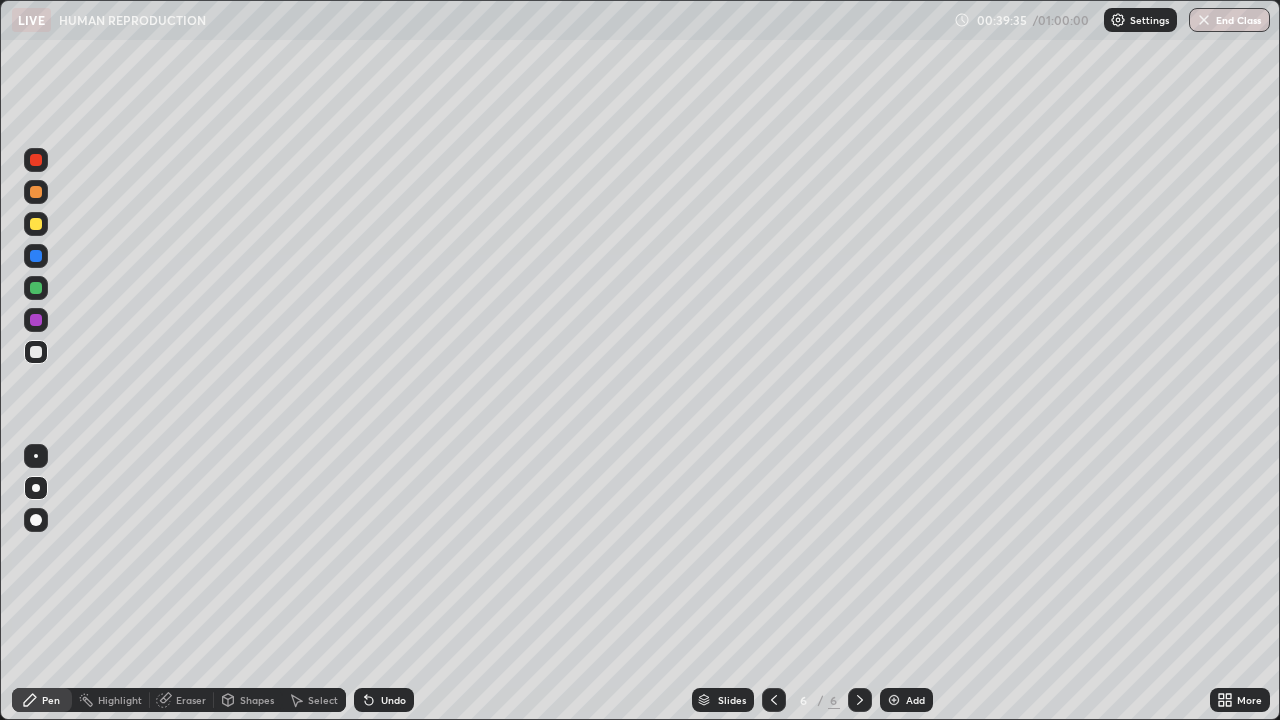 click at bounding box center [36, 224] 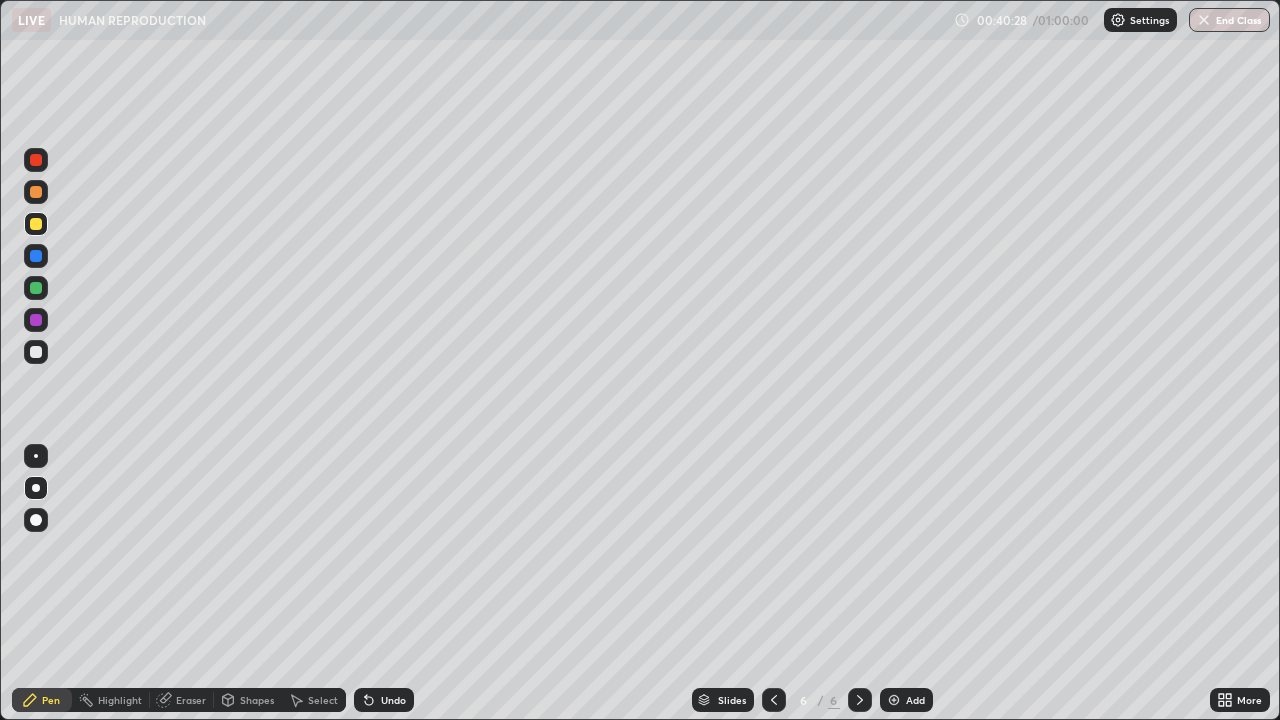 click on "Shapes" at bounding box center (257, 700) 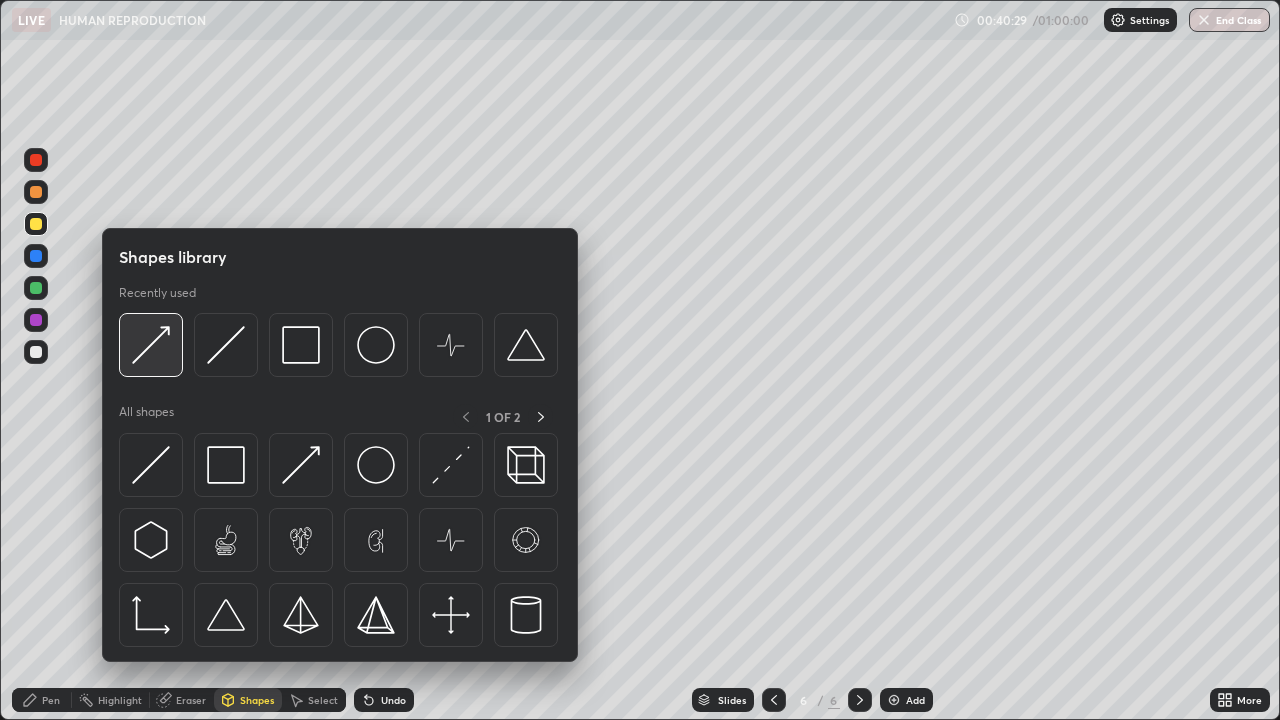click at bounding box center [151, 345] 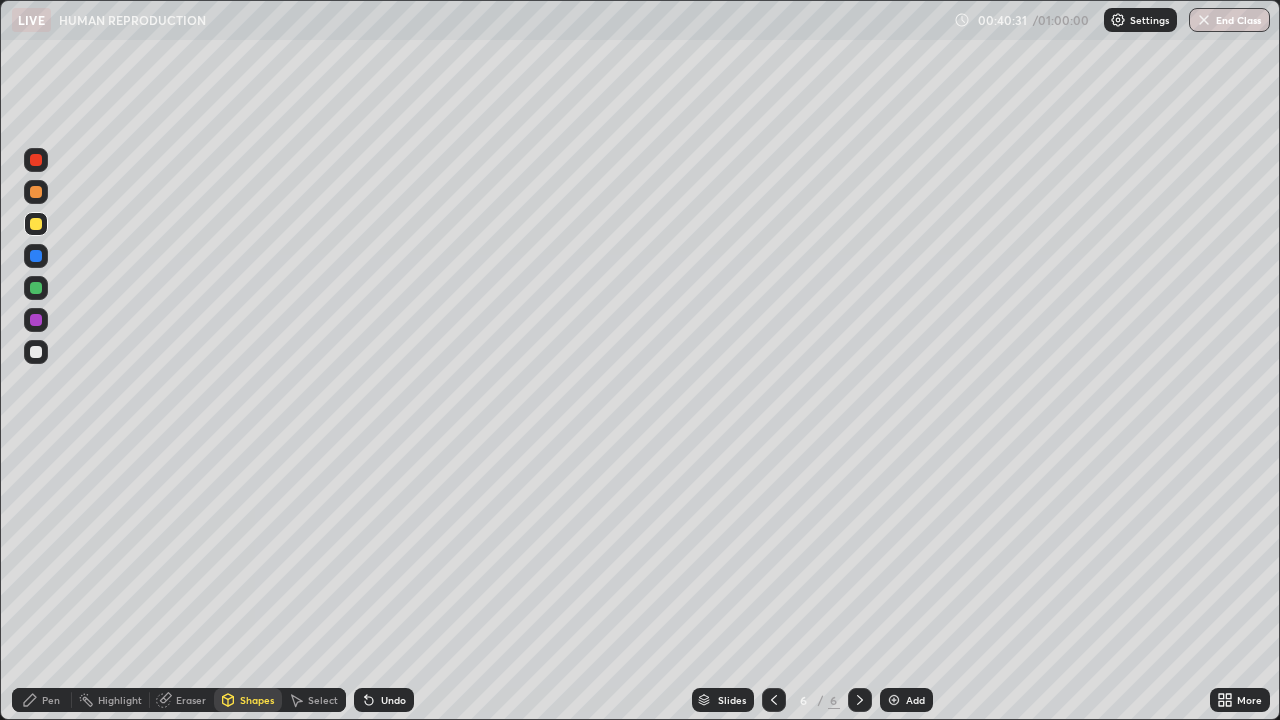 click on "Pen" at bounding box center (51, 700) 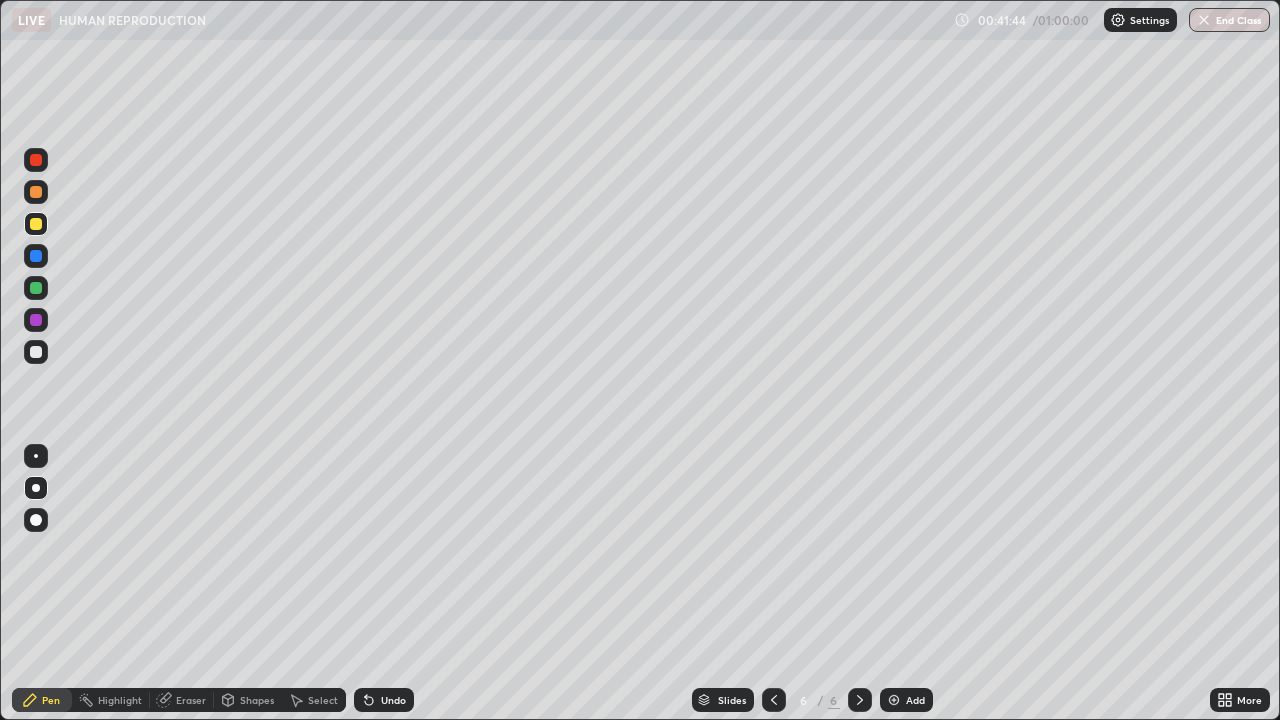 click on "Shapes" at bounding box center [257, 700] 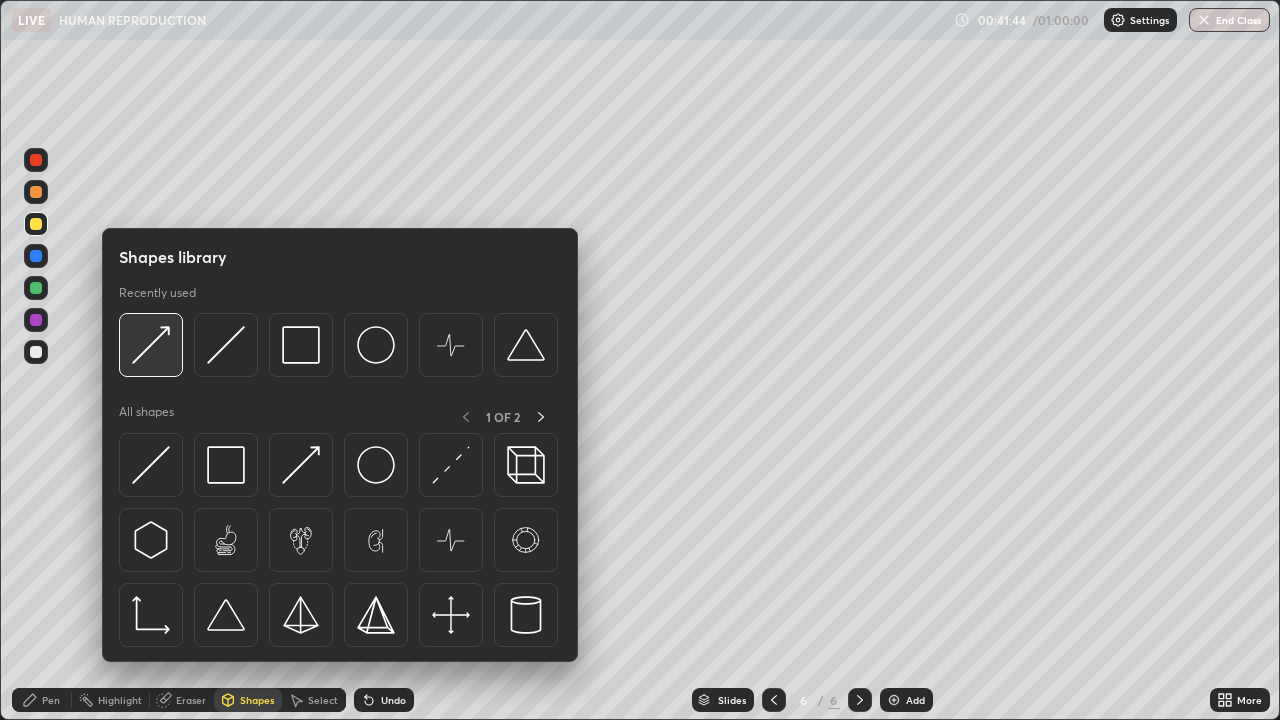 click at bounding box center (151, 345) 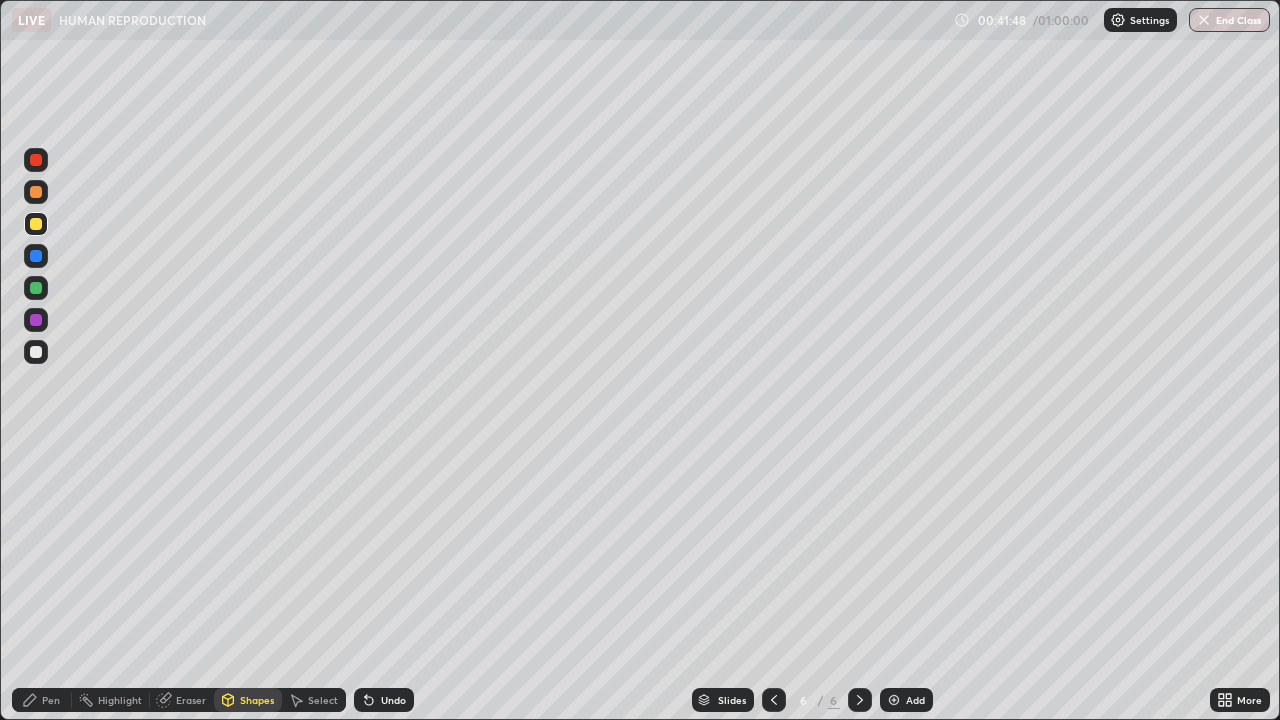 click on "Pen" at bounding box center (51, 700) 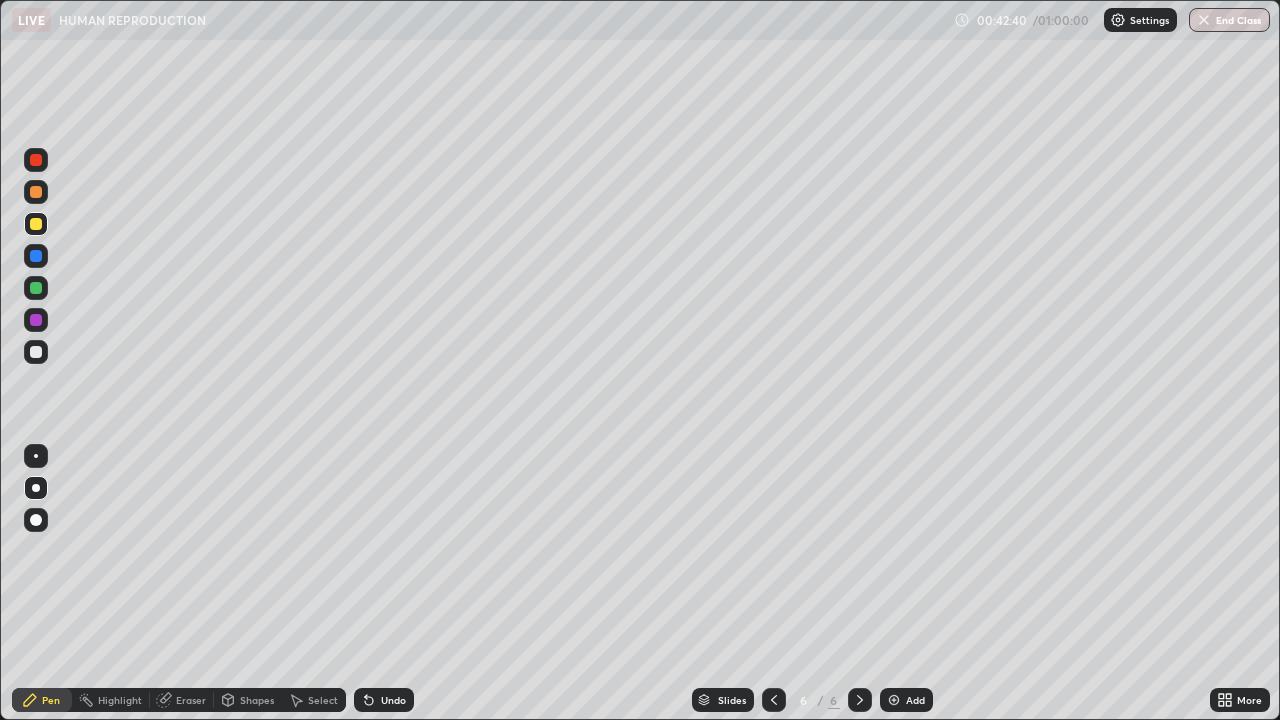 click on "Shapes" at bounding box center [257, 700] 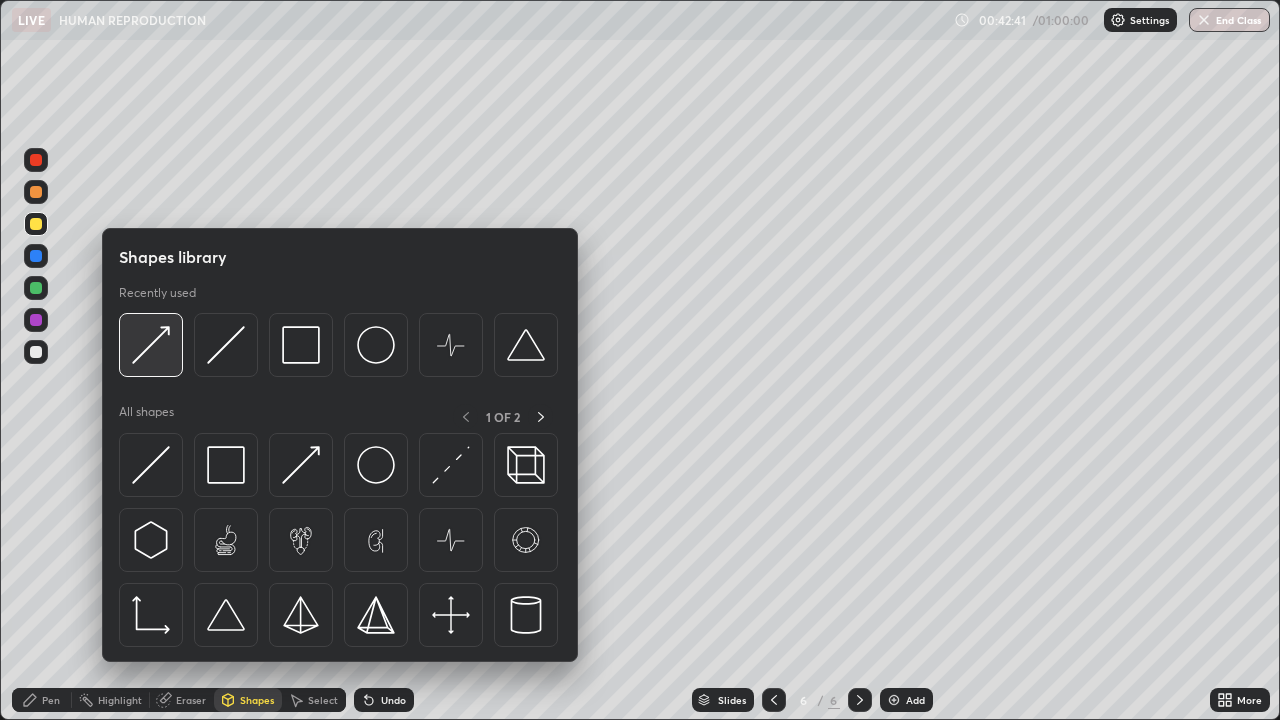 click at bounding box center [151, 345] 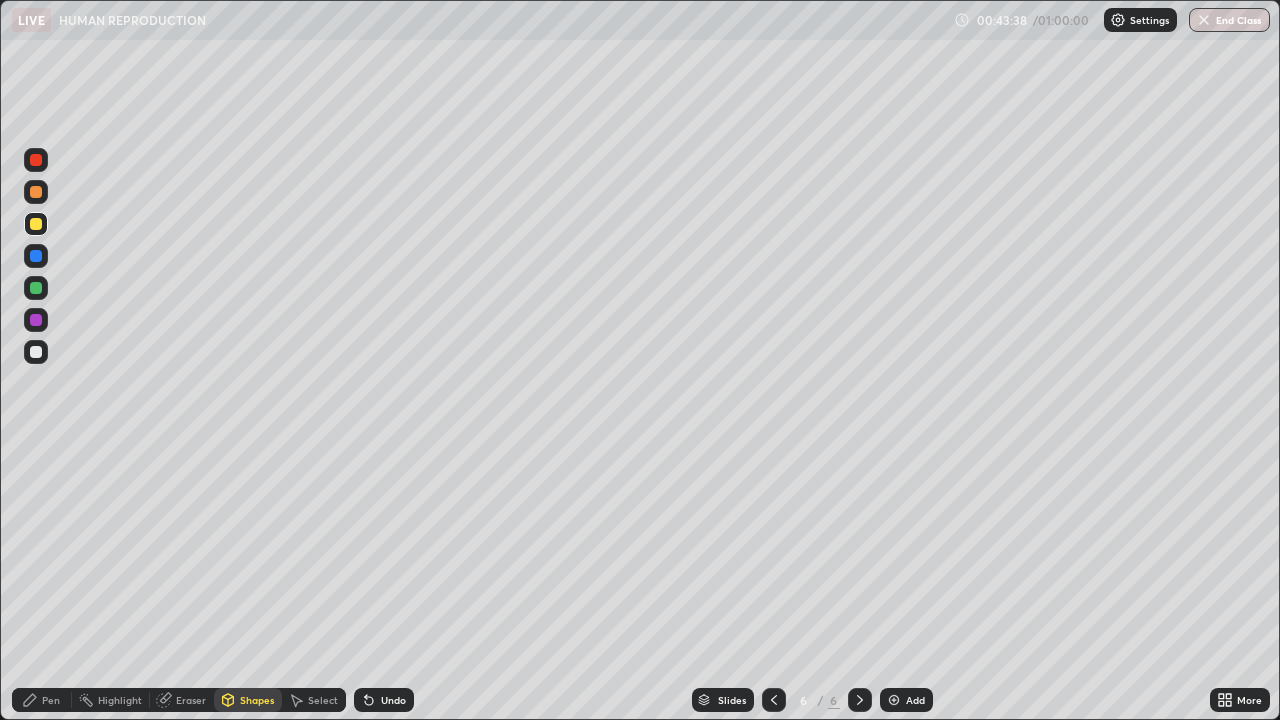 click on "Shapes" at bounding box center [248, 700] 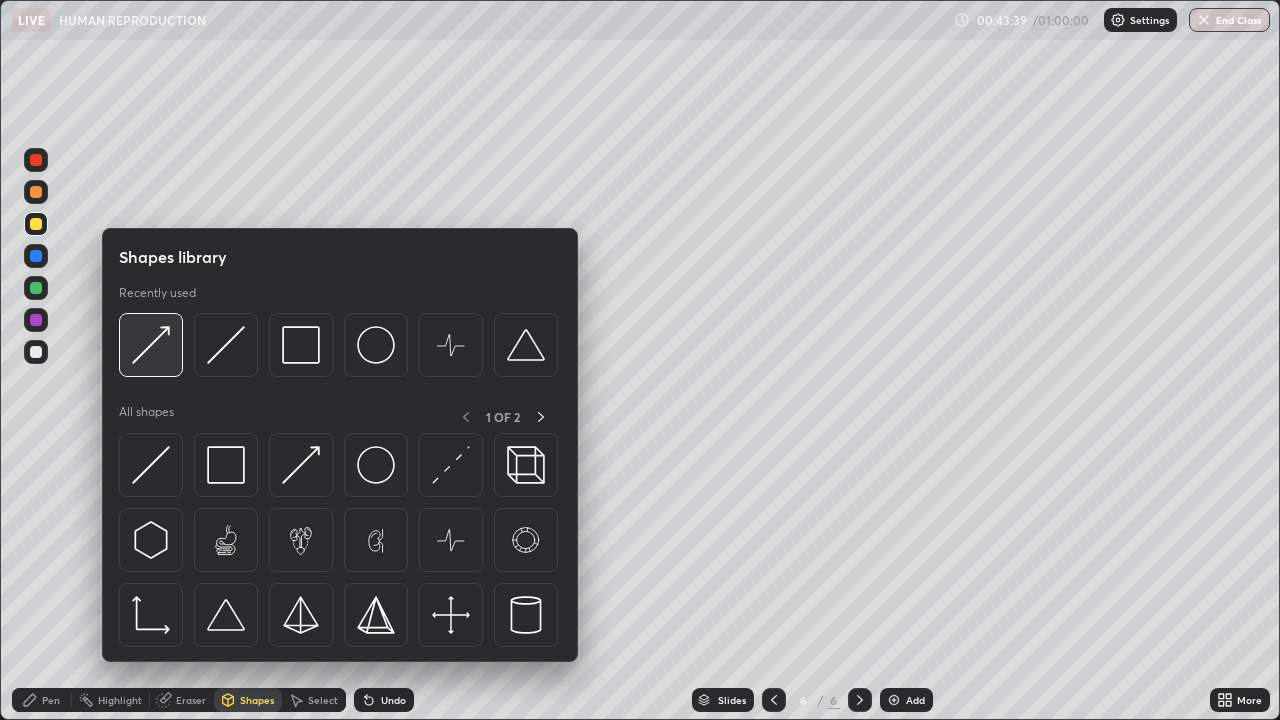 click at bounding box center [151, 345] 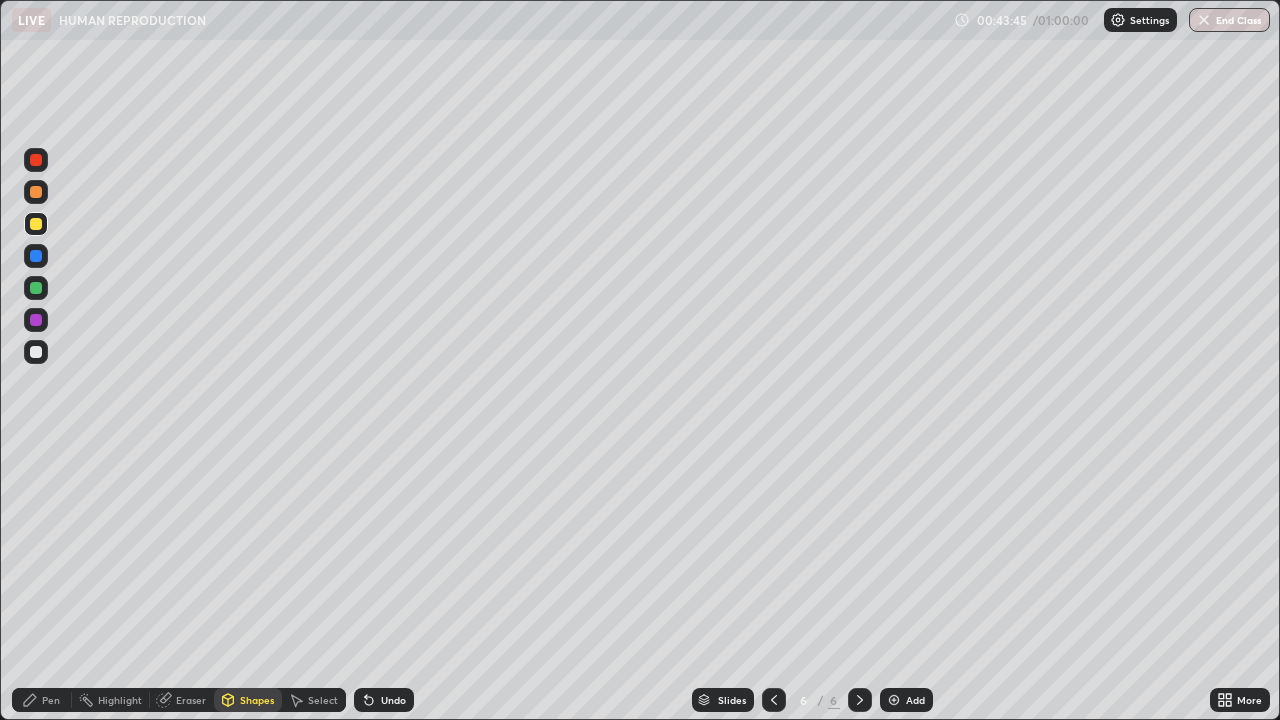 click on "Pen" at bounding box center (51, 700) 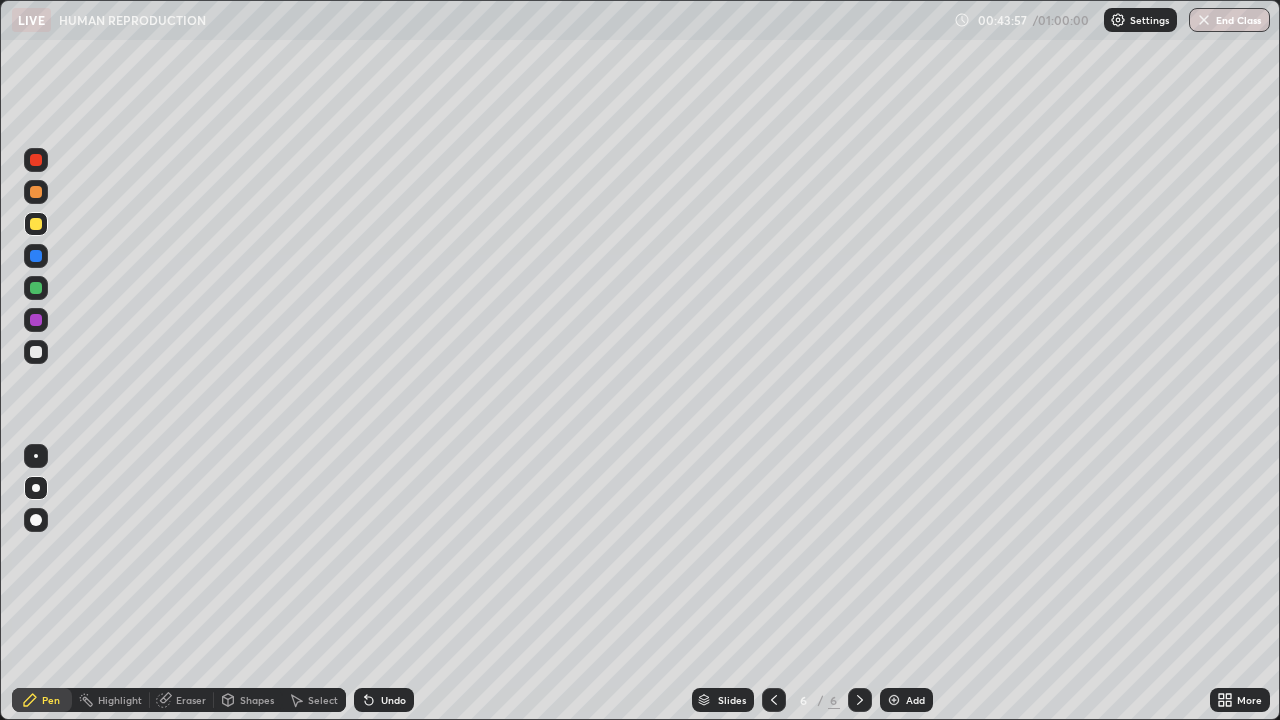 click at bounding box center (36, 352) 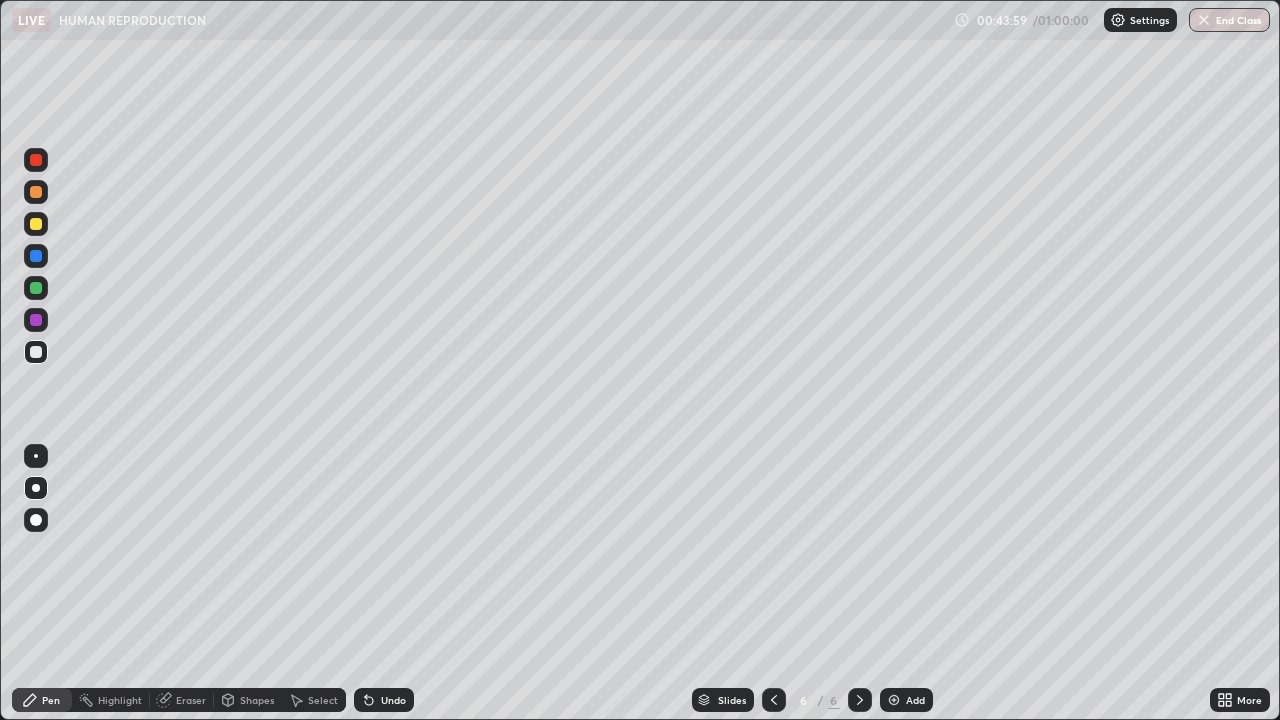 click at bounding box center (36, 224) 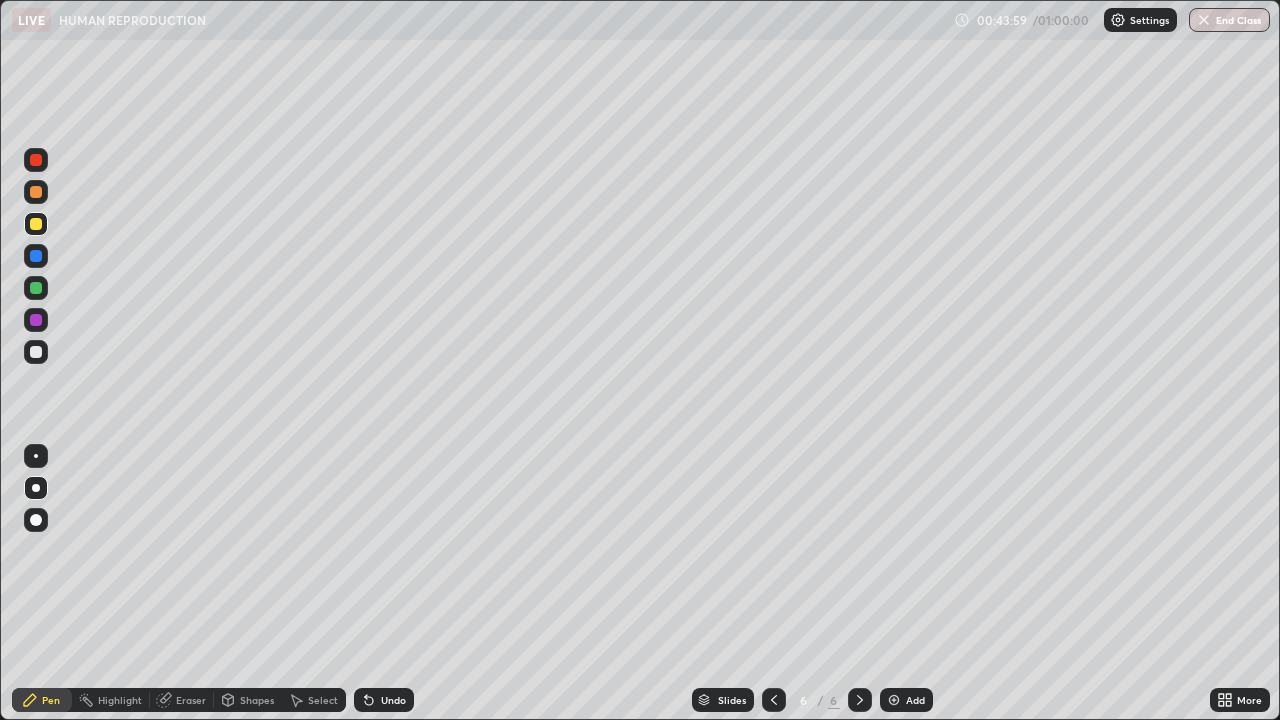 click at bounding box center [36, 256] 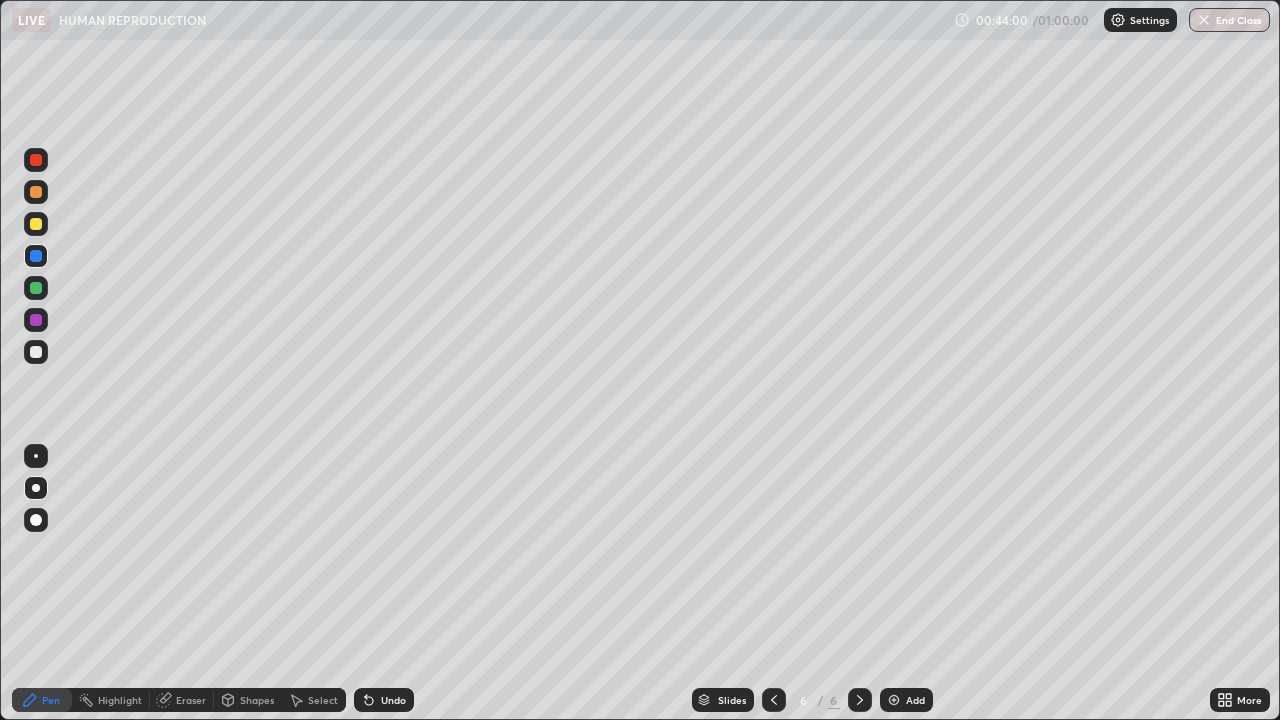 click at bounding box center (36, 288) 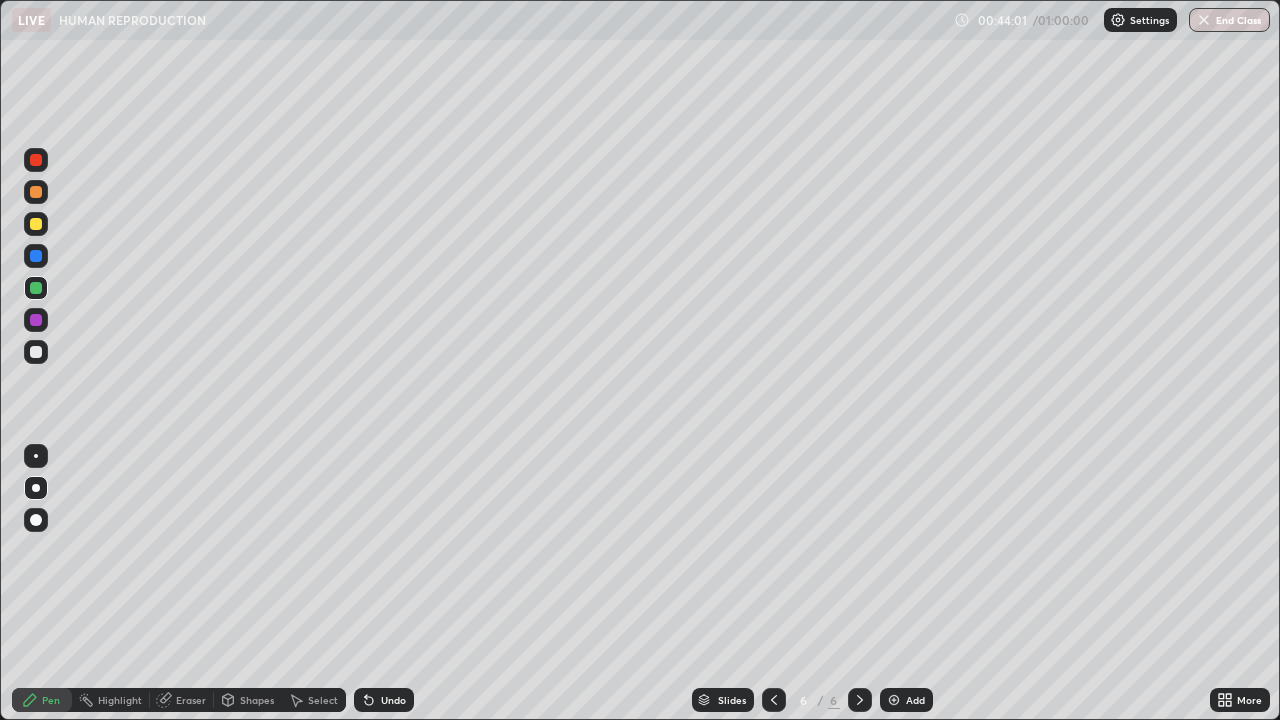 click at bounding box center [36, 160] 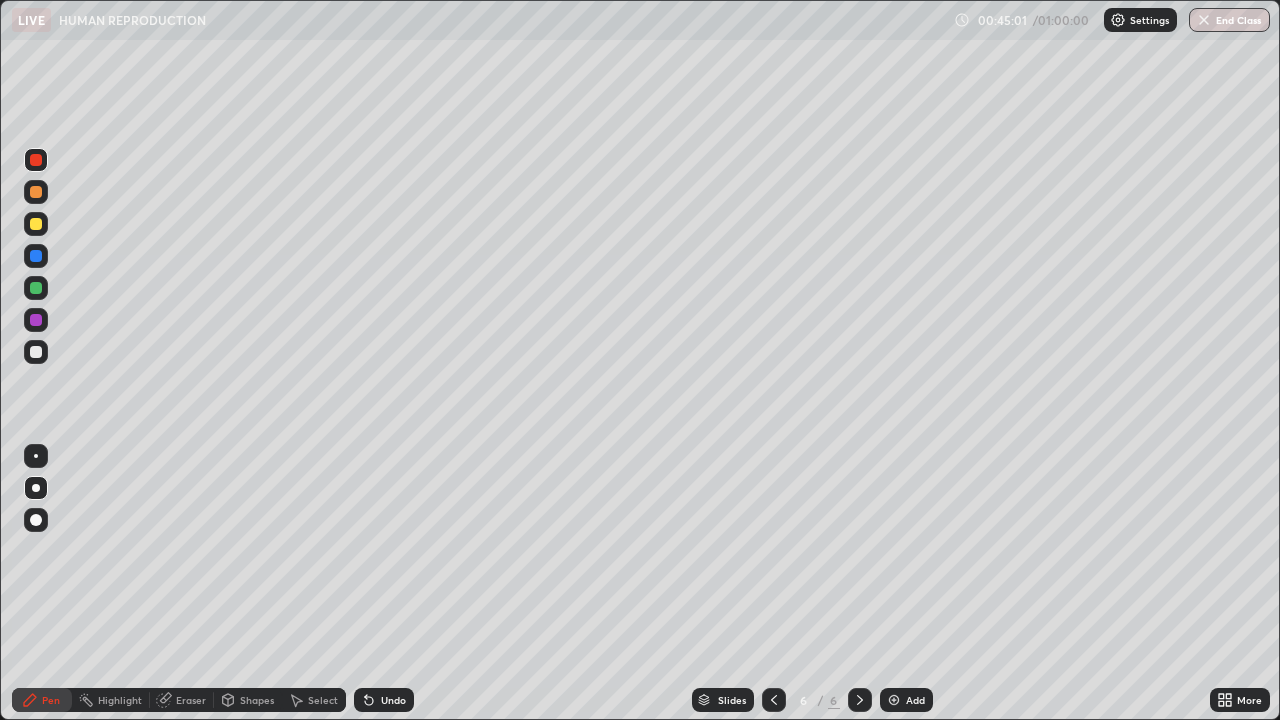 click on "Shapes" at bounding box center (257, 700) 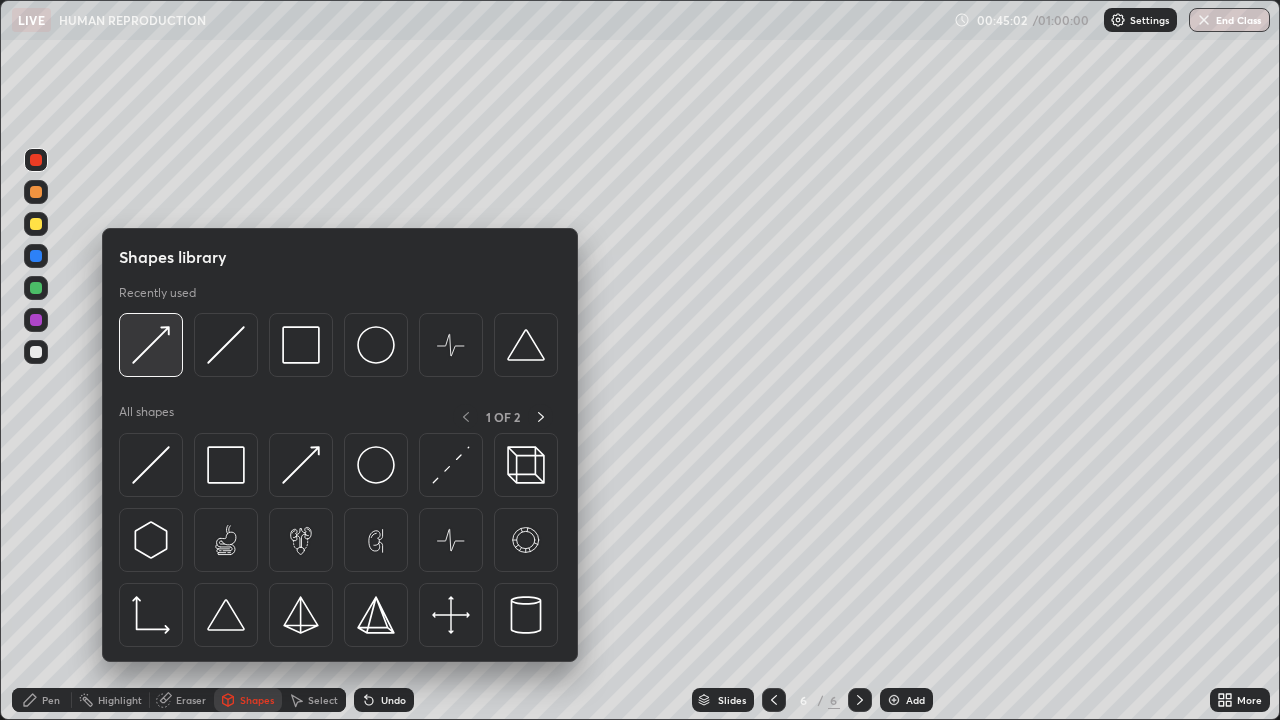 click at bounding box center [151, 345] 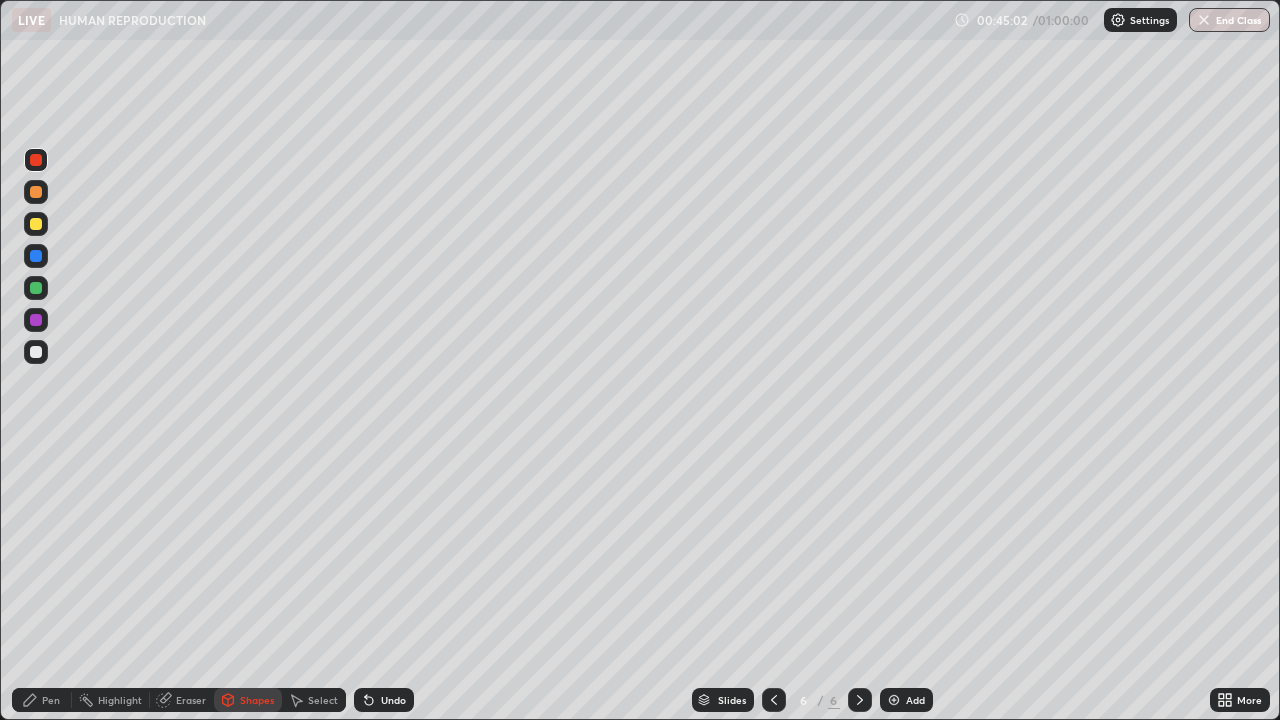click at bounding box center (36, 288) 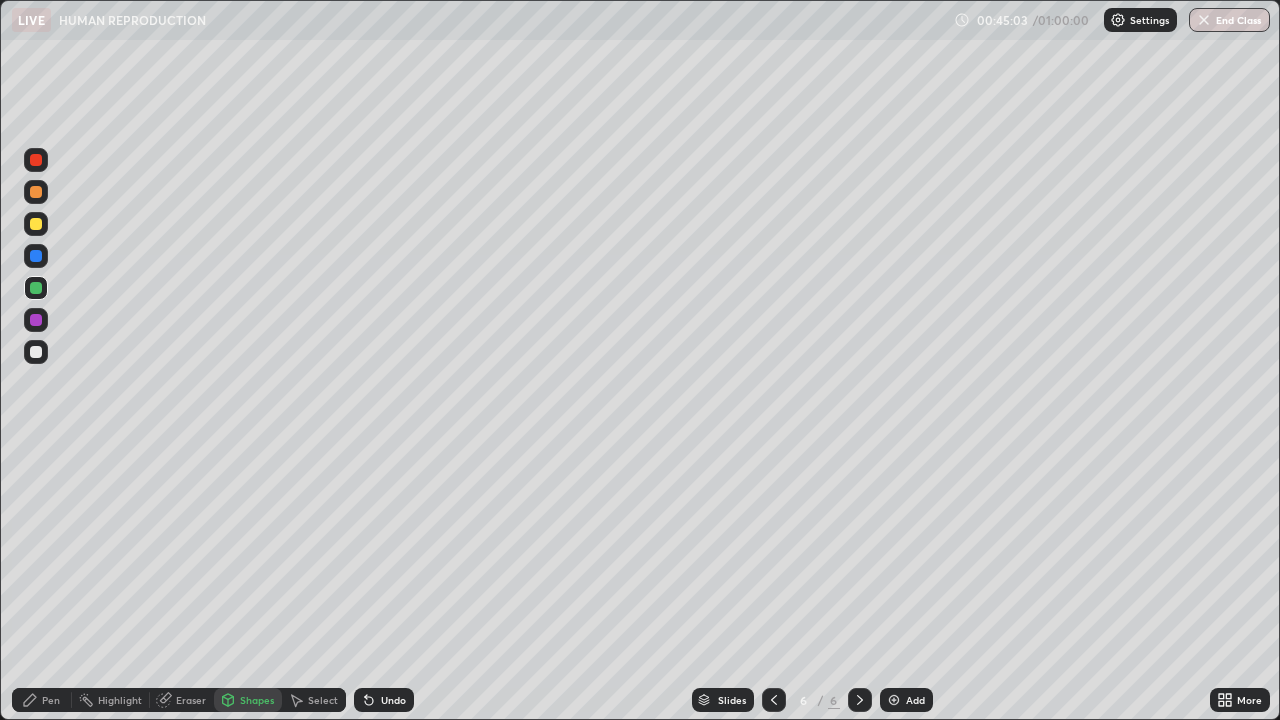 click at bounding box center [36, 256] 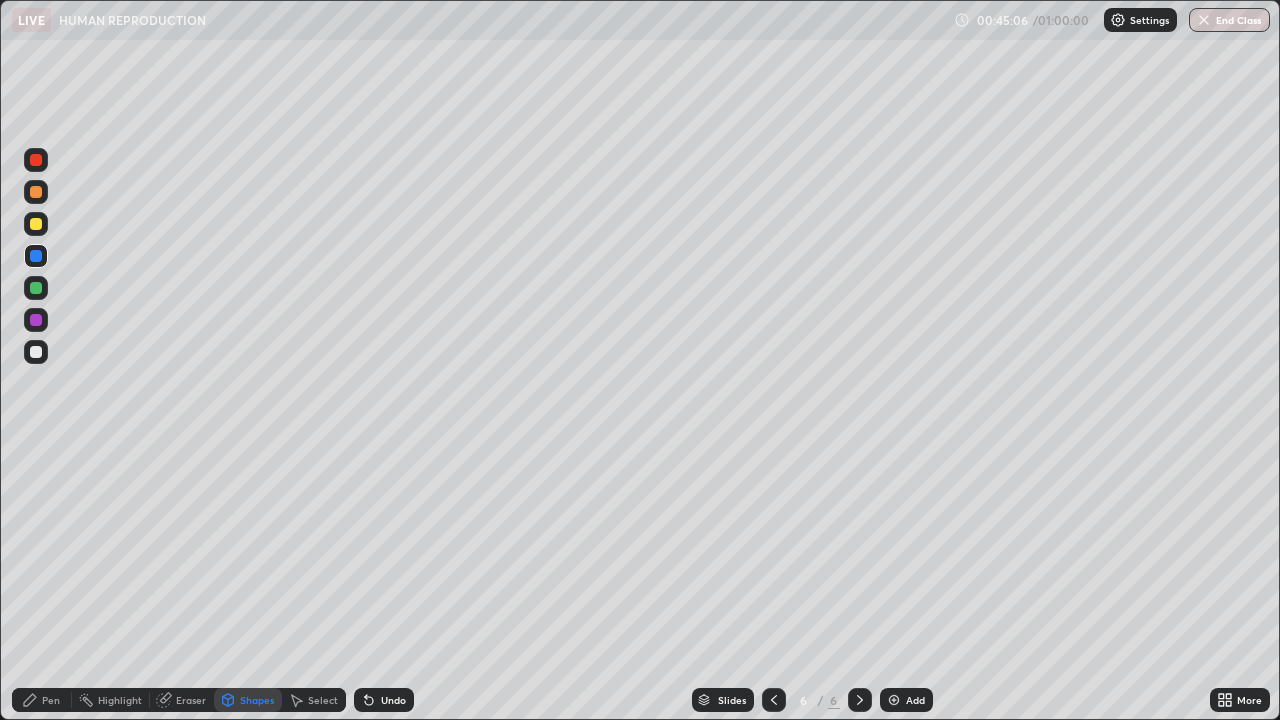 click on "Pen" at bounding box center (51, 700) 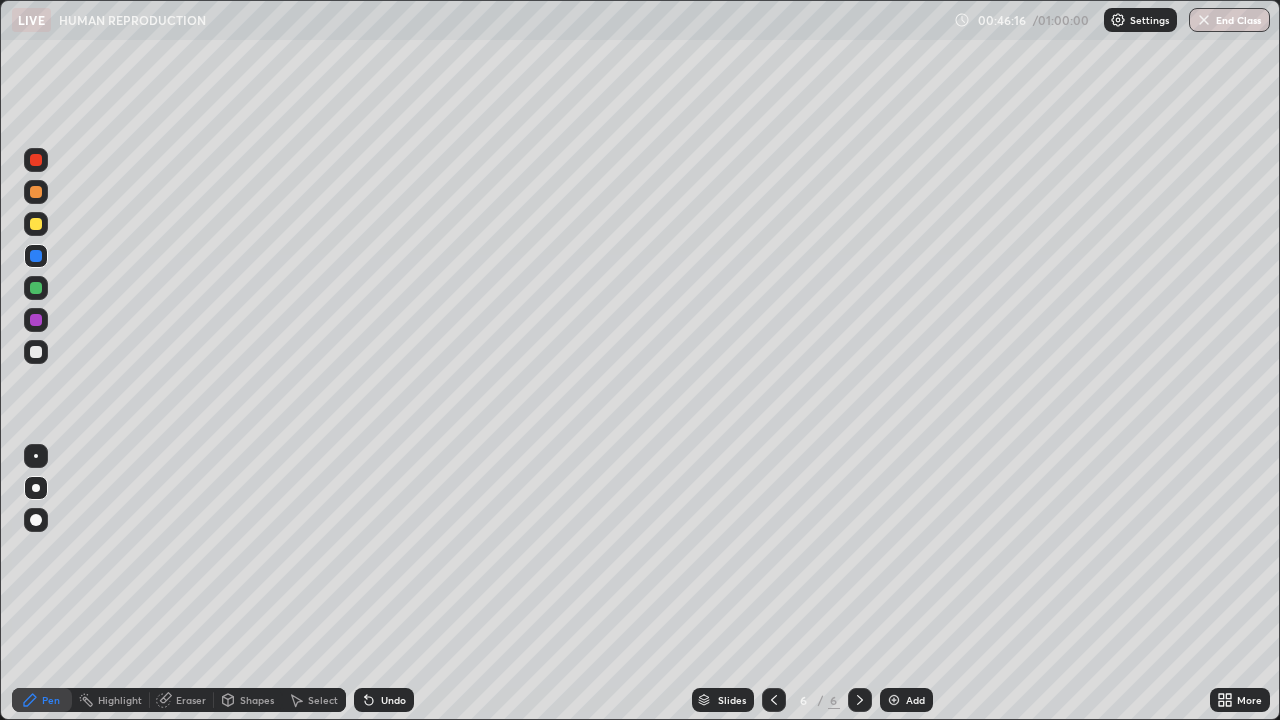 click on "Shapes" at bounding box center [257, 700] 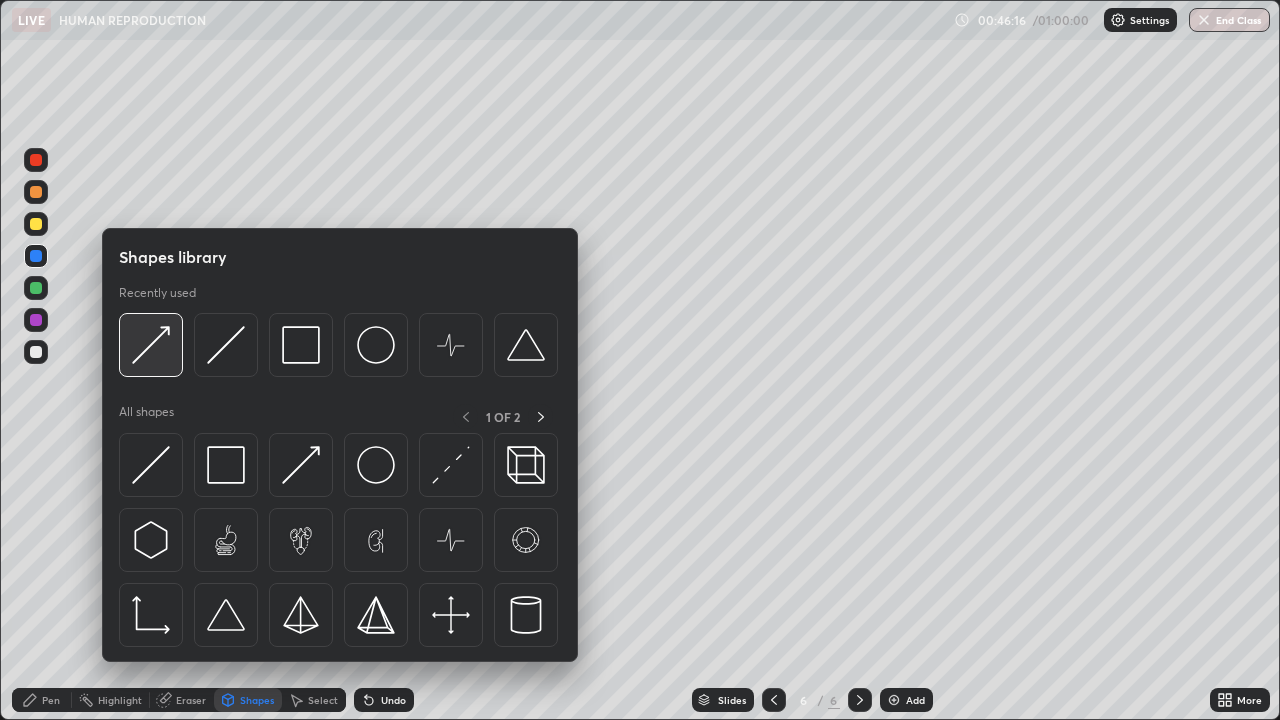 click at bounding box center (151, 345) 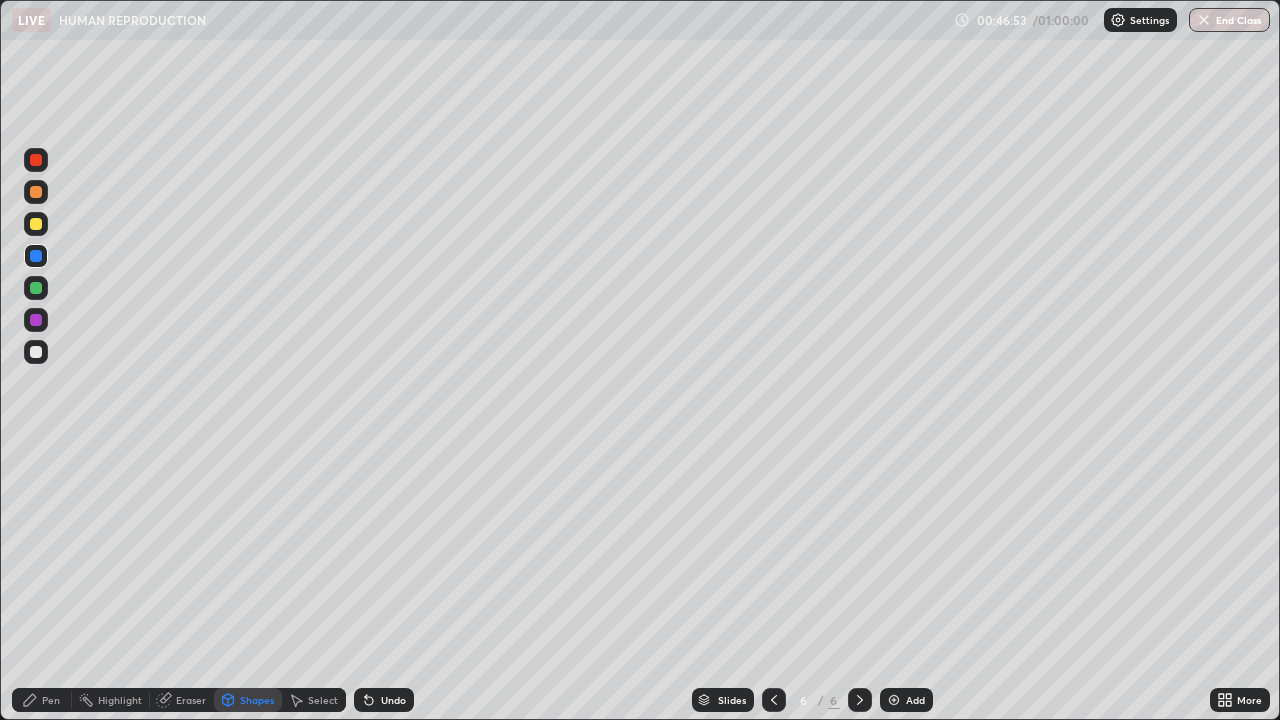 click on "Undo" at bounding box center [393, 700] 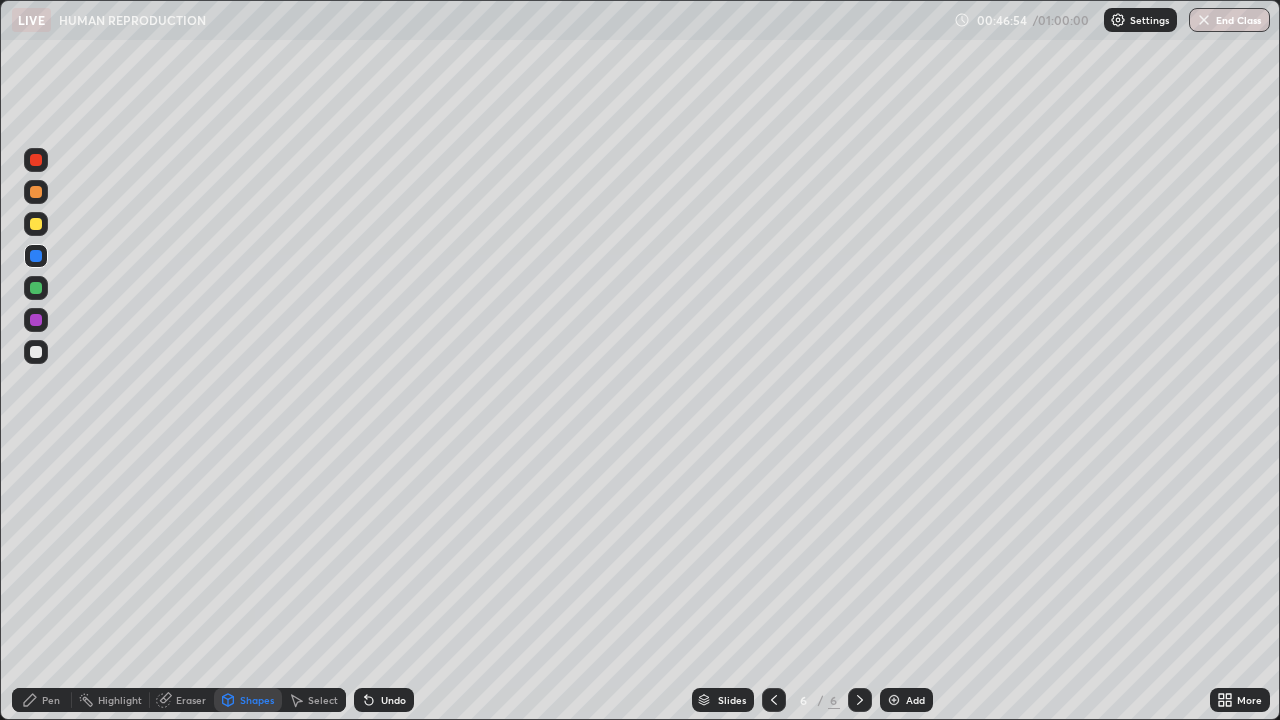 click on "Pen" at bounding box center (42, 700) 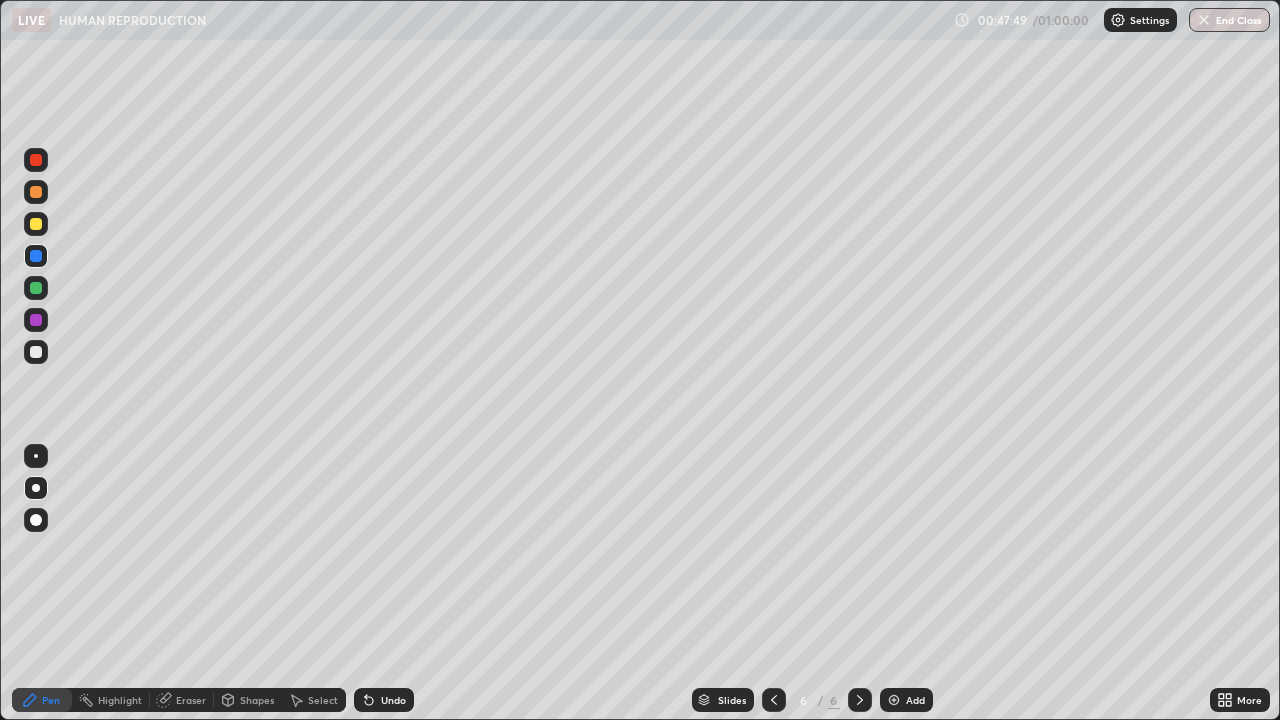 click at bounding box center [36, 160] 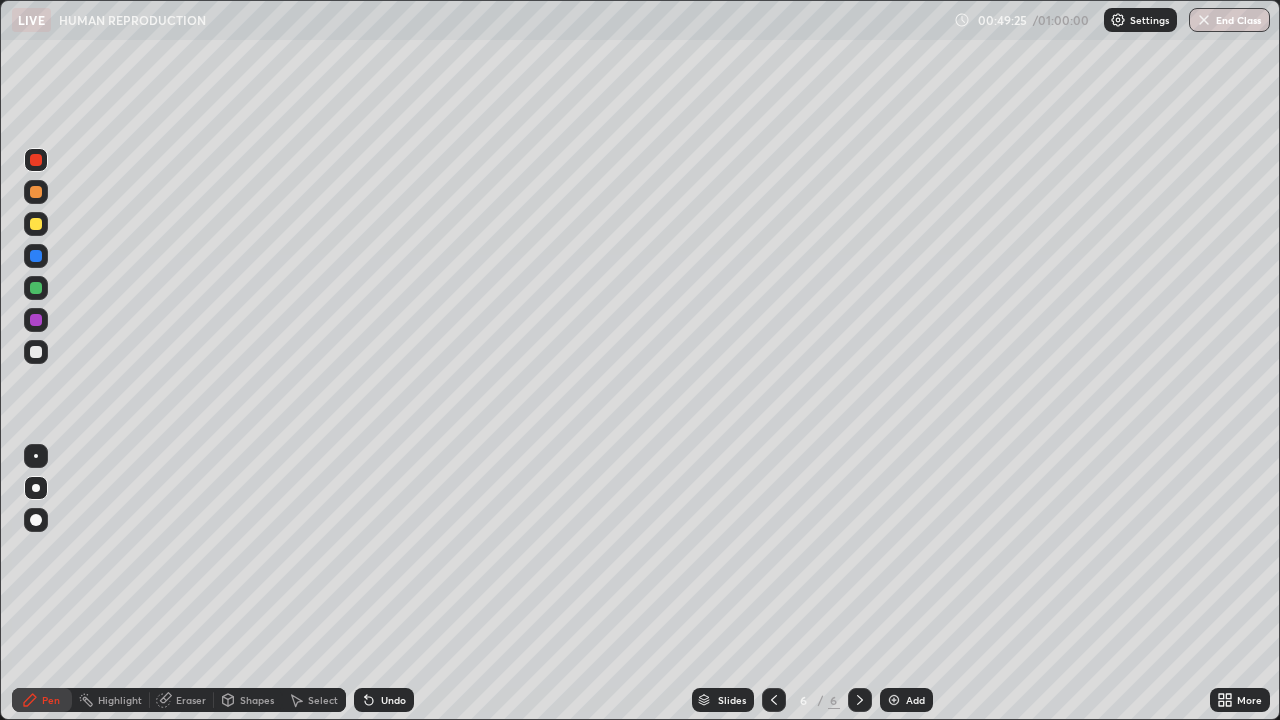 click on "Shapes" at bounding box center (257, 700) 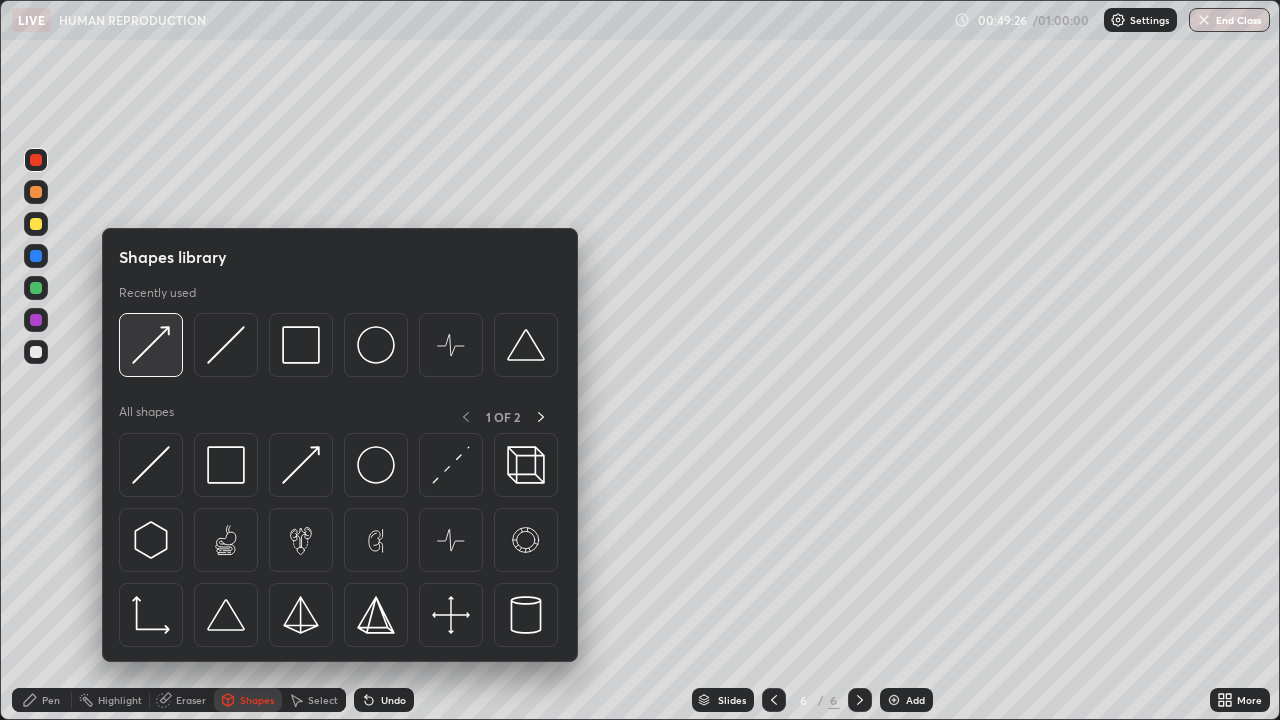 click at bounding box center (151, 345) 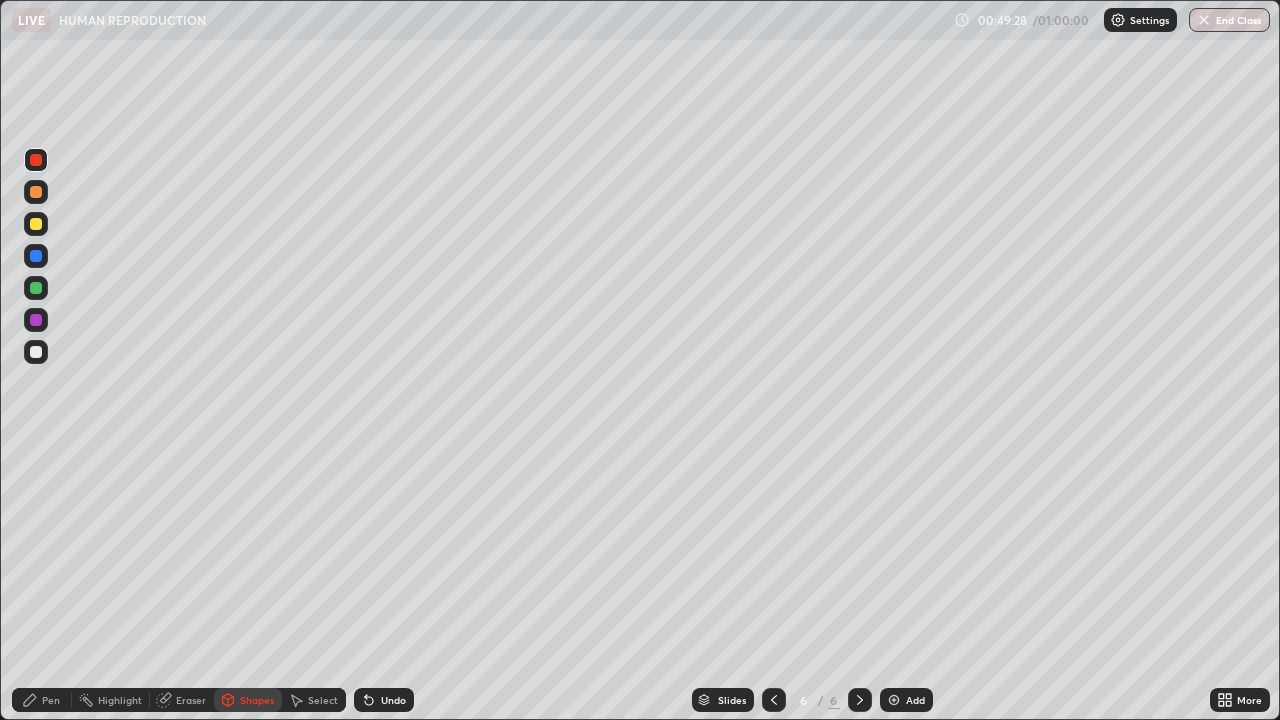 click on "Pen" at bounding box center [51, 700] 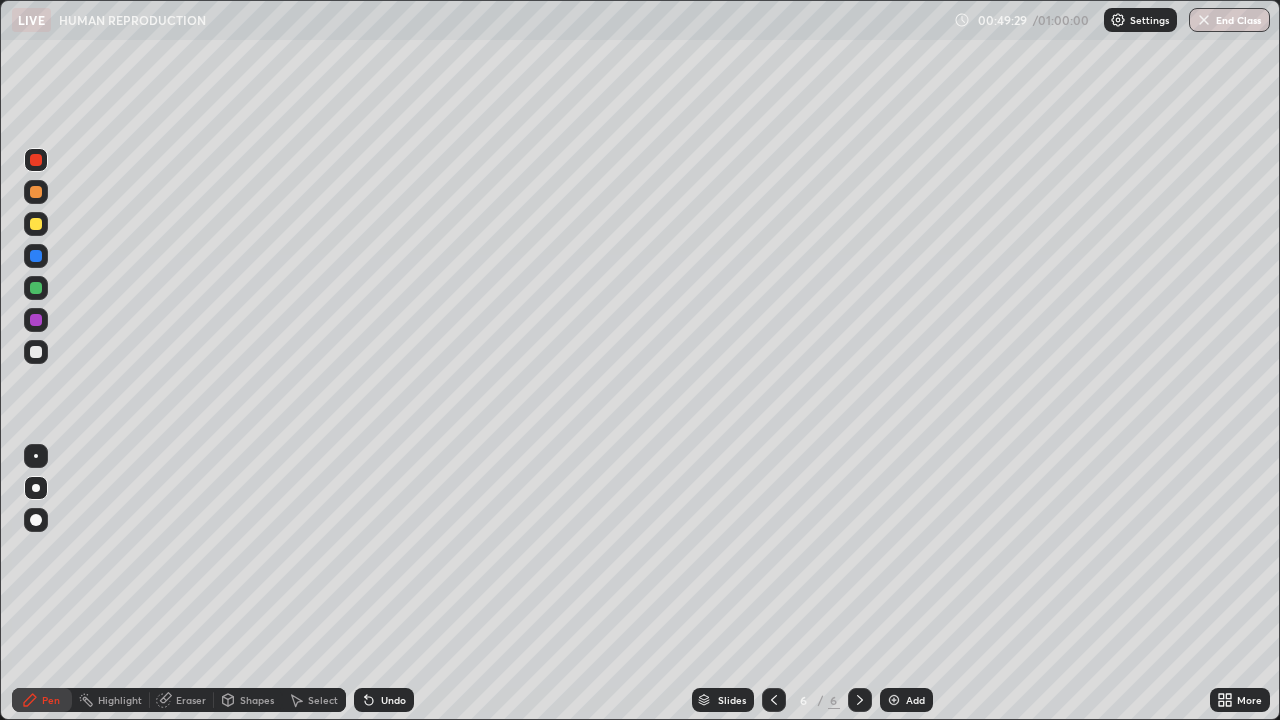 click at bounding box center [36, 352] 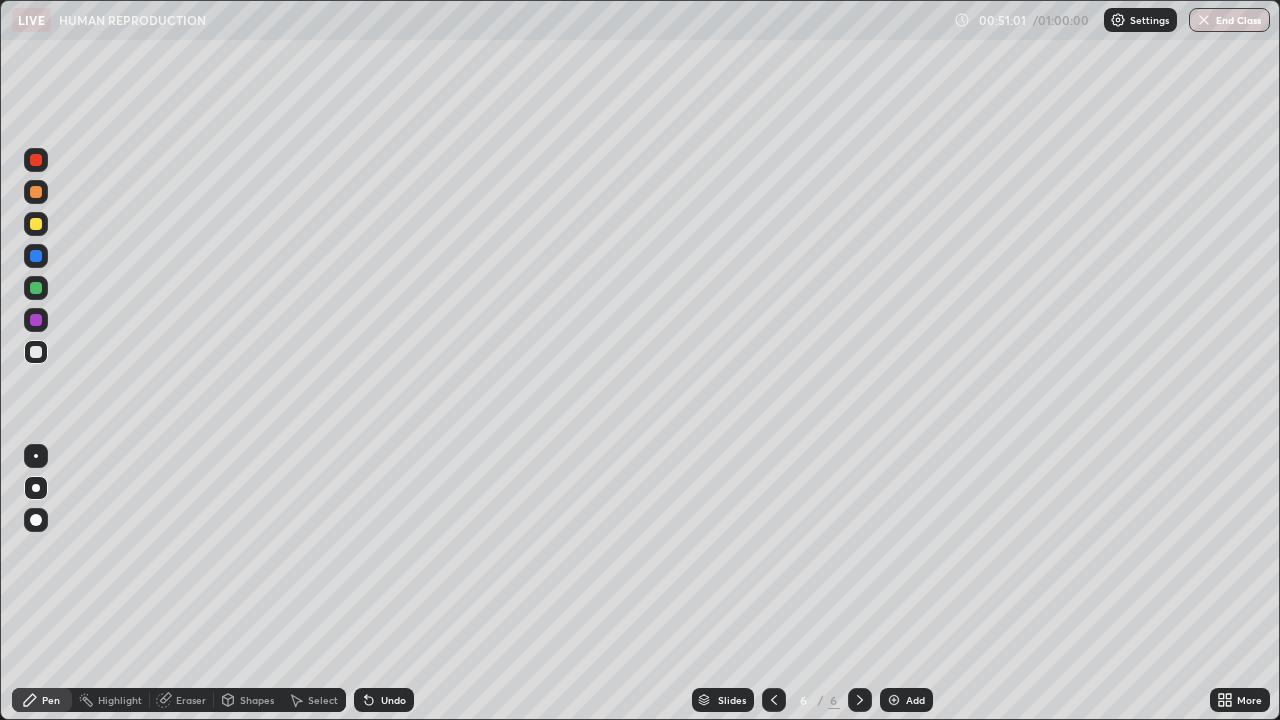 click on "Shapes" at bounding box center (257, 700) 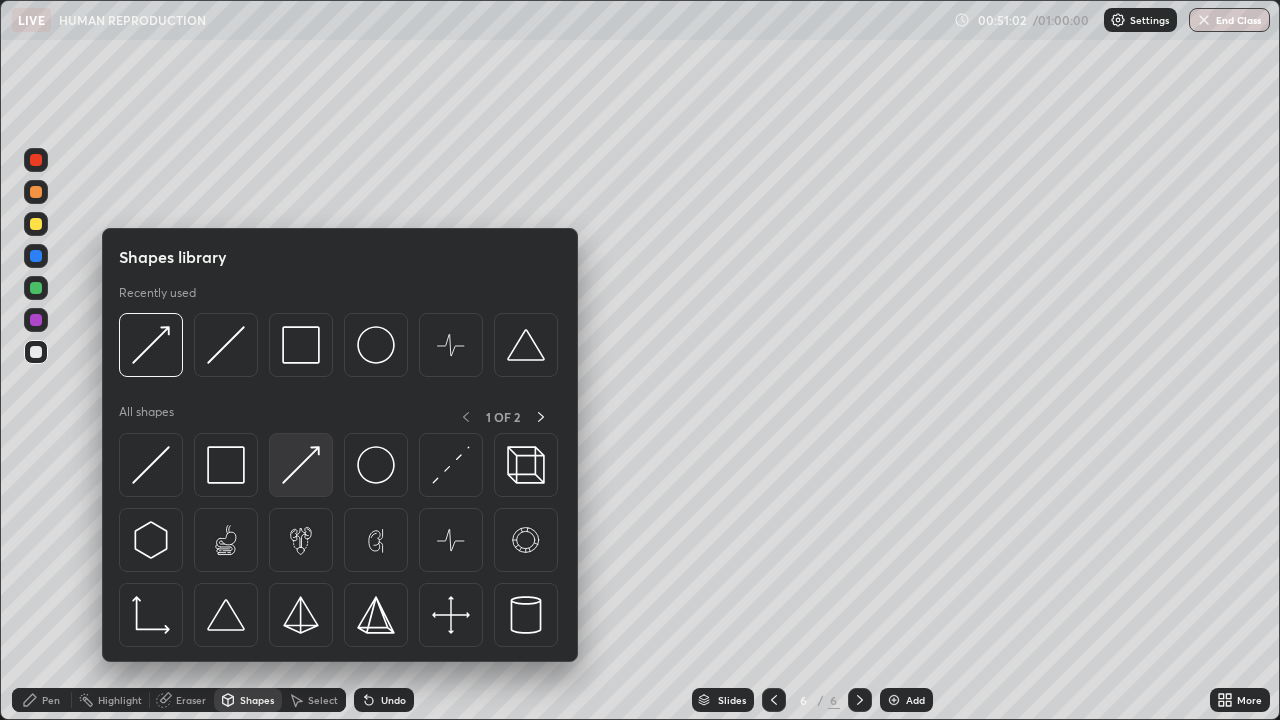 click at bounding box center [301, 465] 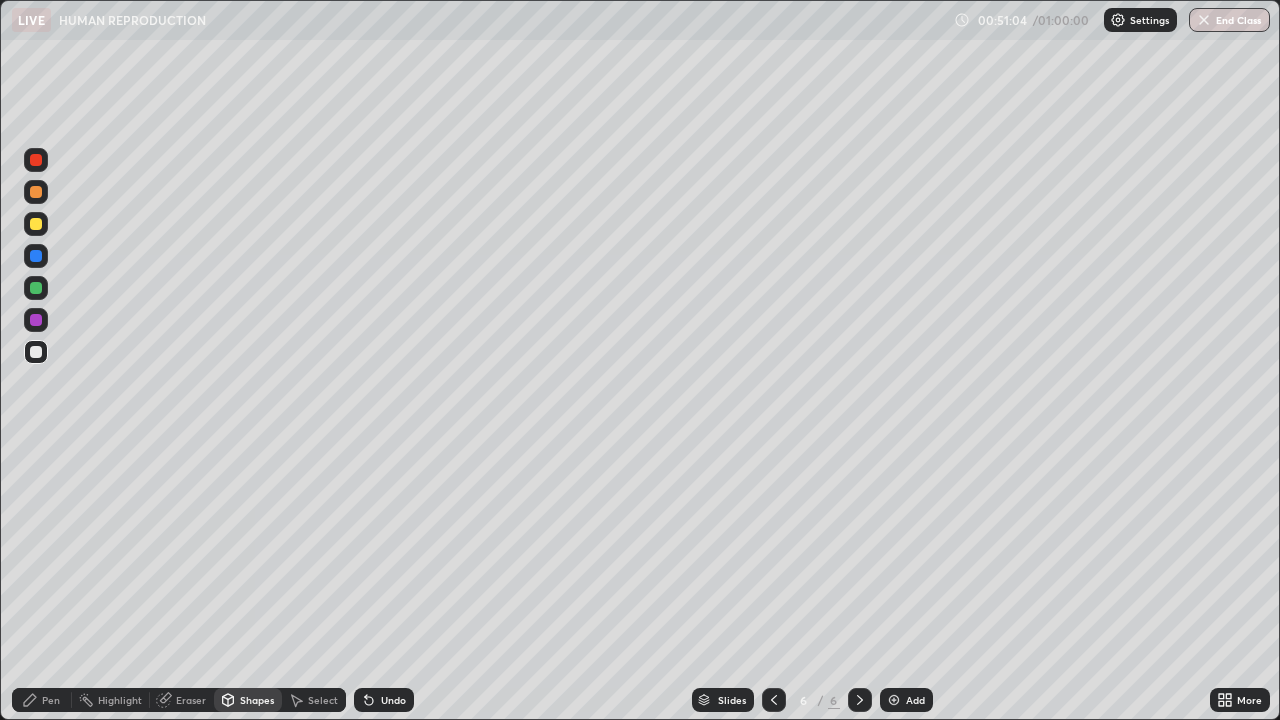 click on "Pen" at bounding box center (51, 700) 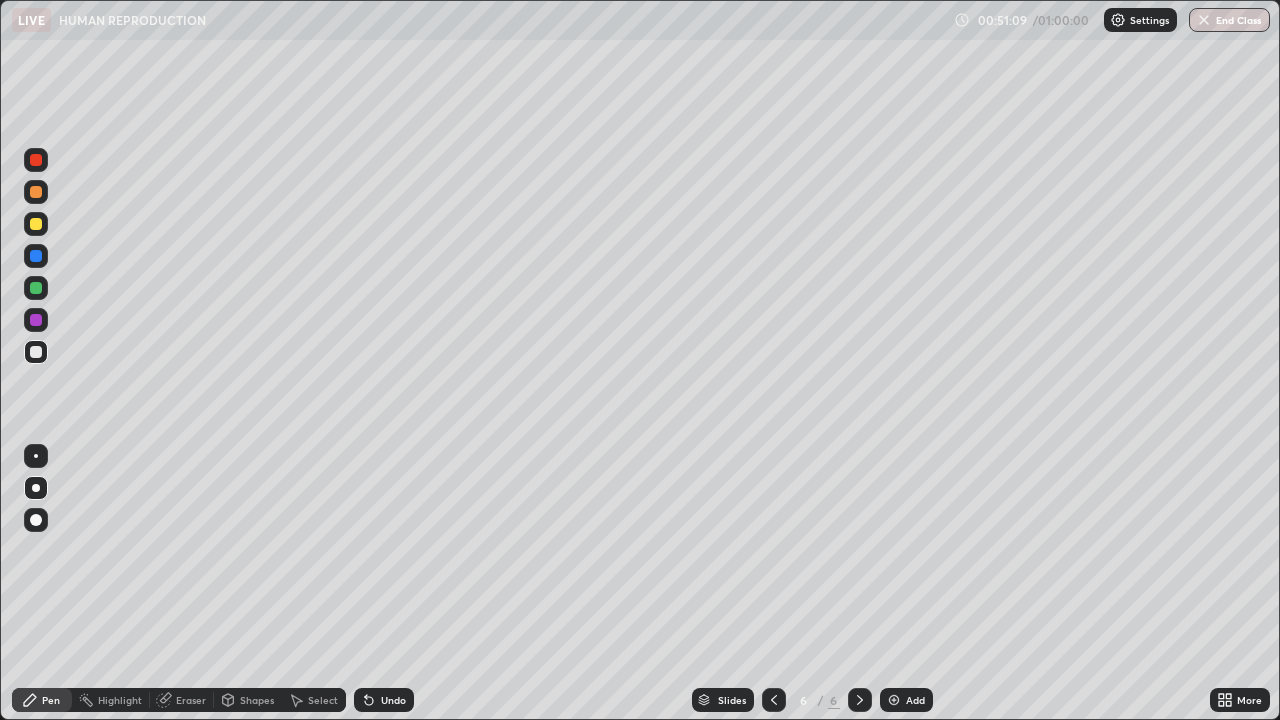 click at bounding box center [36, 320] 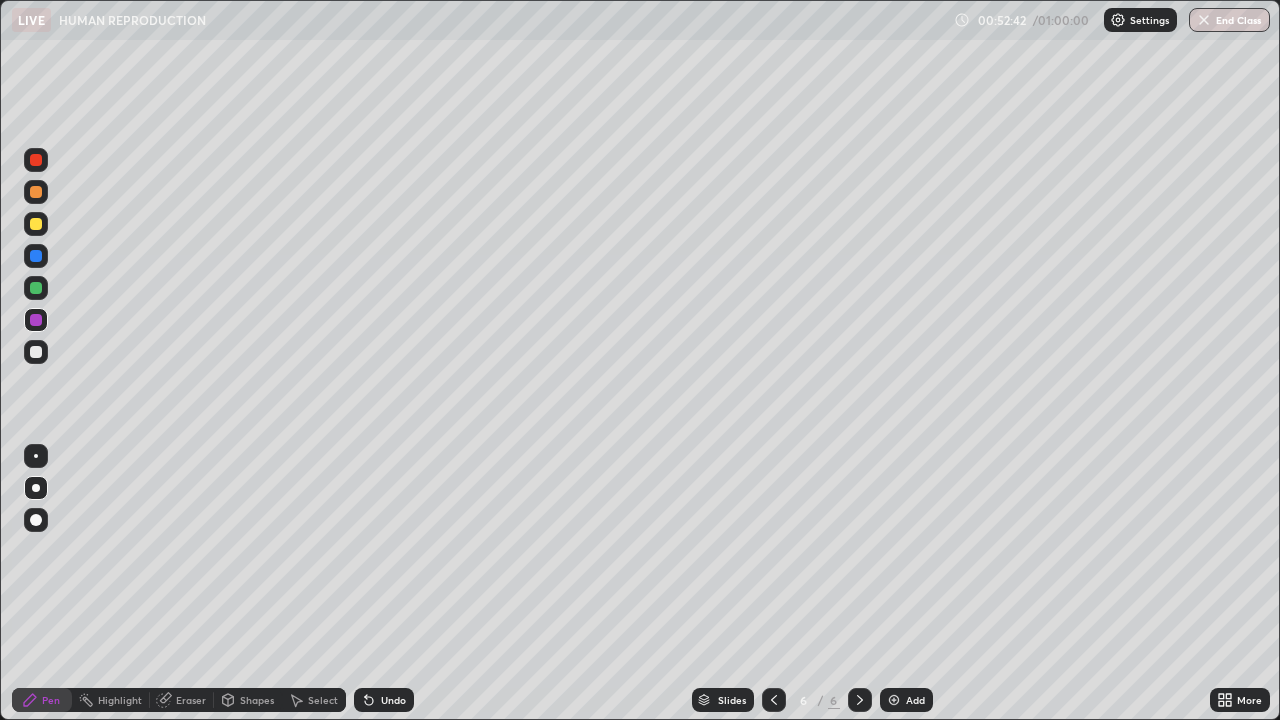 click at bounding box center [894, 700] 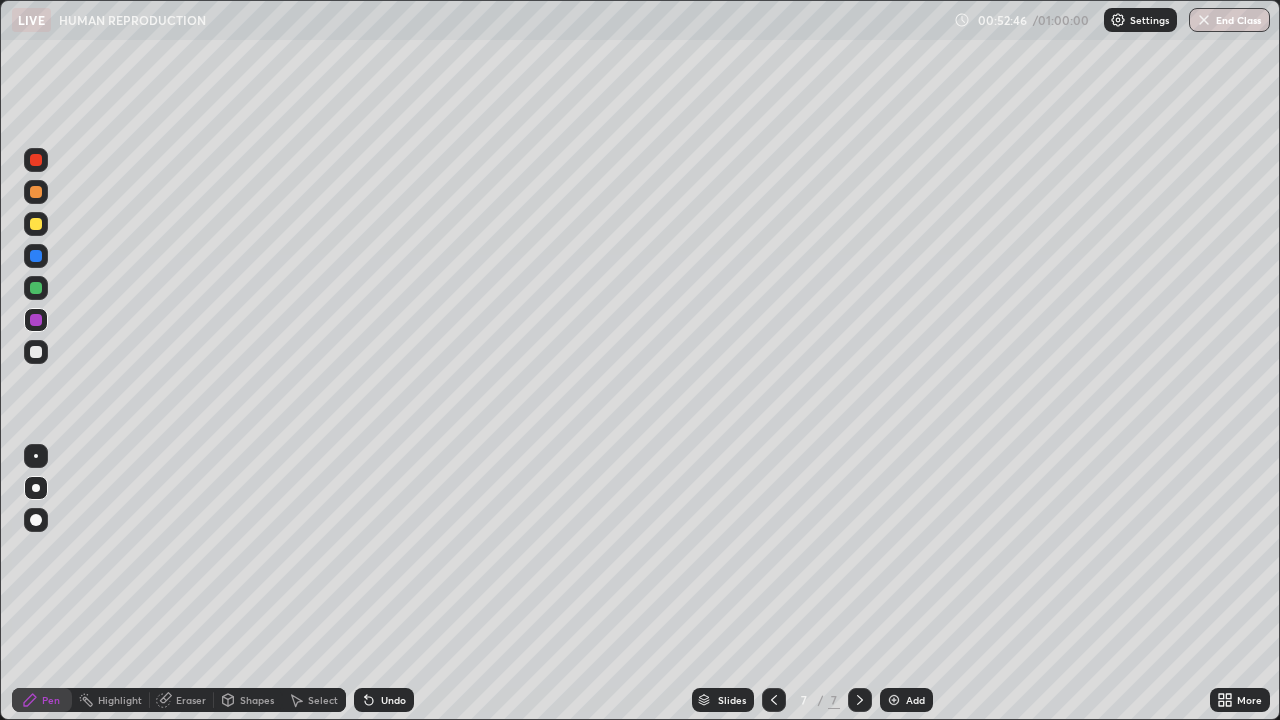 click 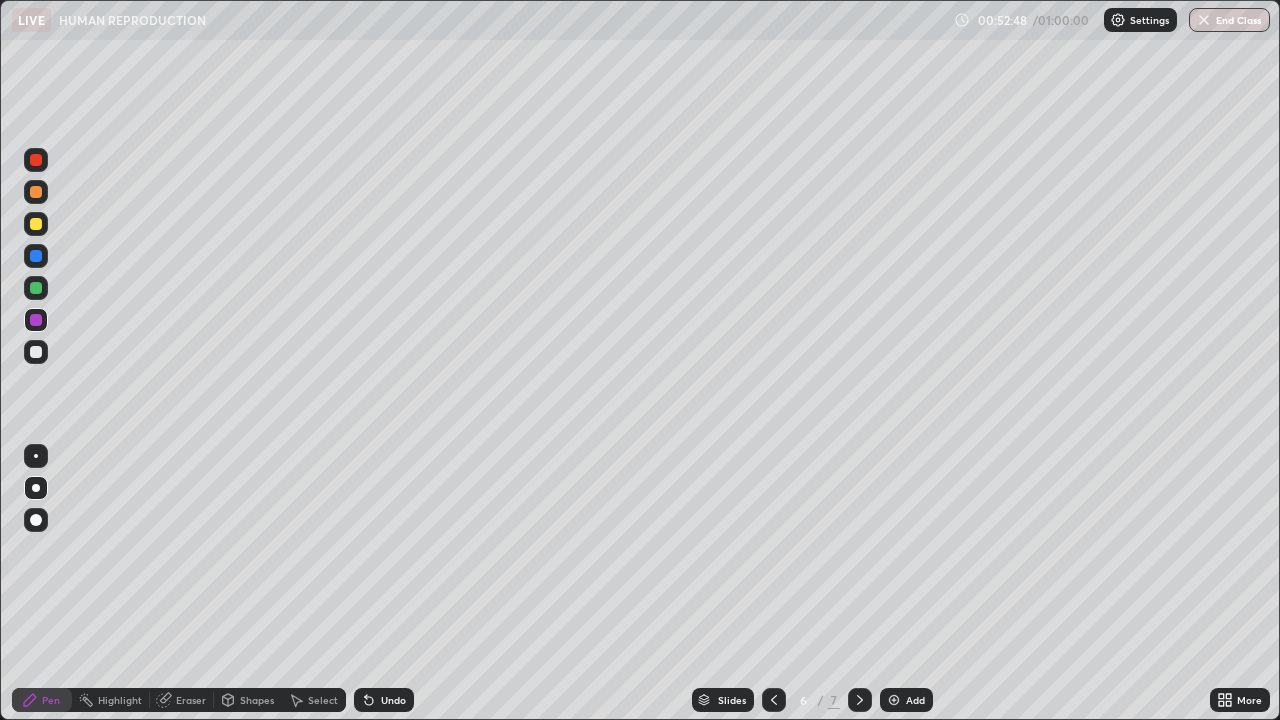 click 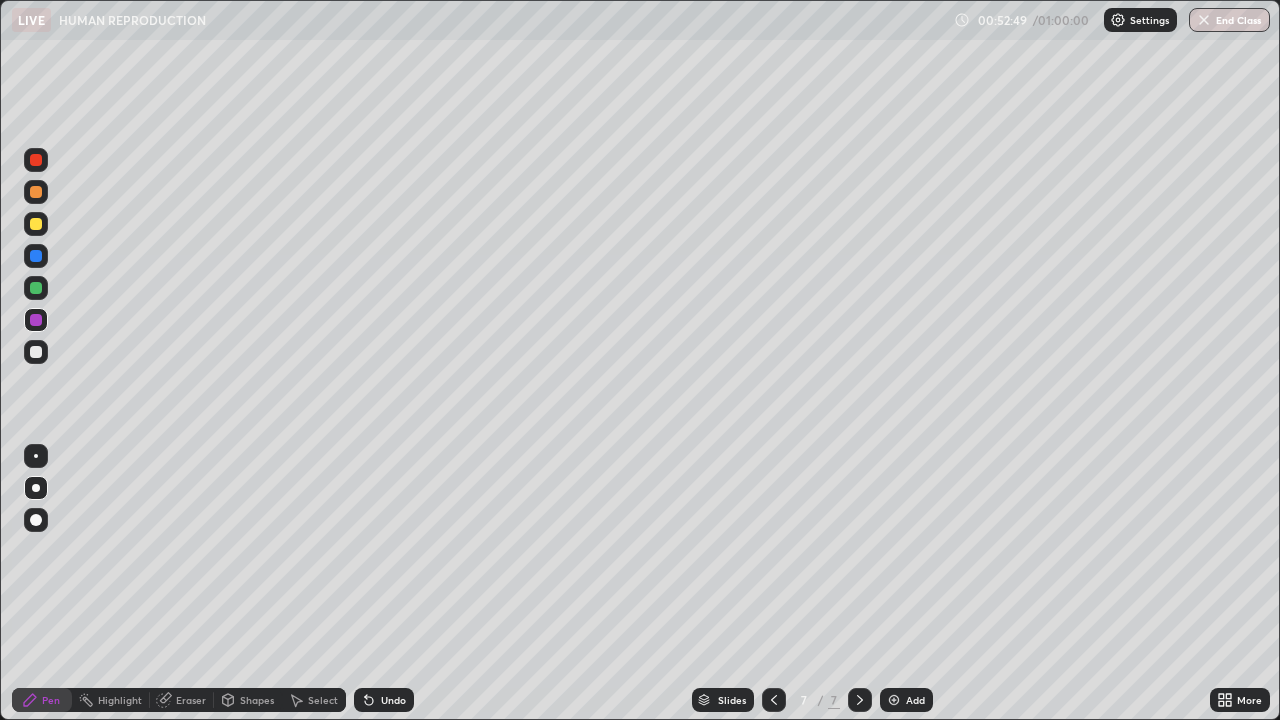 click 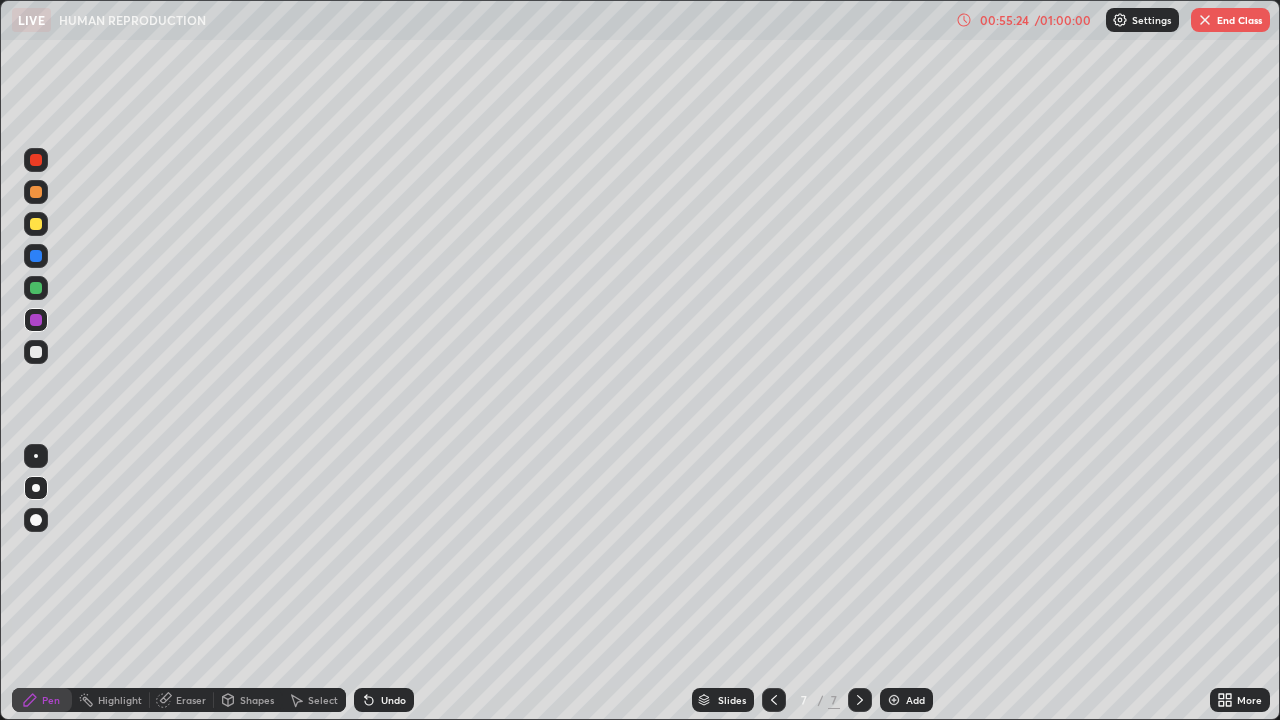 click on "Eraser" at bounding box center (191, 700) 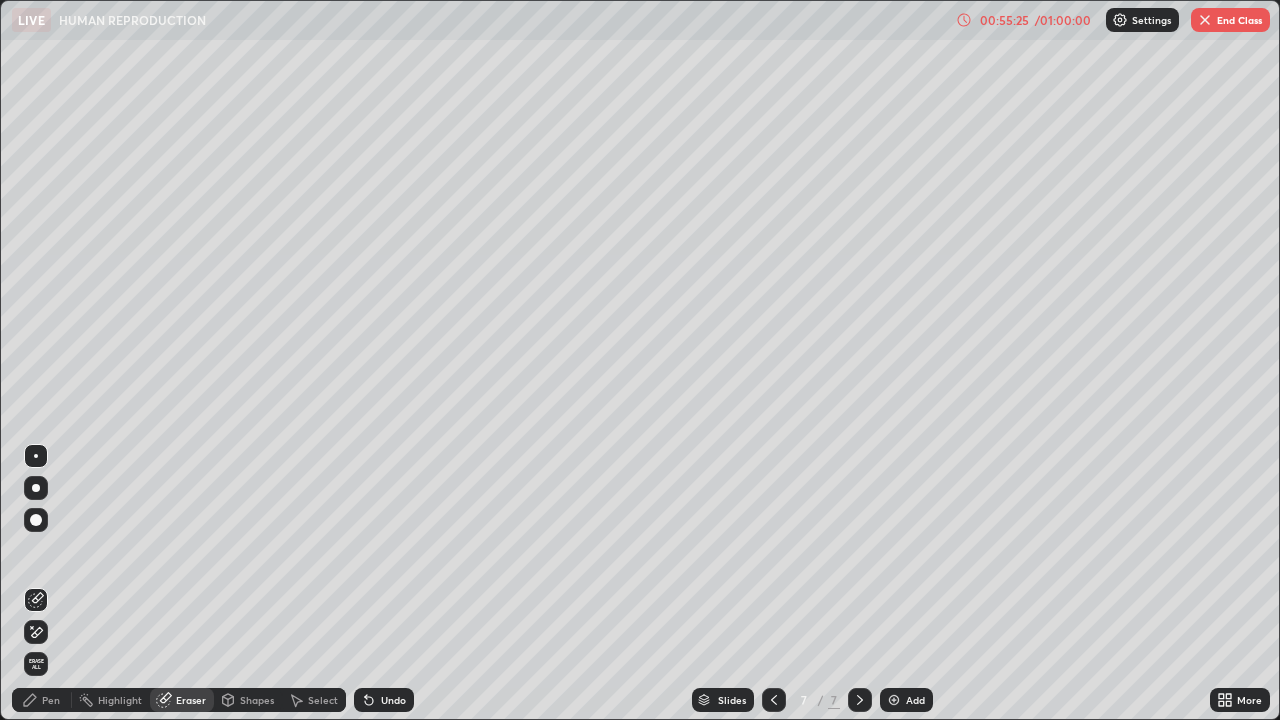 click on "Erase all" at bounding box center (36, 664) 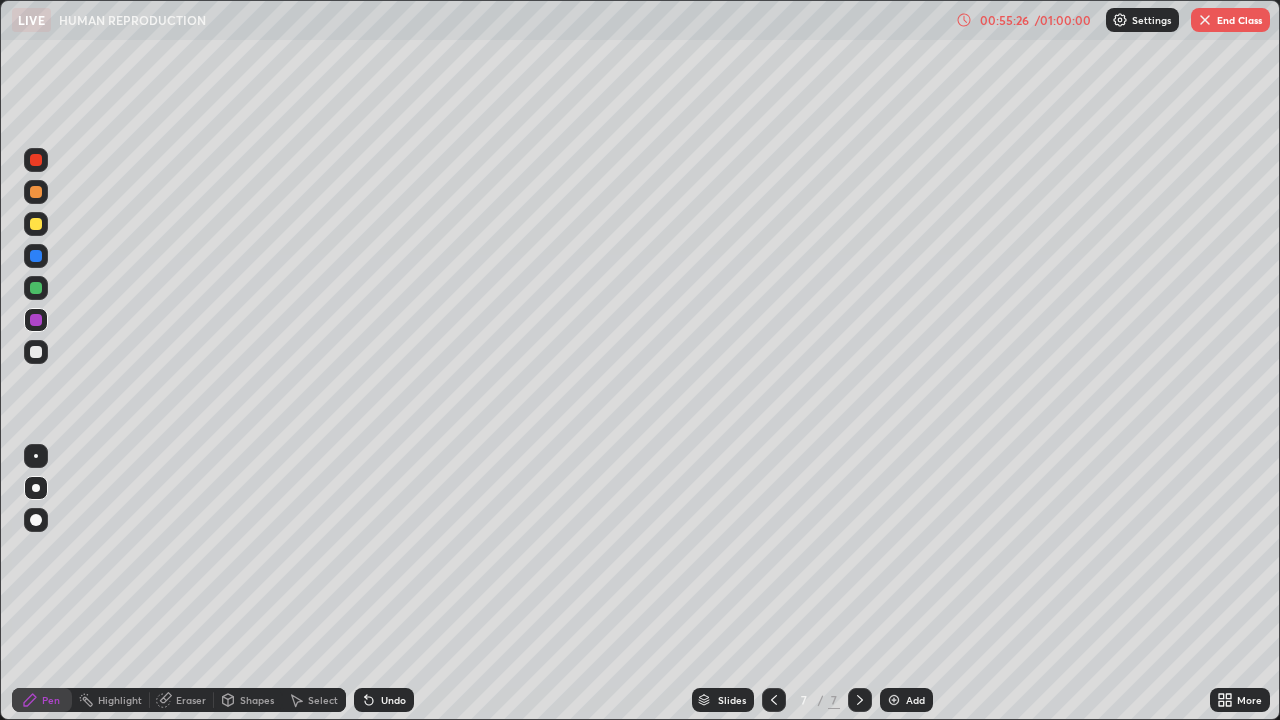click 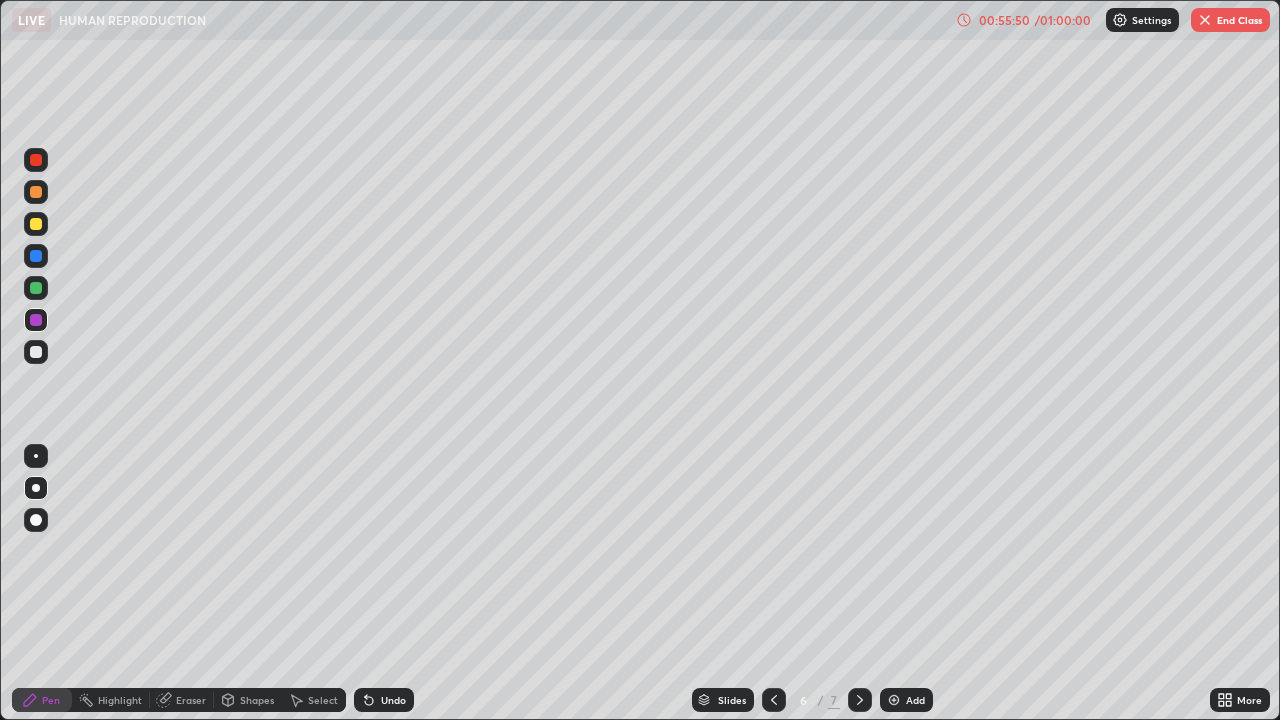click at bounding box center [860, 700] 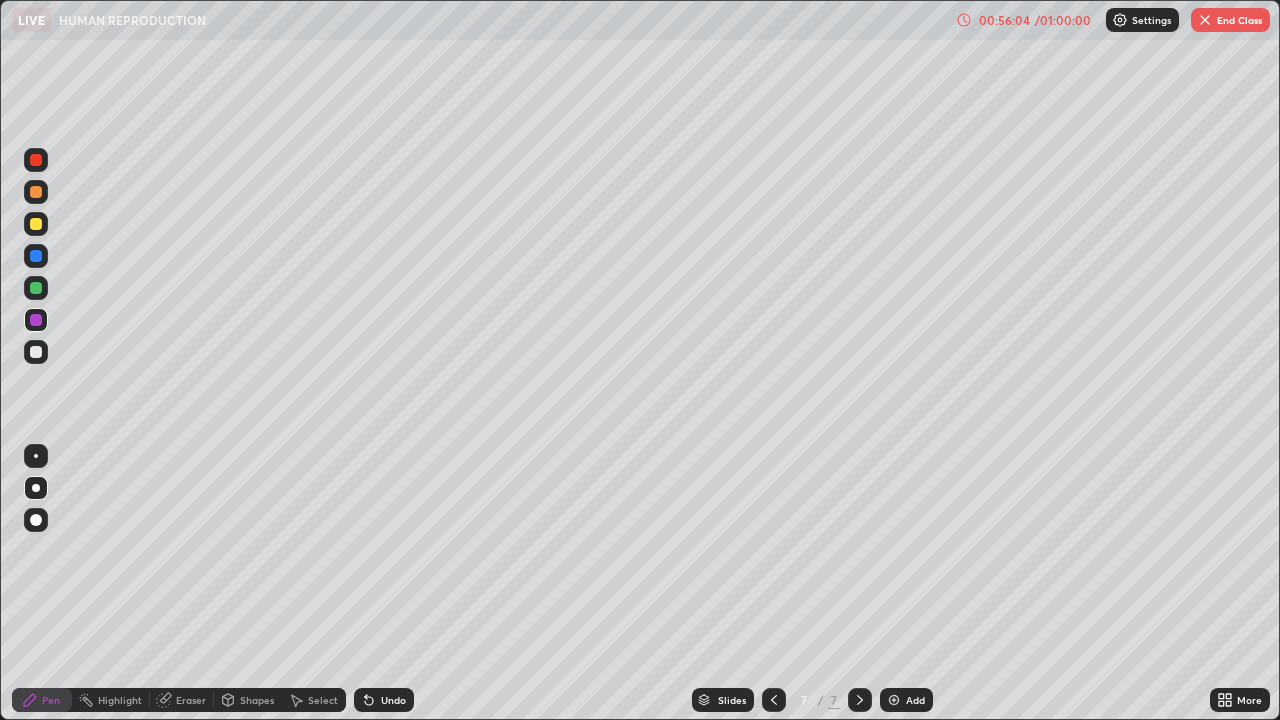 click on "Shapes" at bounding box center (257, 700) 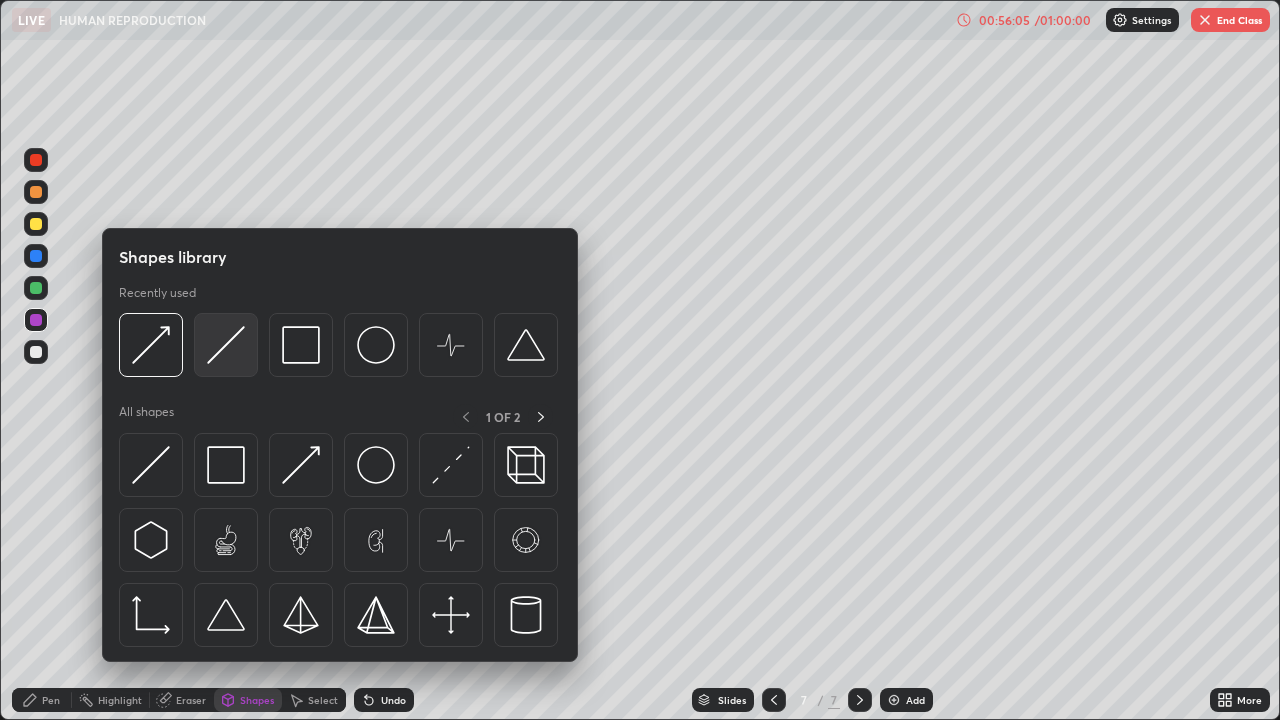 click at bounding box center [226, 345] 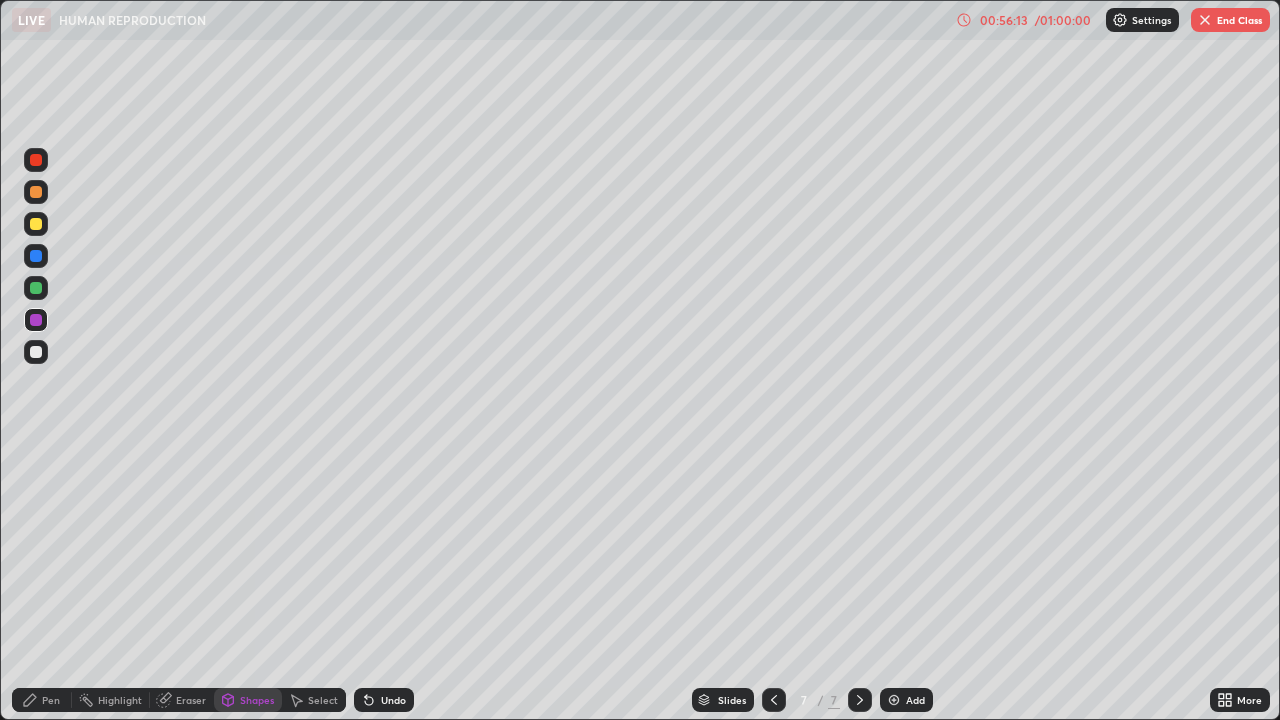 click on "Undo" at bounding box center [393, 700] 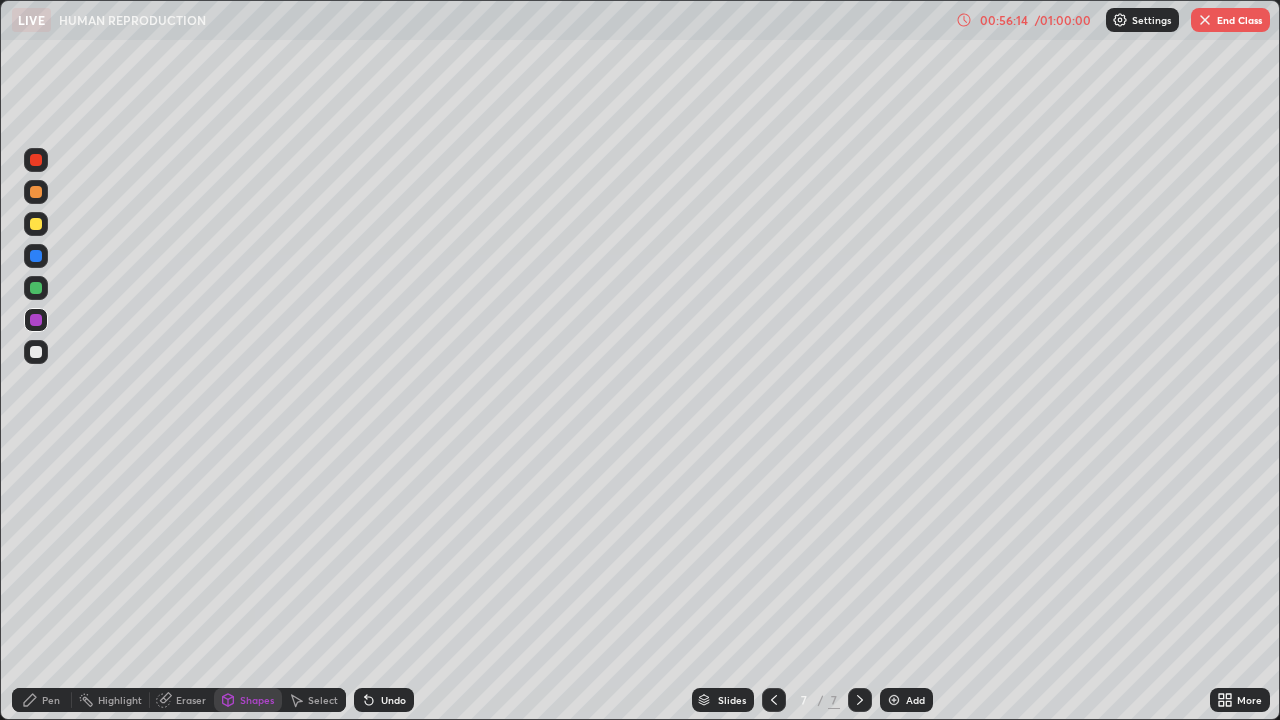 click on "Pen" at bounding box center [42, 700] 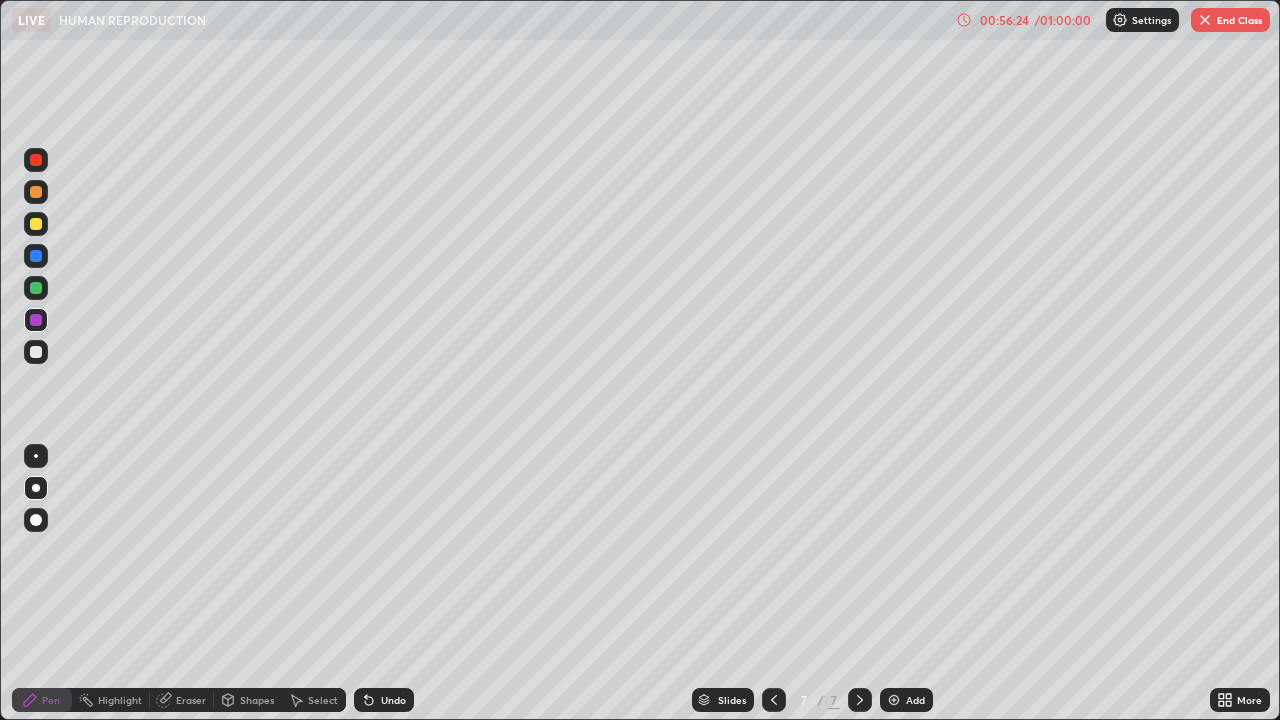 click 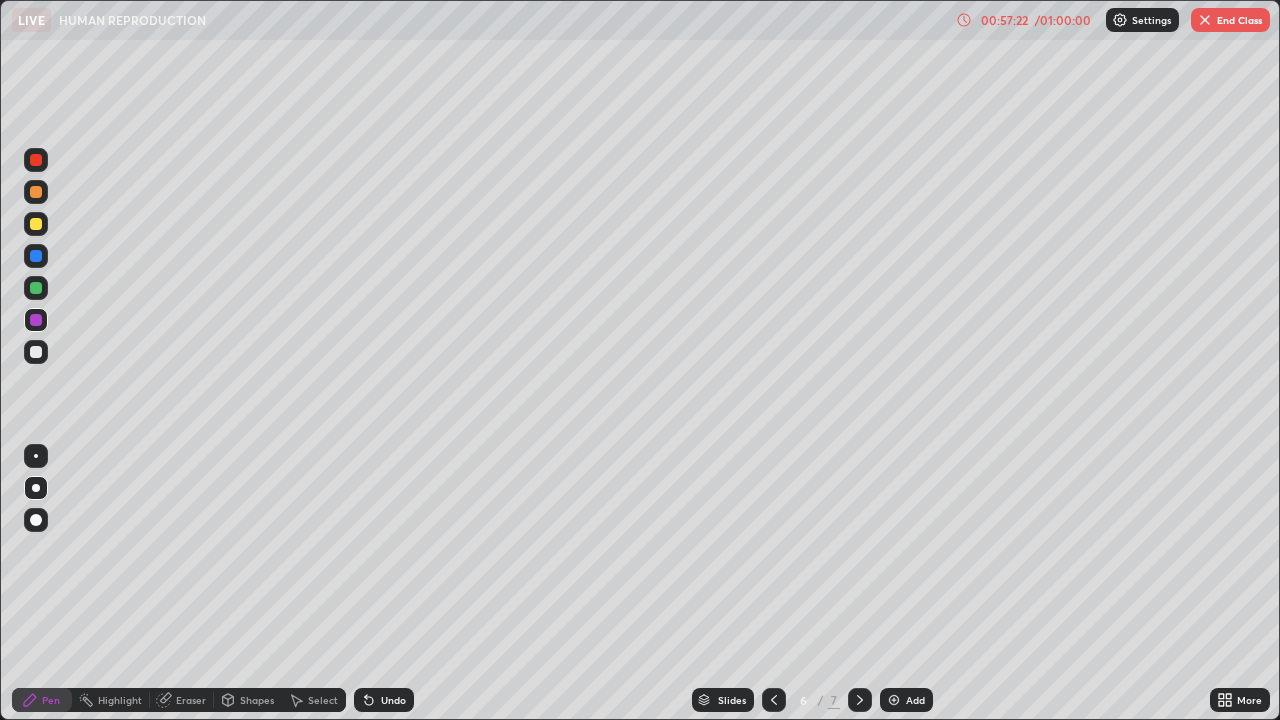 click 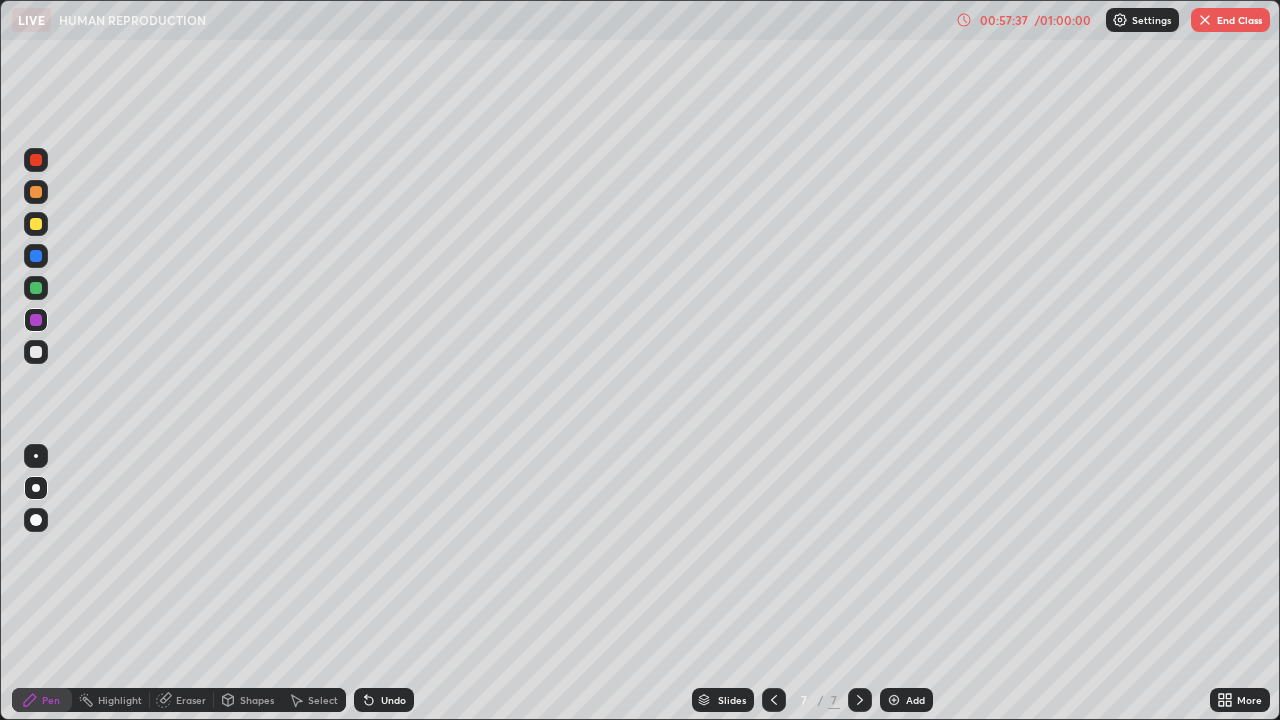 click on "Shapes" at bounding box center [257, 700] 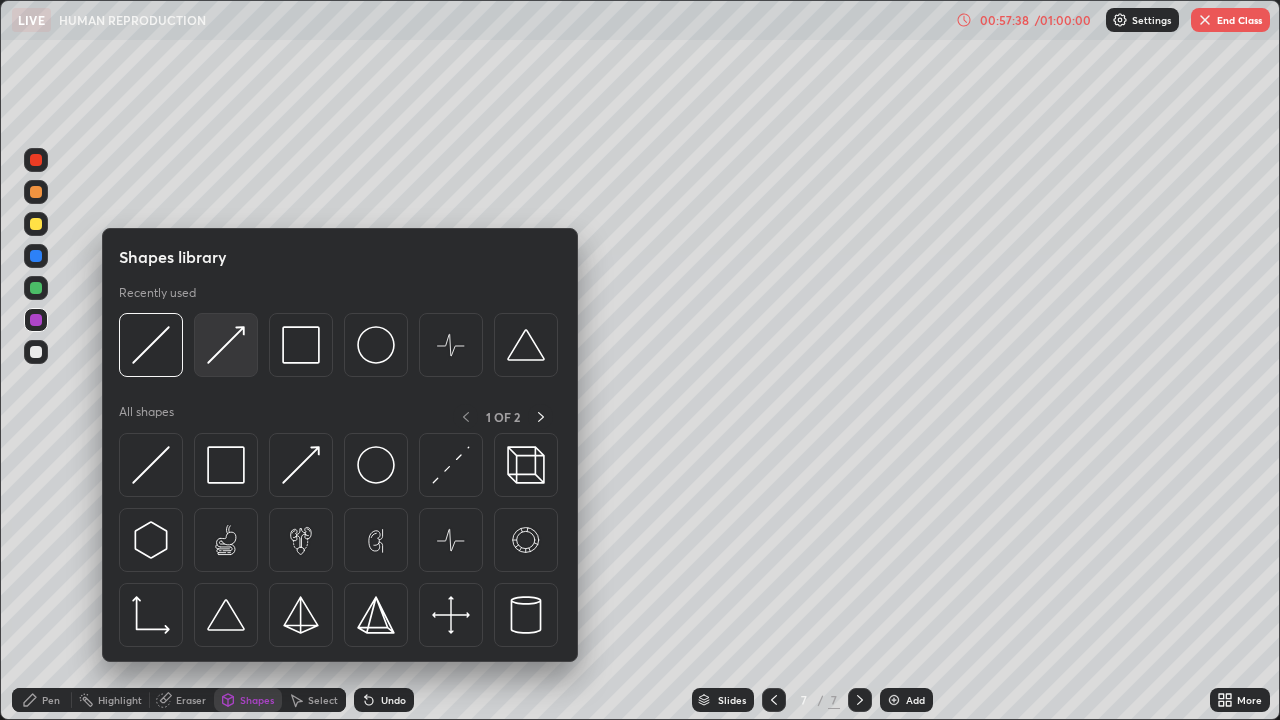 click at bounding box center (226, 345) 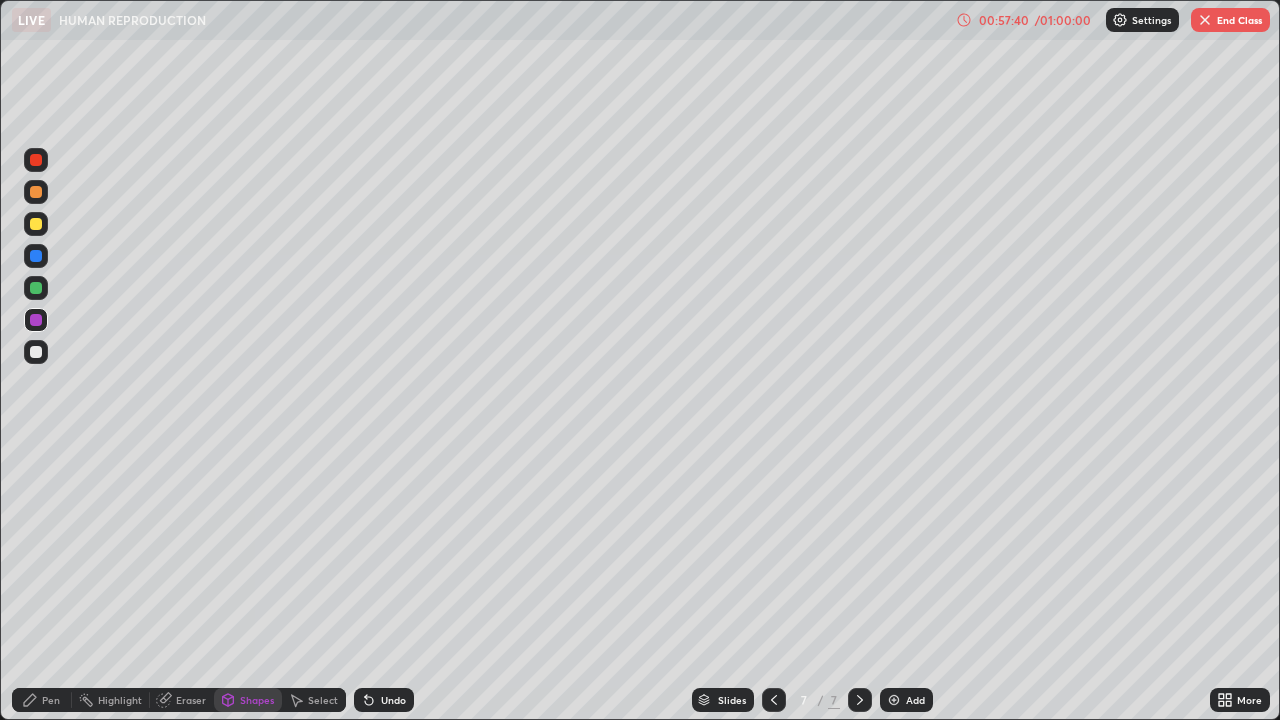 click on "Undo" at bounding box center (393, 700) 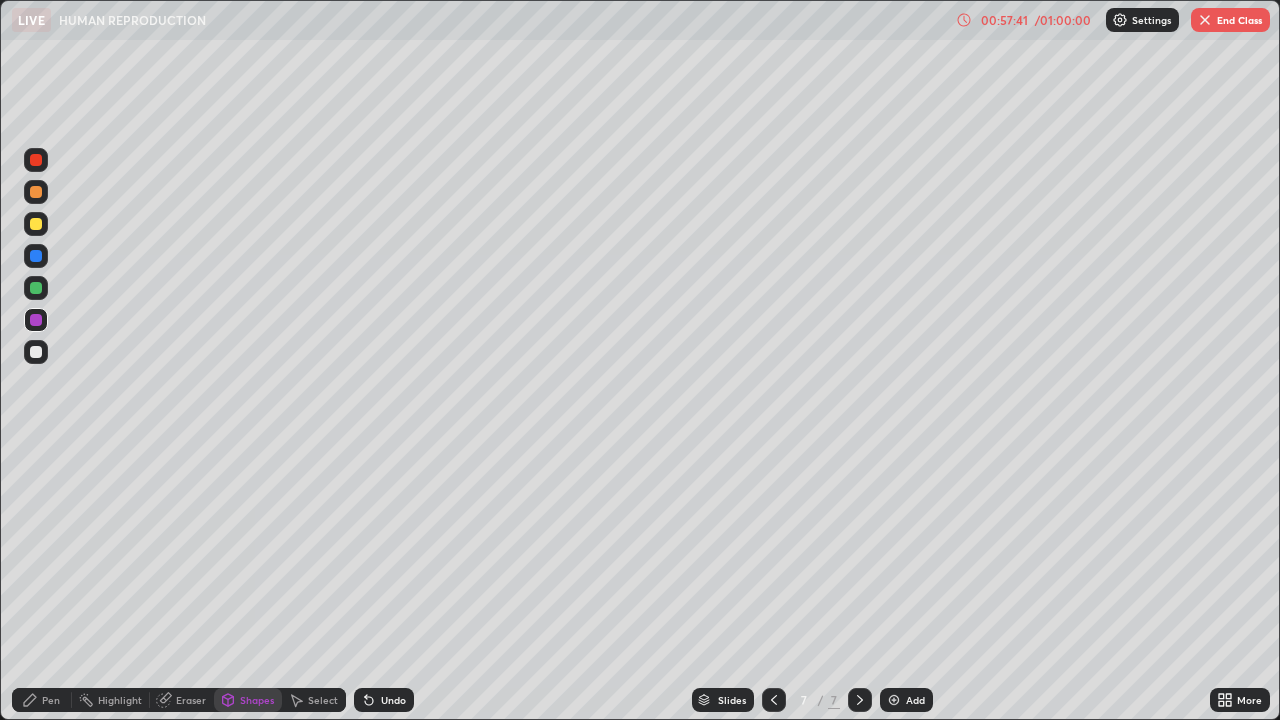 click on "Pen" at bounding box center [51, 700] 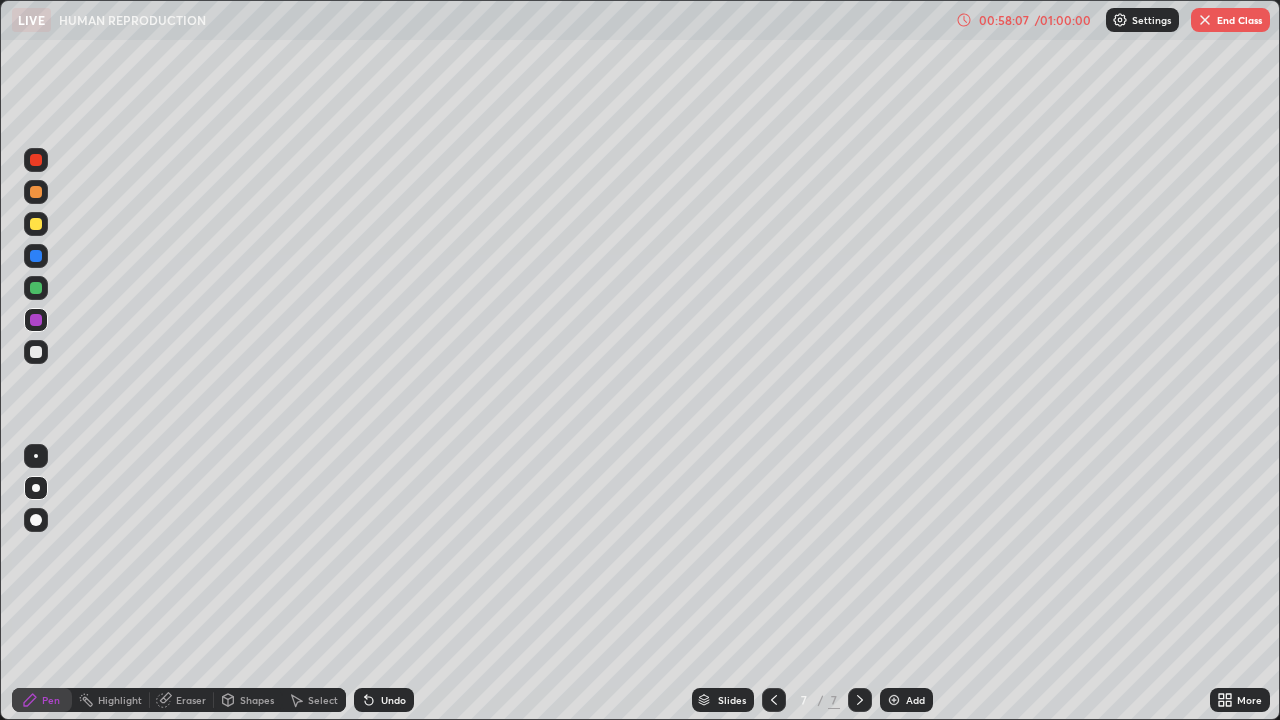 click on "Shapes" at bounding box center (248, 700) 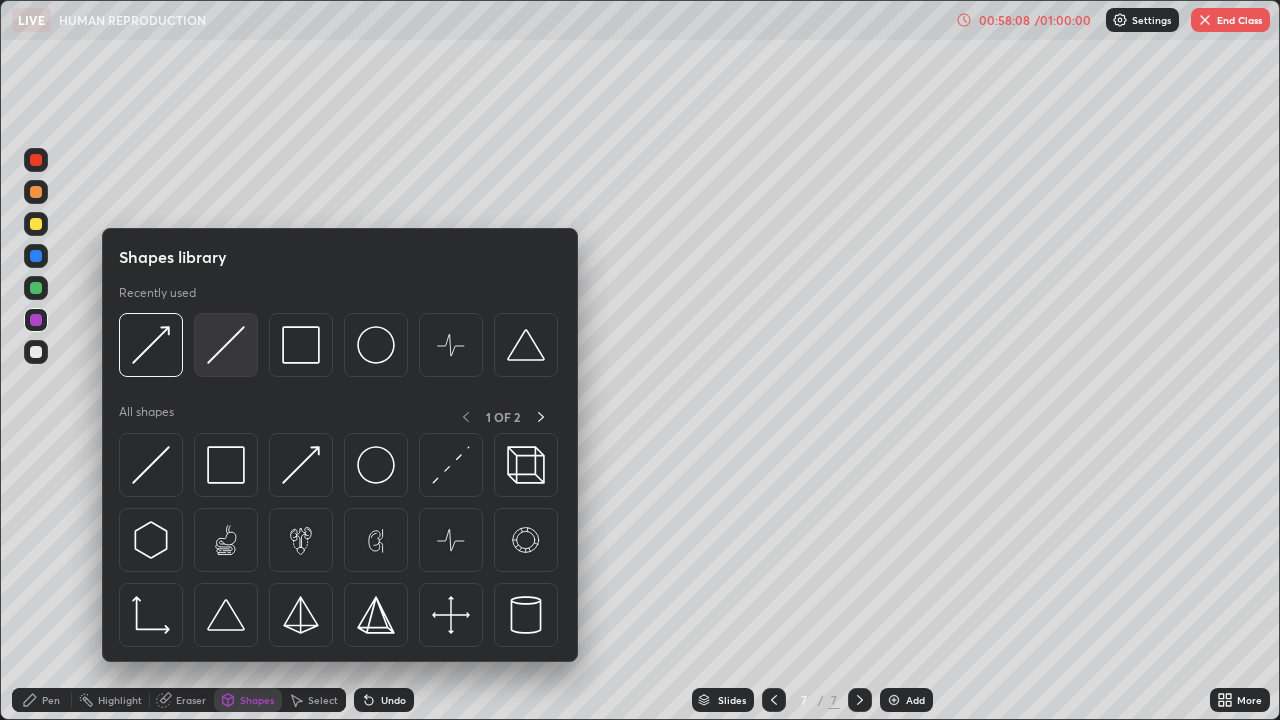 click at bounding box center (226, 345) 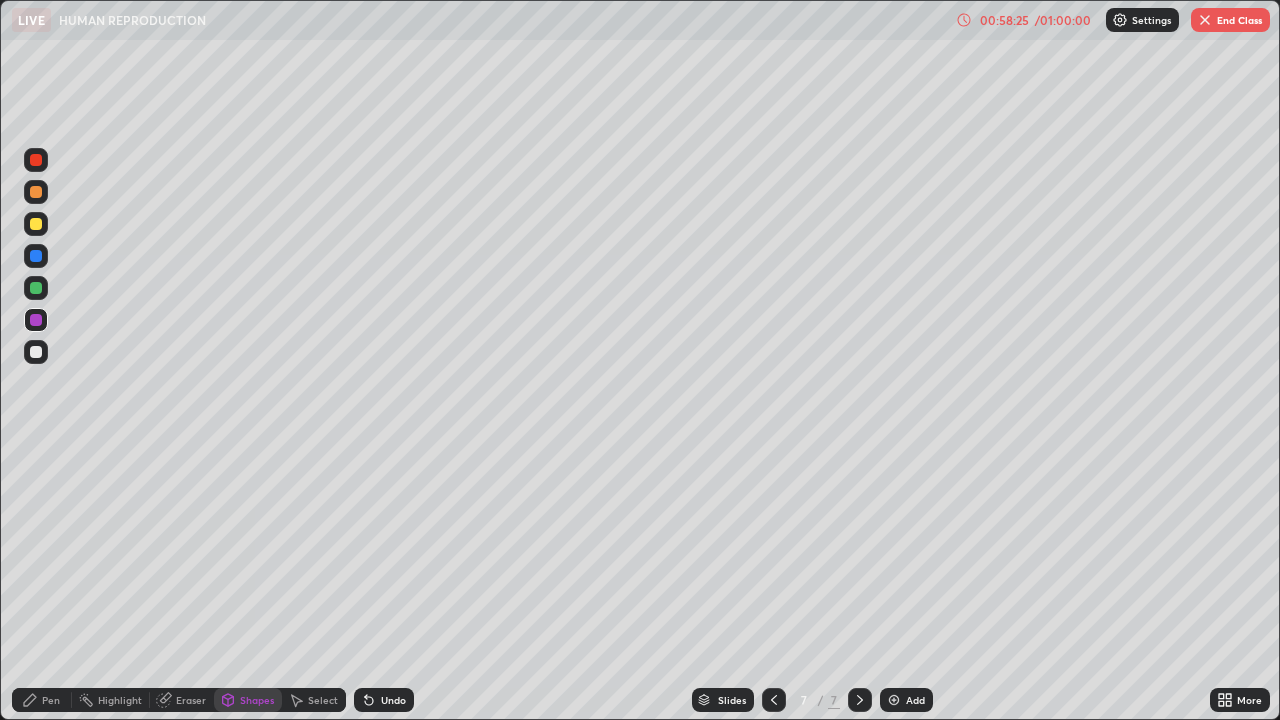 click on "Pen" at bounding box center [42, 700] 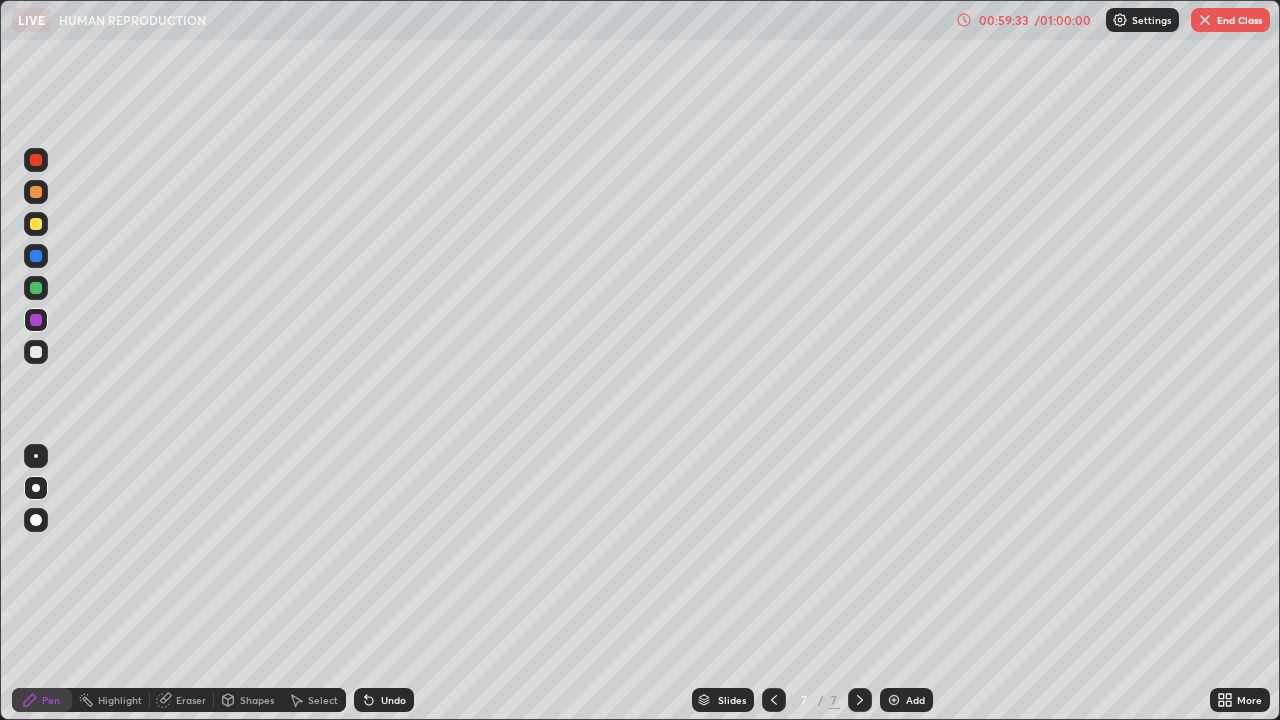 click at bounding box center [36, 256] 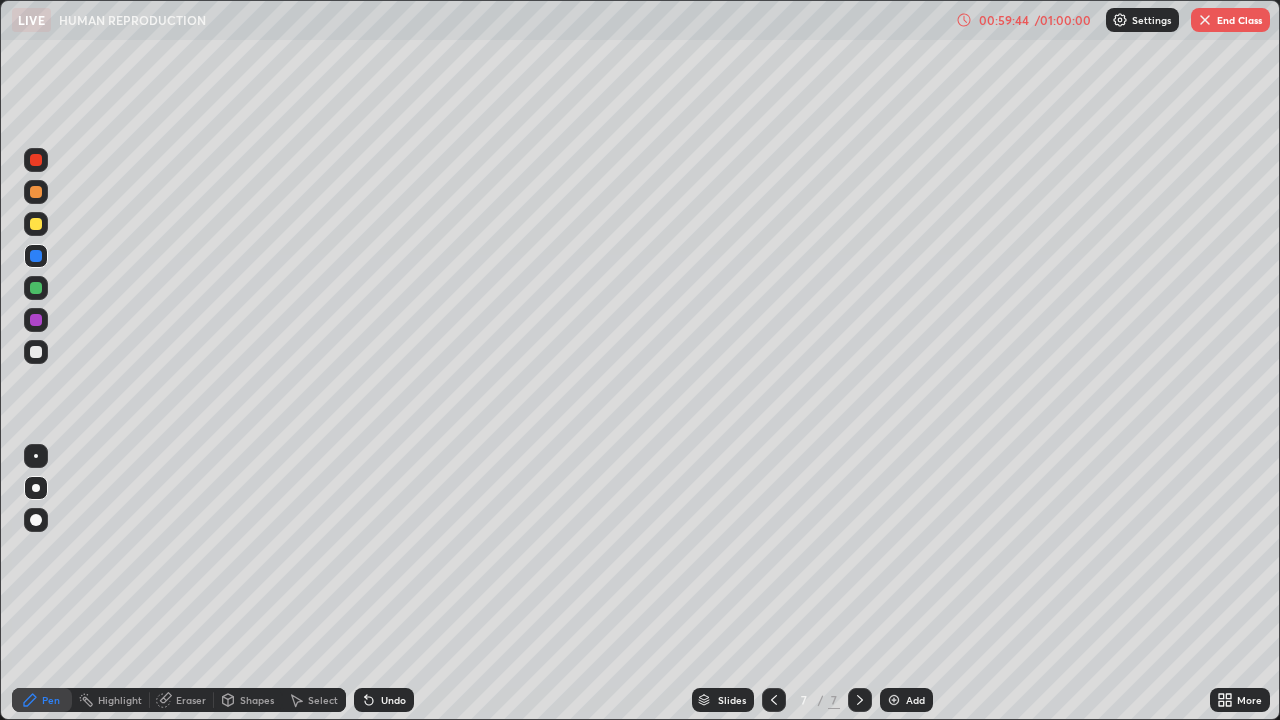 click on "Shapes" at bounding box center (257, 700) 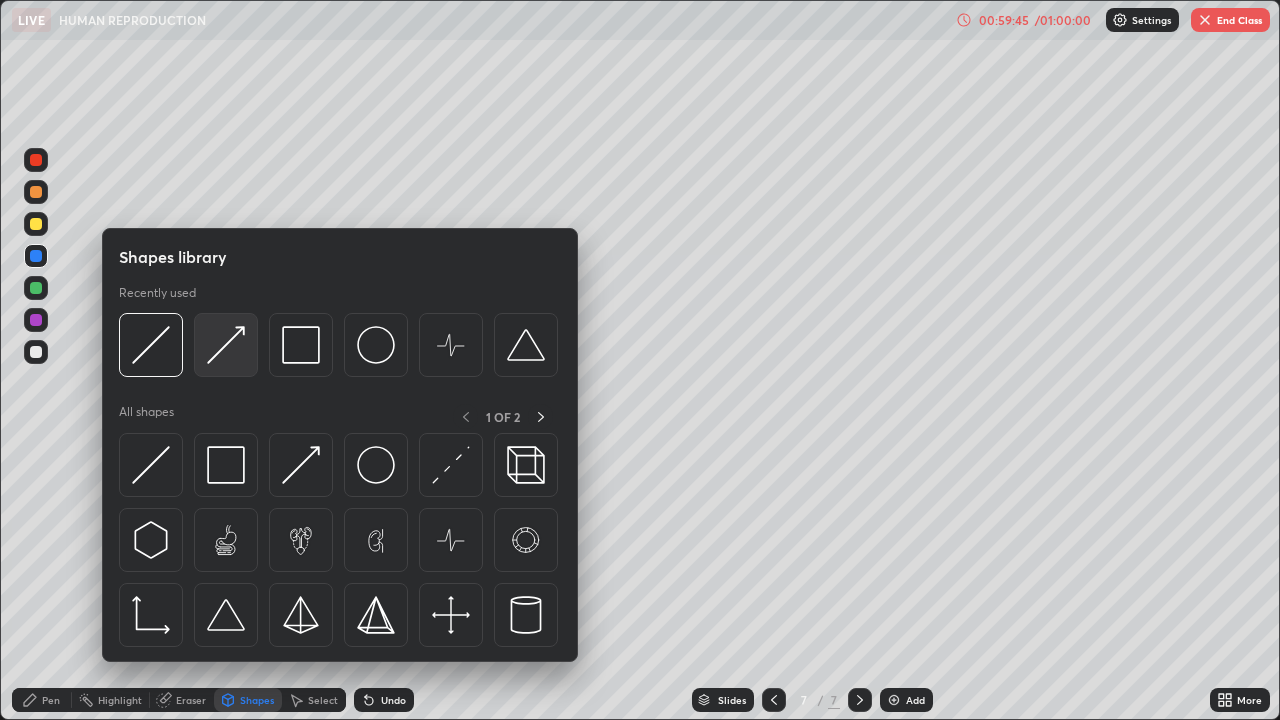 click at bounding box center (226, 345) 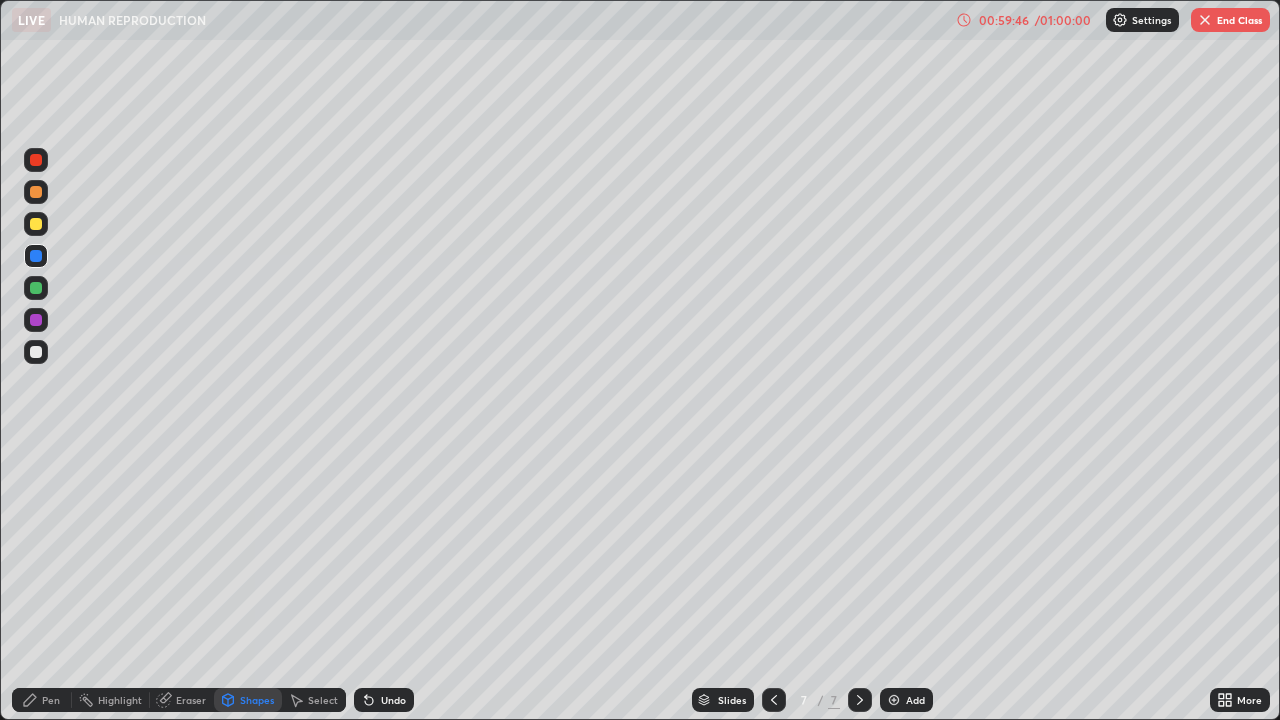 click on "Pen" at bounding box center (51, 700) 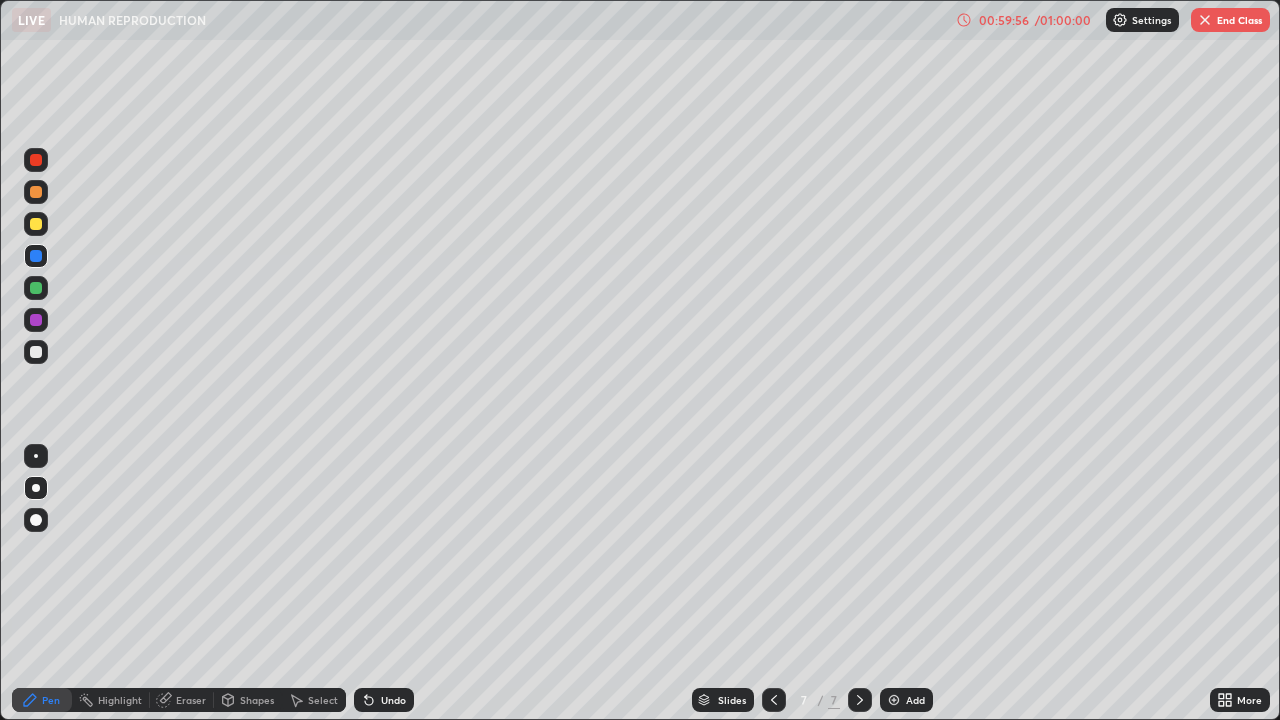 click on "Shapes" at bounding box center (257, 700) 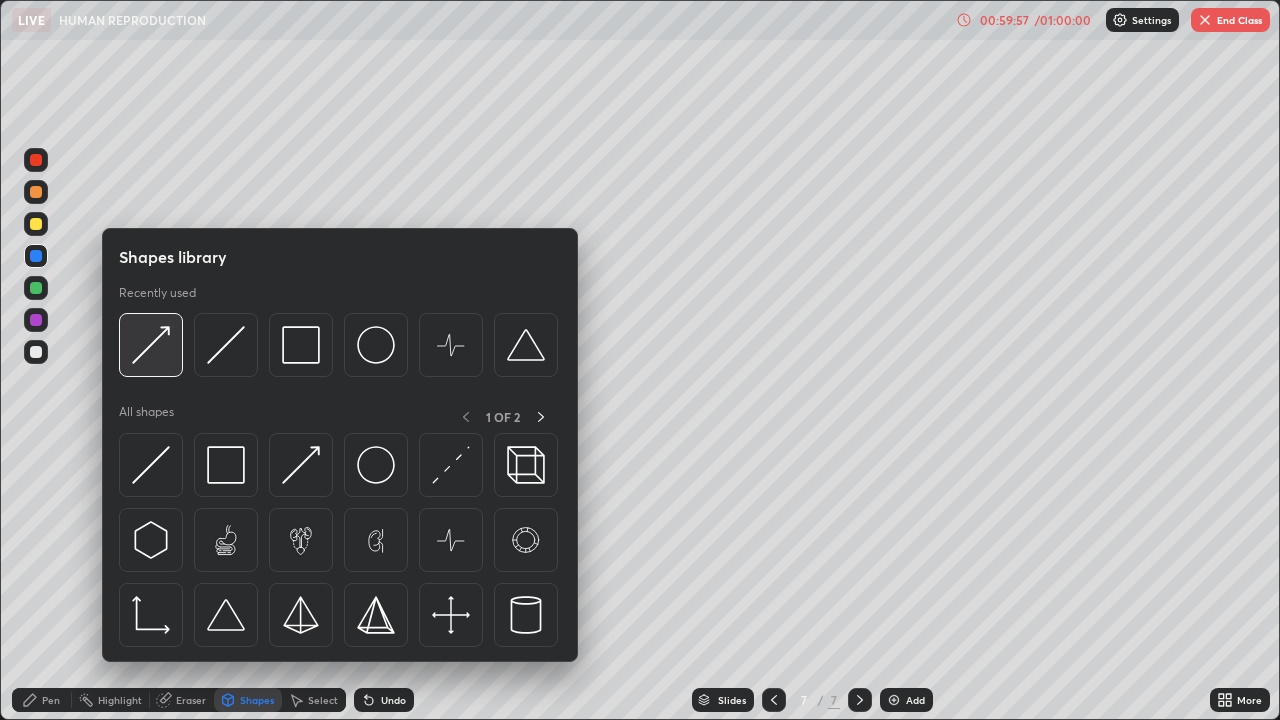 click at bounding box center [151, 345] 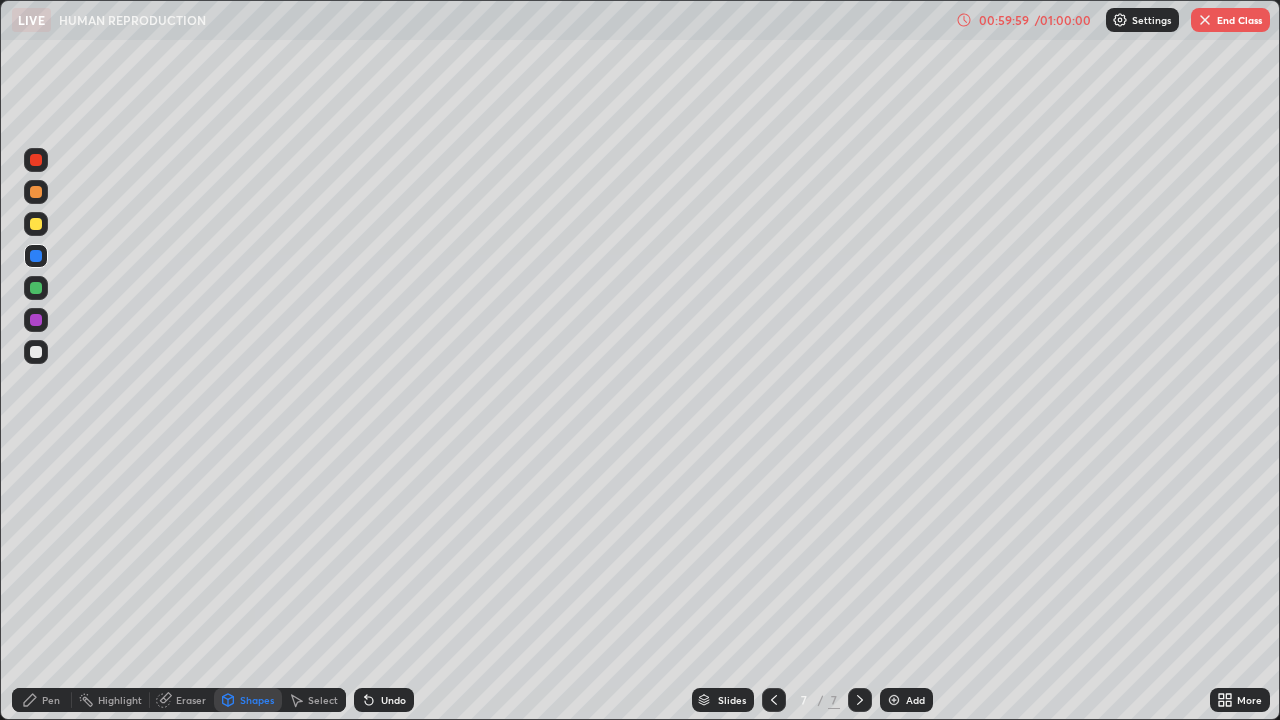 click on "Pen" at bounding box center [51, 700] 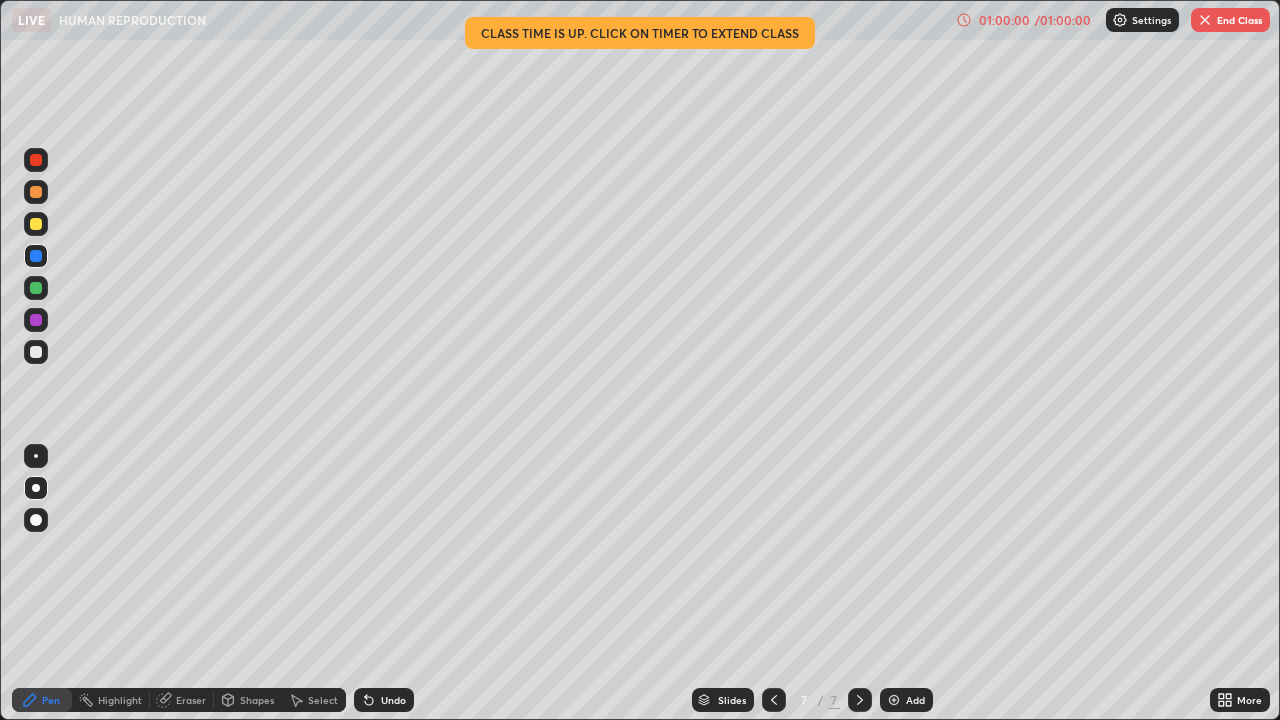 click 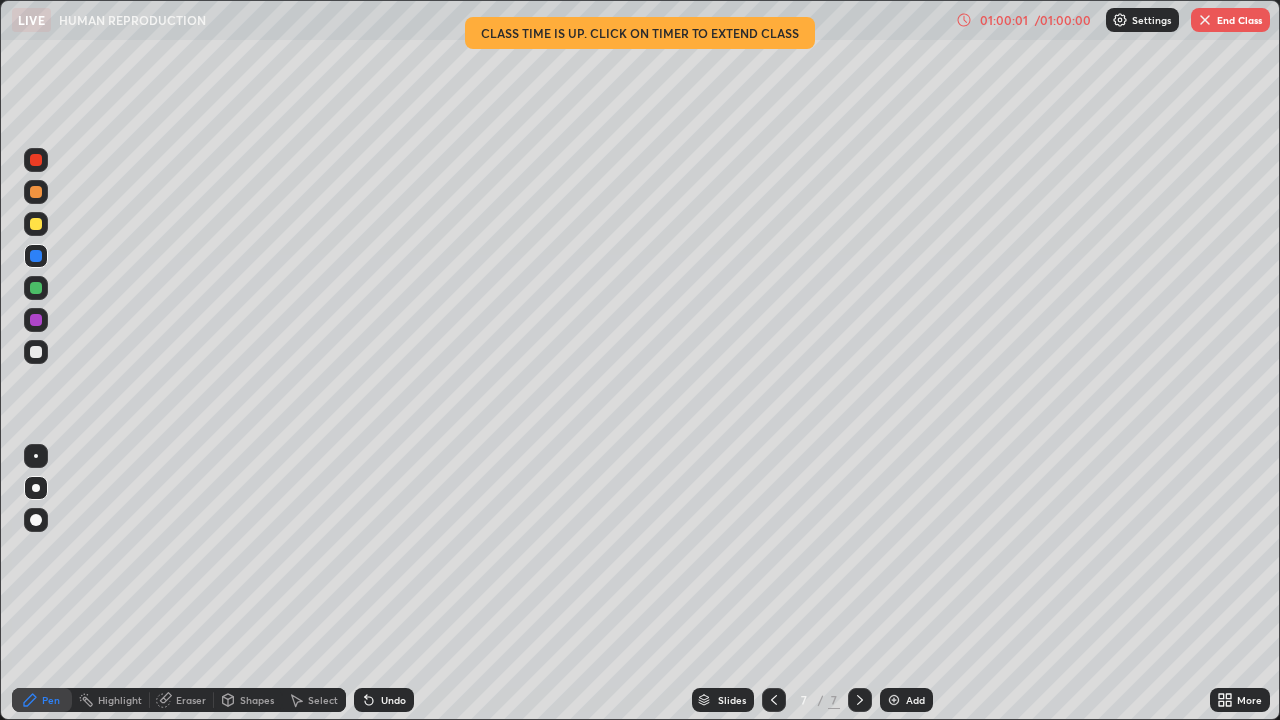 click on "Shapes" at bounding box center (257, 700) 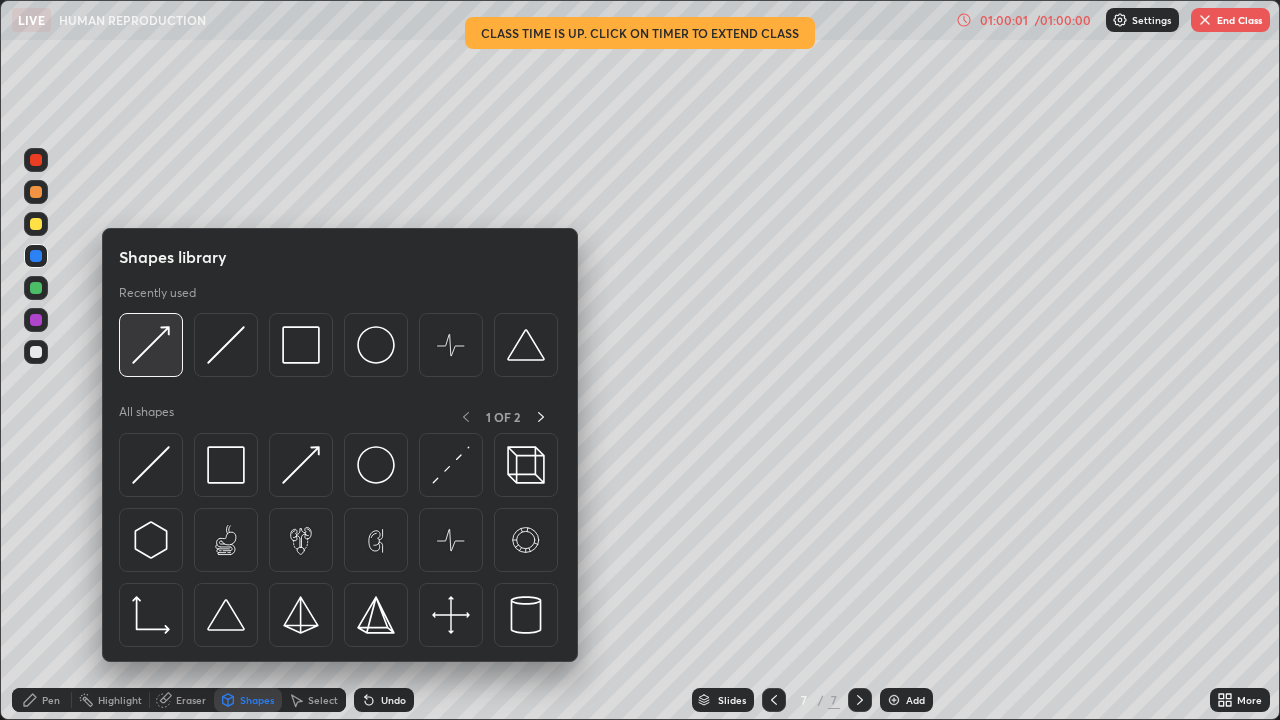 click at bounding box center [151, 345] 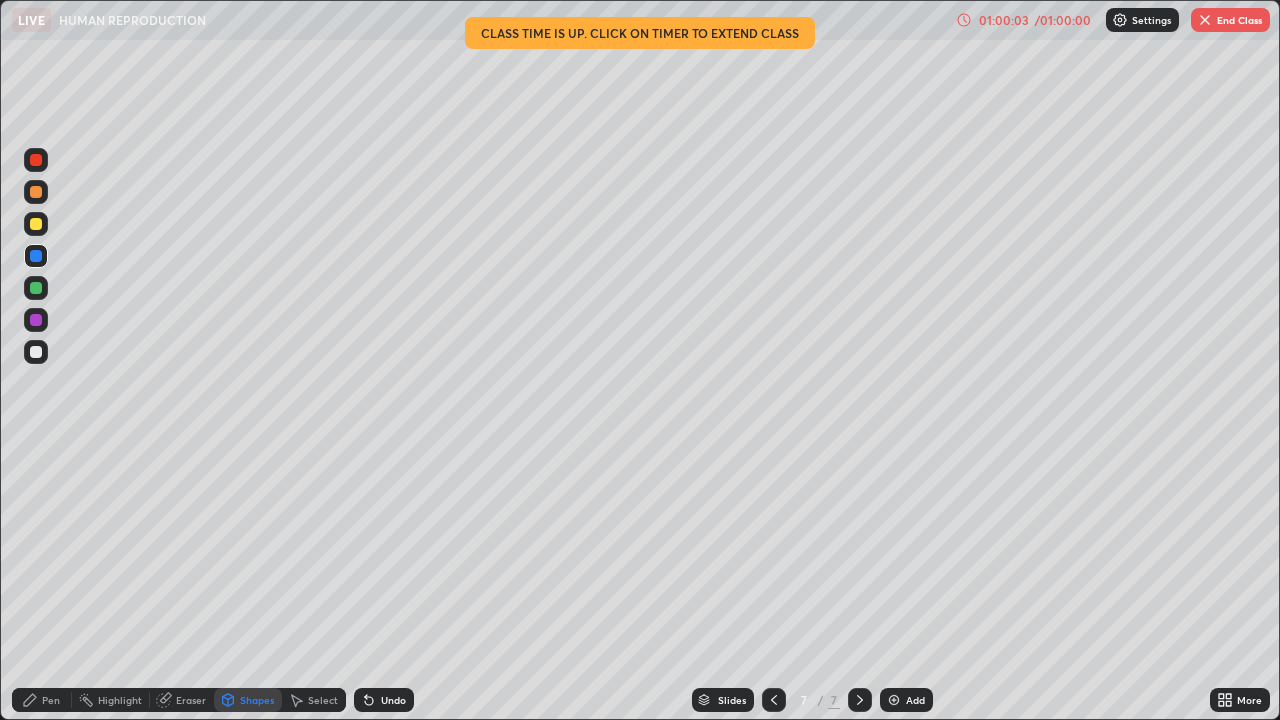 click on "Pen" at bounding box center [51, 700] 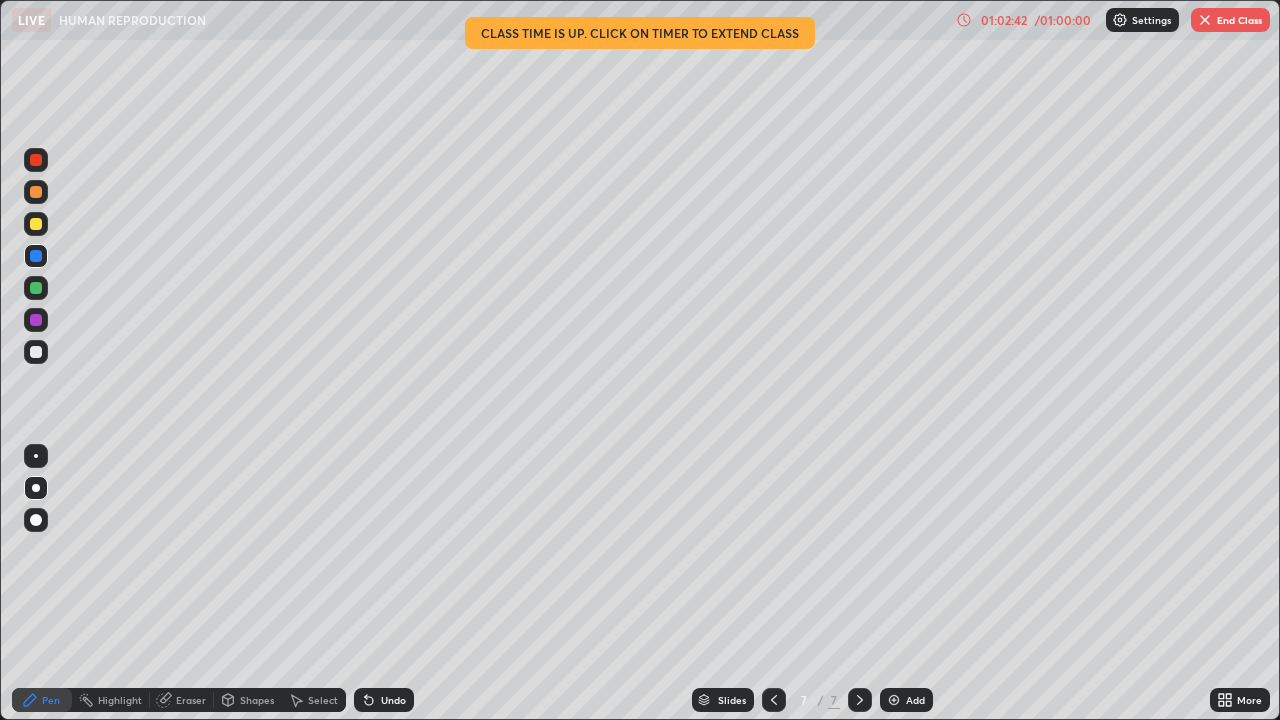 click on "Shapes" at bounding box center [257, 700] 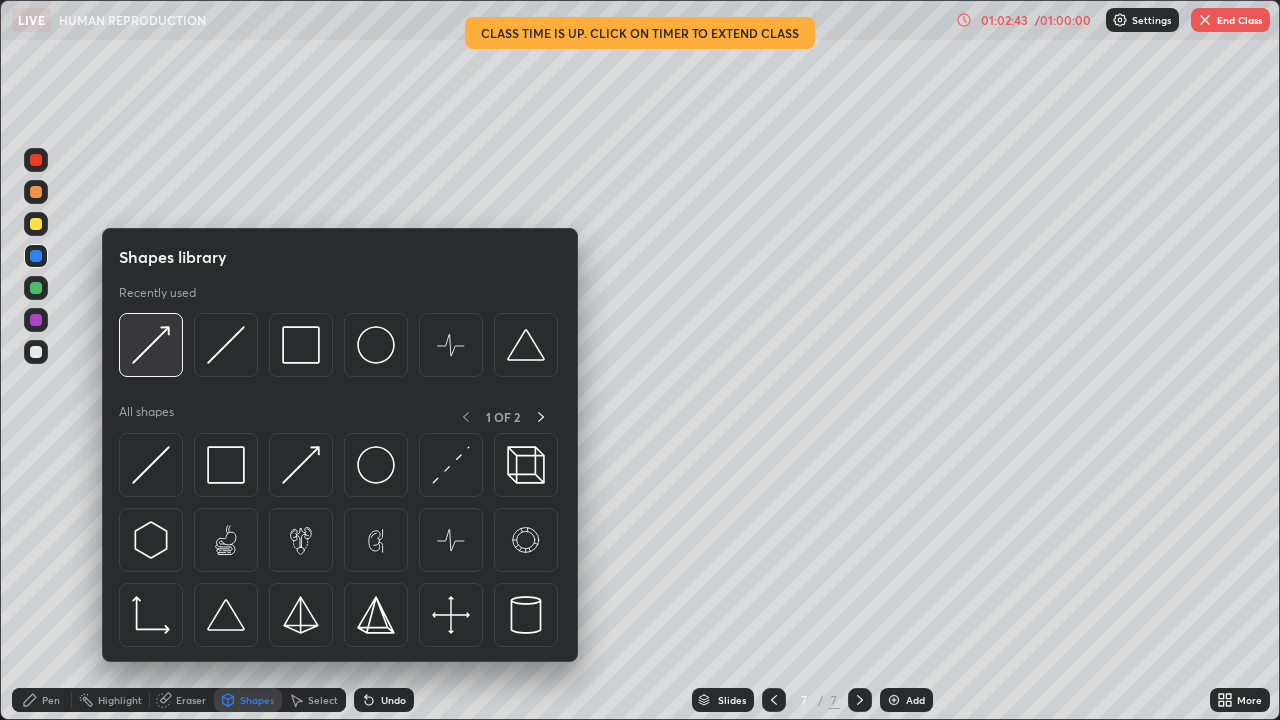 click at bounding box center (151, 345) 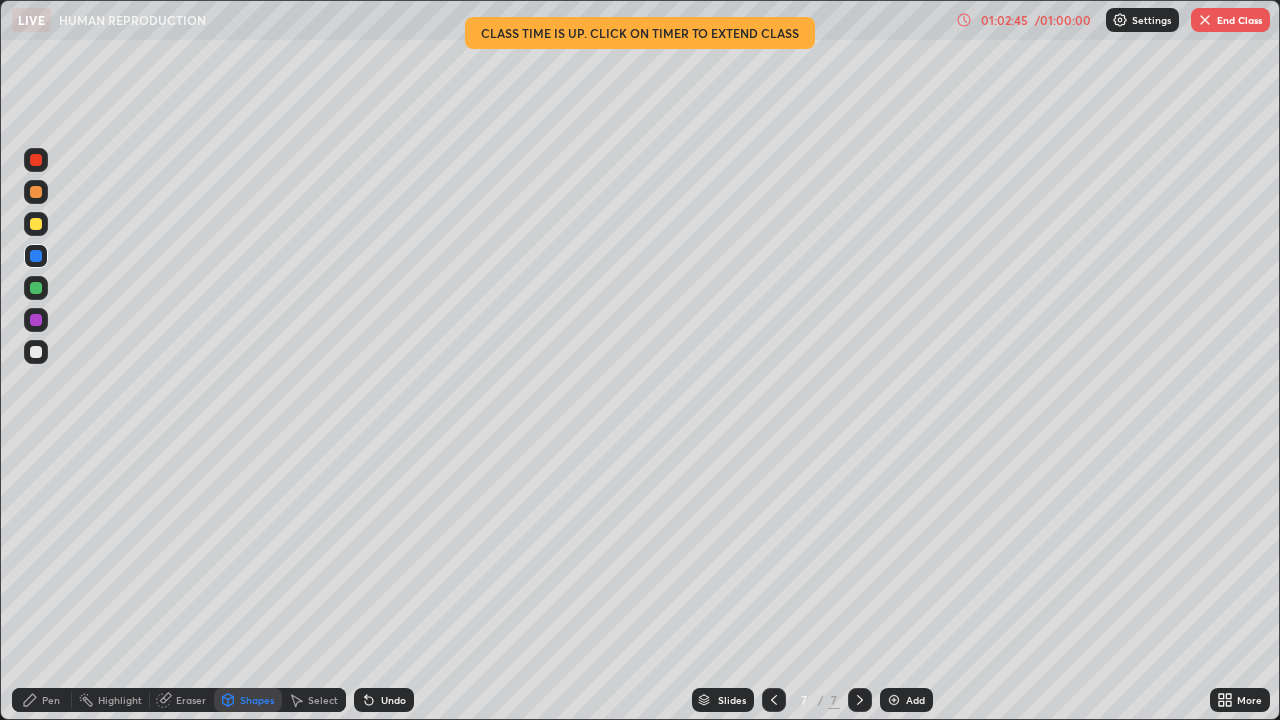 click on "Pen" at bounding box center [51, 700] 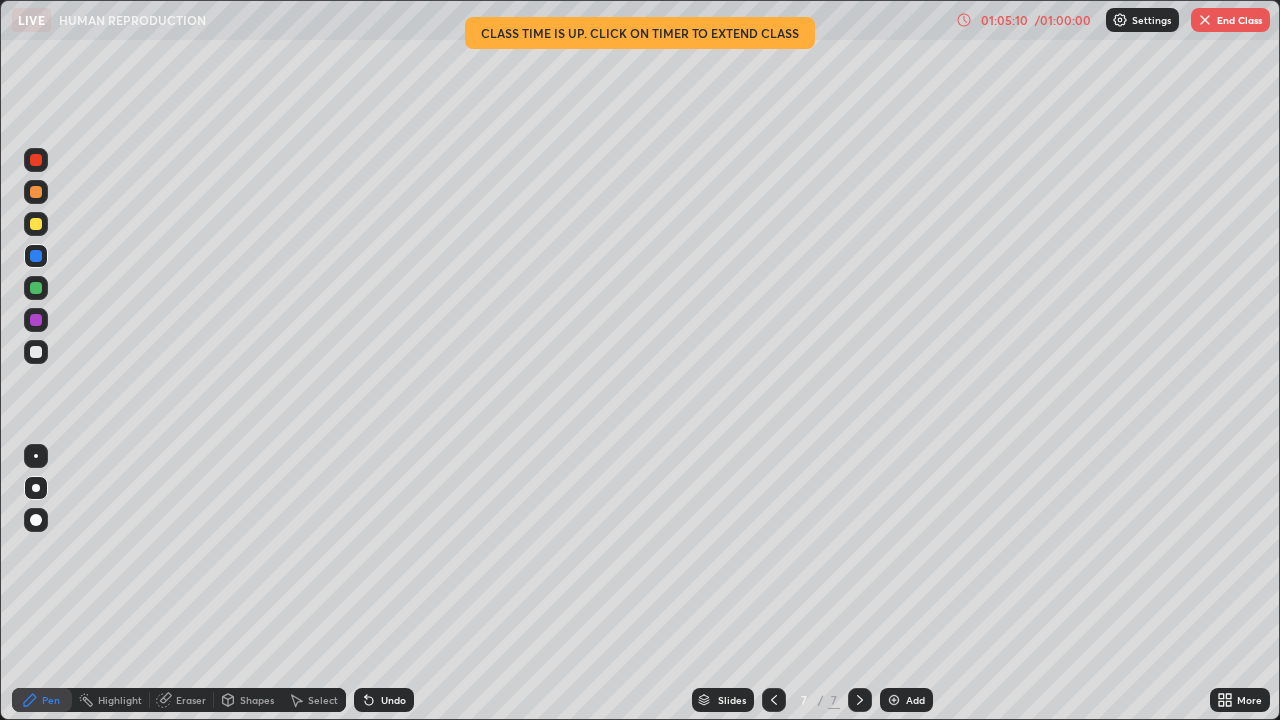 click at bounding box center (36, 192) 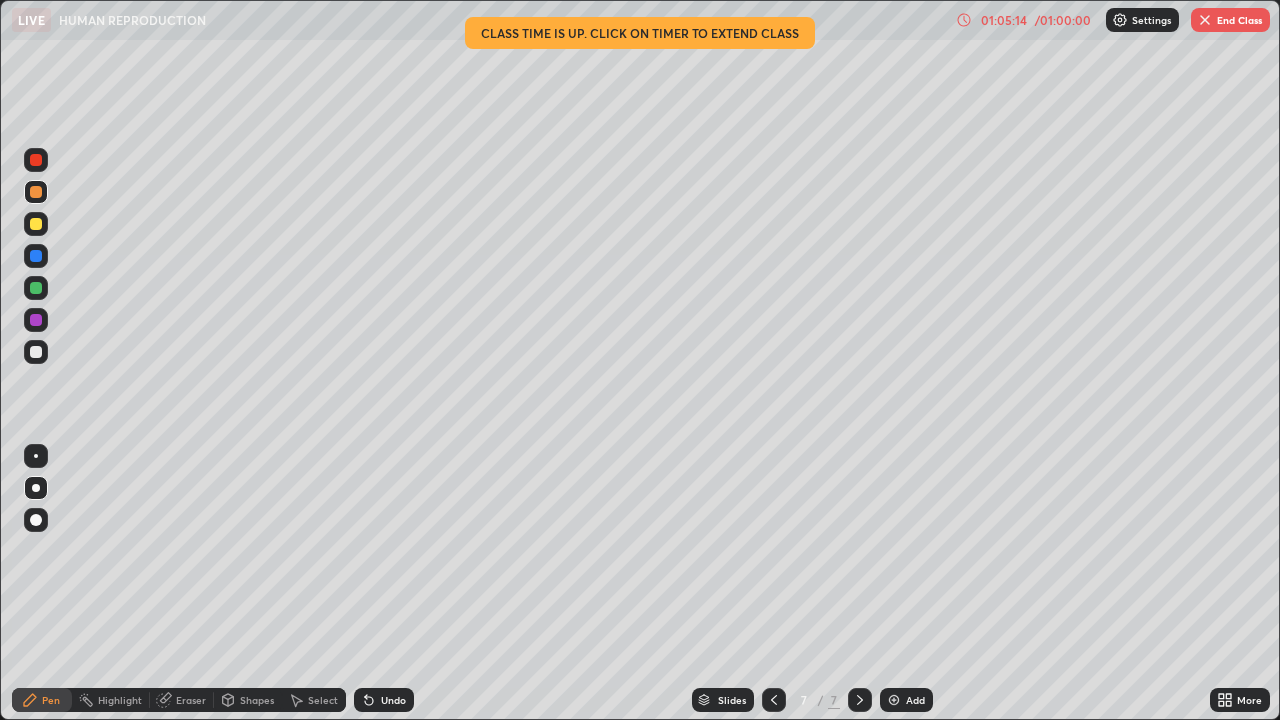 click on "Shapes" at bounding box center [257, 700] 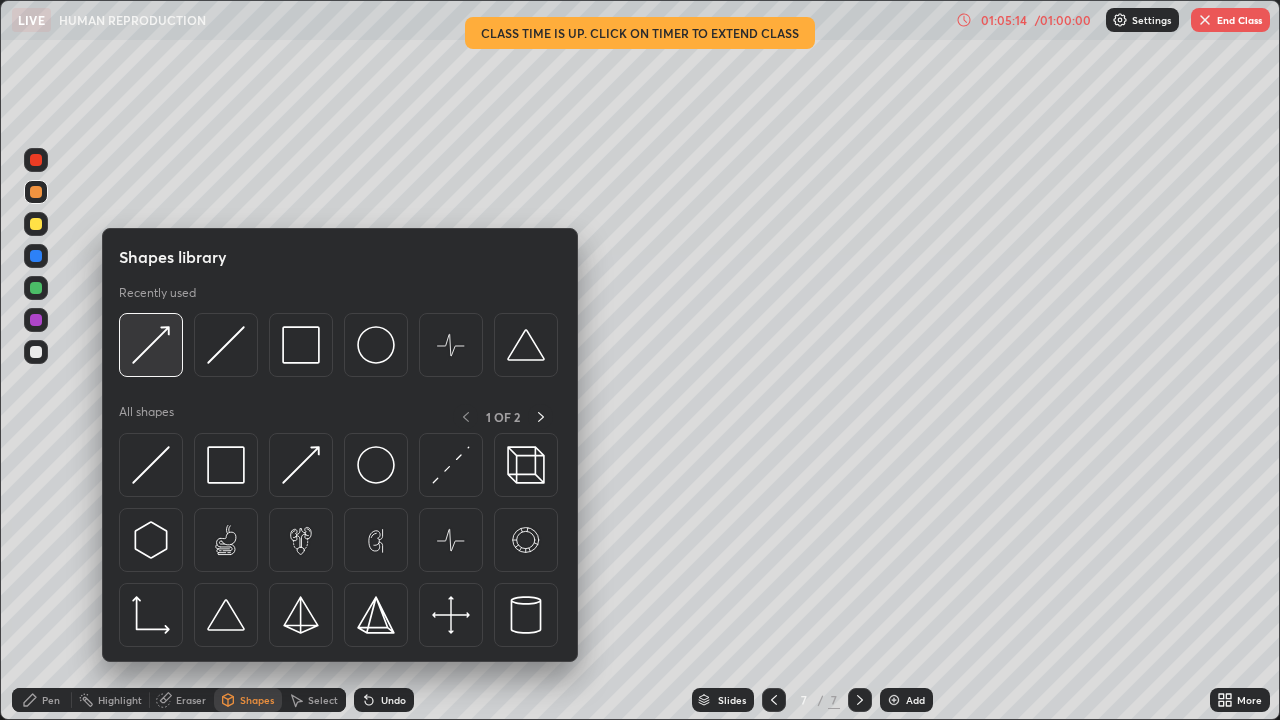click at bounding box center [151, 345] 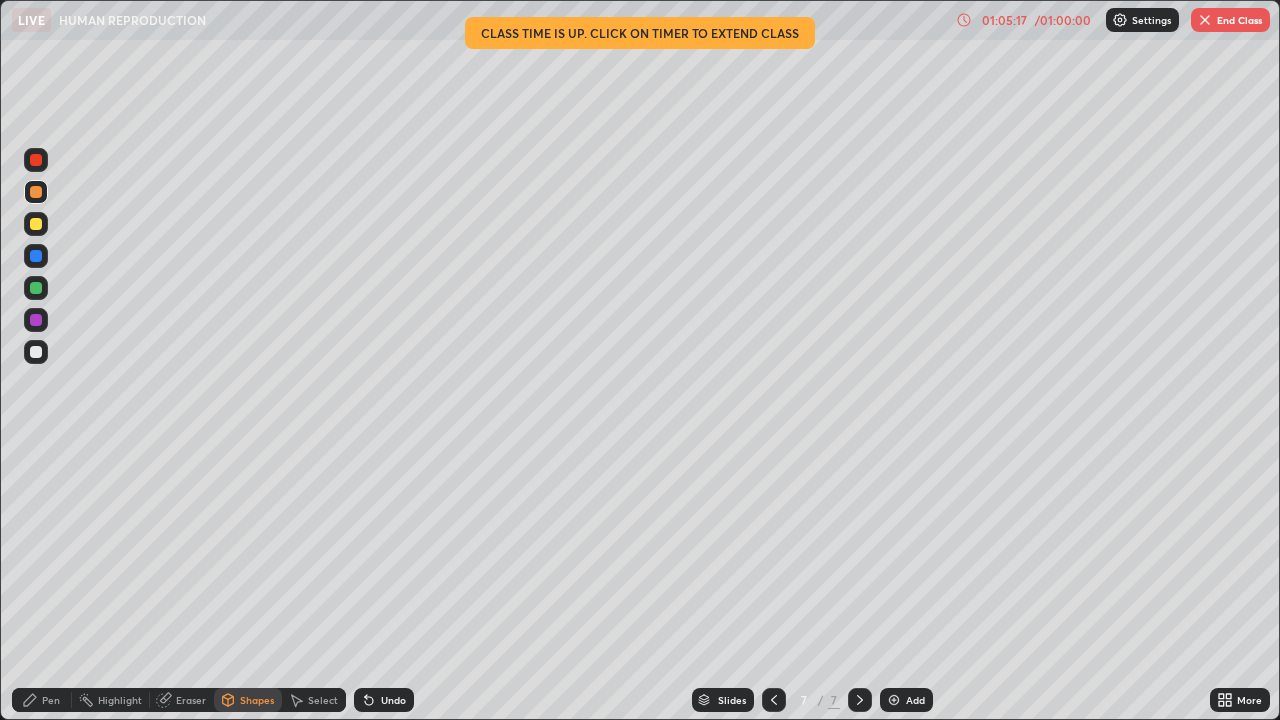 click on "Pen" at bounding box center (51, 700) 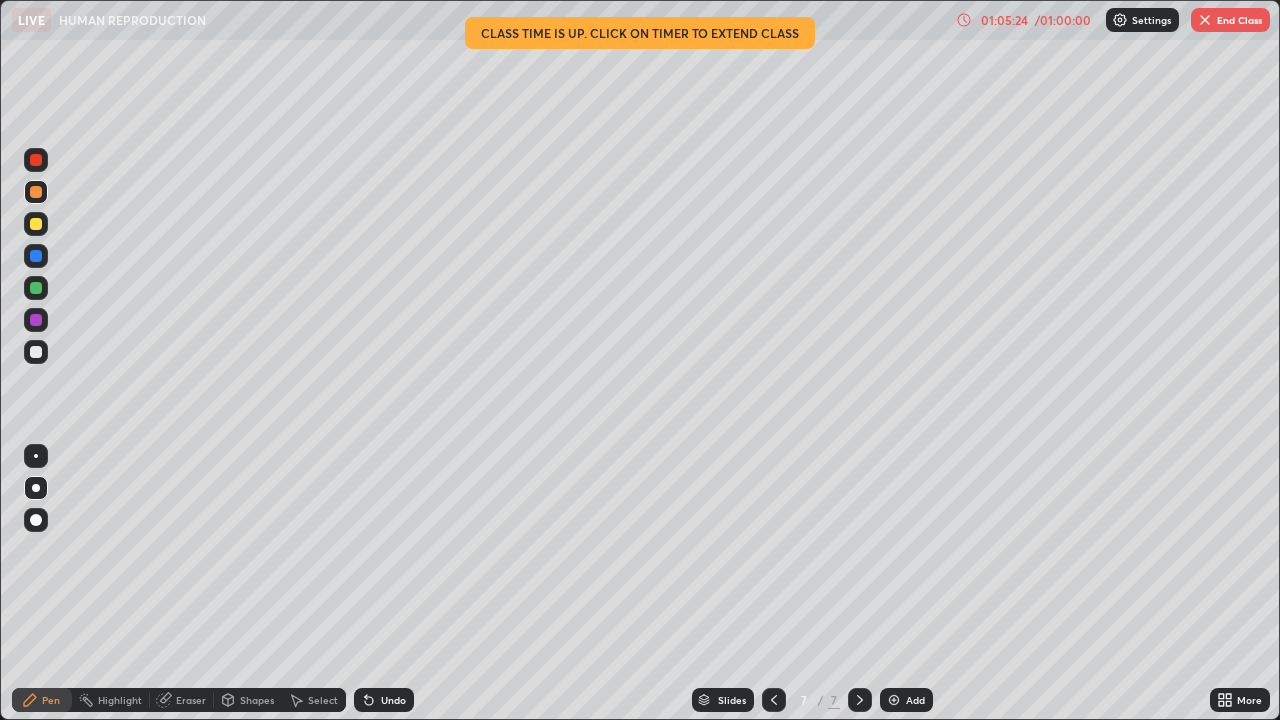 click on "Shapes" at bounding box center [248, 700] 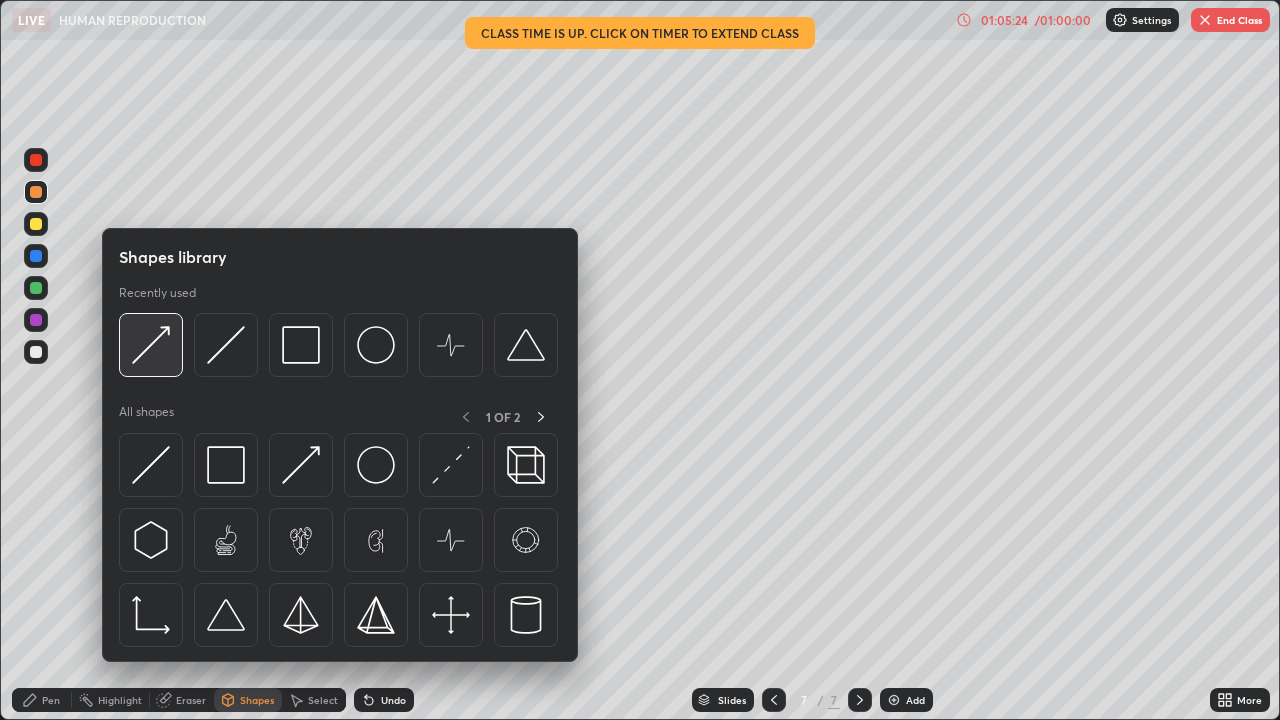 click at bounding box center [151, 345] 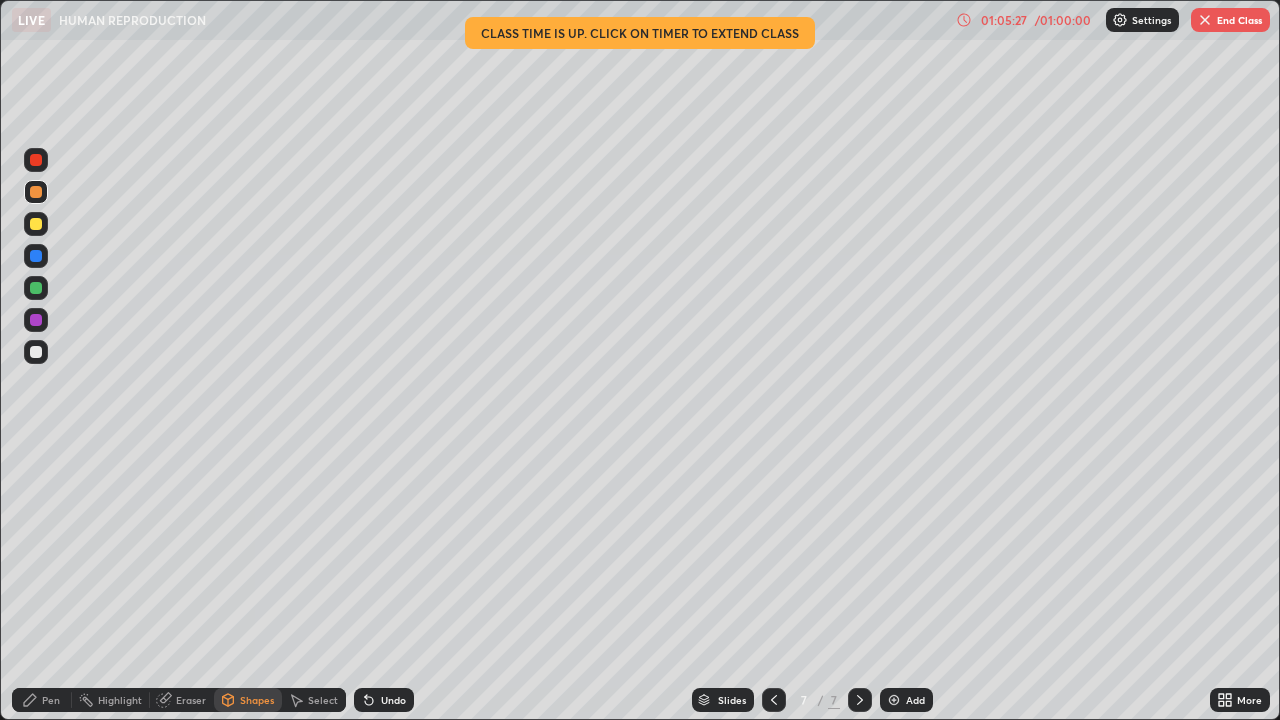click on "Pen" at bounding box center [42, 700] 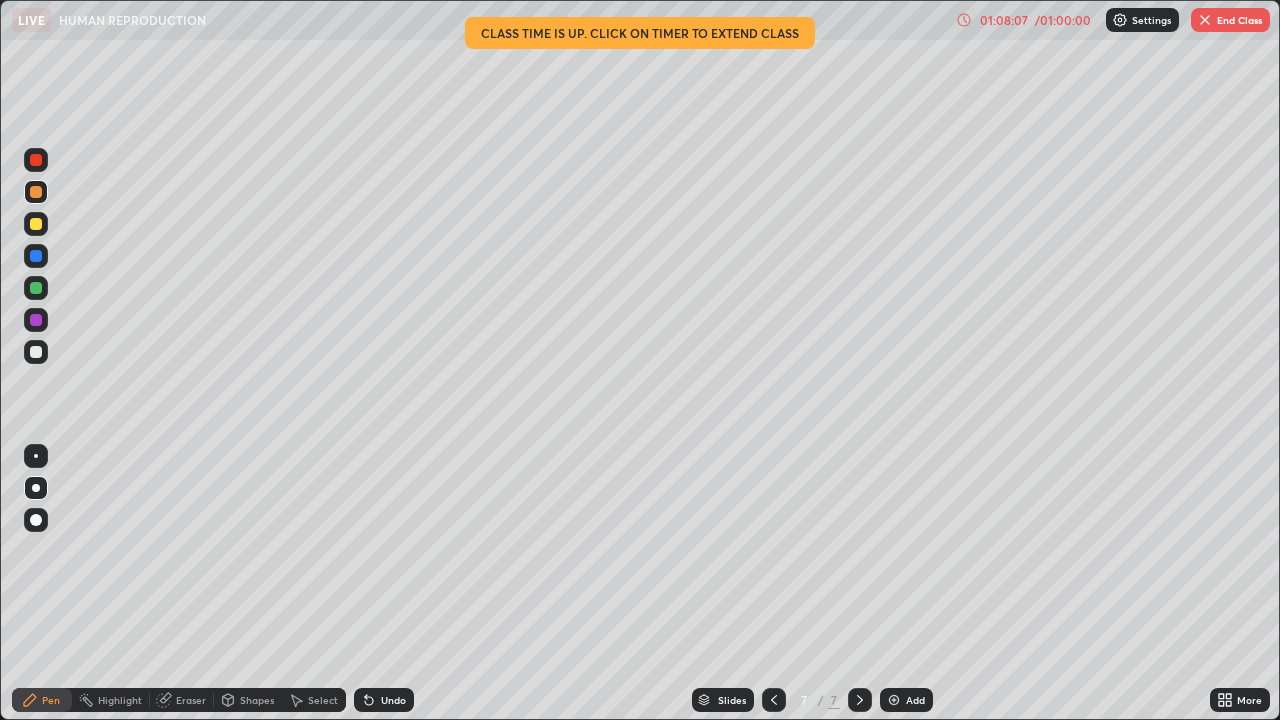 click at bounding box center (894, 700) 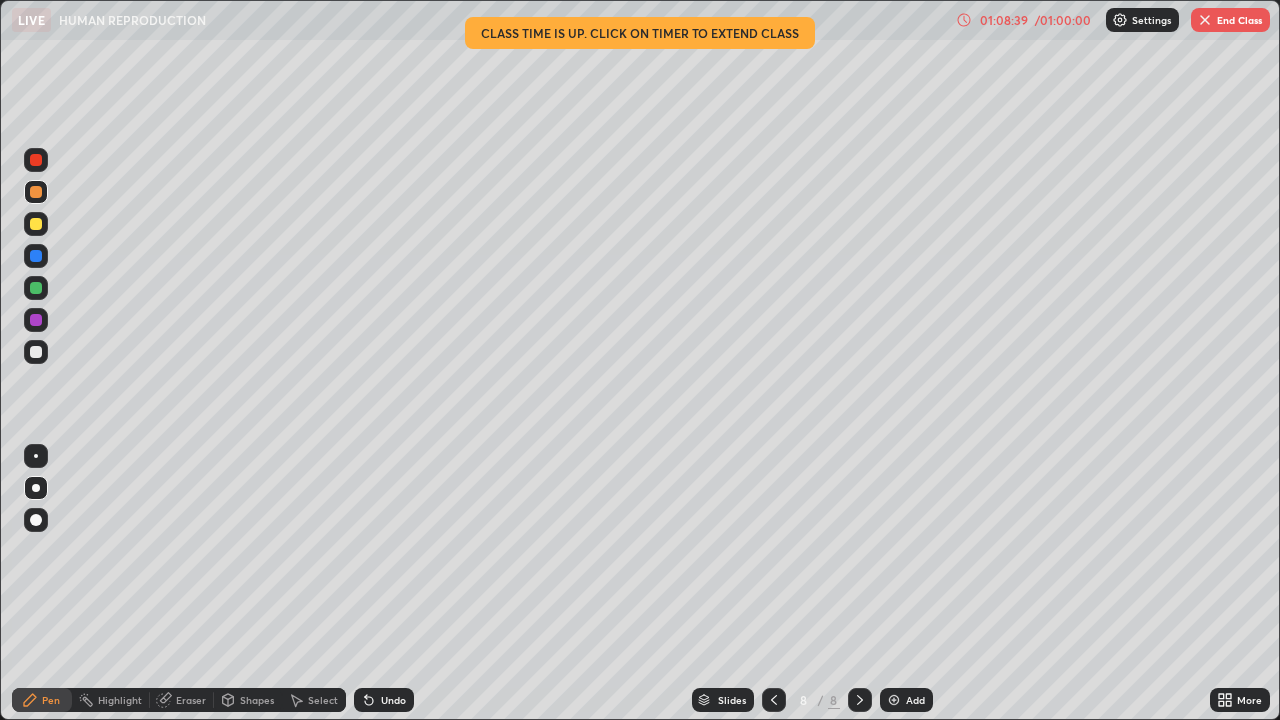 click on "Shapes" at bounding box center (257, 700) 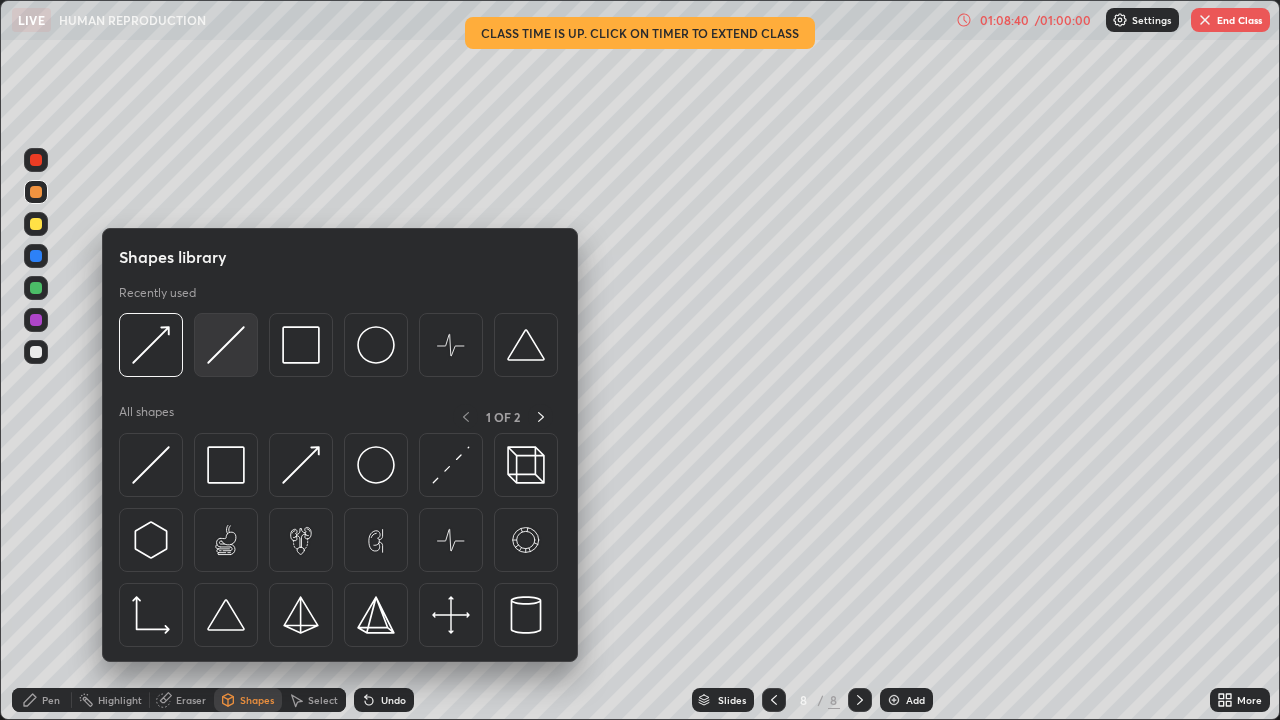 click at bounding box center [226, 345] 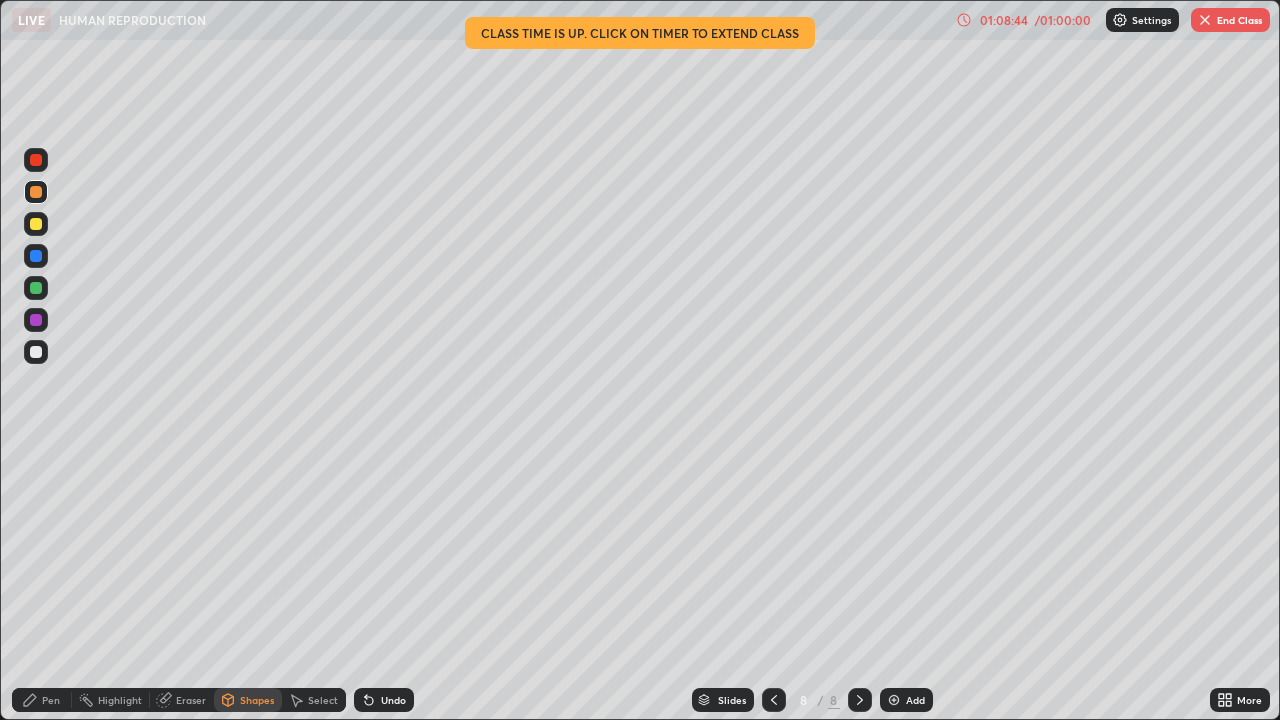 click on "Pen" at bounding box center (51, 700) 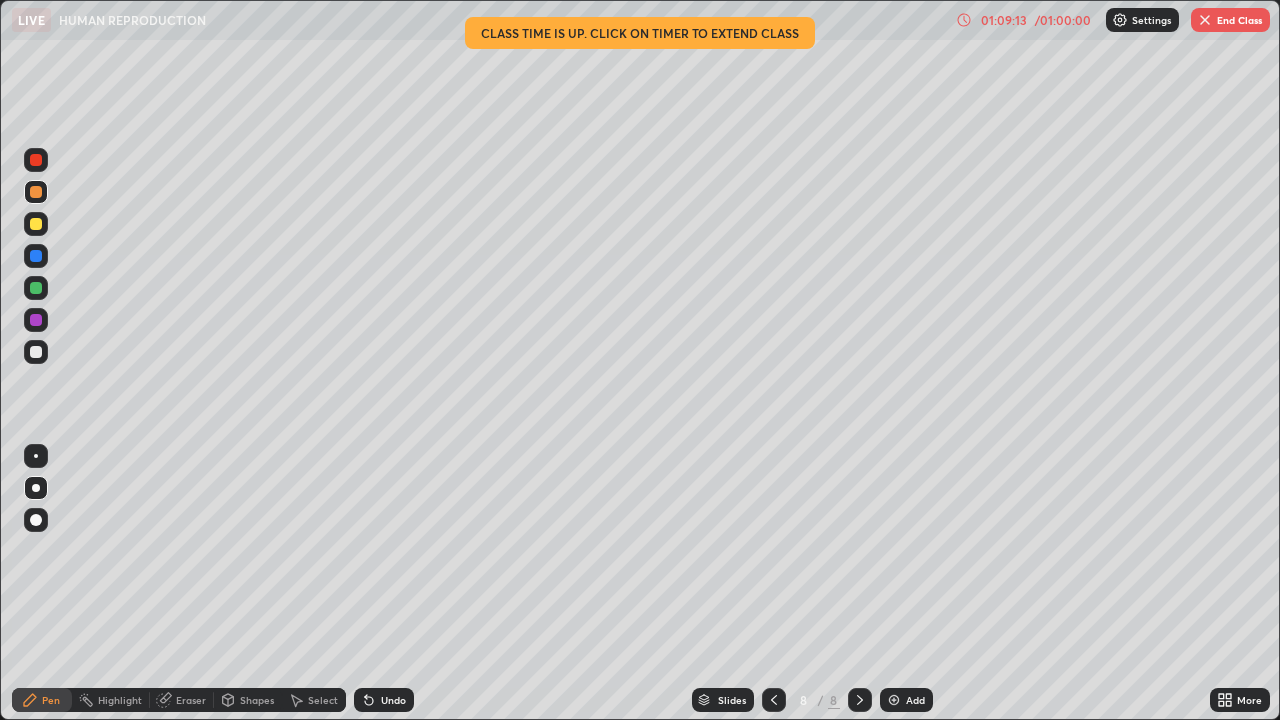 click on "Shapes" at bounding box center [257, 700] 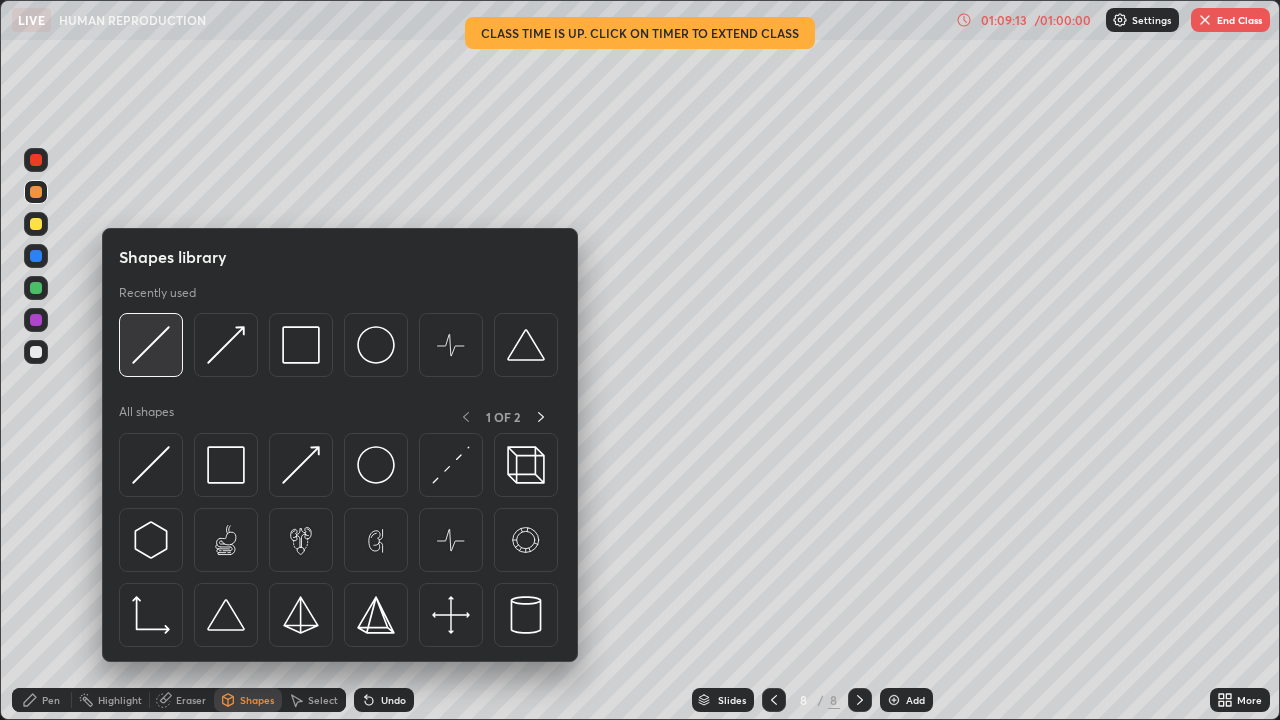 click at bounding box center (151, 345) 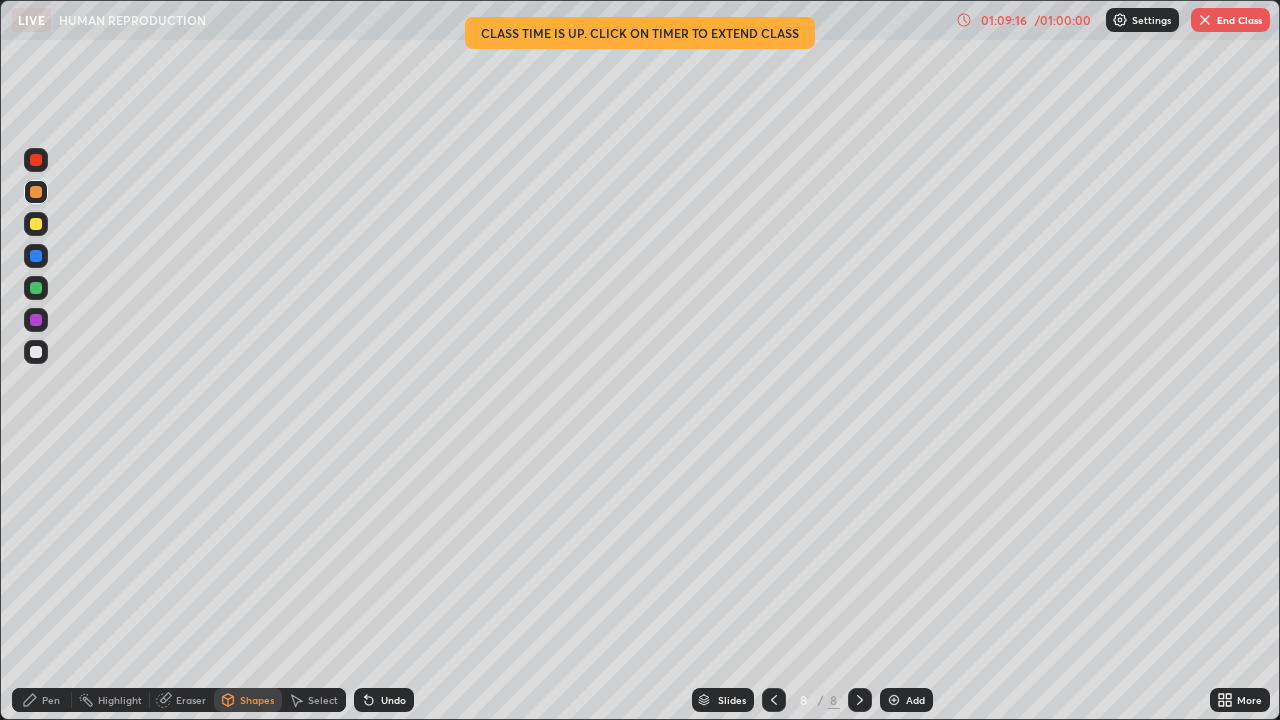 click on "Pen" at bounding box center [51, 700] 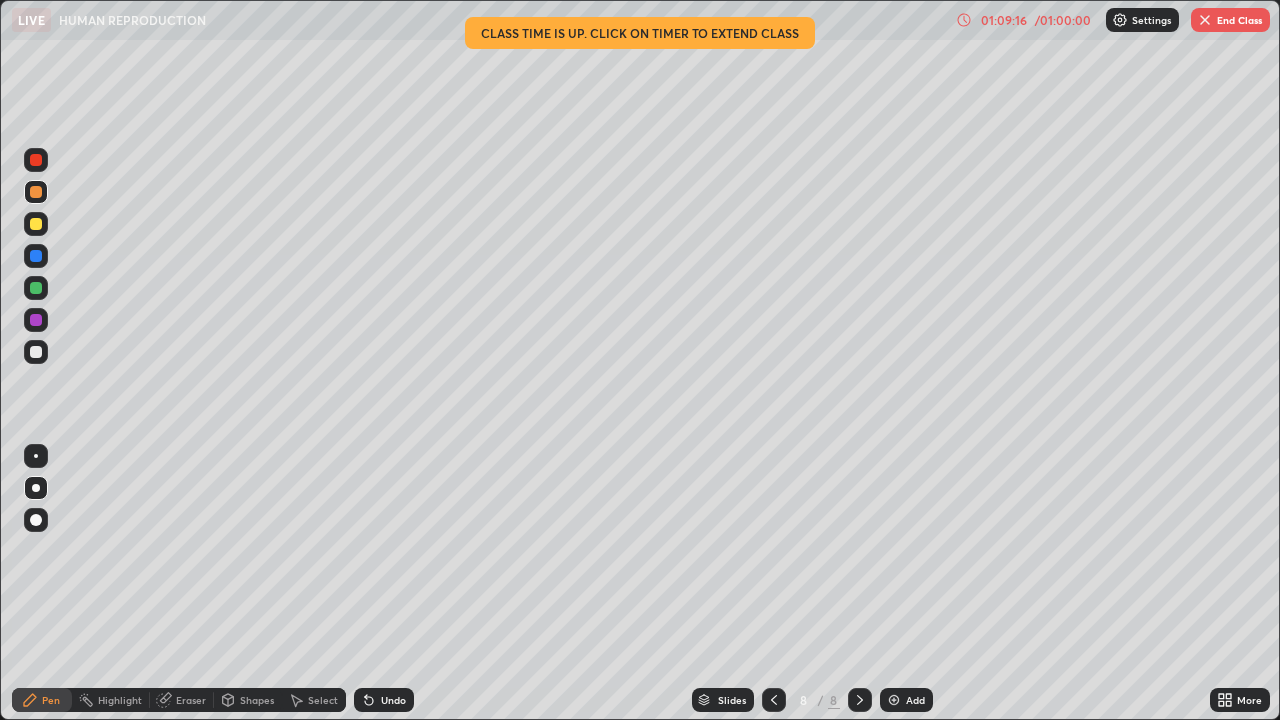 click at bounding box center [36, 352] 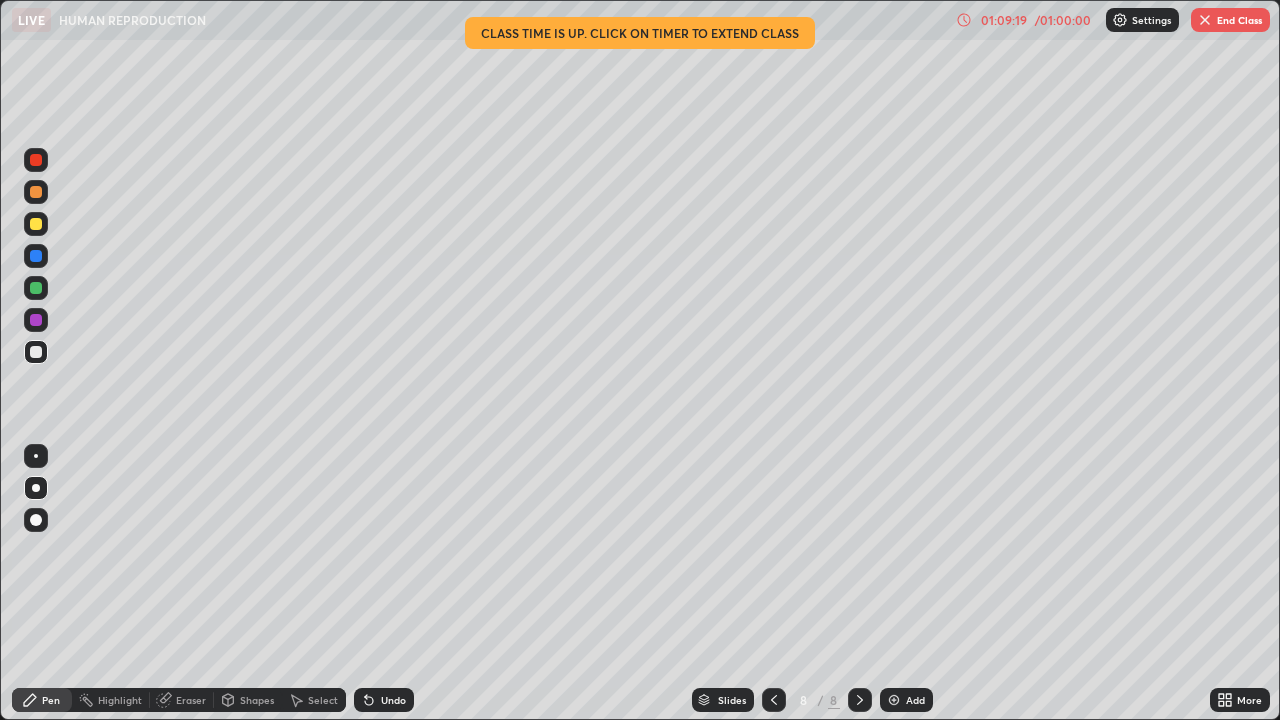 click on "Undo" at bounding box center (384, 700) 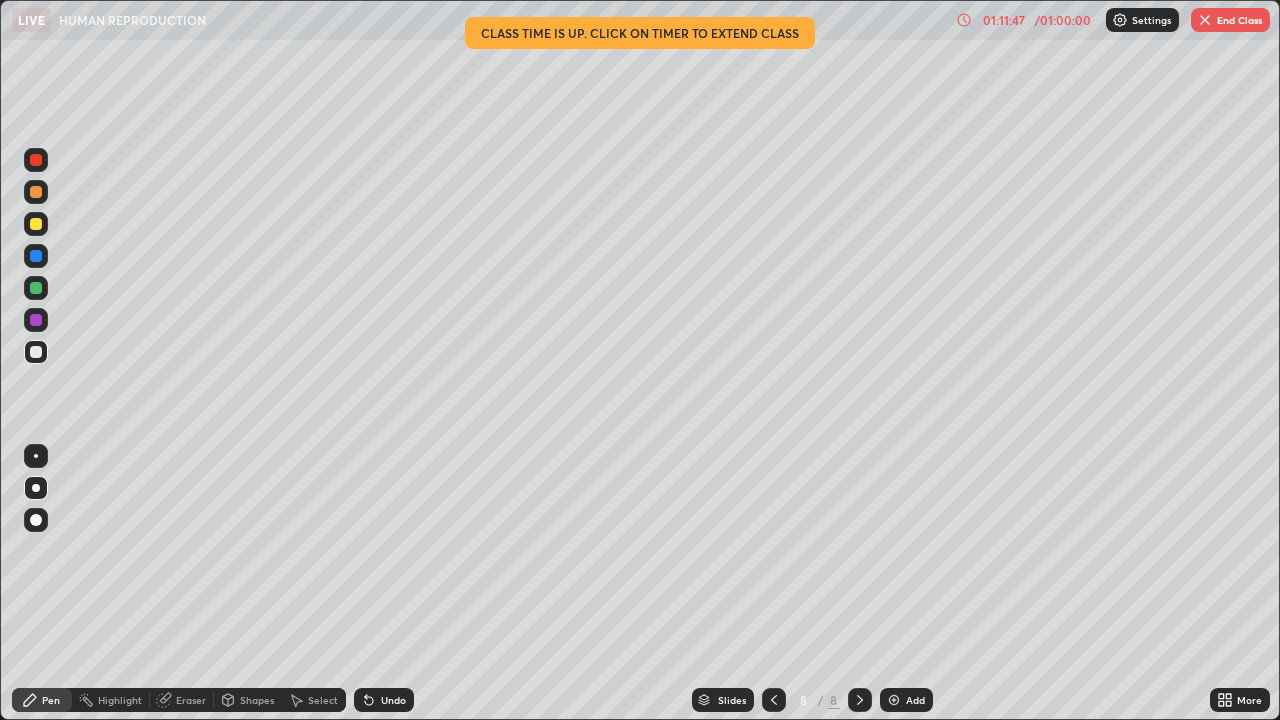click at bounding box center [36, 256] 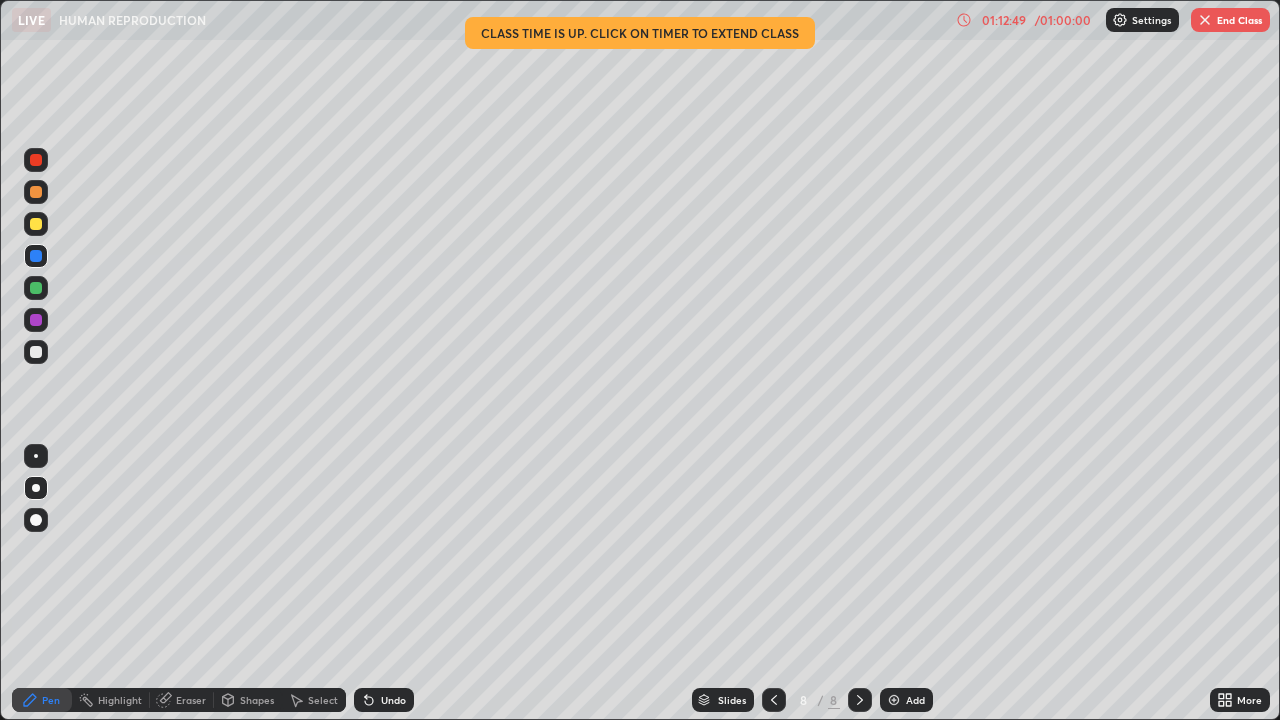 click at bounding box center [36, 192] 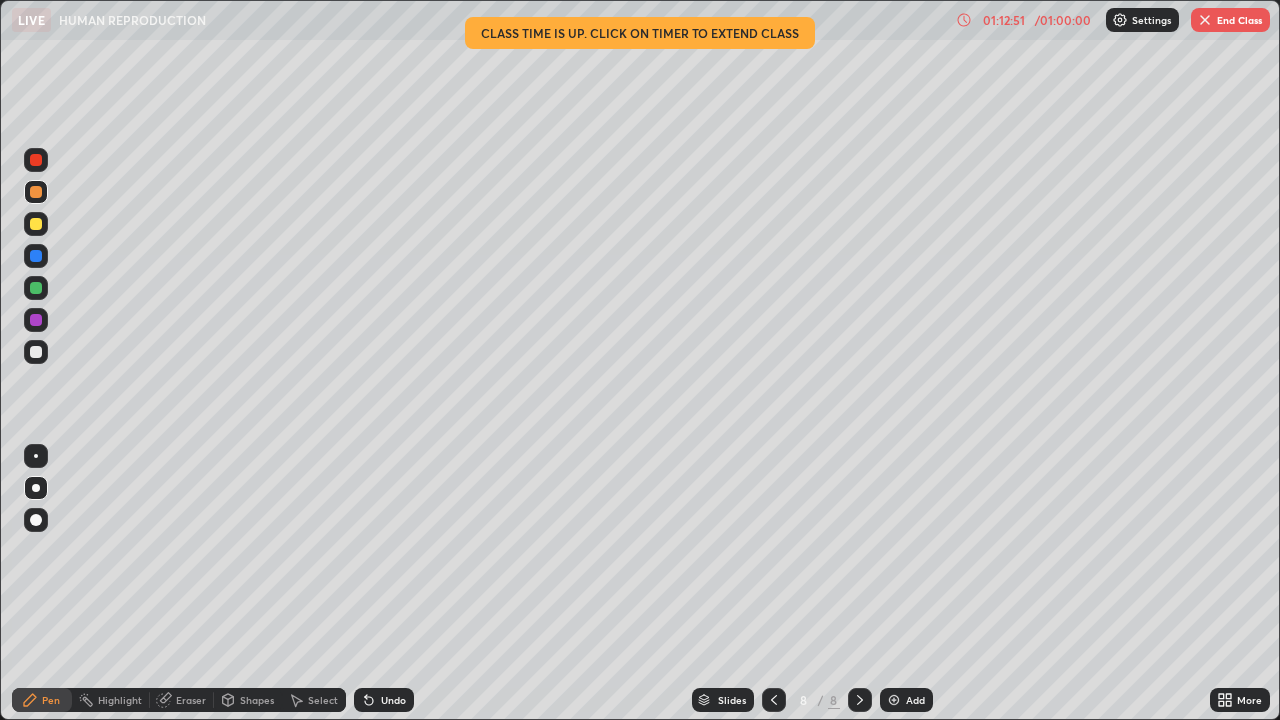 click at bounding box center (36, 160) 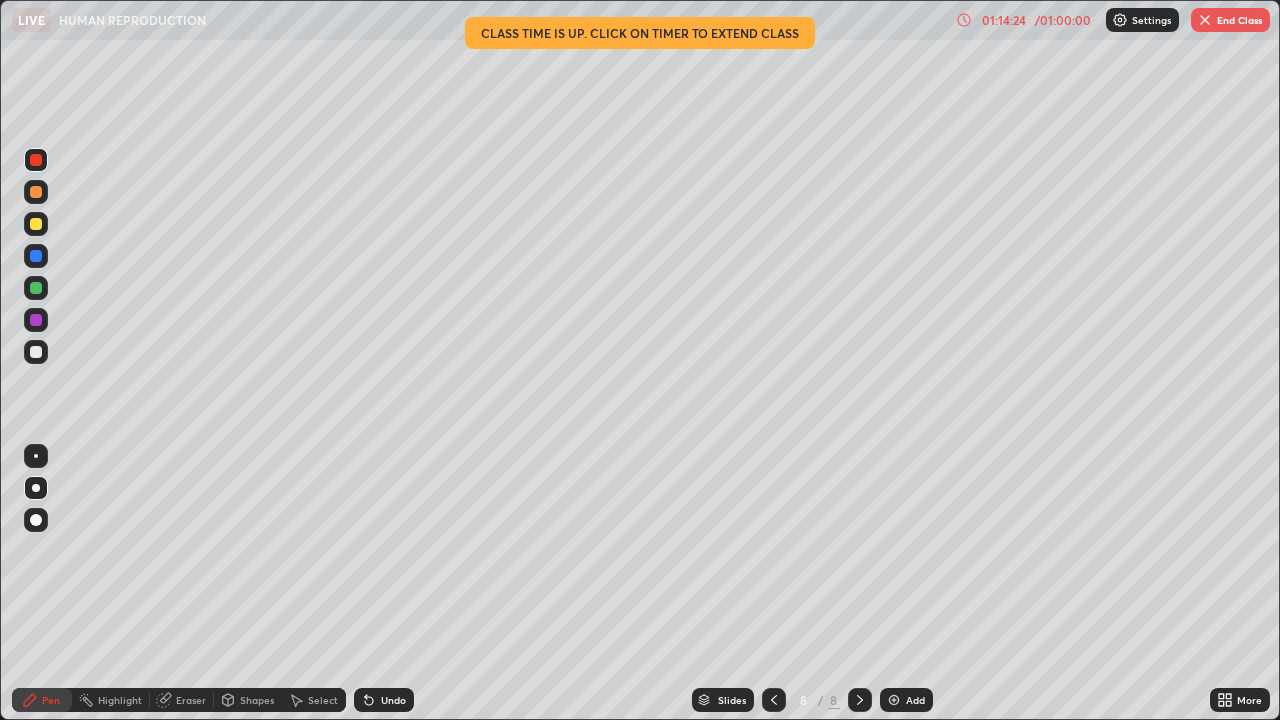 click at bounding box center (36, 224) 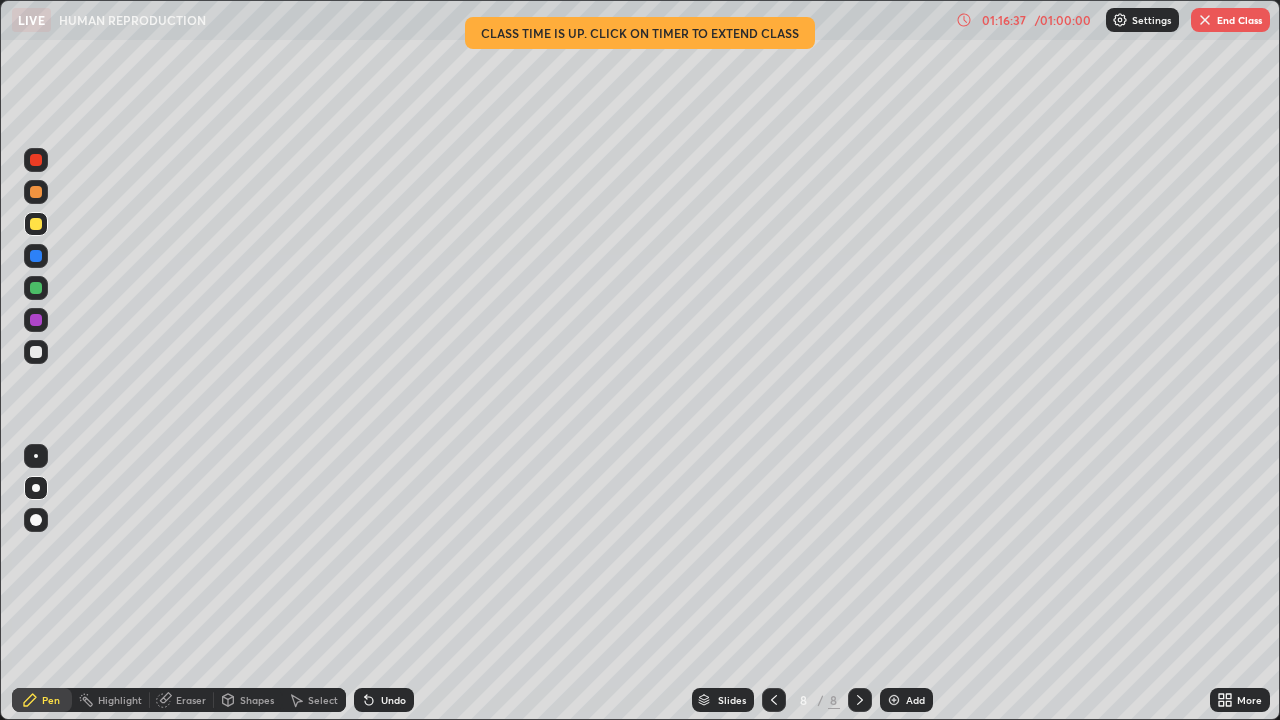 click at bounding box center (36, 352) 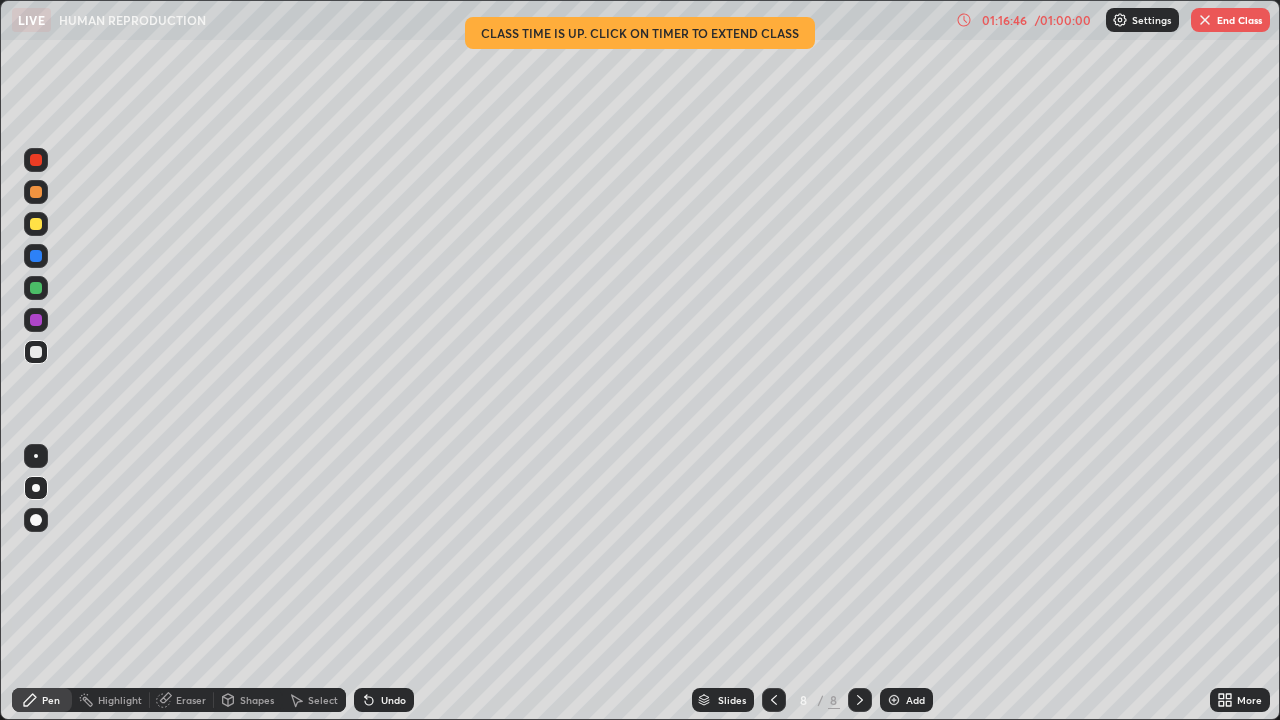 click on "Shapes" at bounding box center [248, 700] 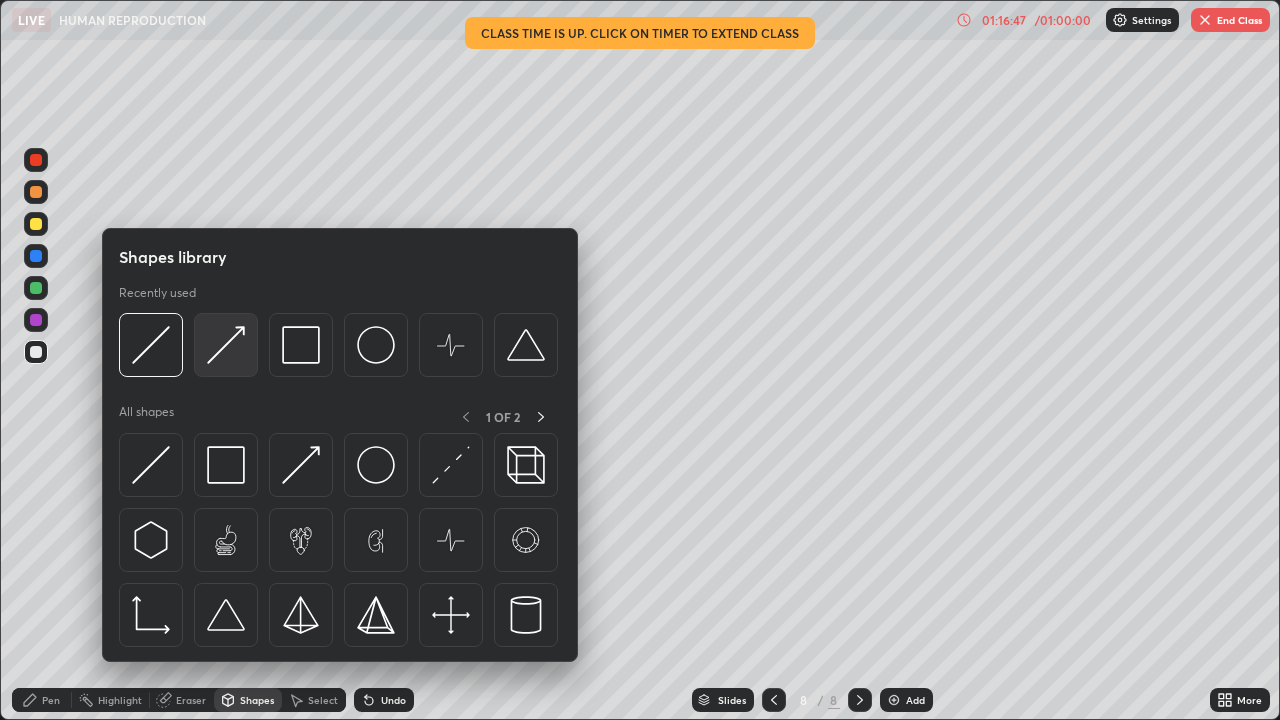 click at bounding box center [226, 345] 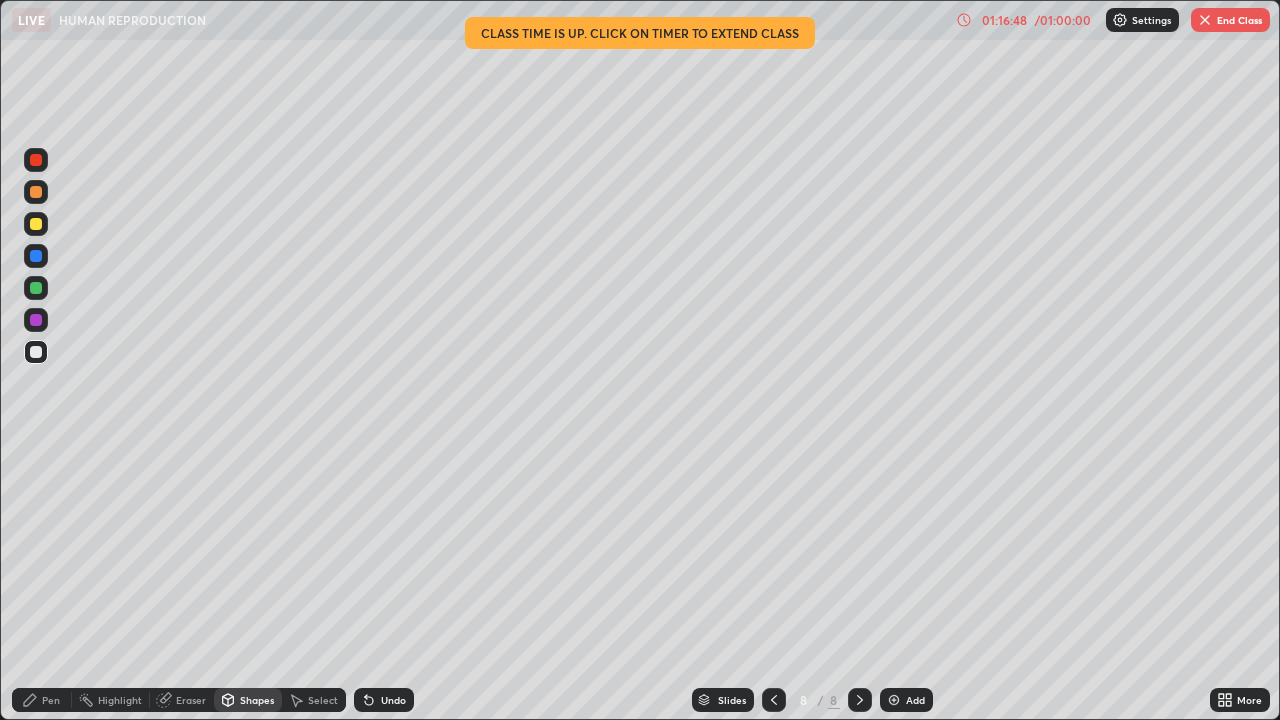 click on "Pen" at bounding box center (42, 700) 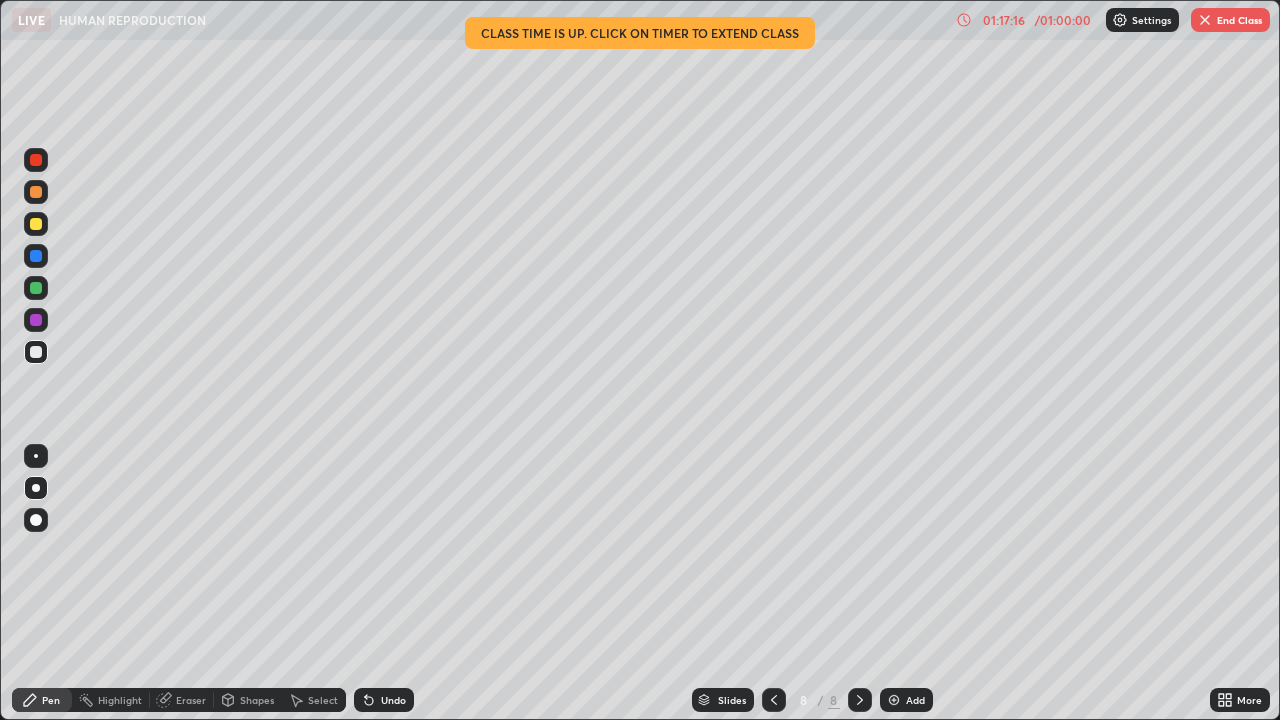 click on "End Class" at bounding box center (1230, 20) 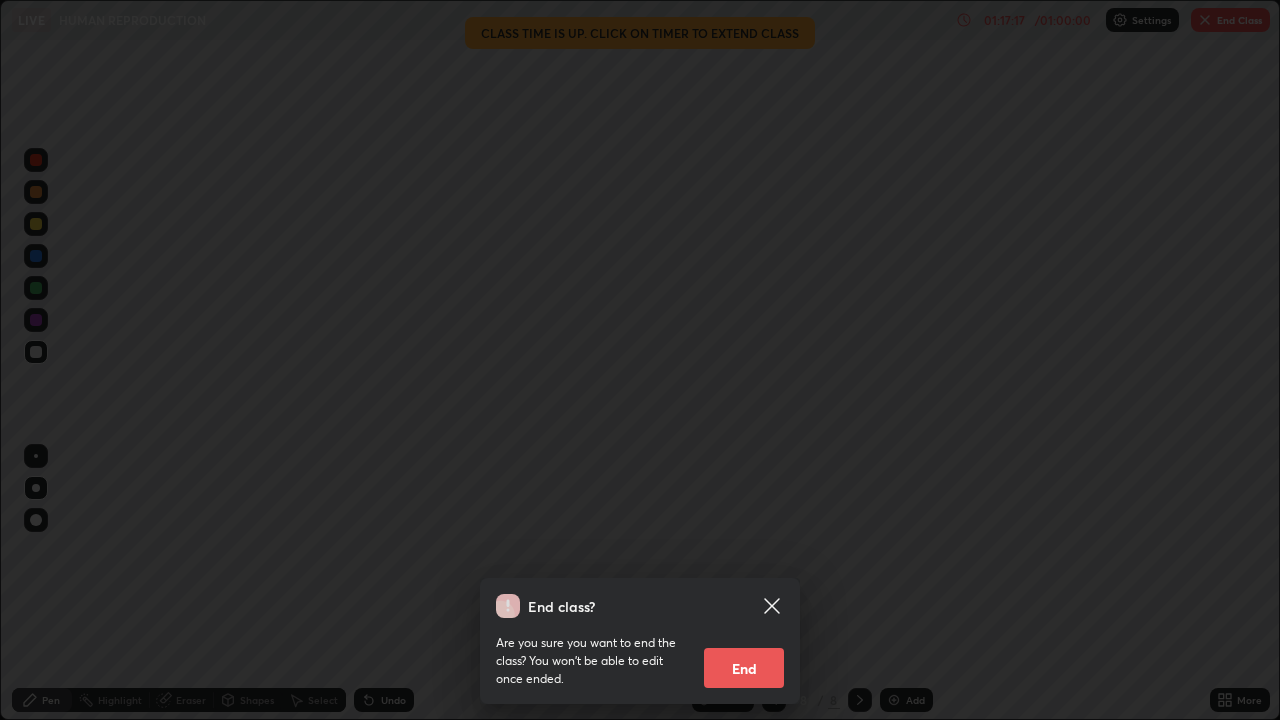 click on "End" at bounding box center [744, 668] 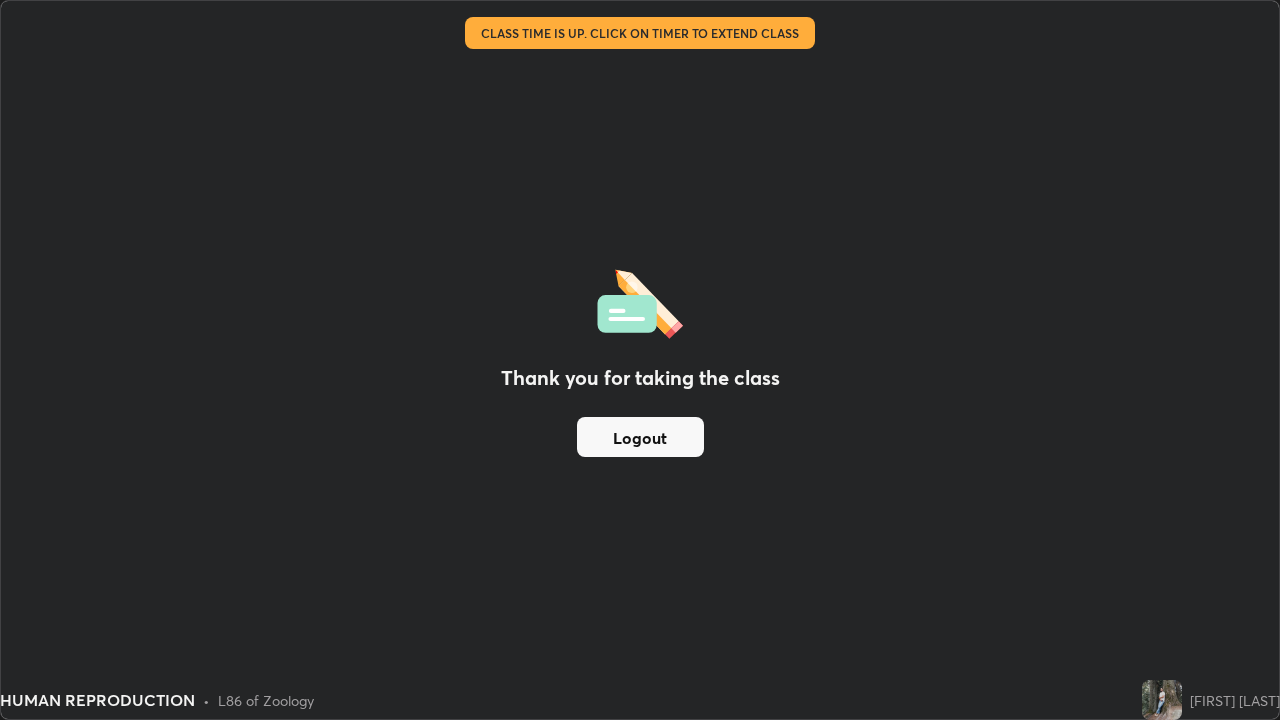 click on "Logout" at bounding box center [640, 437] 